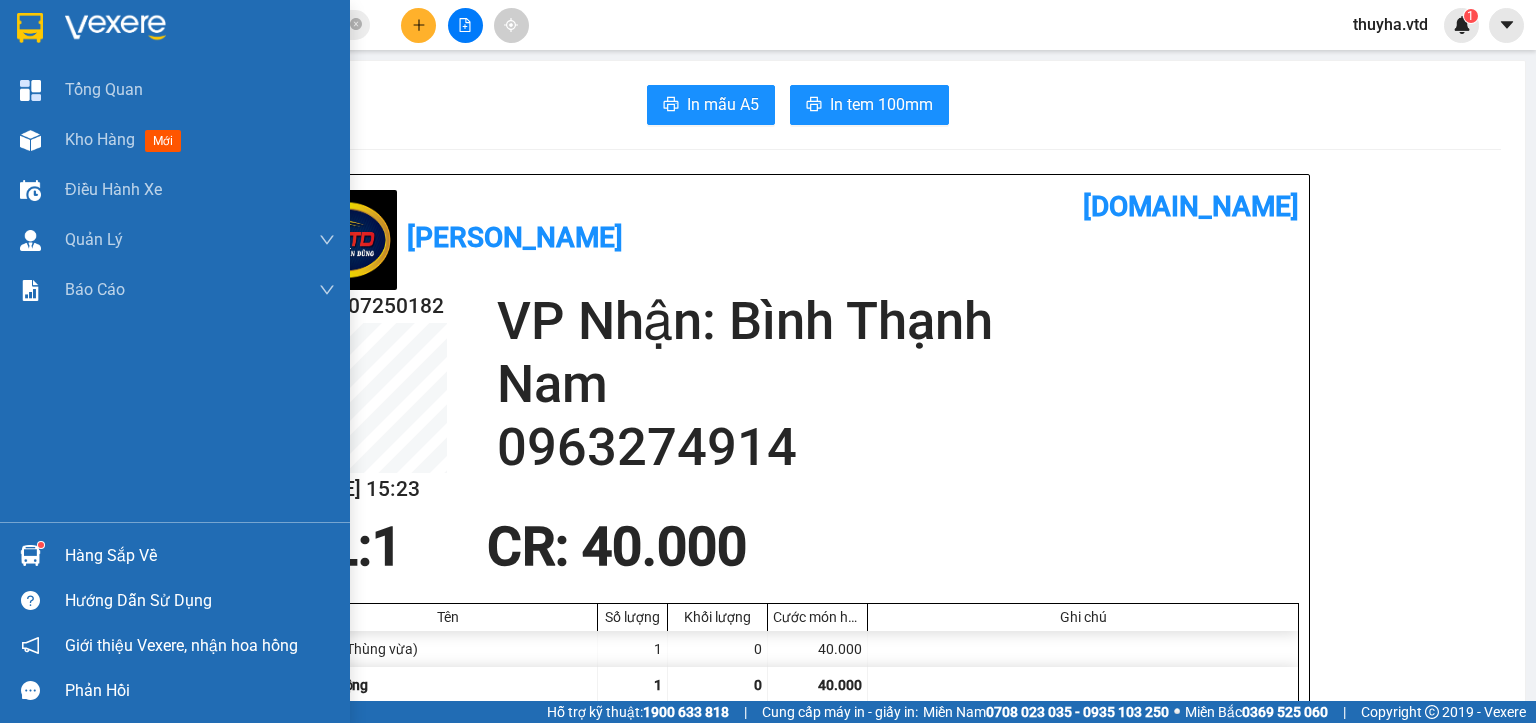 scroll, scrollTop: 0, scrollLeft: 0, axis: both 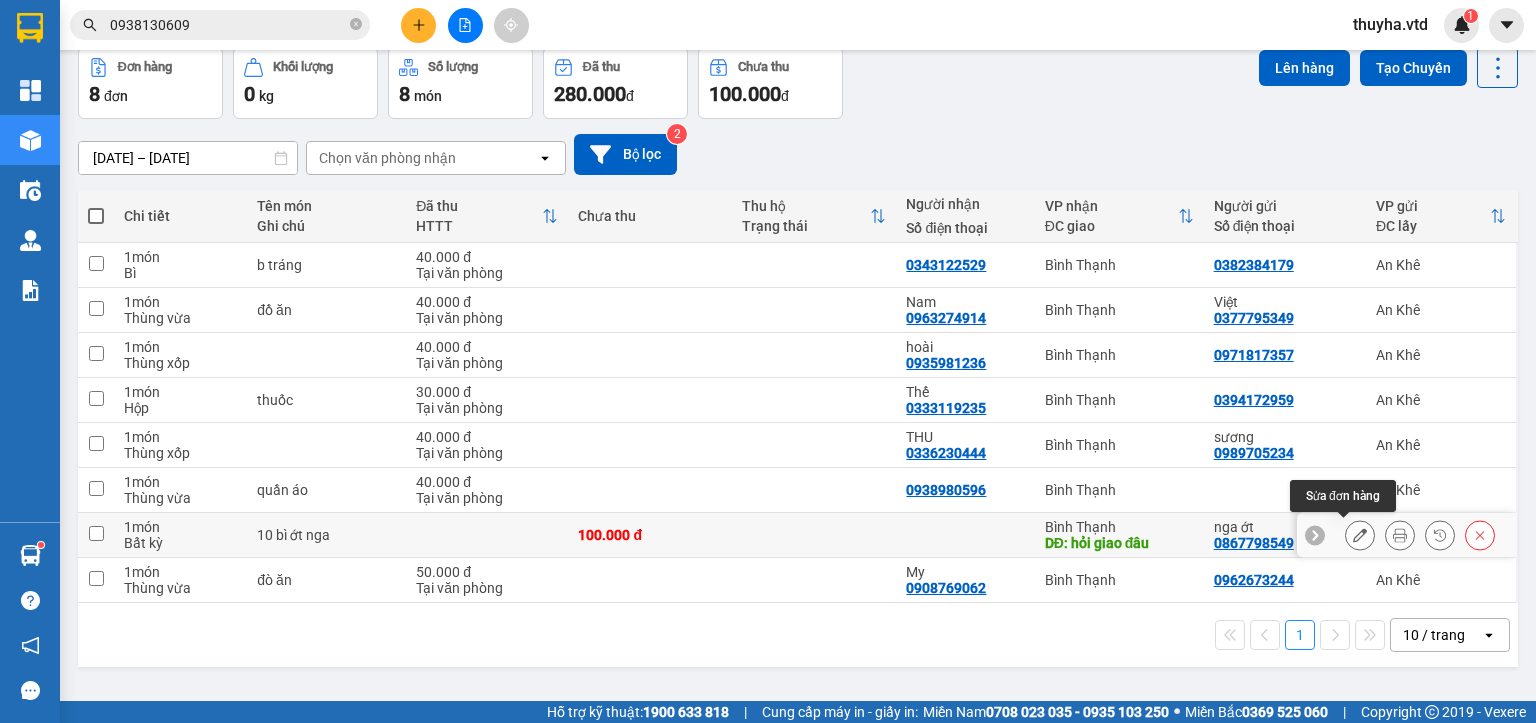 click at bounding box center (1360, 535) 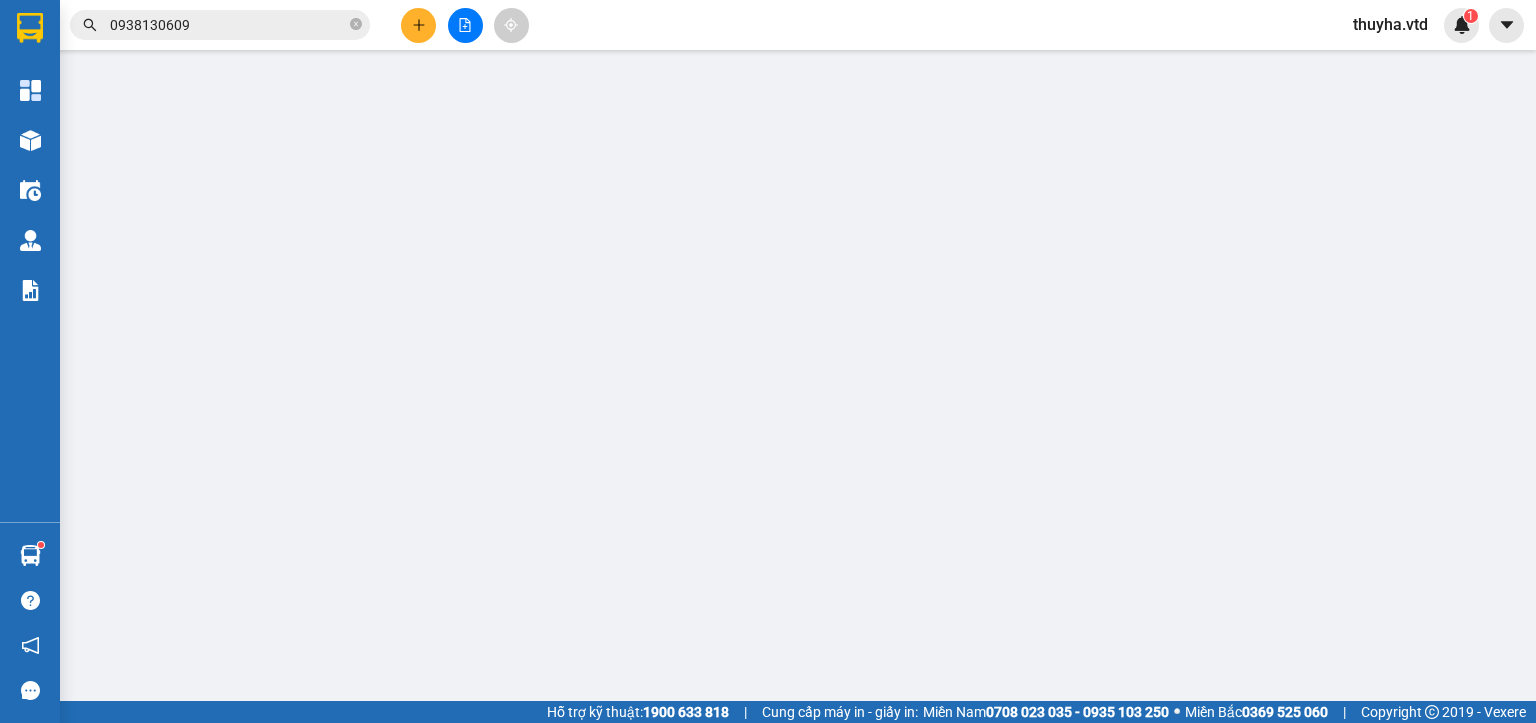 scroll, scrollTop: 0, scrollLeft: 0, axis: both 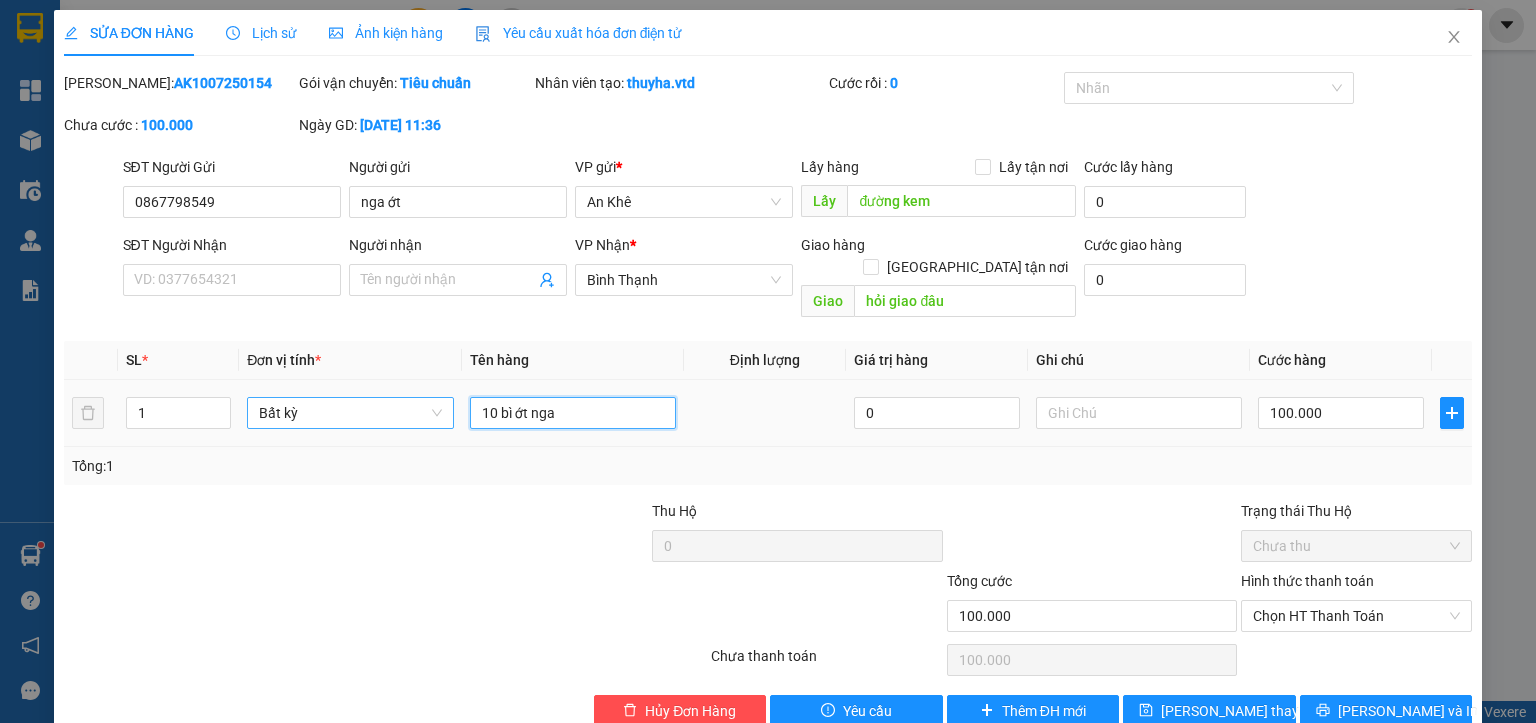 drag, startPoint x: 492, startPoint y: 397, endPoint x: 426, endPoint y: 402, distance: 66.189125 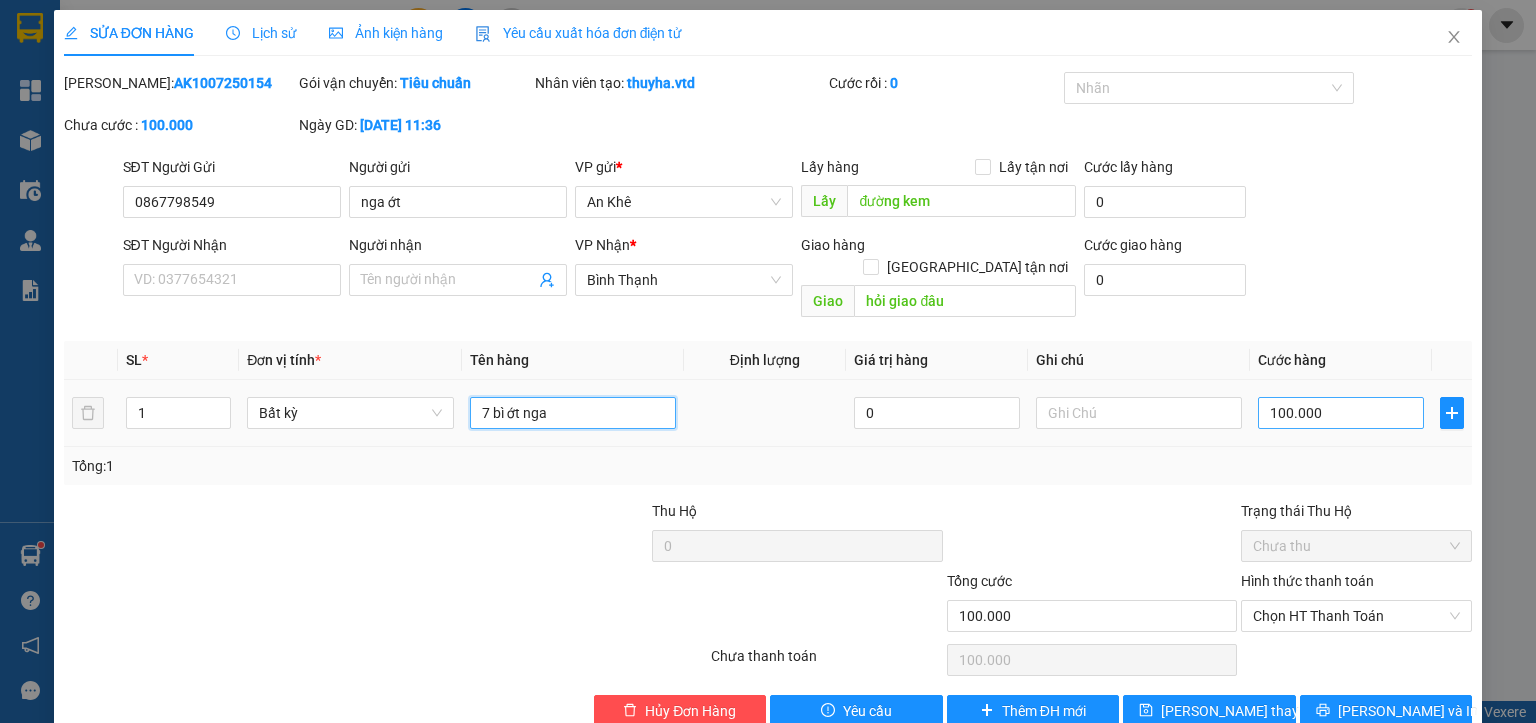 type on "7 bì ớt nga" 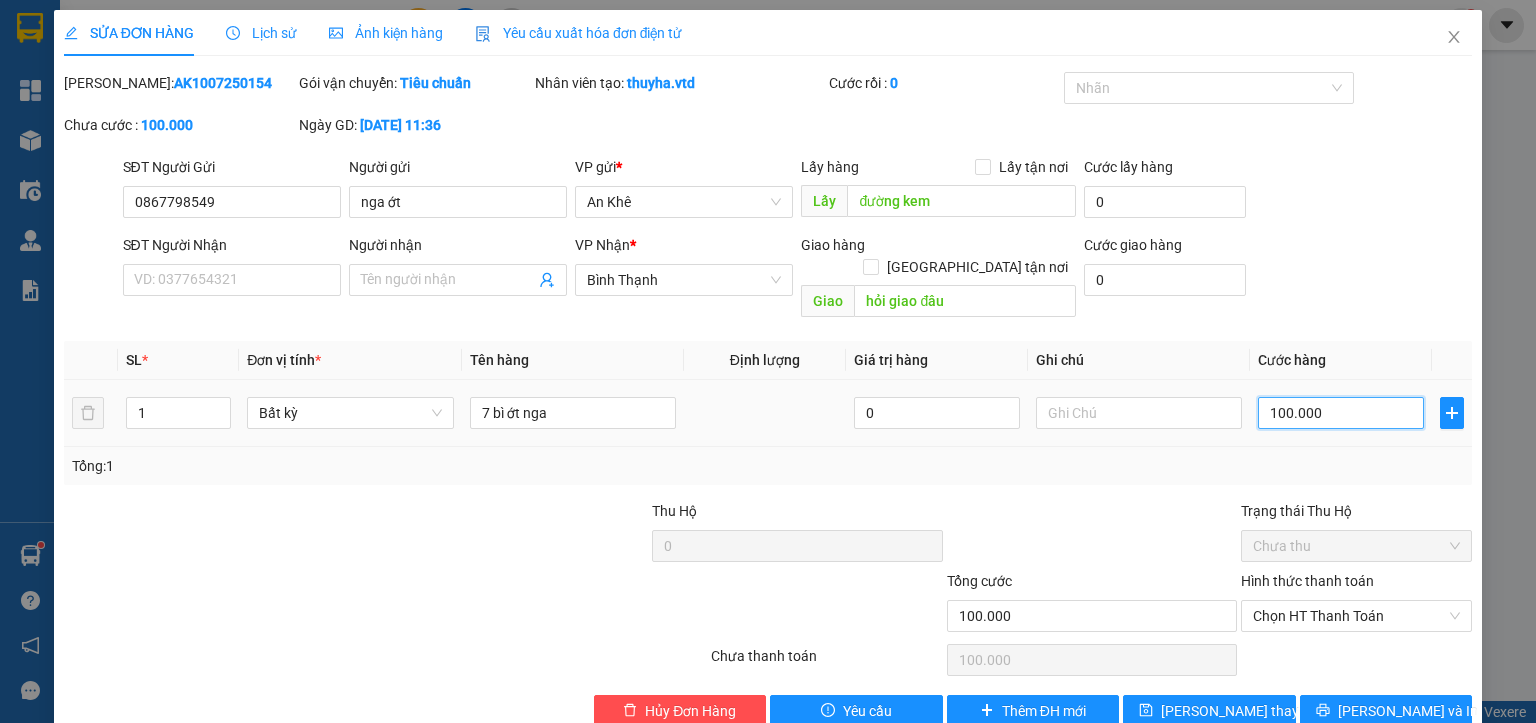 click on "100.000" at bounding box center [1341, 413] 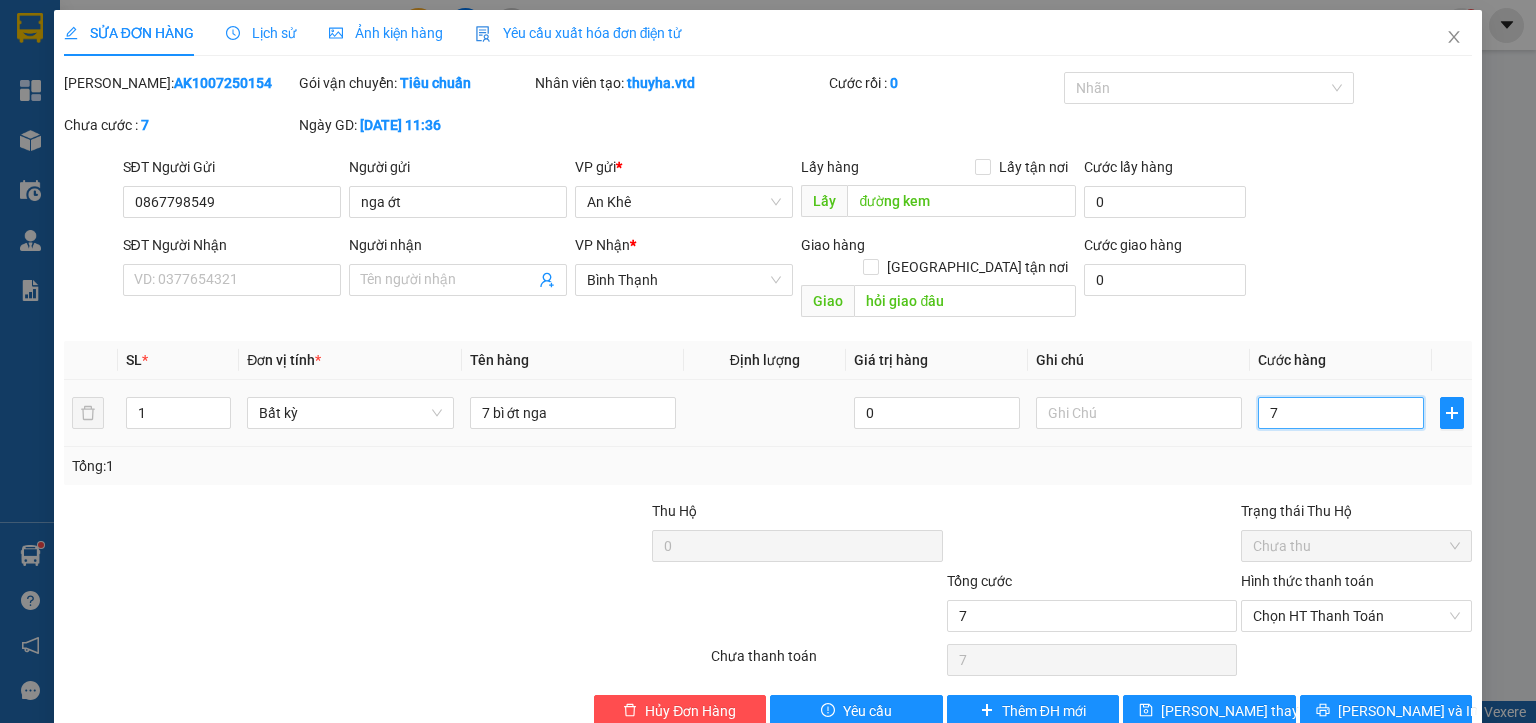 type on "70" 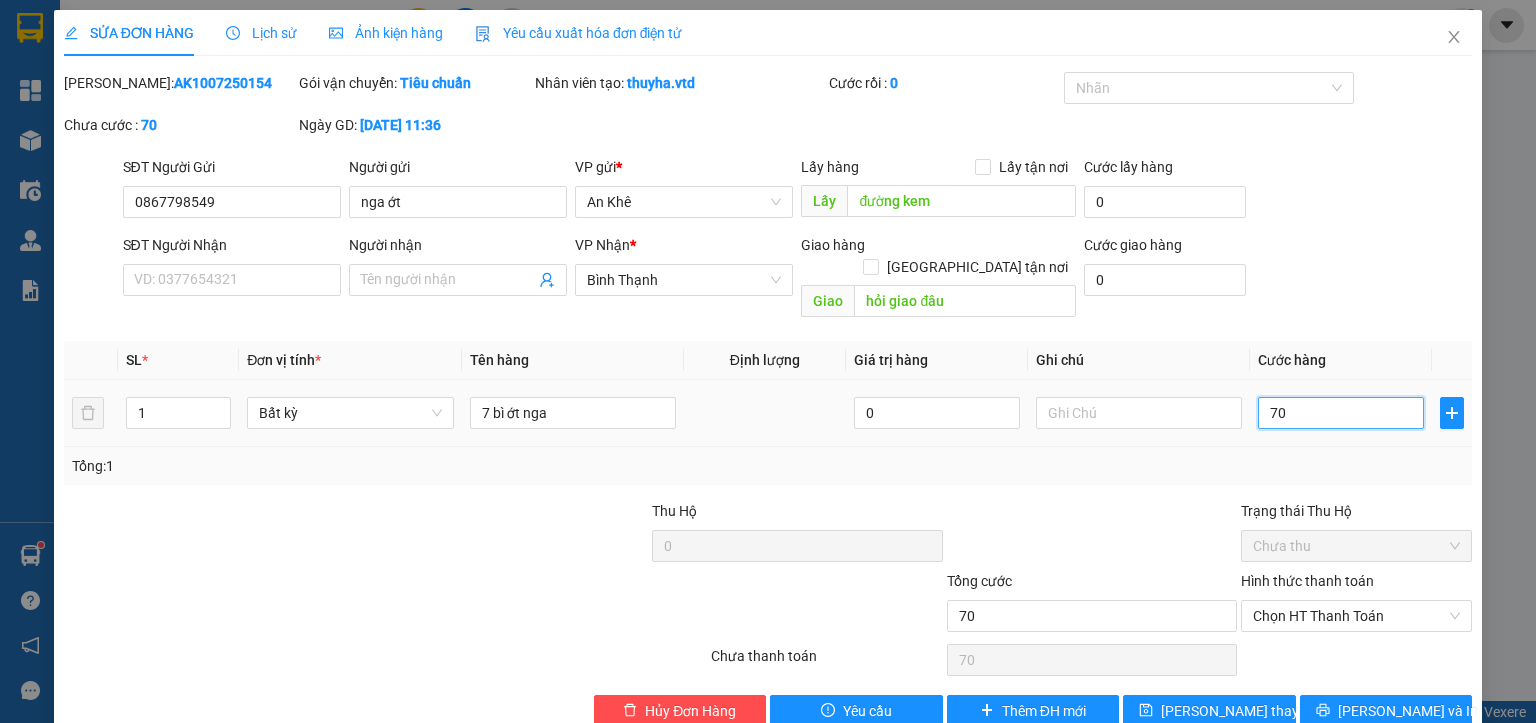 type on "700" 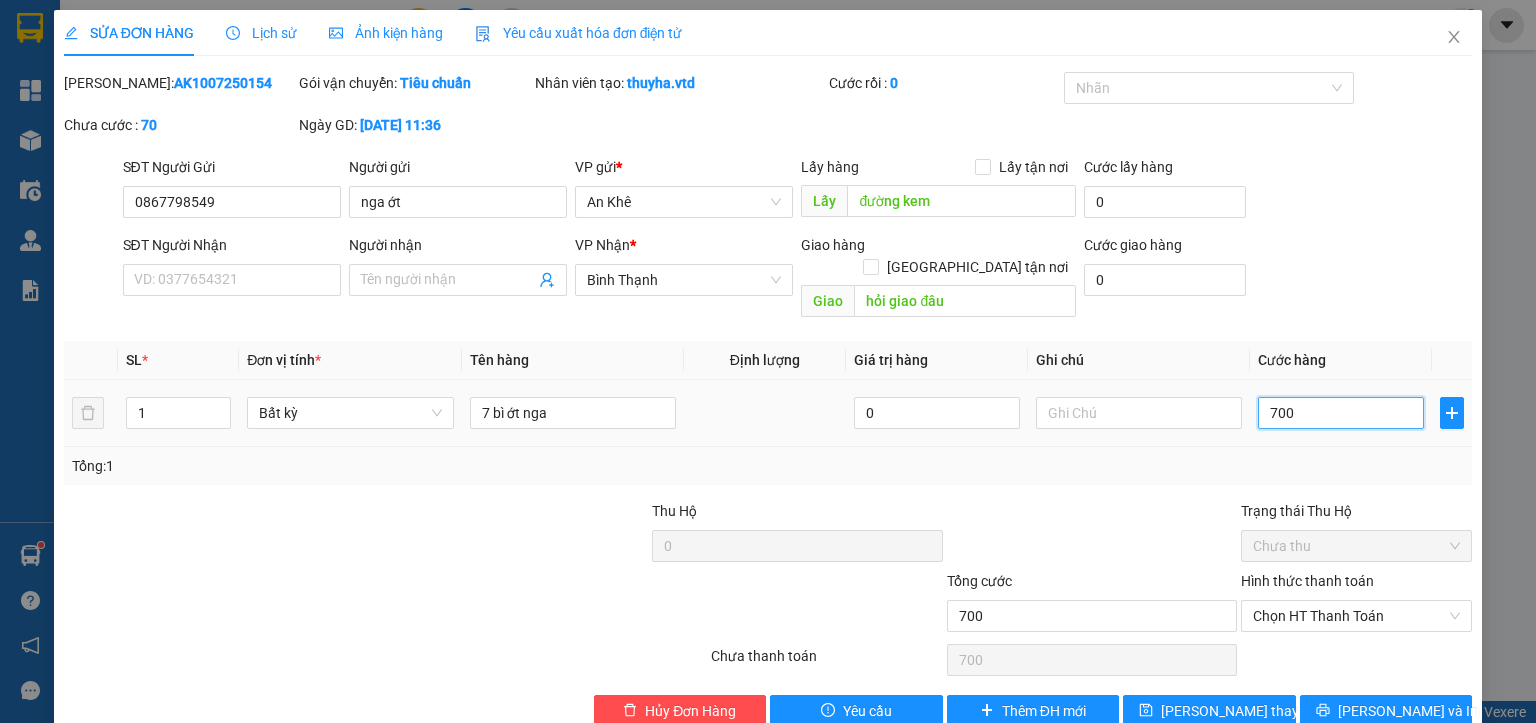 type on "7.000" 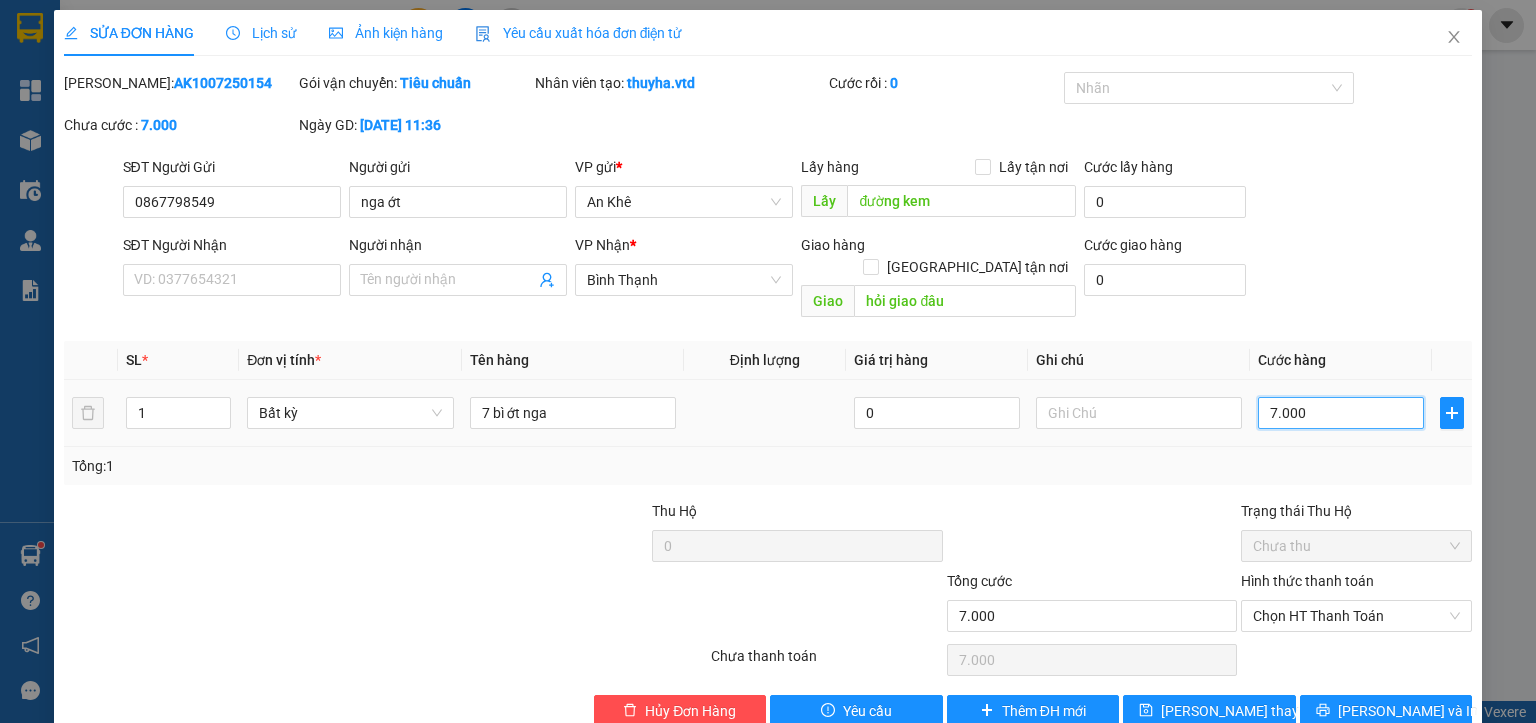 type on "70.000" 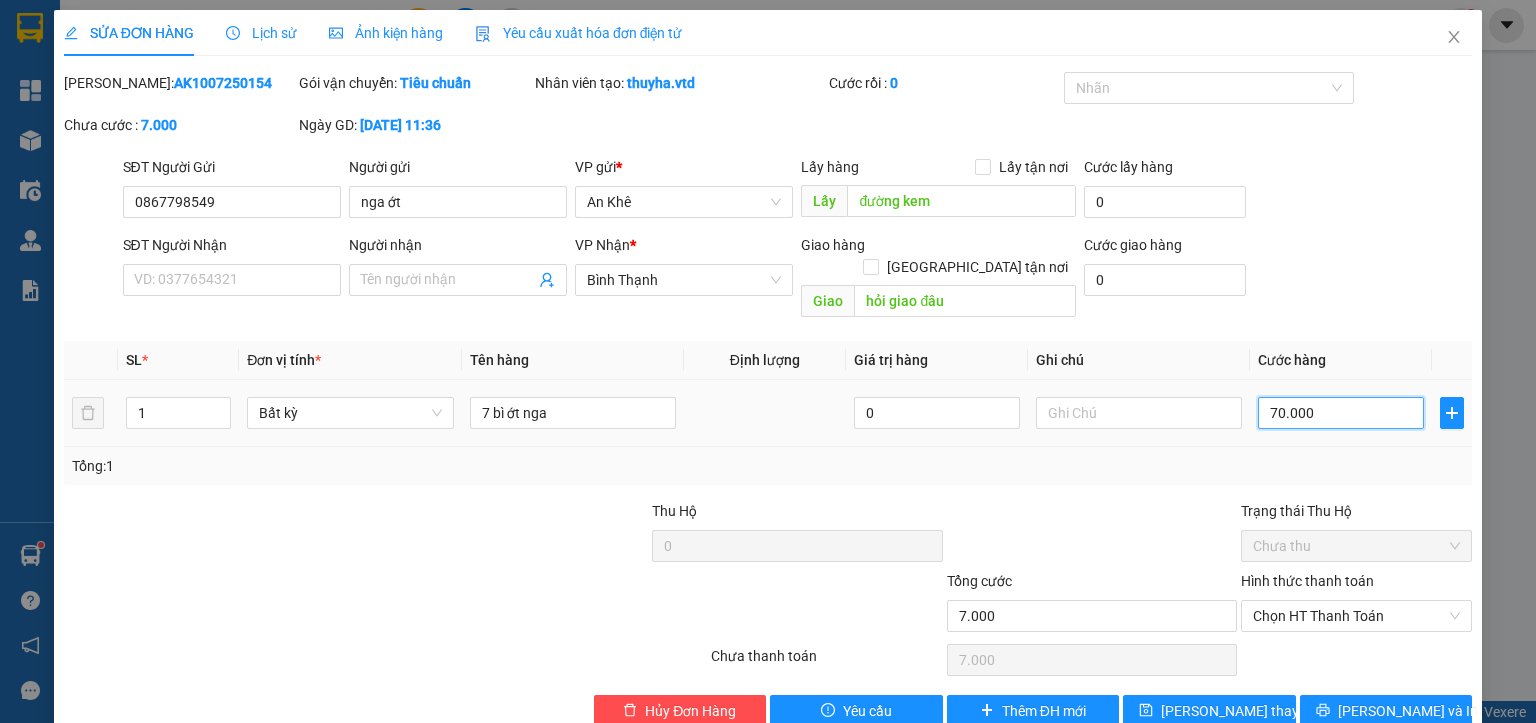 type on "70.000" 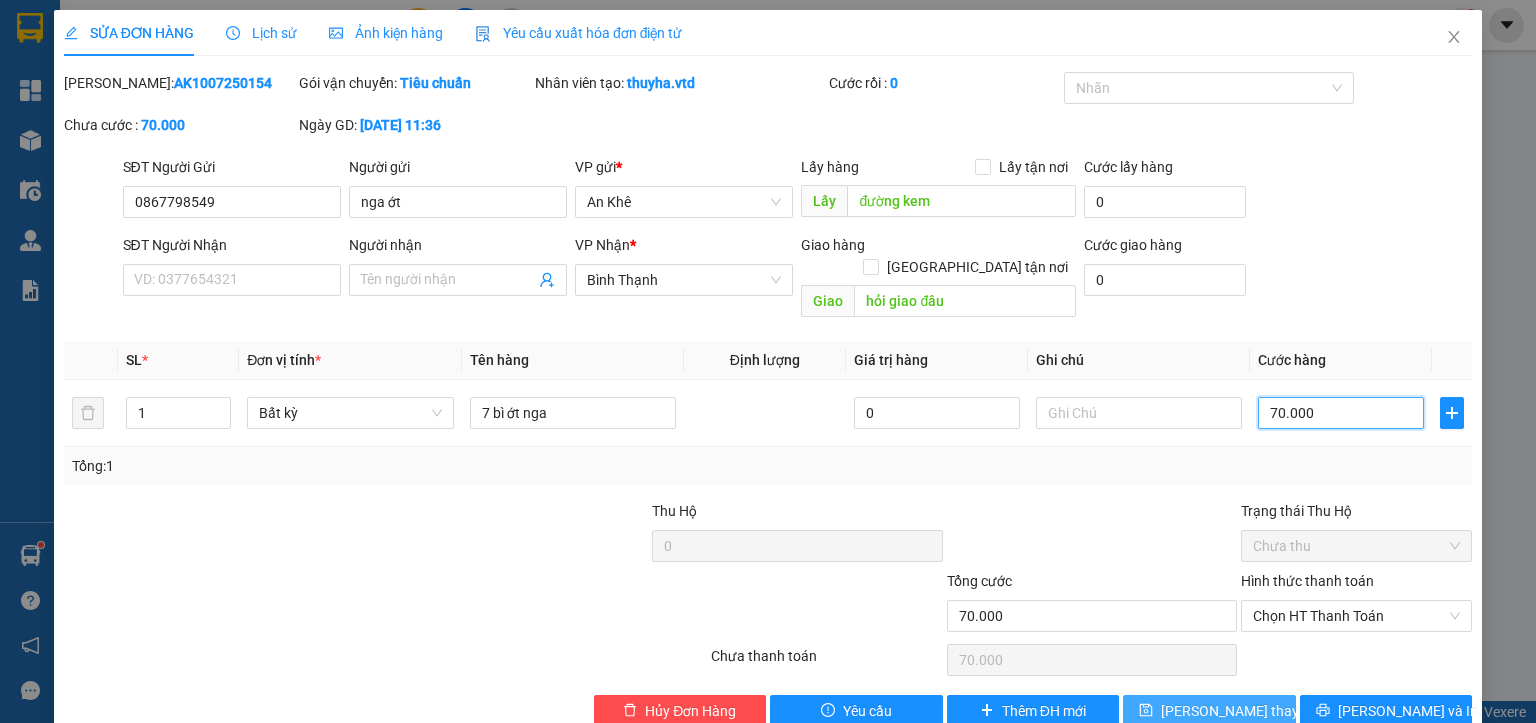type on "70.000" 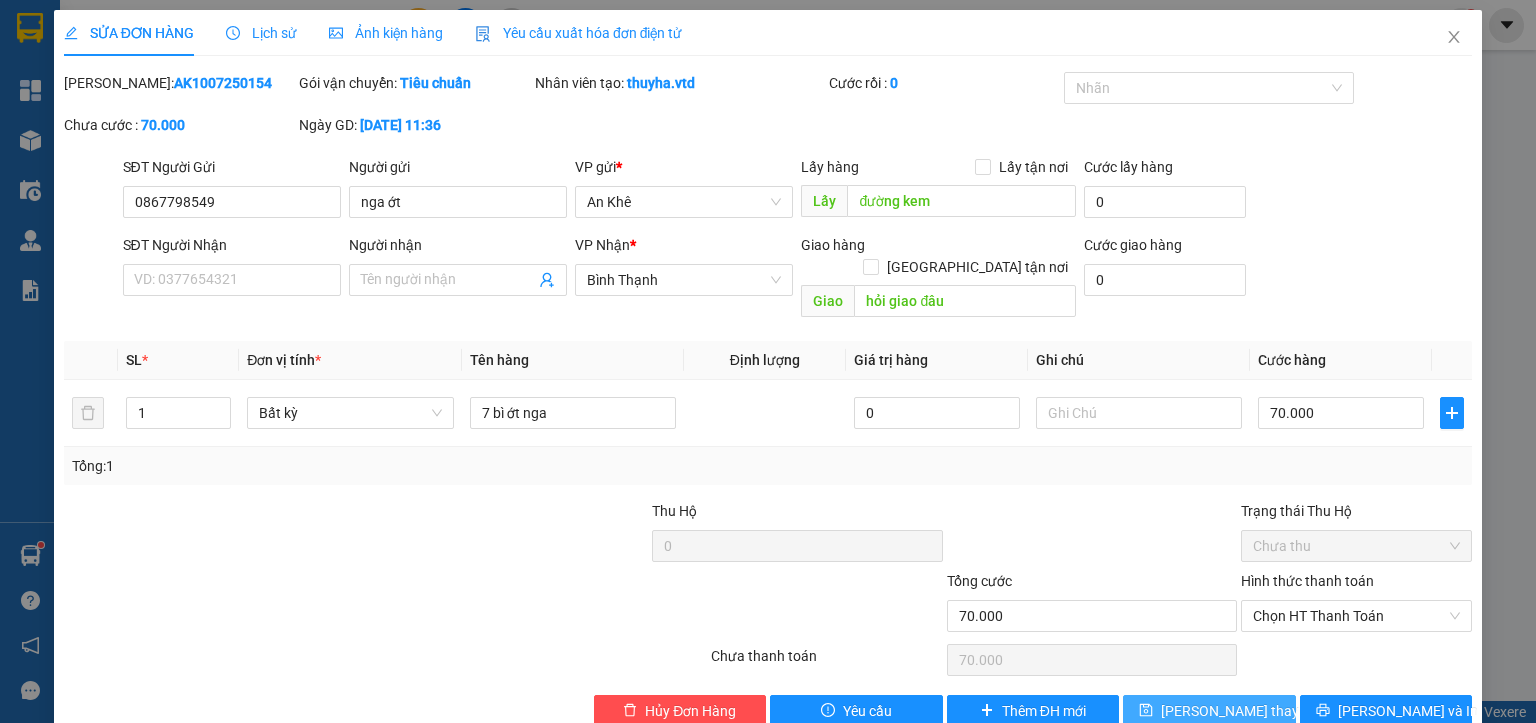 click on "[PERSON_NAME] thay đổi" at bounding box center [1241, 711] 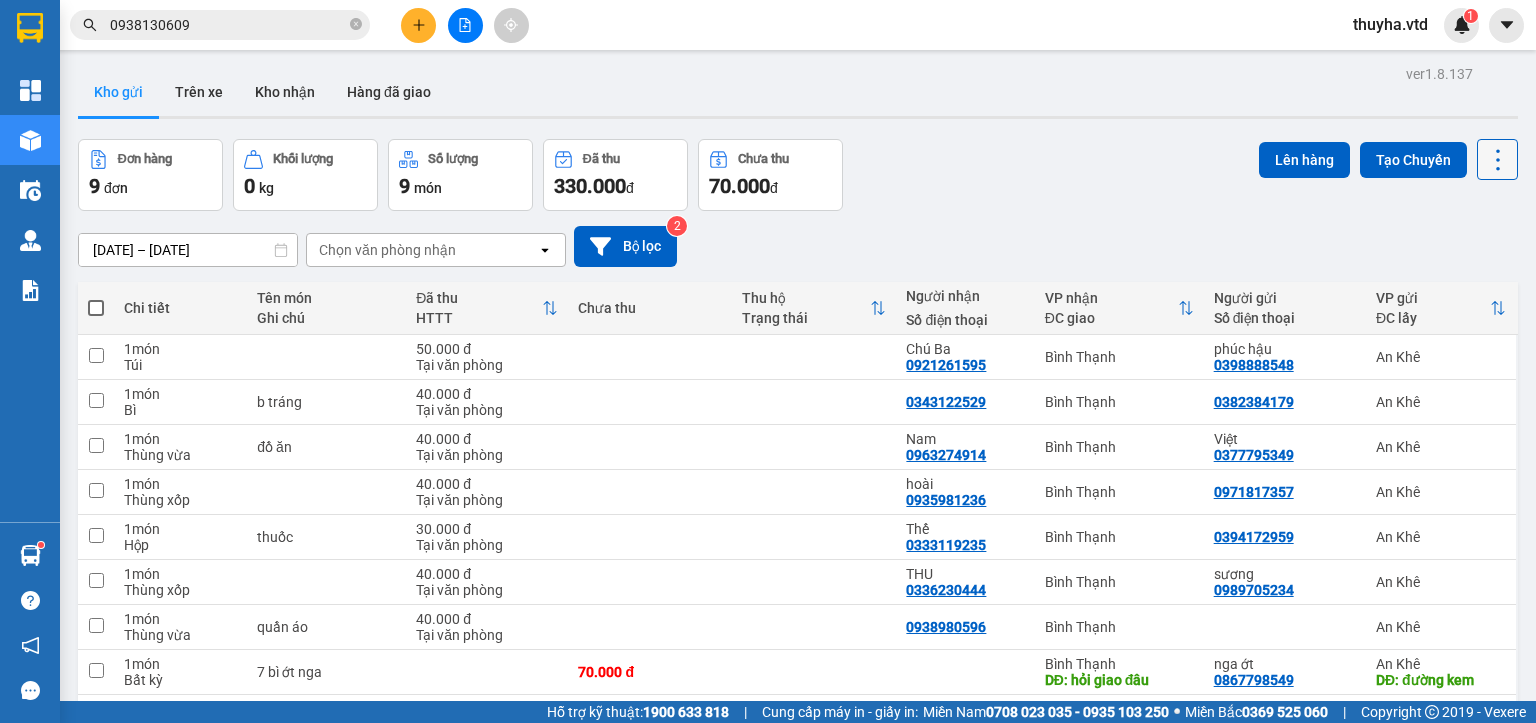 click 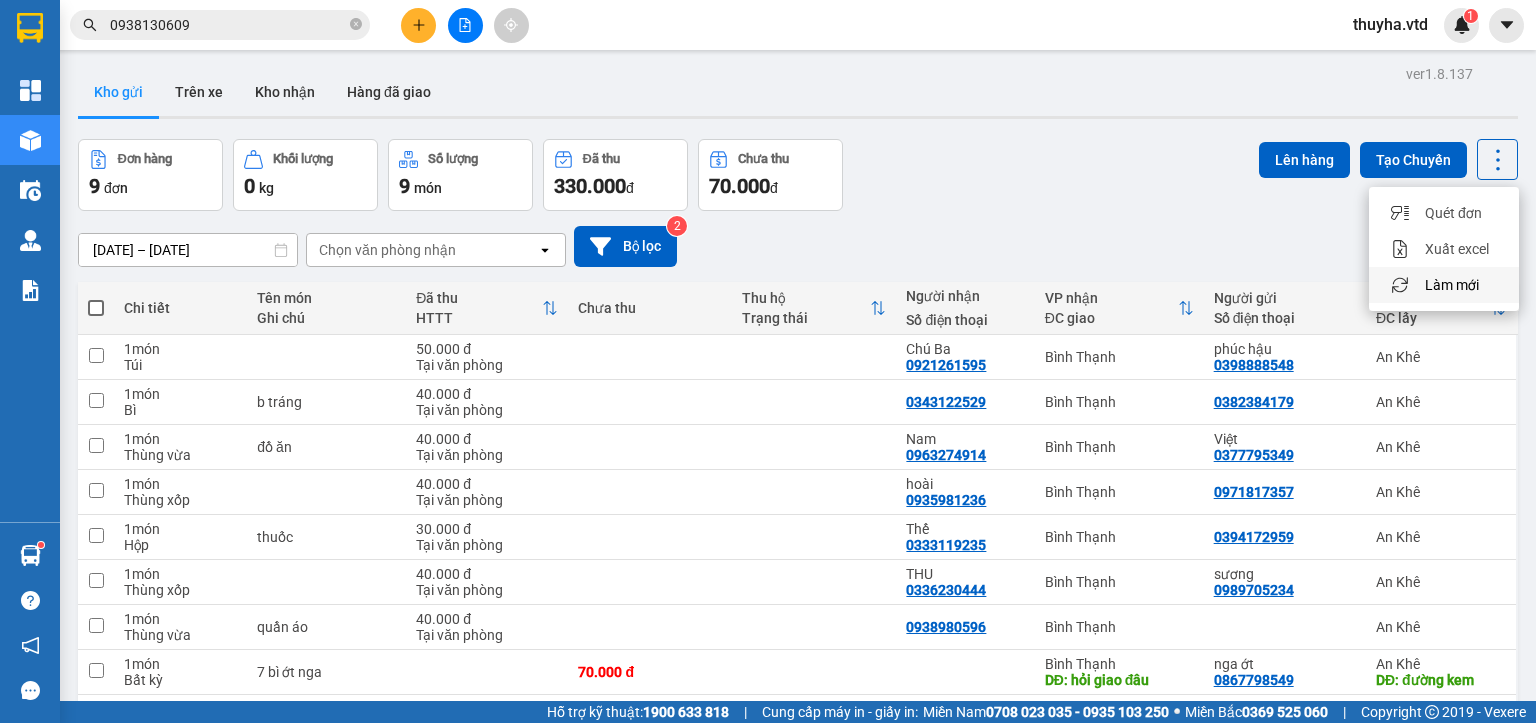 click on "Làm mới" at bounding box center (1444, 285) 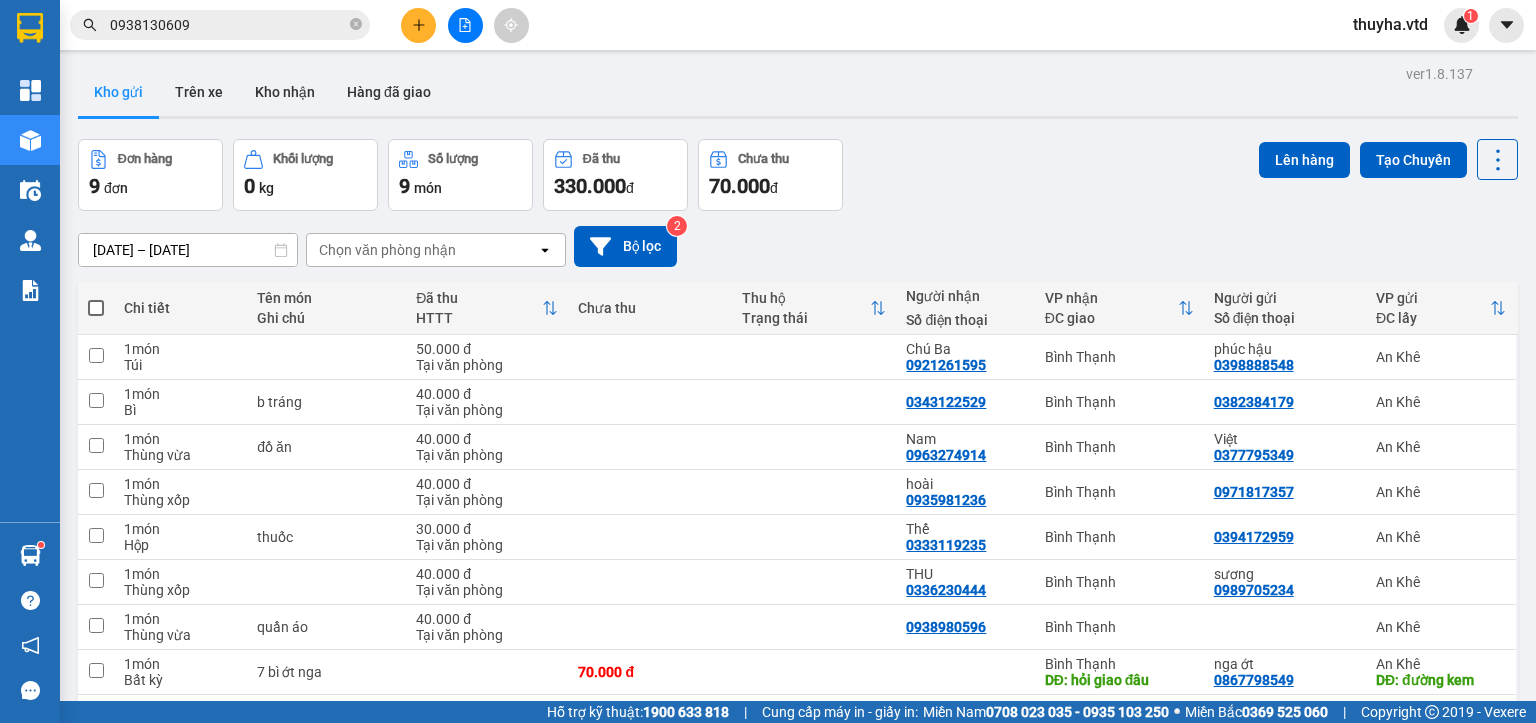 click on "0938130609" at bounding box center (228, 25) 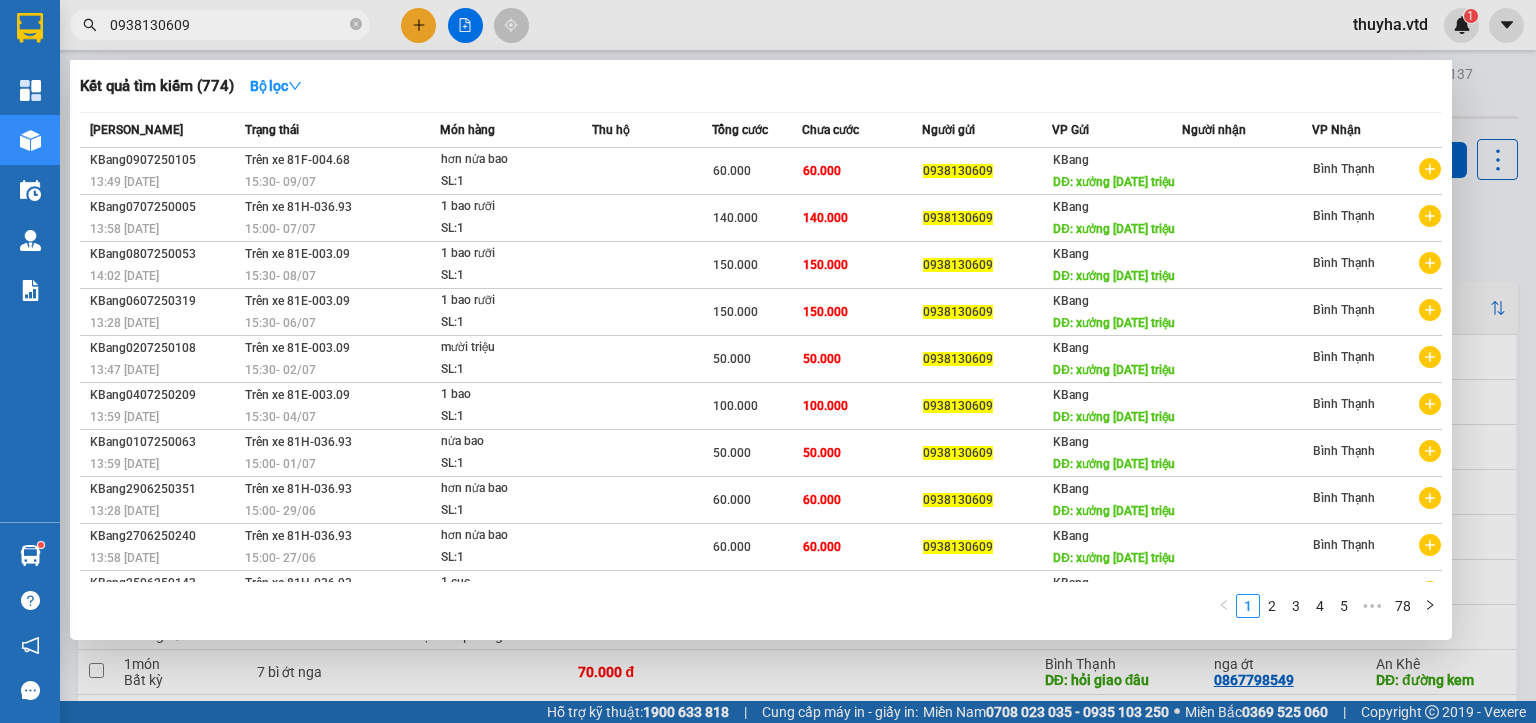 click on "0938130609" at bounding box center [228, 25] 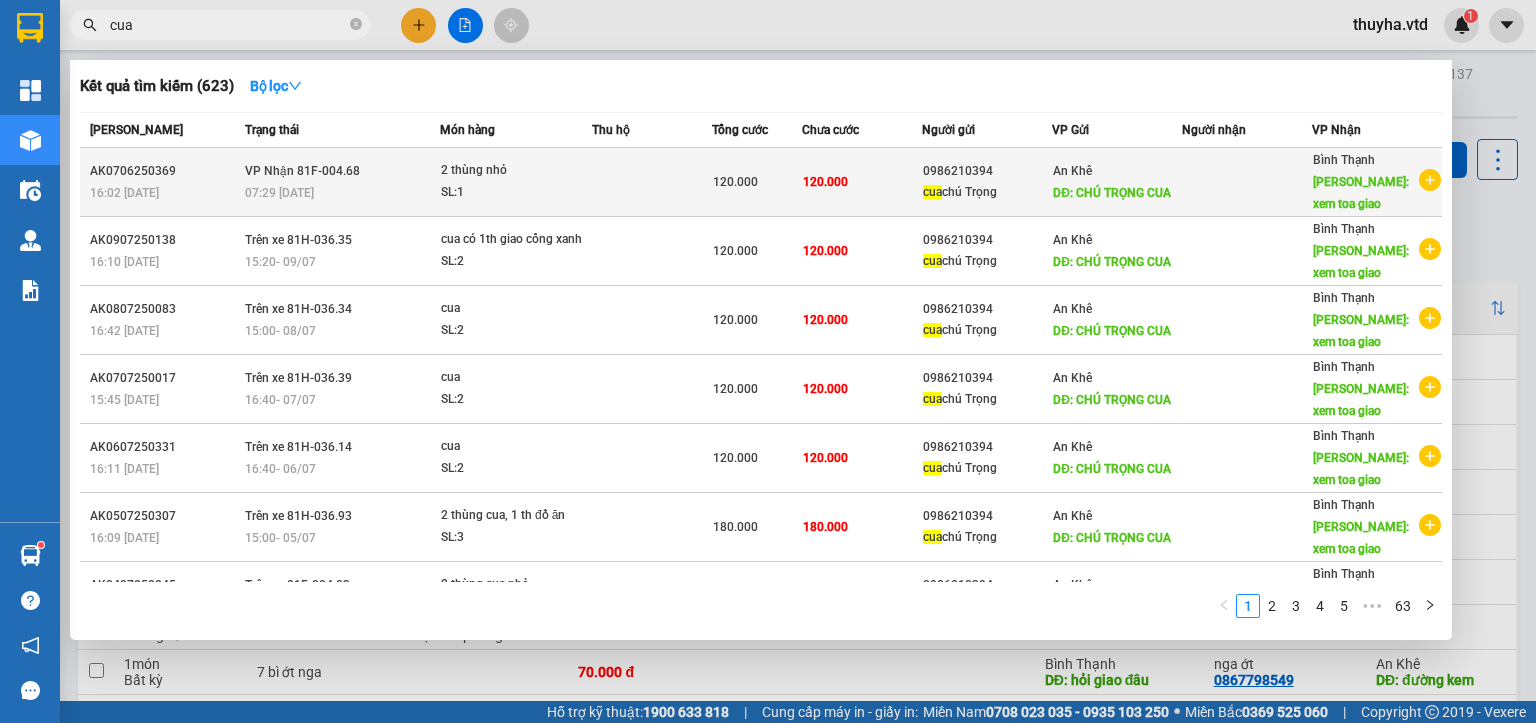 type on "cua" 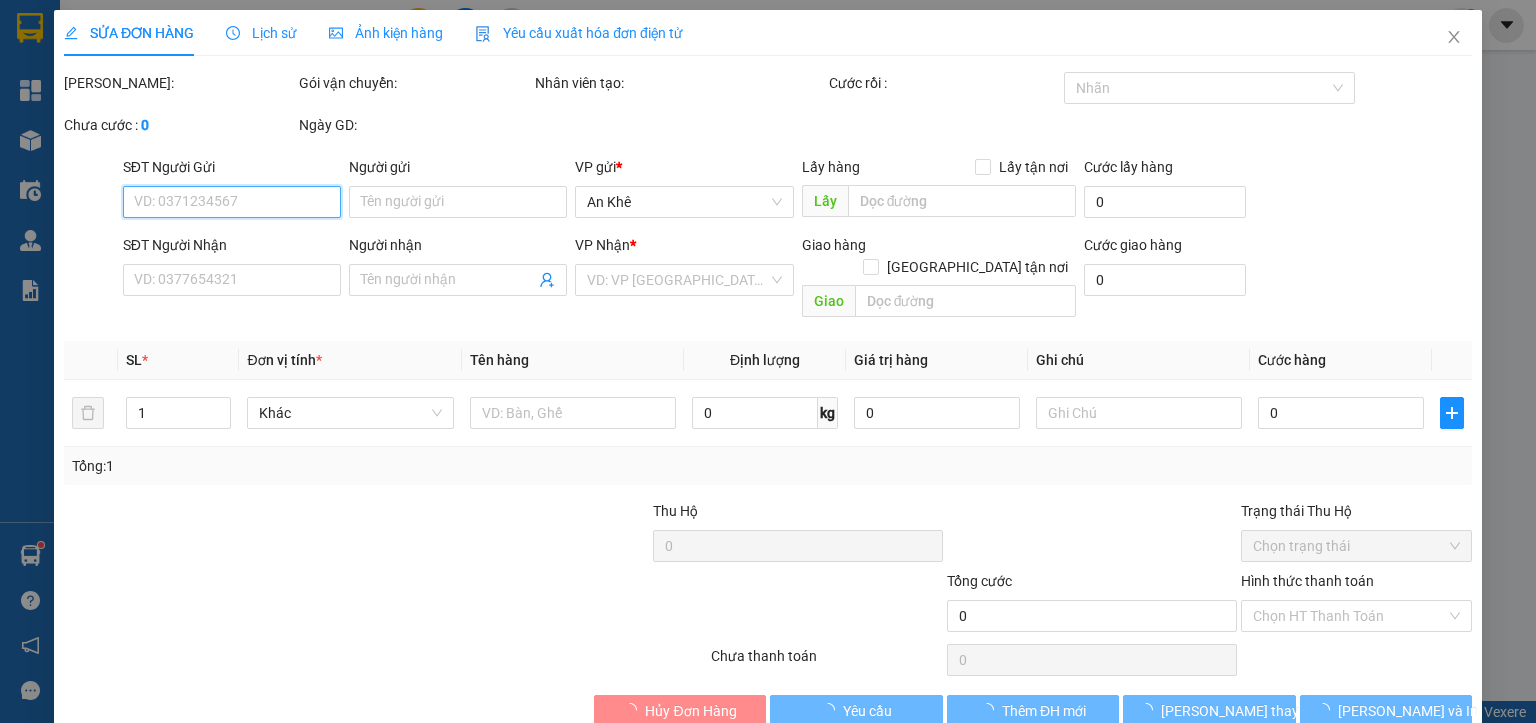 type on "0986210394" 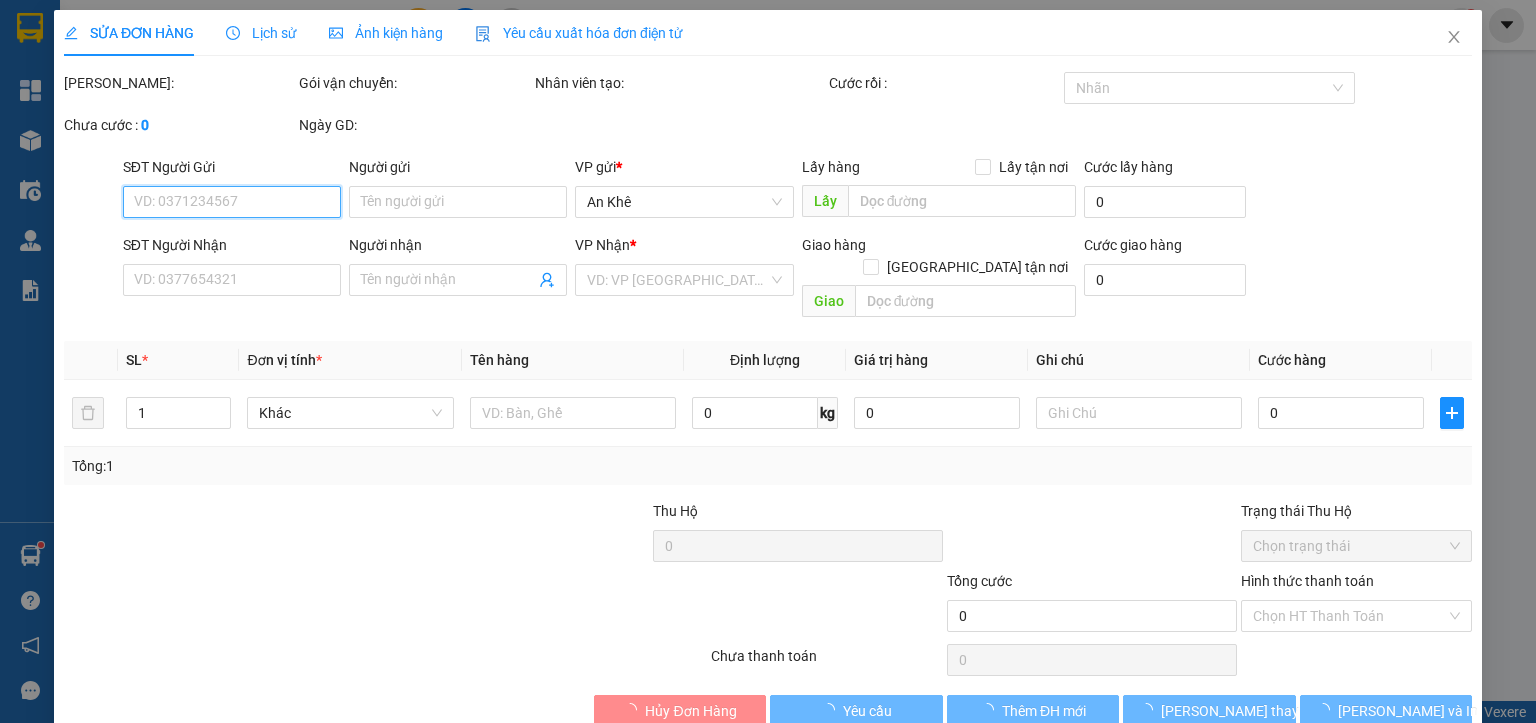 type on "cua chú Trọng" 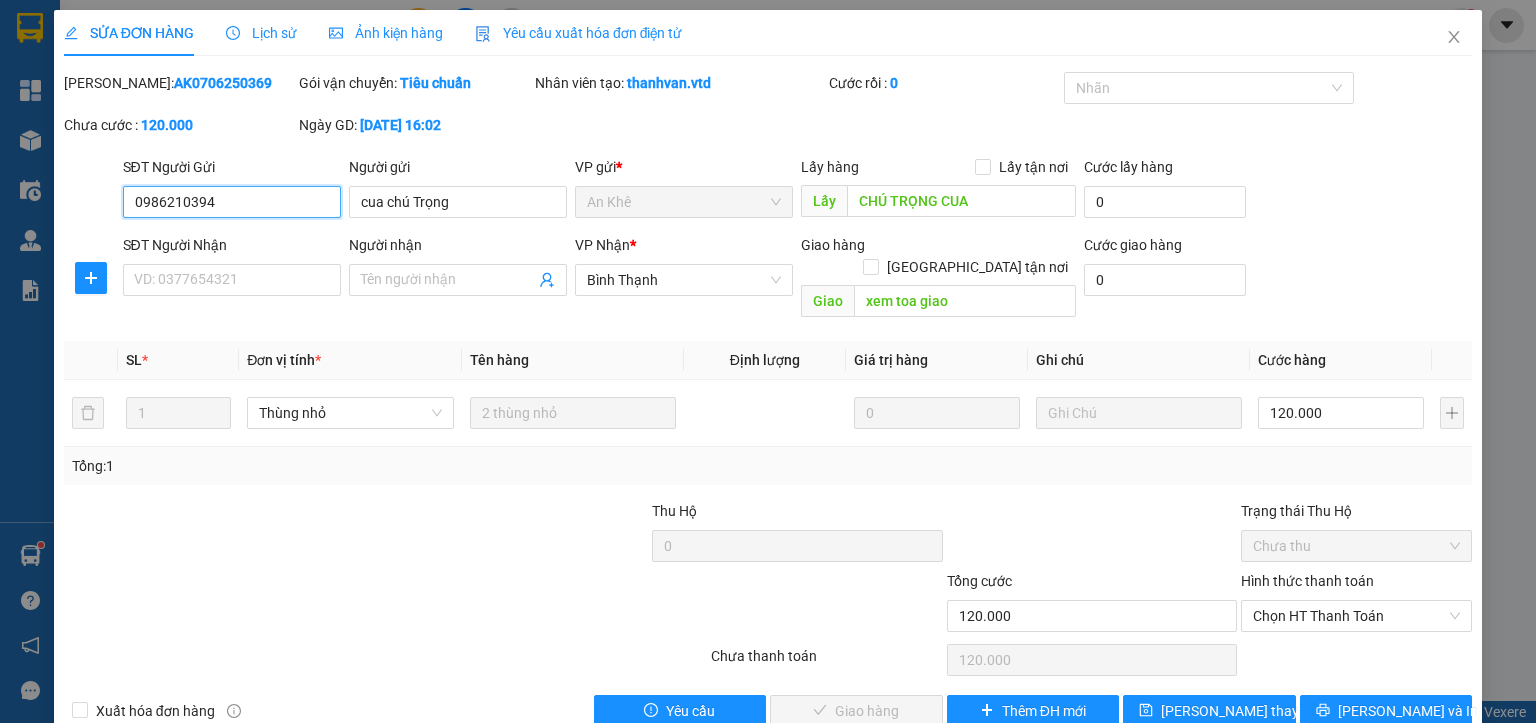 click on "0986210394" at bounding box center [232, 202] 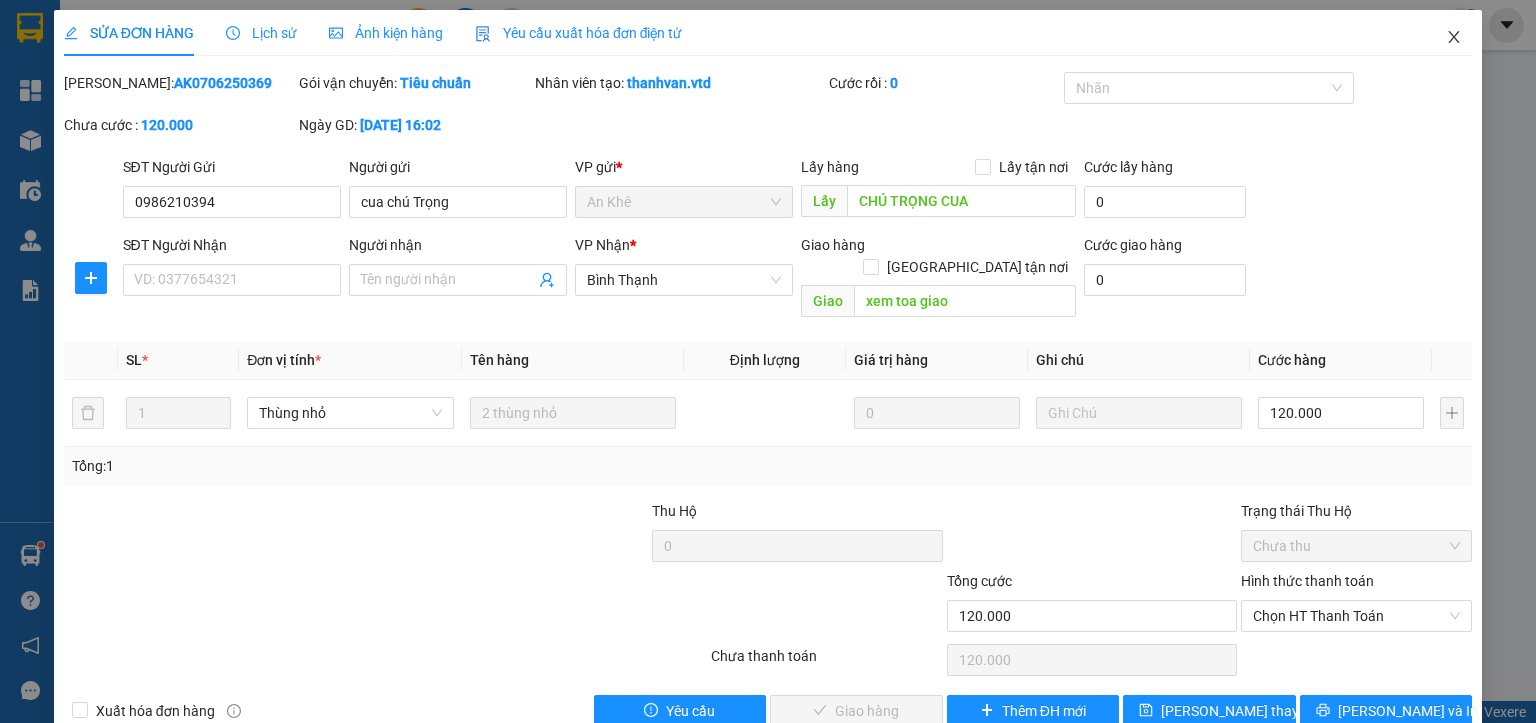 click 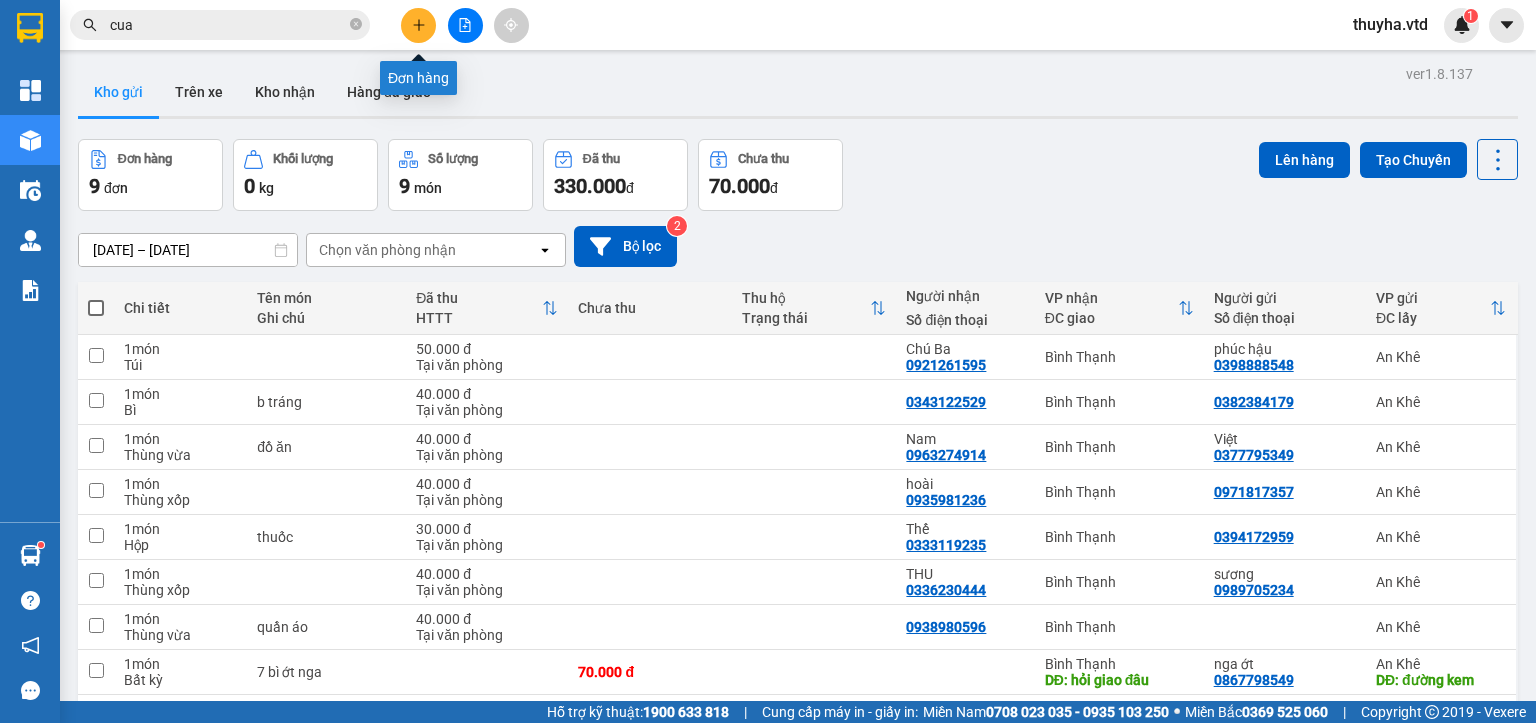 click 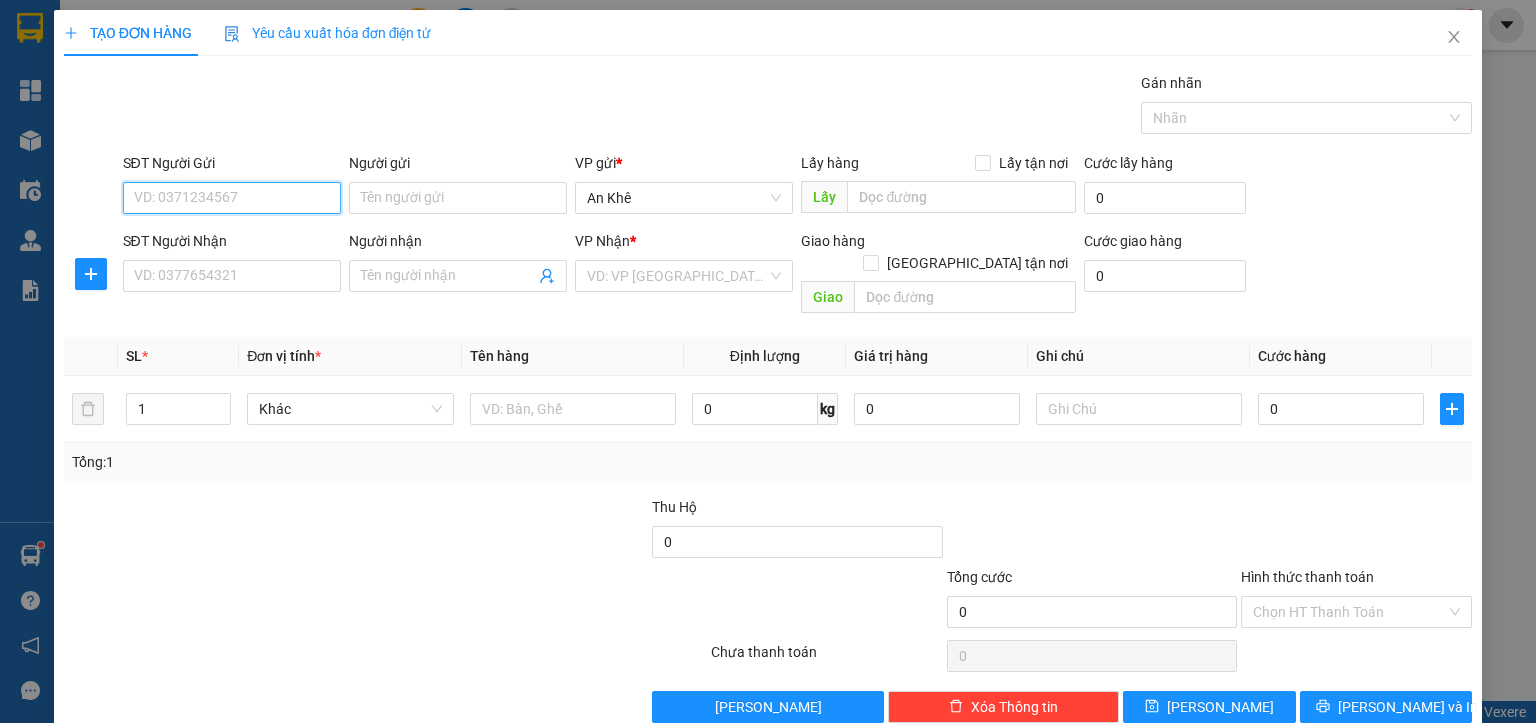 drag, startPoint x: 152, startPoint y: 196, endPoint x: 156, endPoint y: 209, distance: 13.601471 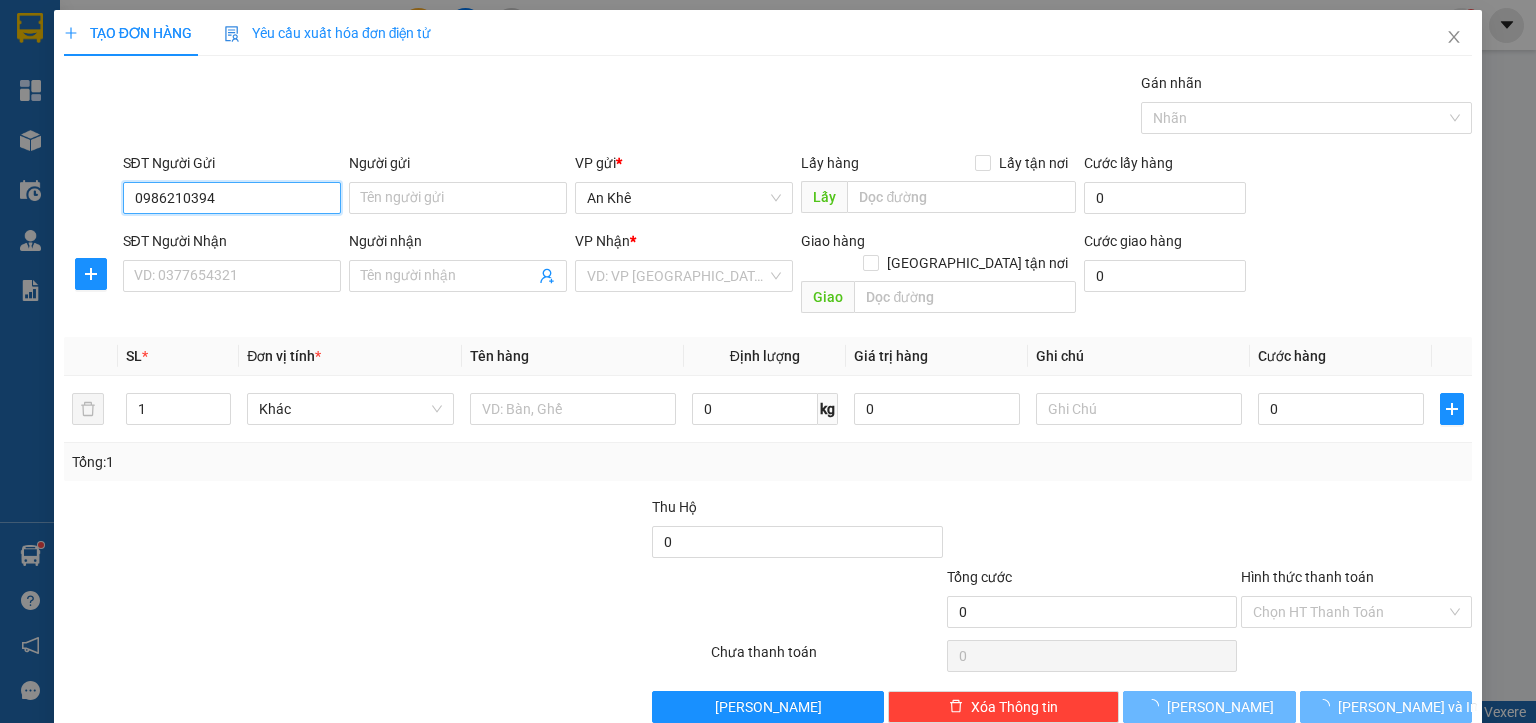 click on "0986210394" at bounding box center [232, 198] 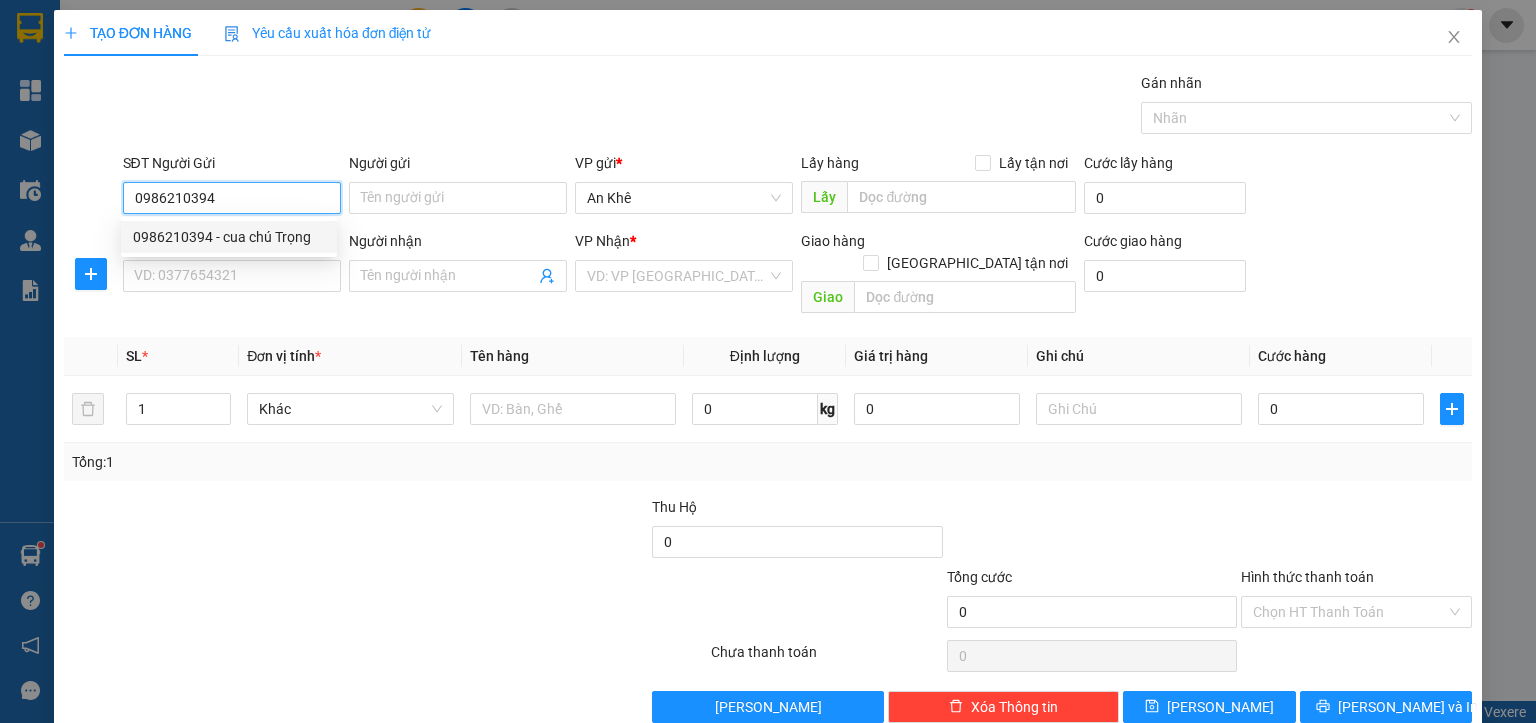 click on "0986210394 - cua chú Trọng" at bounding box center (229, 237) 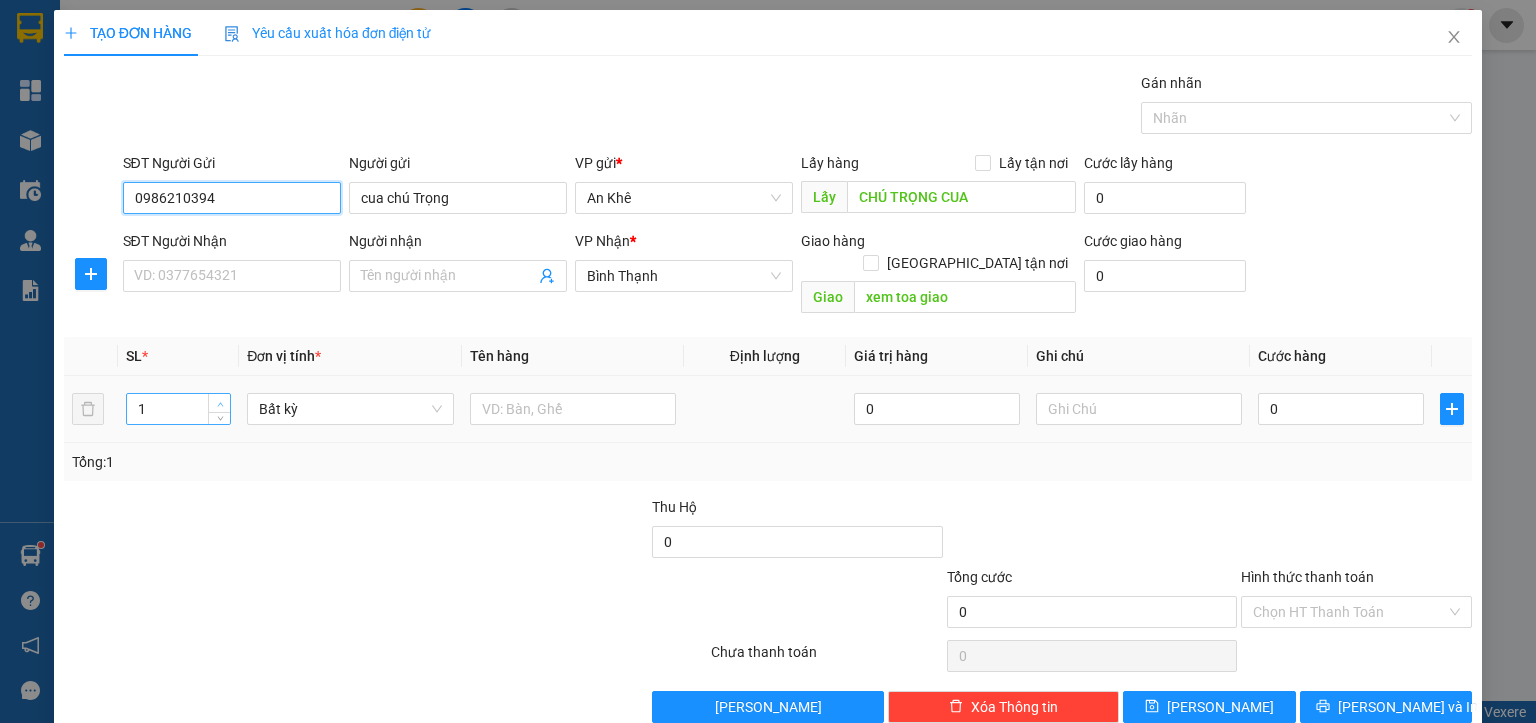 type on "0986210394" 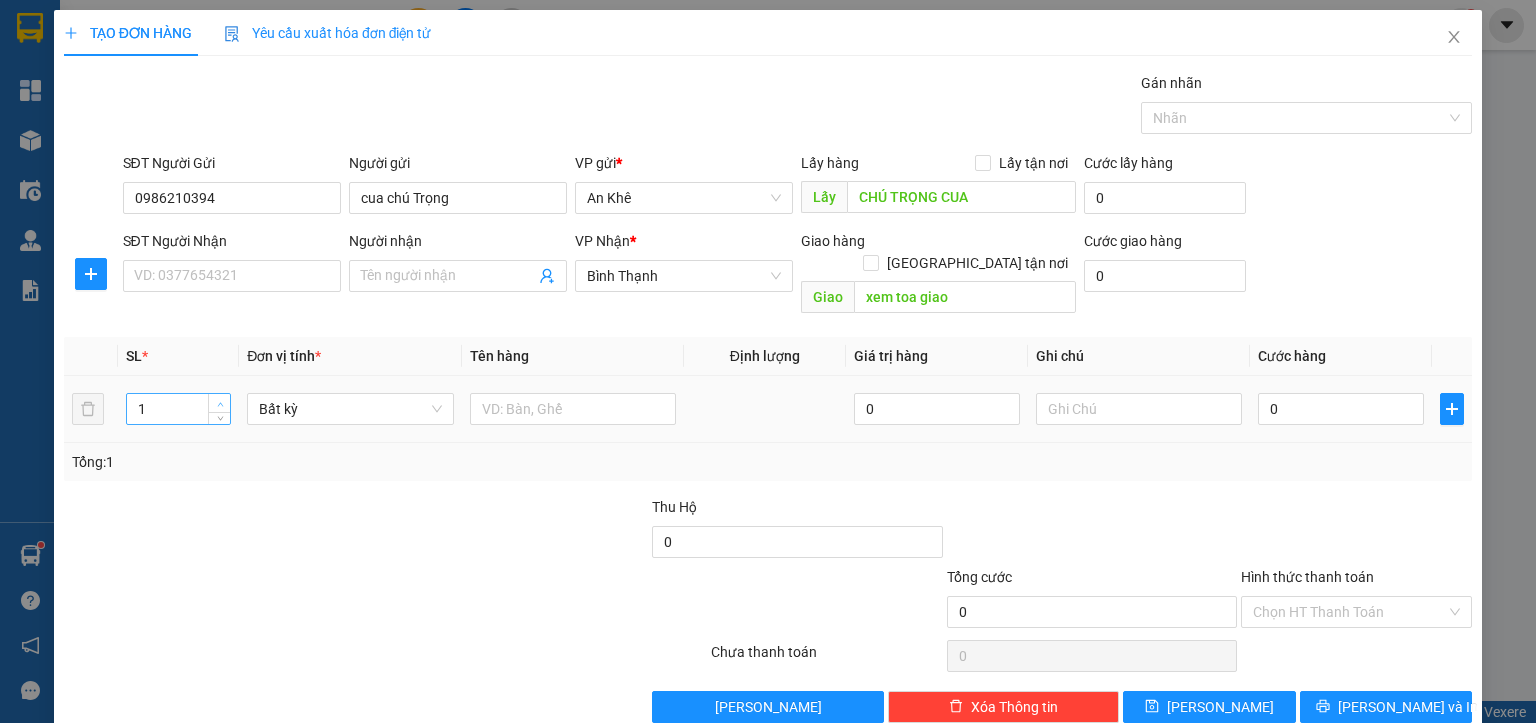type on "2" 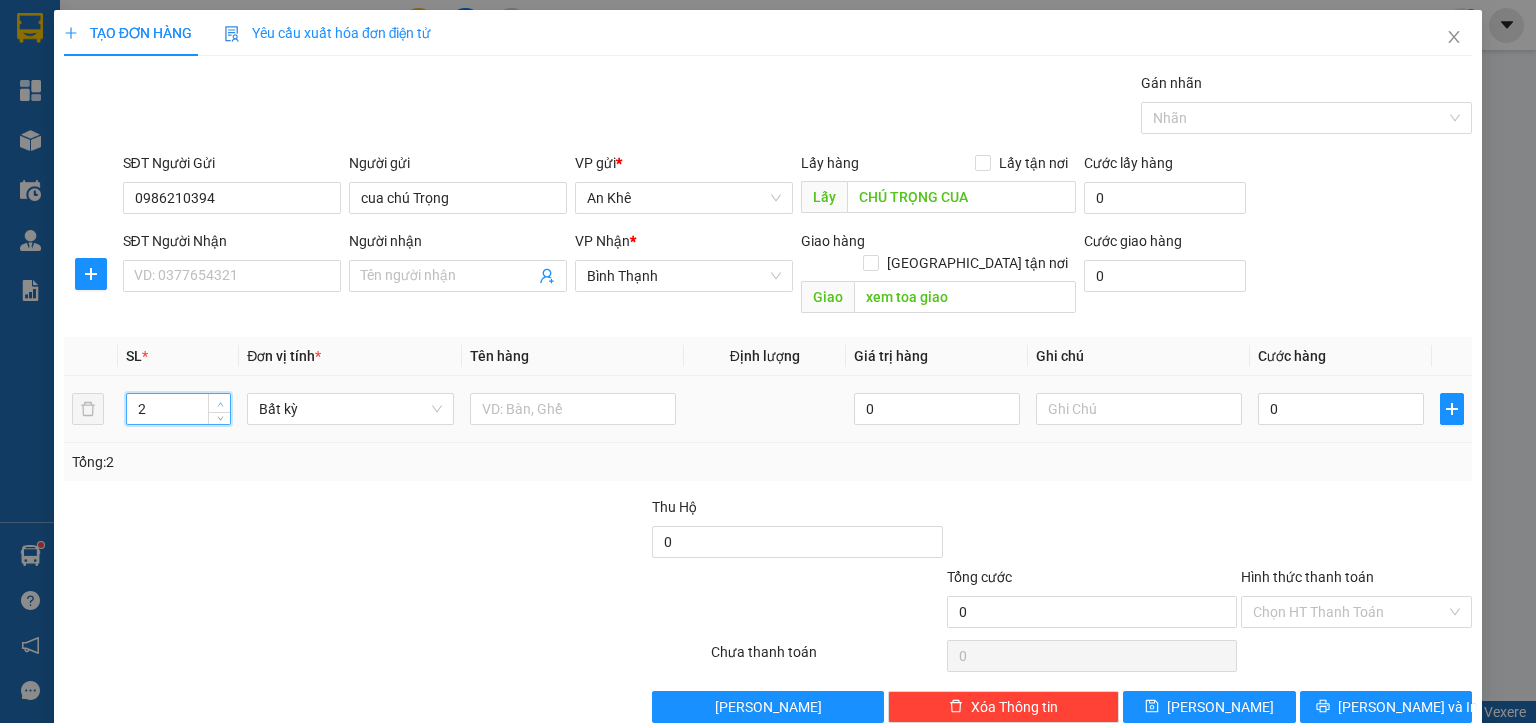 click at bounding box center [220, 404] 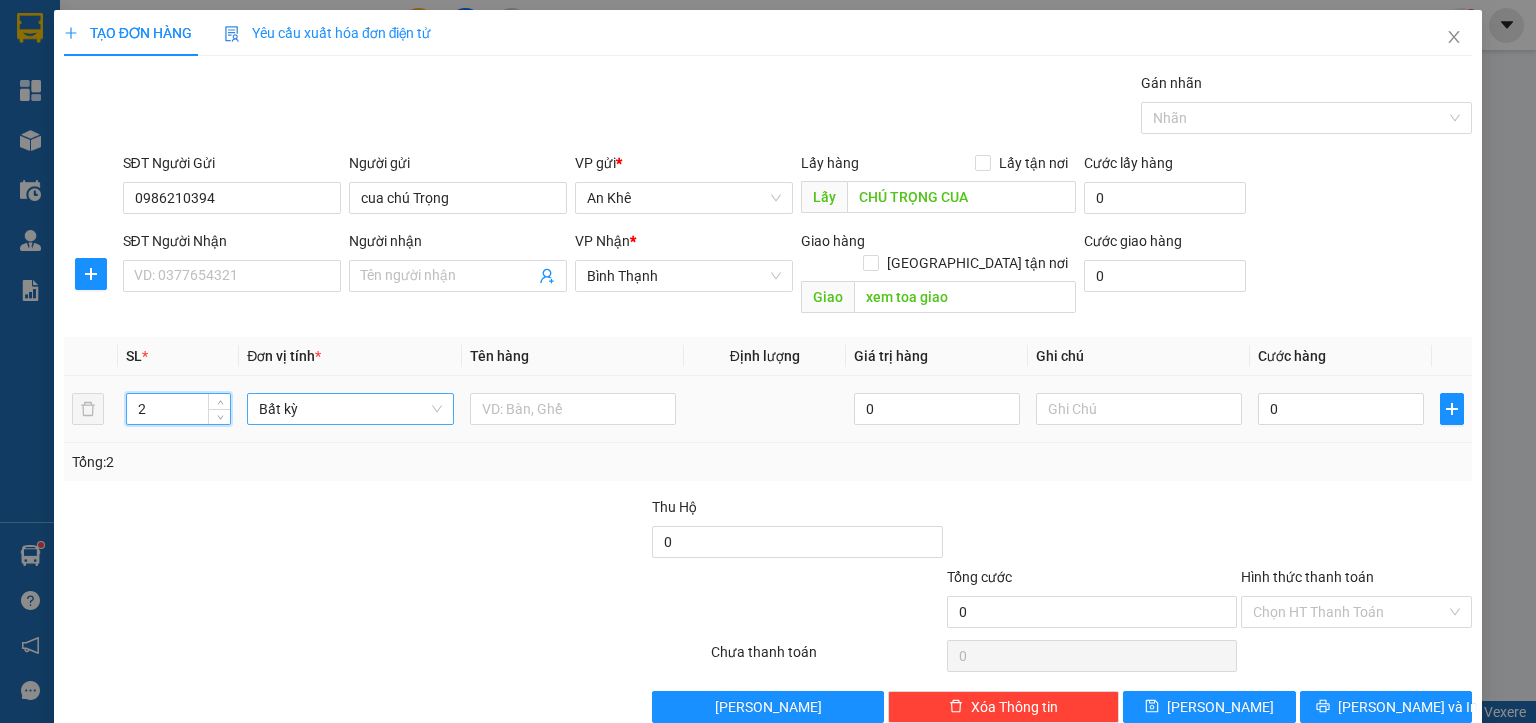 click on "Bất kỳ" at bounding box center [350, 409] 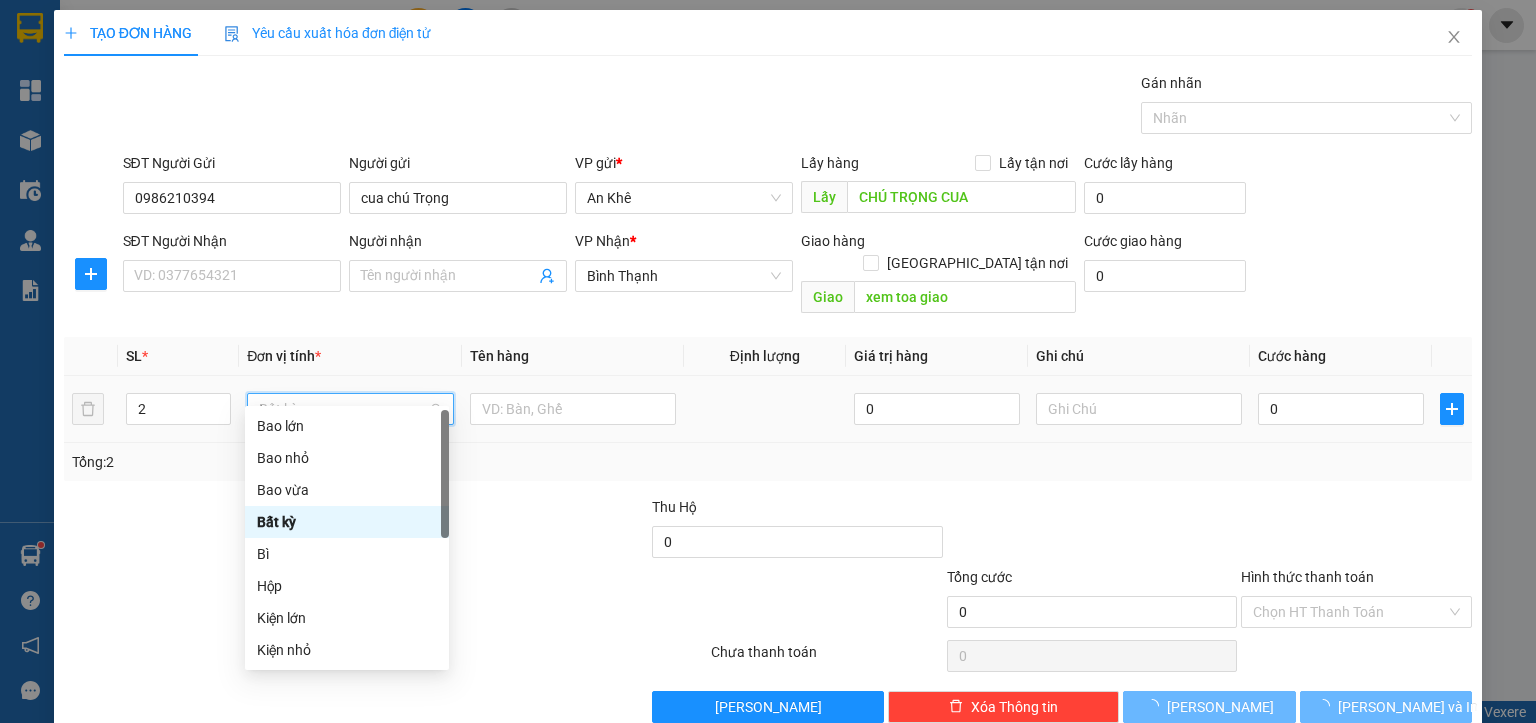 type on "th" 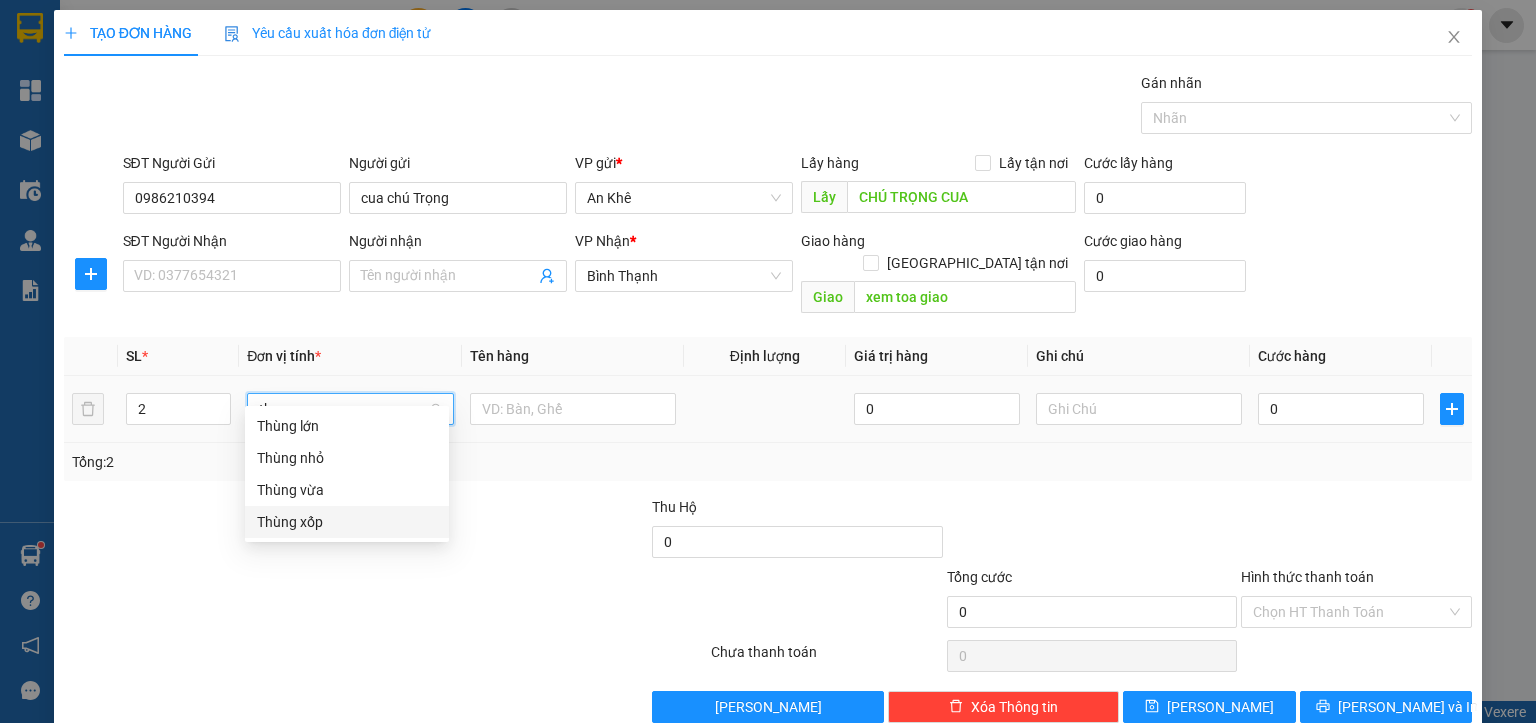 click on "Thùng xốp" at bounding box center (347, 522) 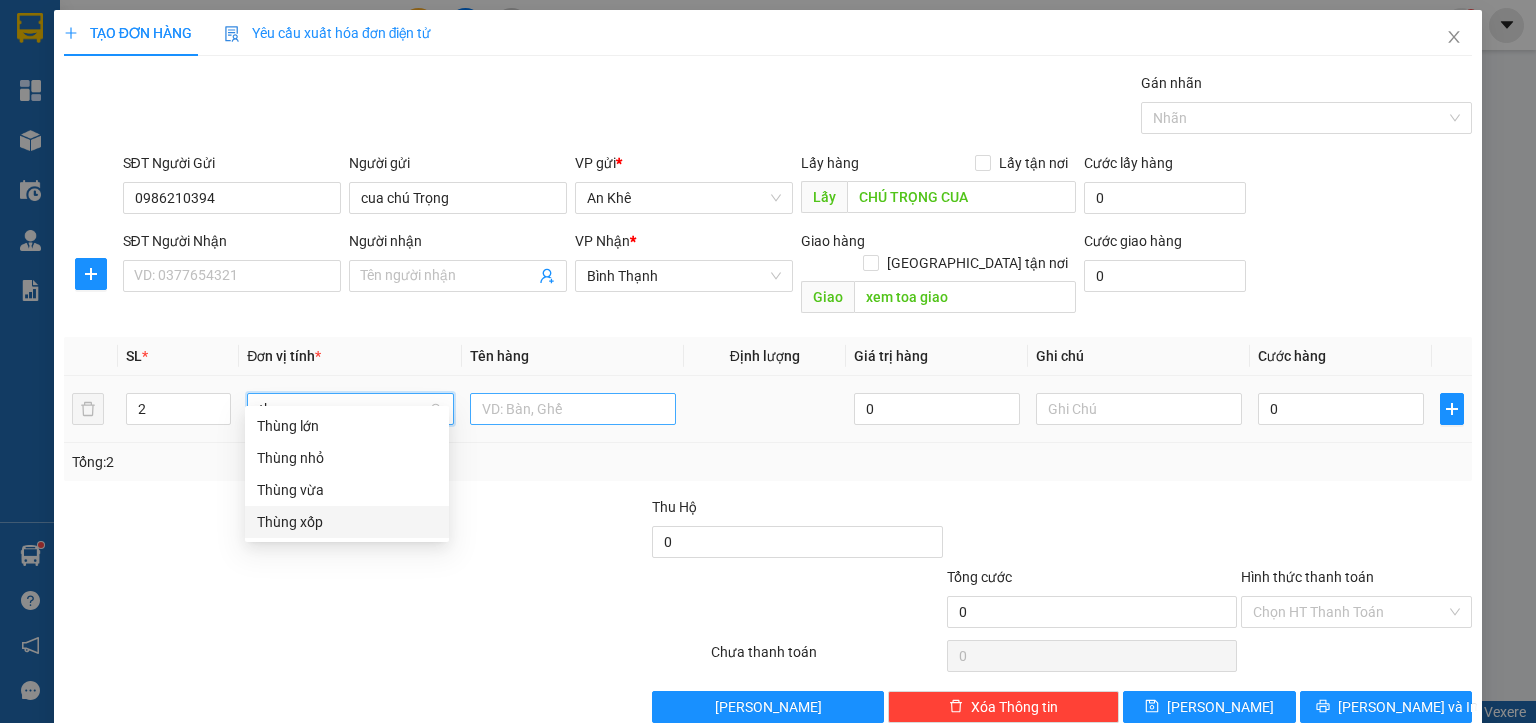 type 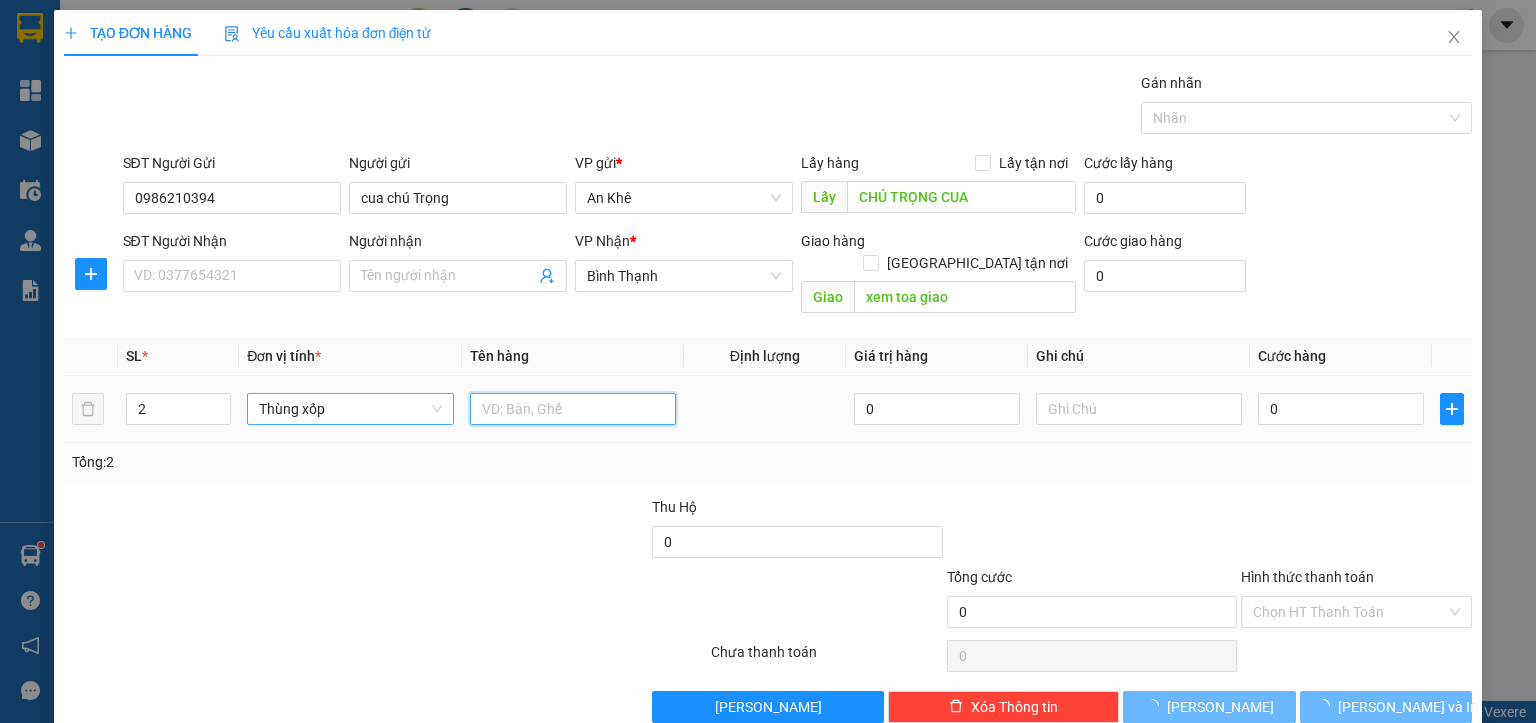 click at bounding box center (573, 409) 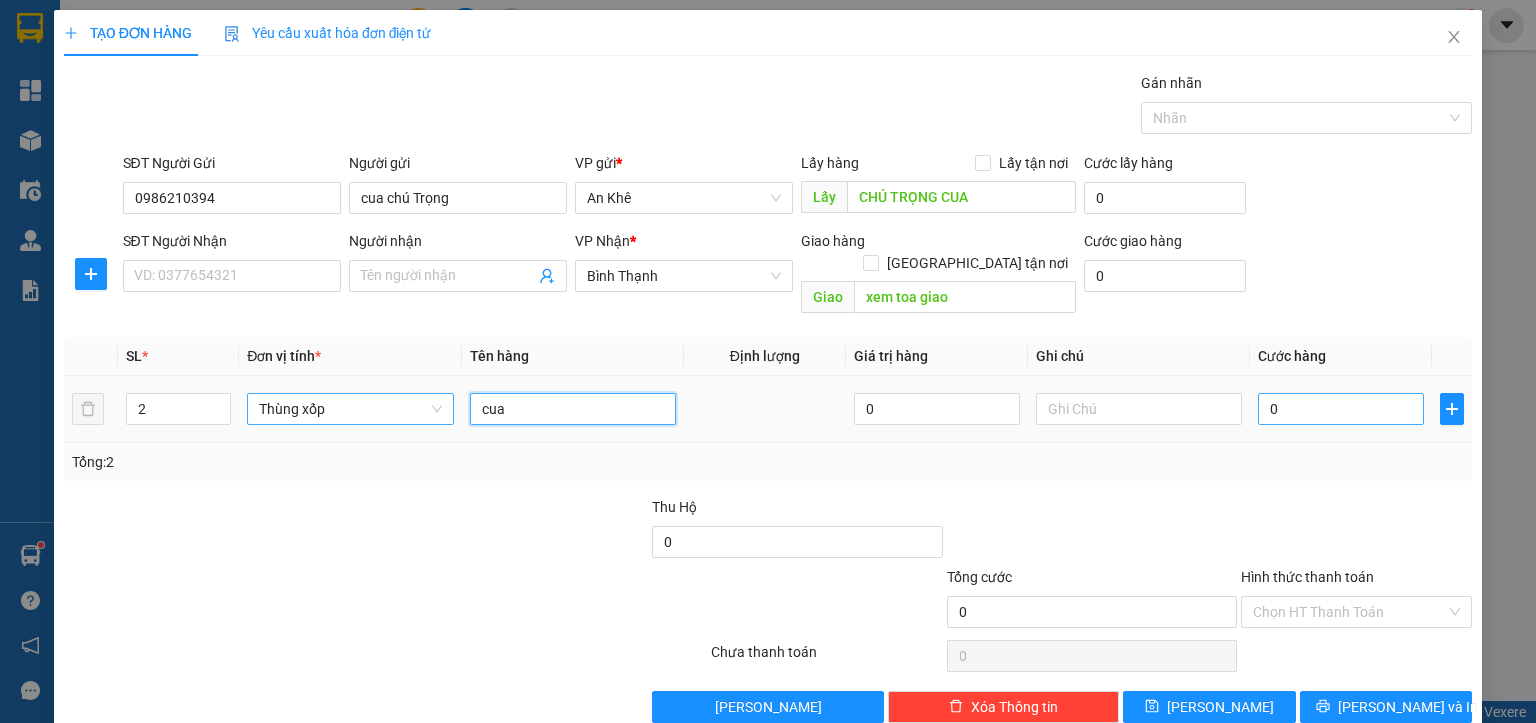 type on "cua" 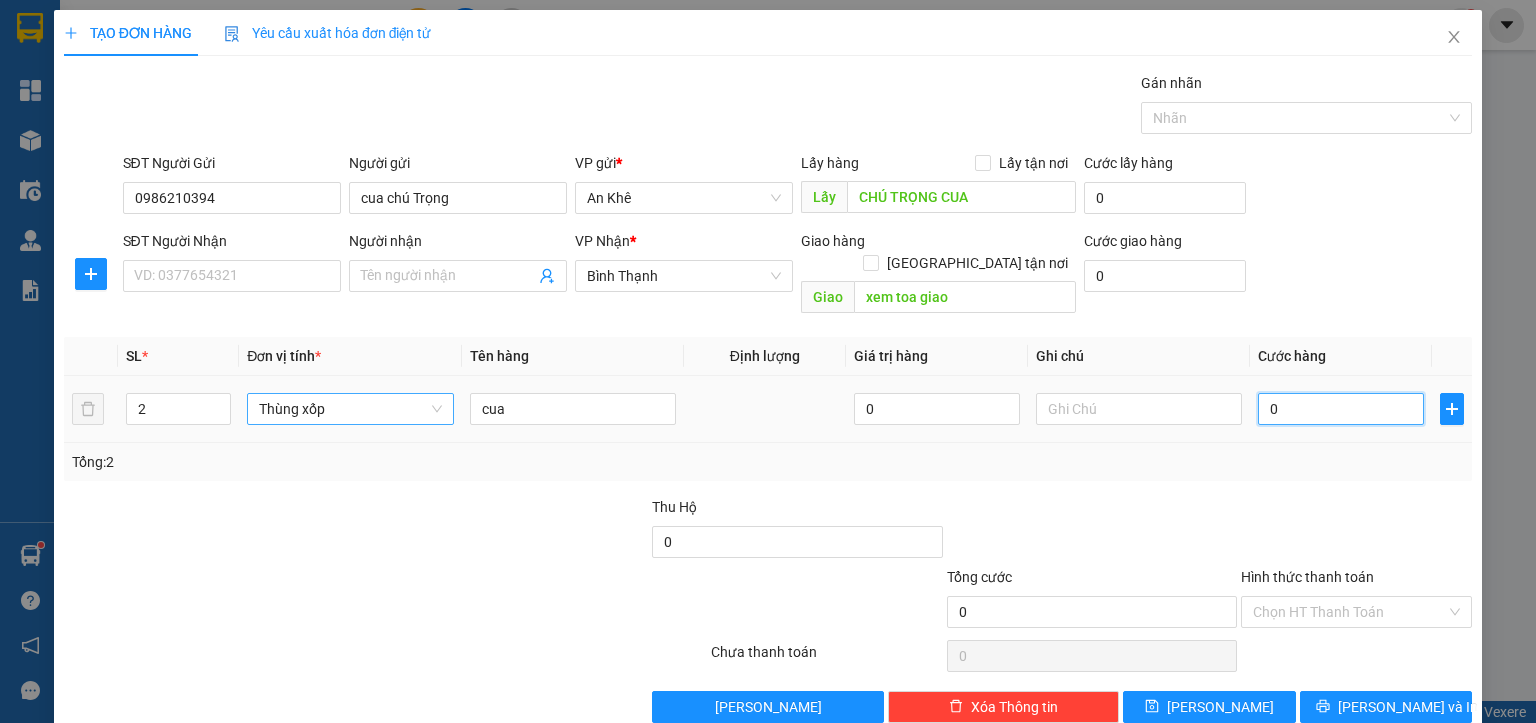 click on "0" at bounding box center (1341, 409) 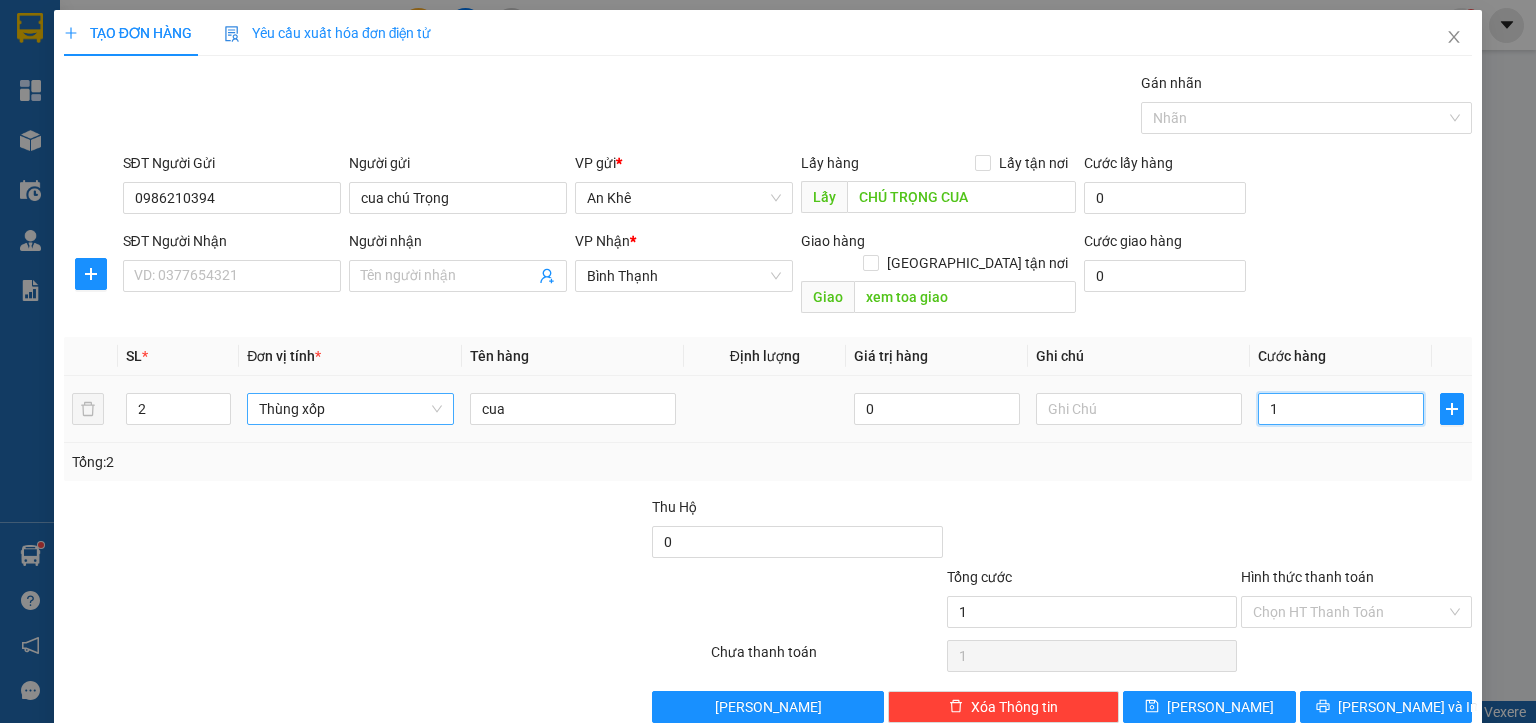 type on "16" 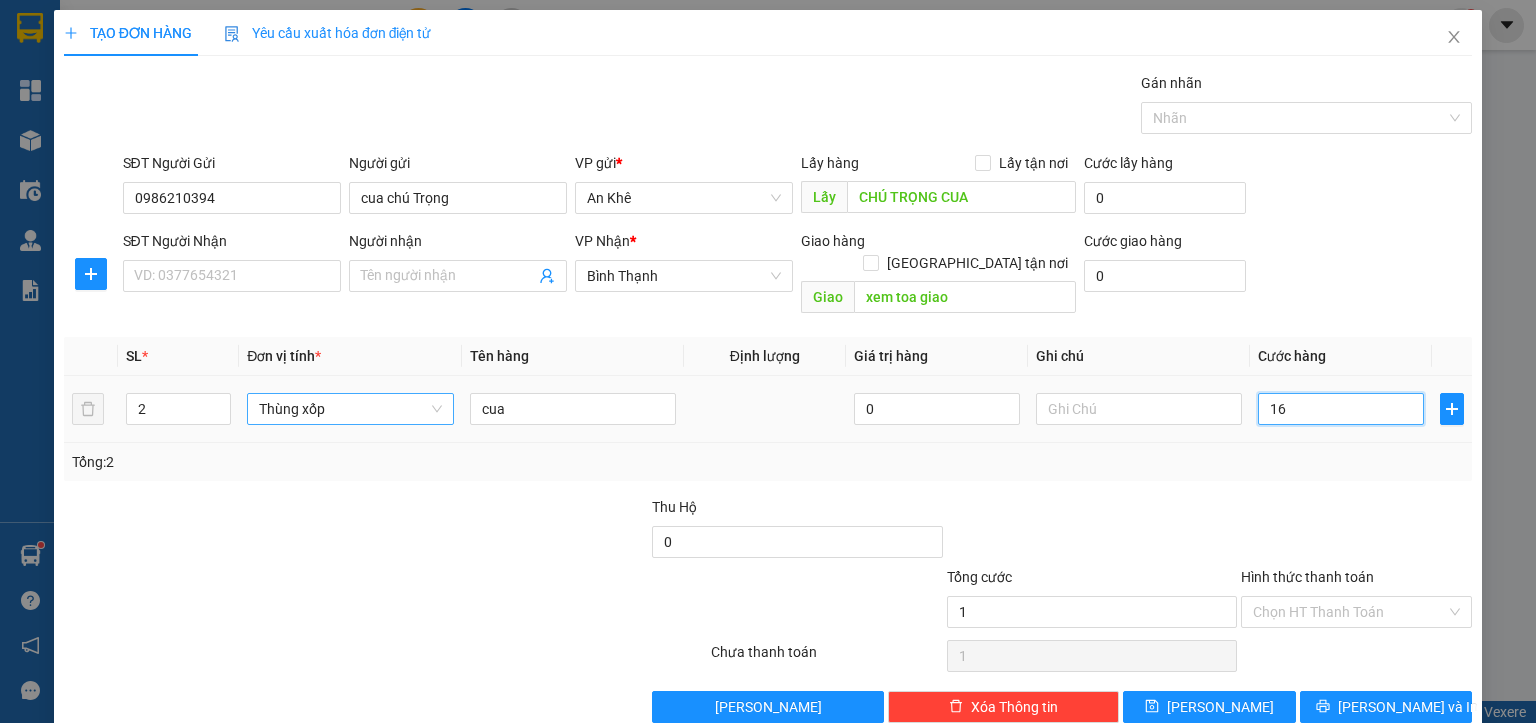 type on "16" 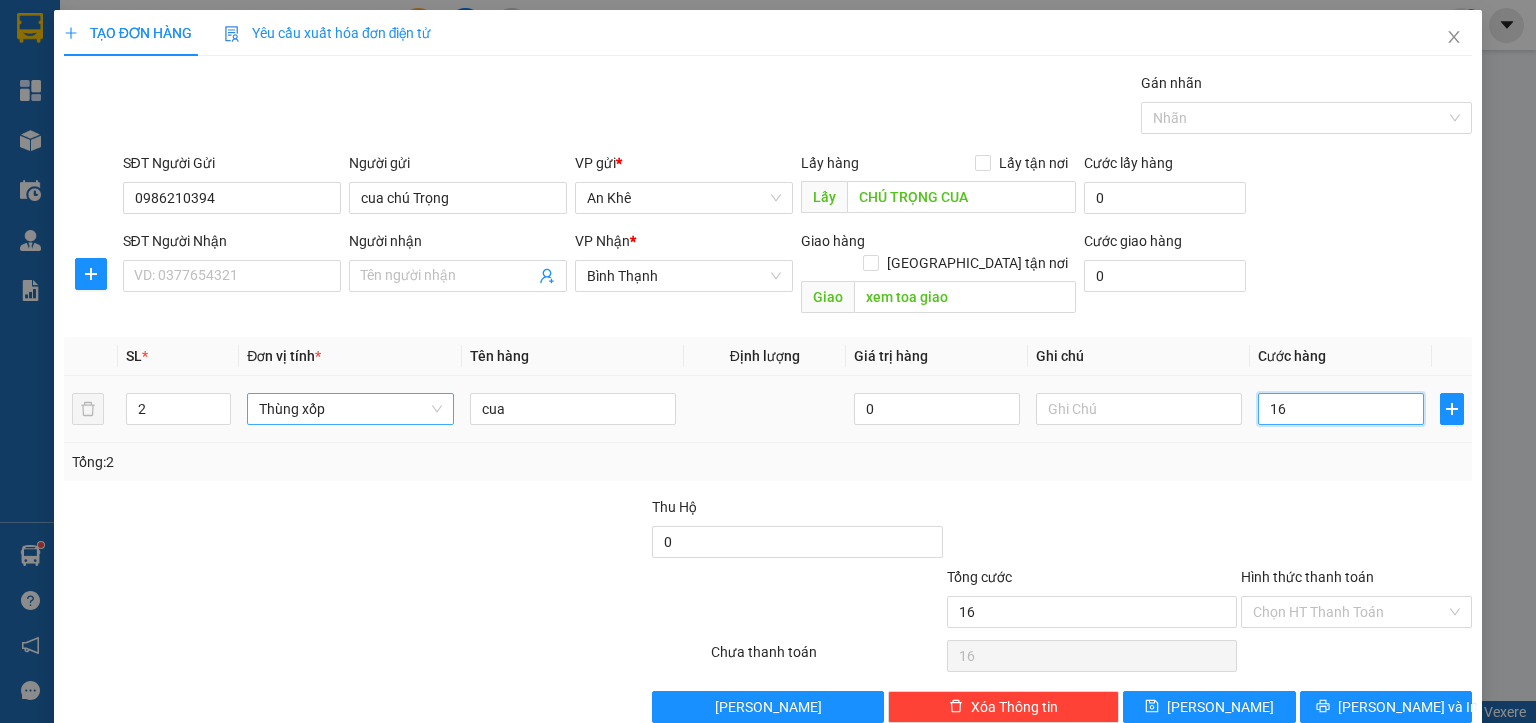 type on "160" 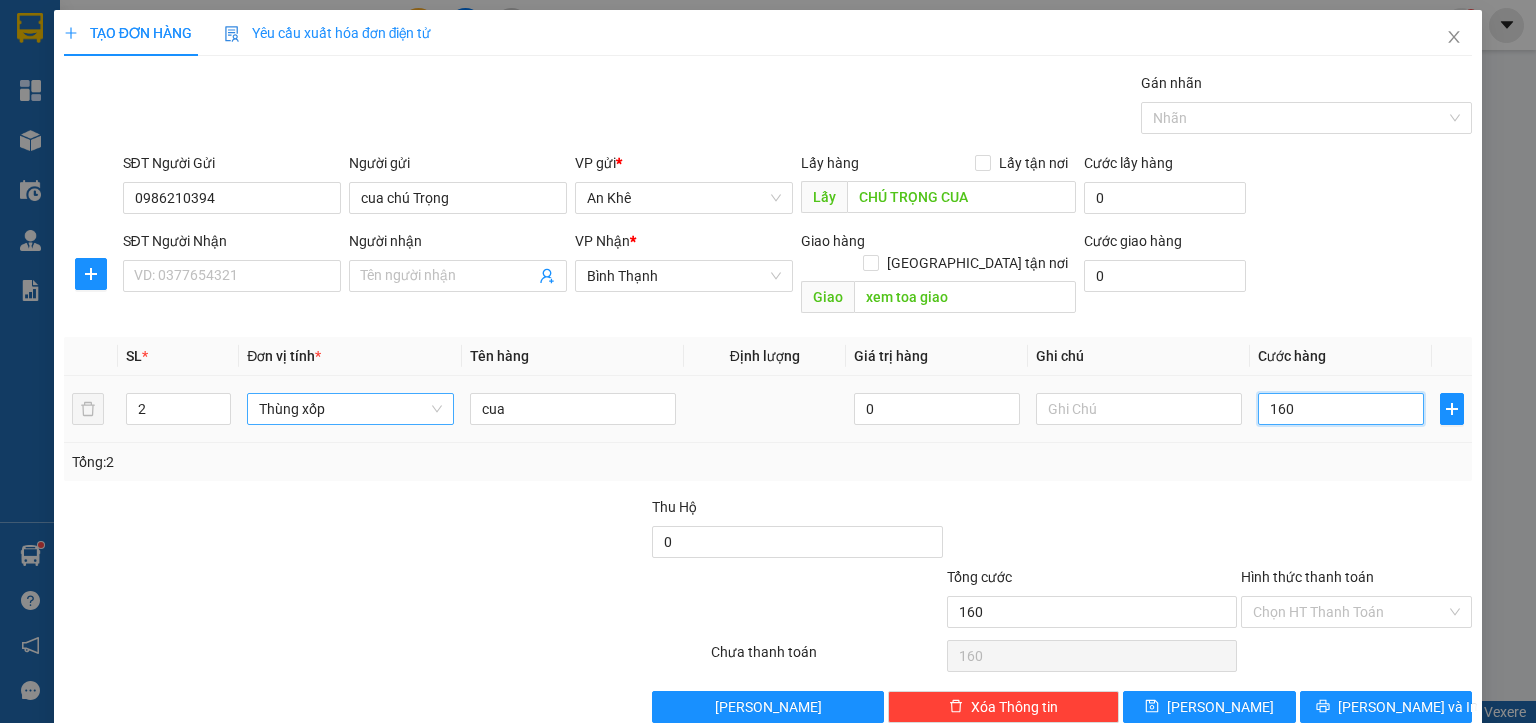 type on "1.600" 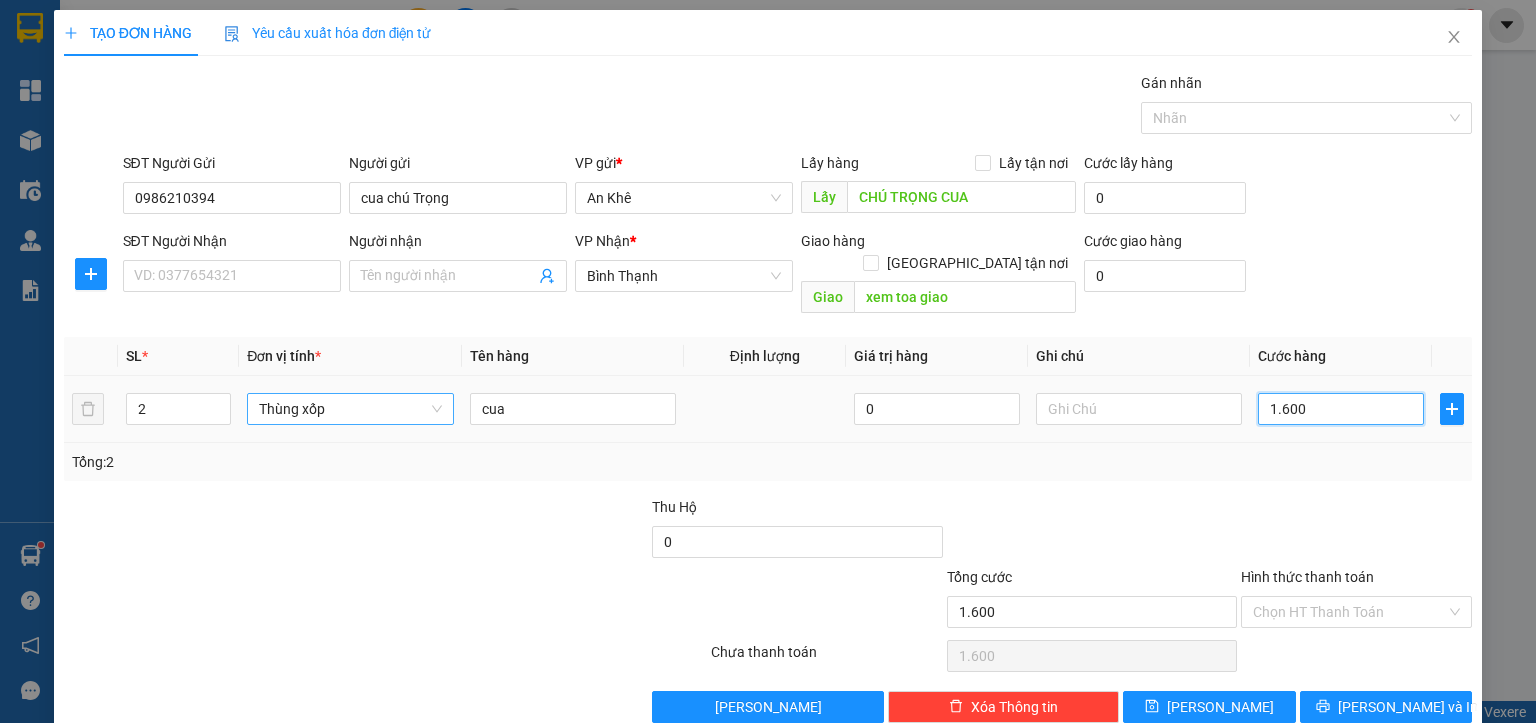 type on "16.000" 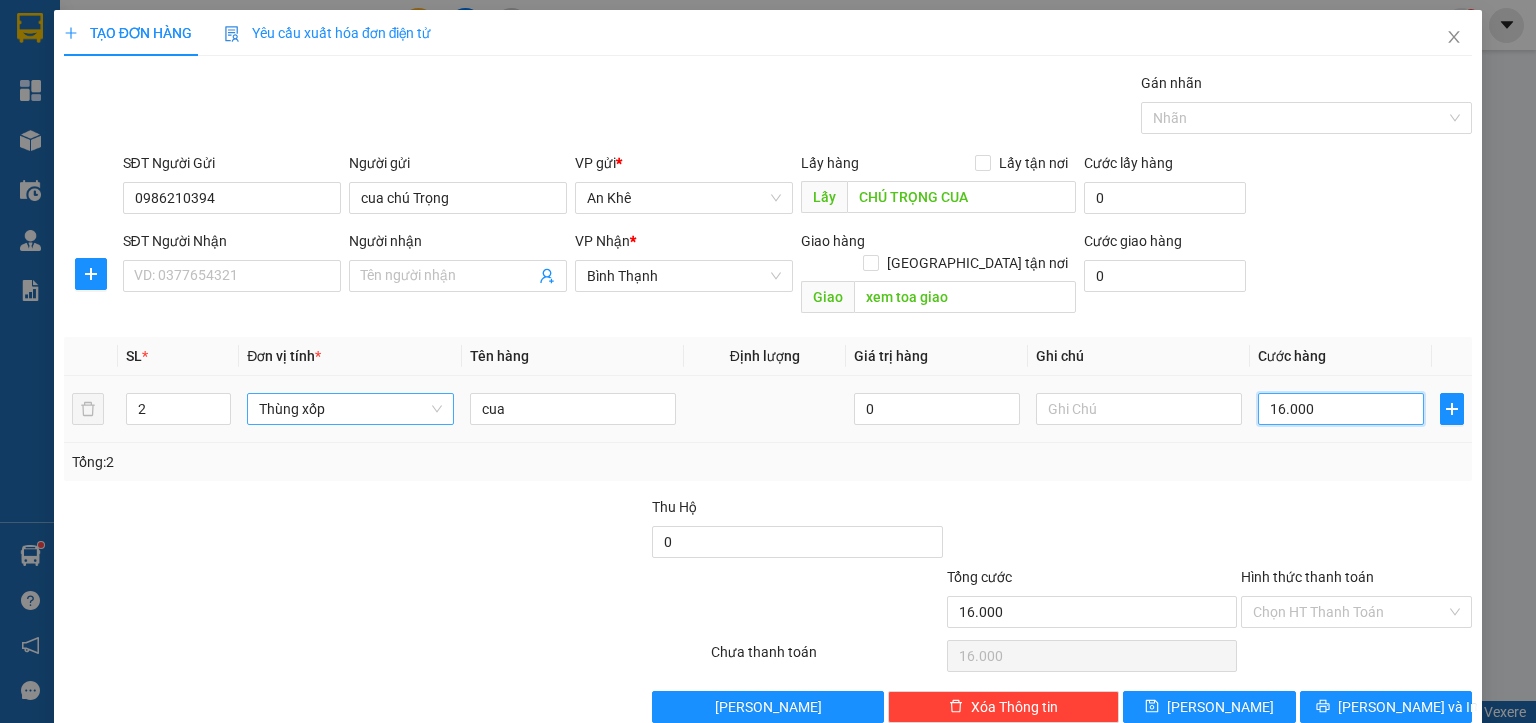type on "160.000" 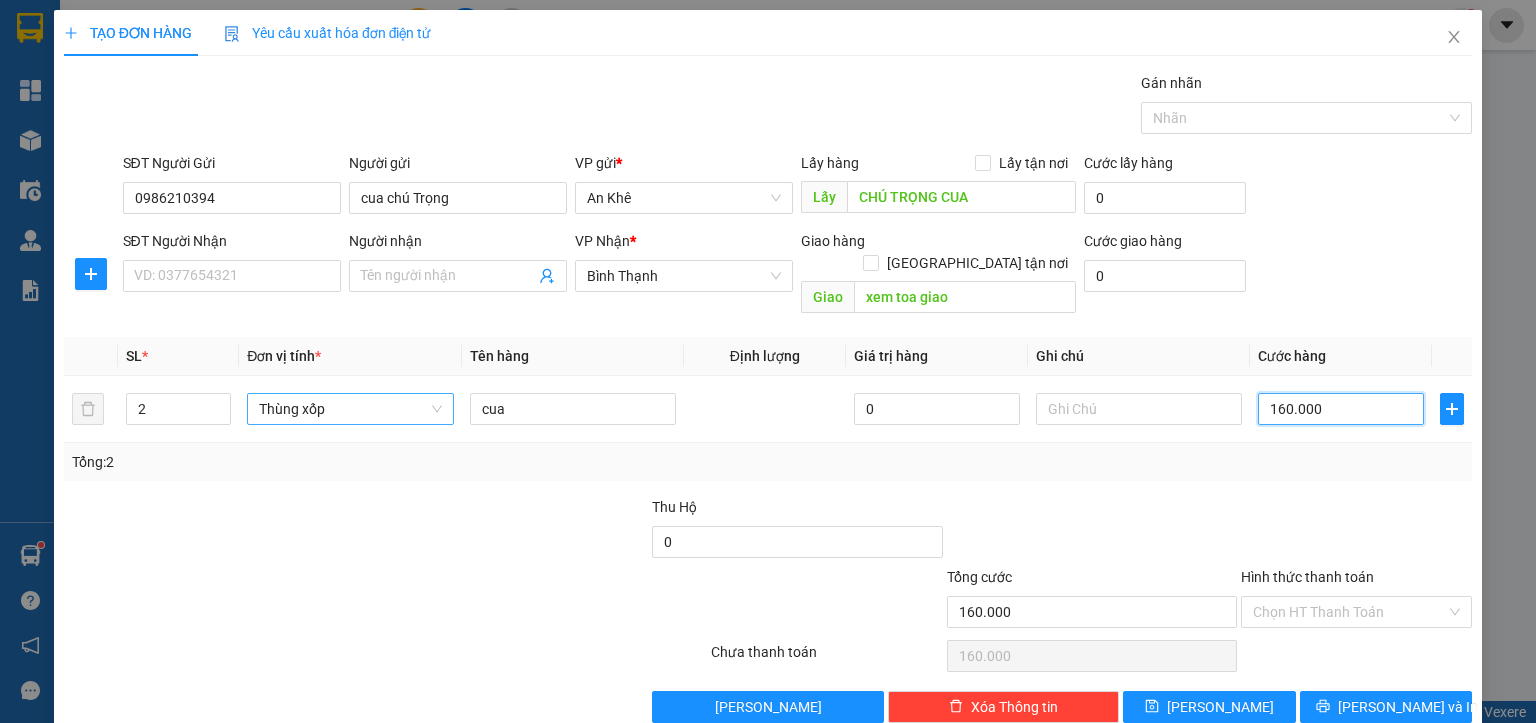 type on "160.000" 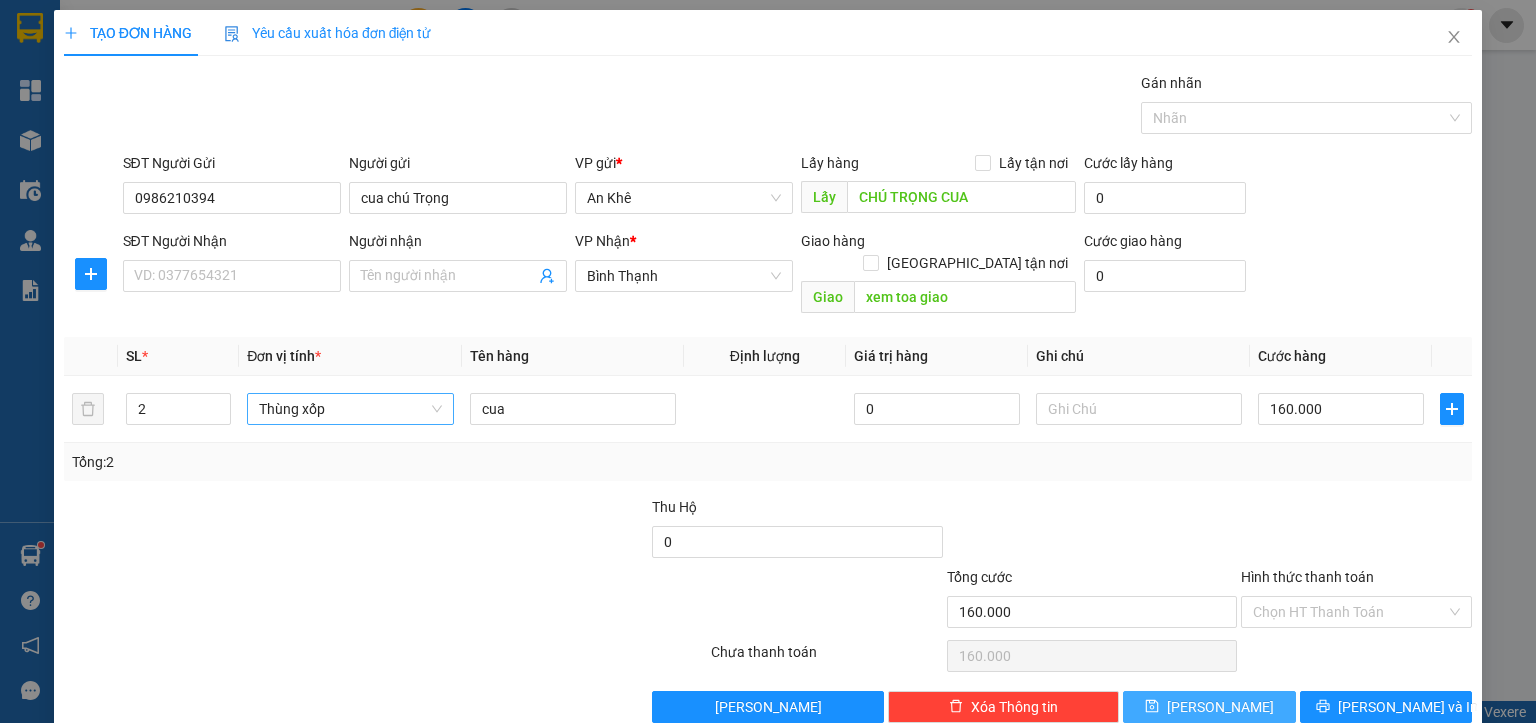 click on "Transit Pickup Surcharge Ids Transit Deliver Surcharge Ids Transit Deliver Surcharge Transit Deliver Surcharge Gói vận chuyển  * Tiêu chuẩn Gán nhãn   Nhãn SĐT Người Gửi 0986210394 Người gửi cua chú Trọng VP gửi  * An Khê Lấy hàng Lấy tận nơi Lấy CHÚ TRỌNG CUA Cước lấy hàng 0 SĐT Người Nhận VD: 0377654321 Người nhận Tên người nhận VP Nhận  * Bình Thạnh Giao hàng Giao tận nơi Giao xem toa giao Cước giao hàng 0 SL  * Đơn vị tính  * Tên hàng  Định lượng Giá trị hàng Ghi chú Cước hàng                   2 Thùng xốp cua 0 160.000 Tổng:  2 Thu Hộ 0 Tổng cước 160.000 Hình thức thanh toán Chọn HT Thanh Toán Số tiền thu trước 0 Chưa thanh toán 160.000 Chọn HT Thanh Toán Lưu nháp Xóa Thông tin [PERSON_NAME] và In cua" at bounding box center [768, 397] 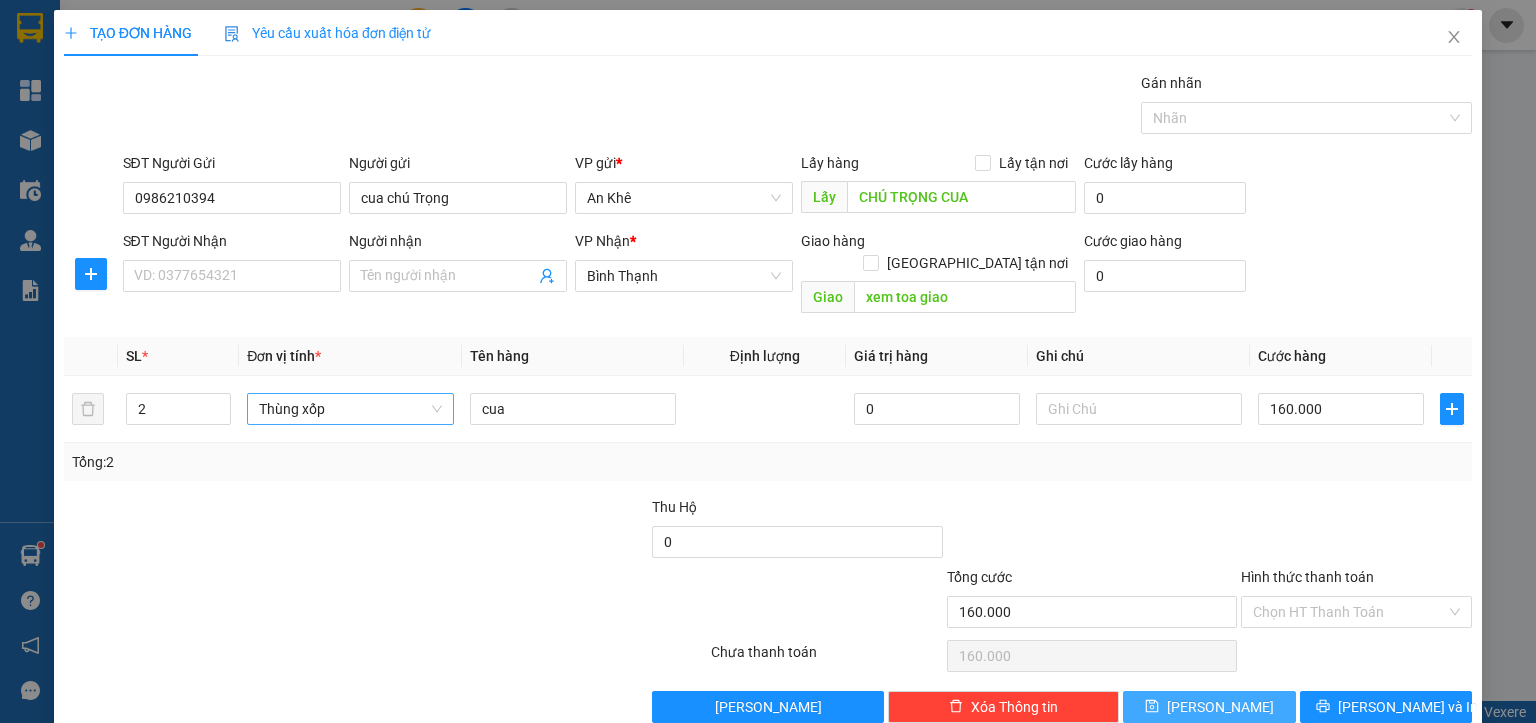 click on "[PERSON_NAME]" at bounding box center (1209, 707) 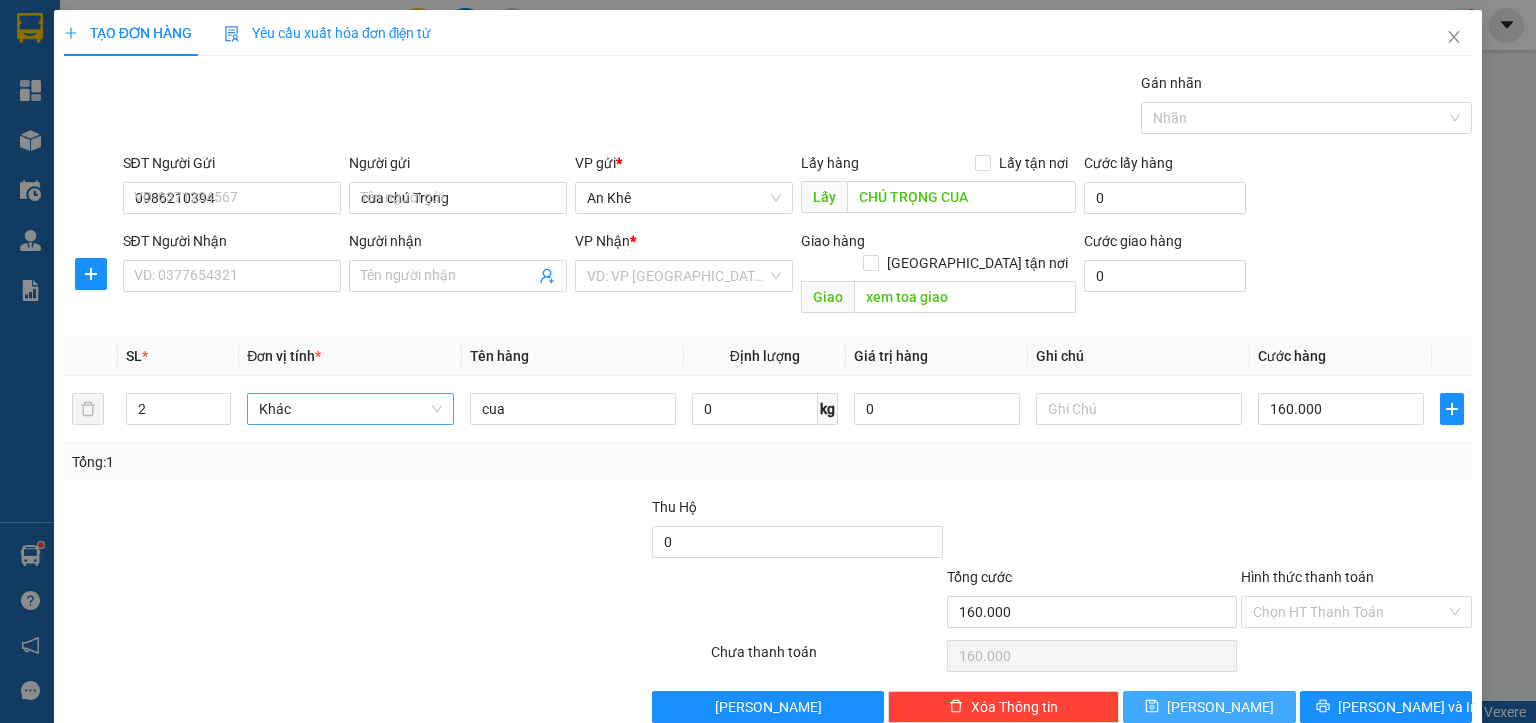 type 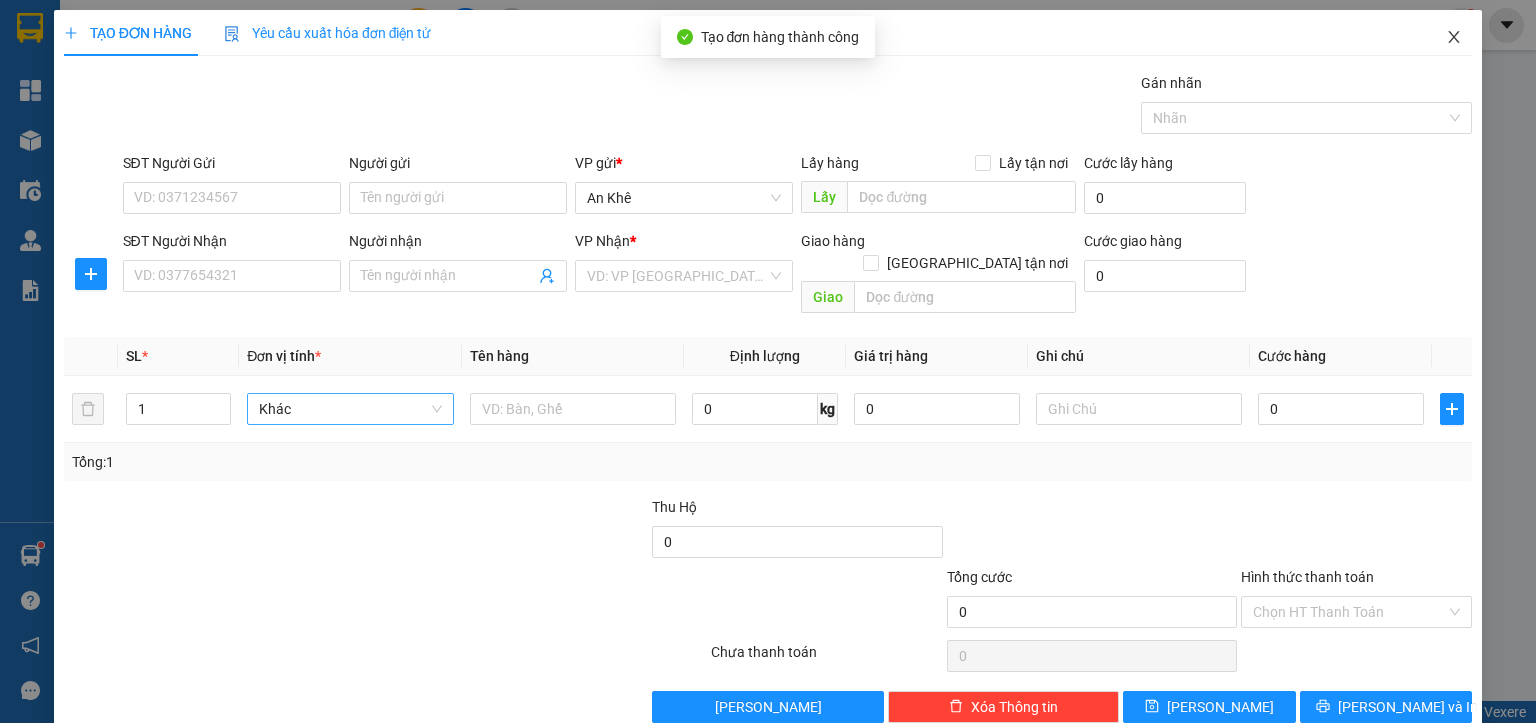 drag, startPoint x: 1436, startPoint y: 35, endPoint x: 1436, endPoint y: 0, distance: 35 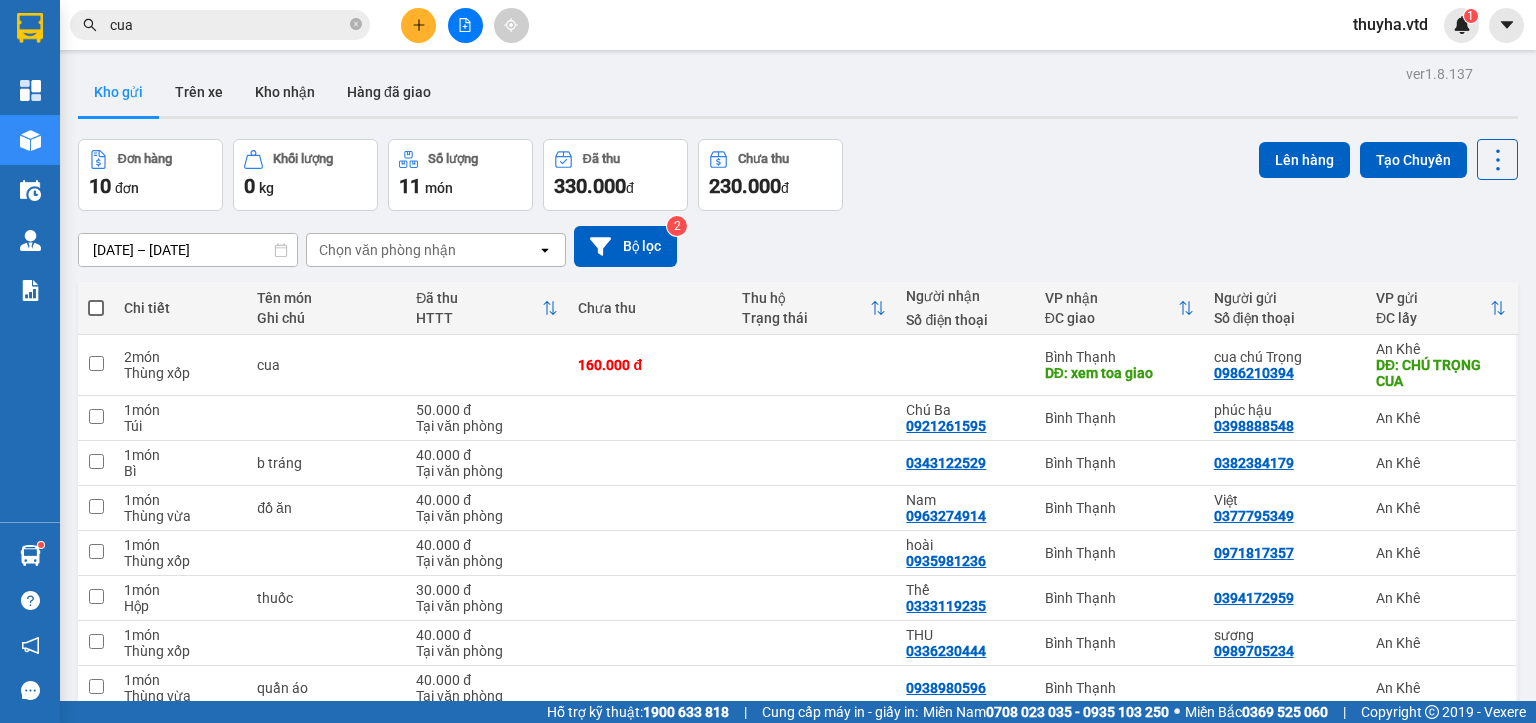 click on "cua" at bounding box center (228, 25) 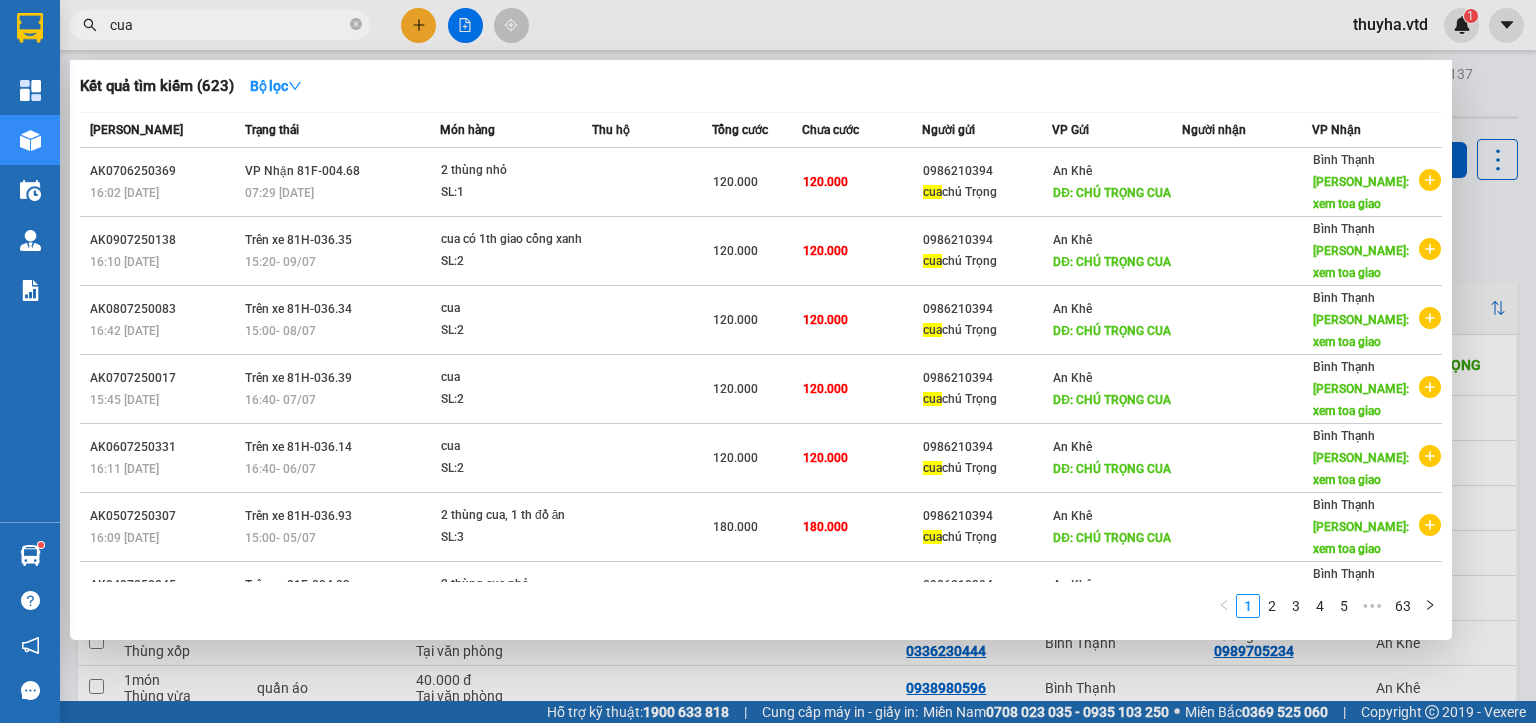 click on "cua" at bounding box center (228, 25) 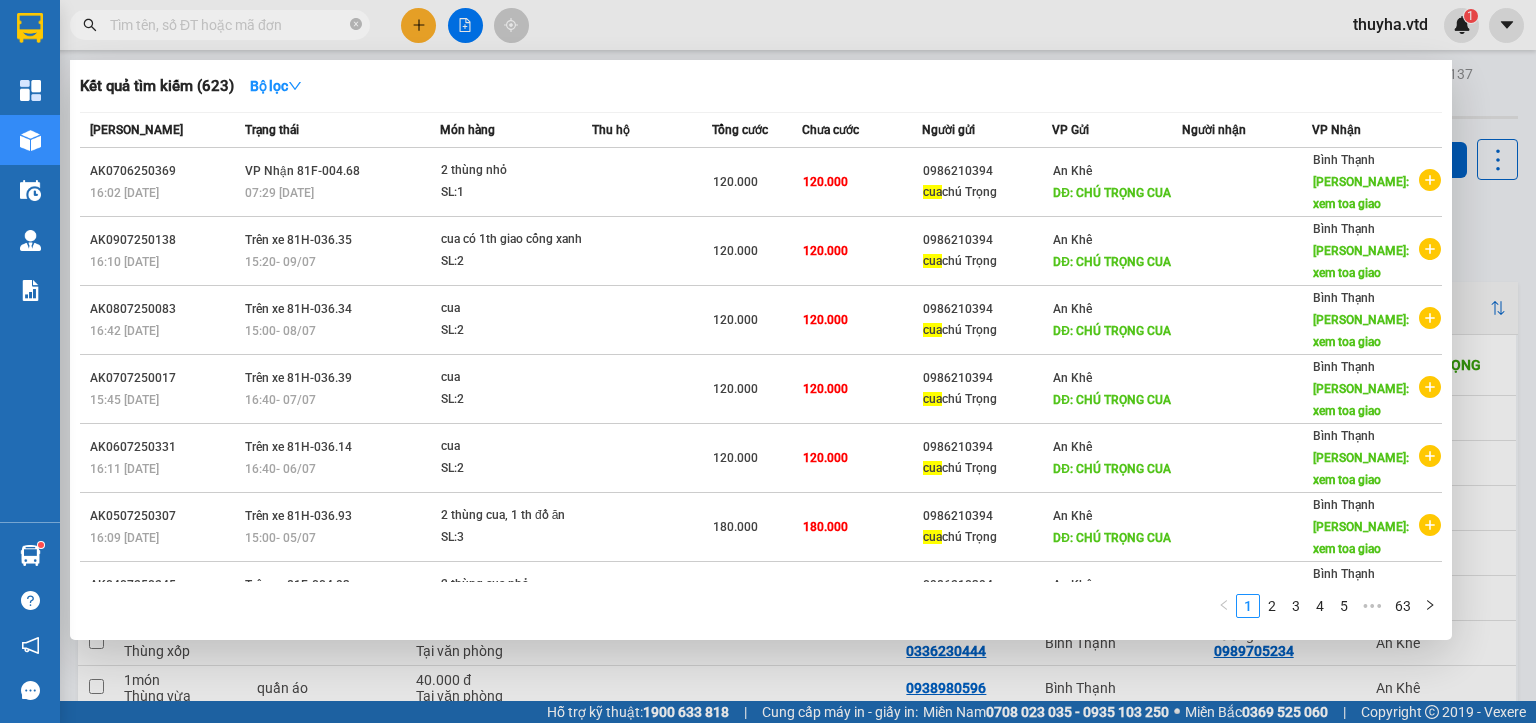 type on "ơ" 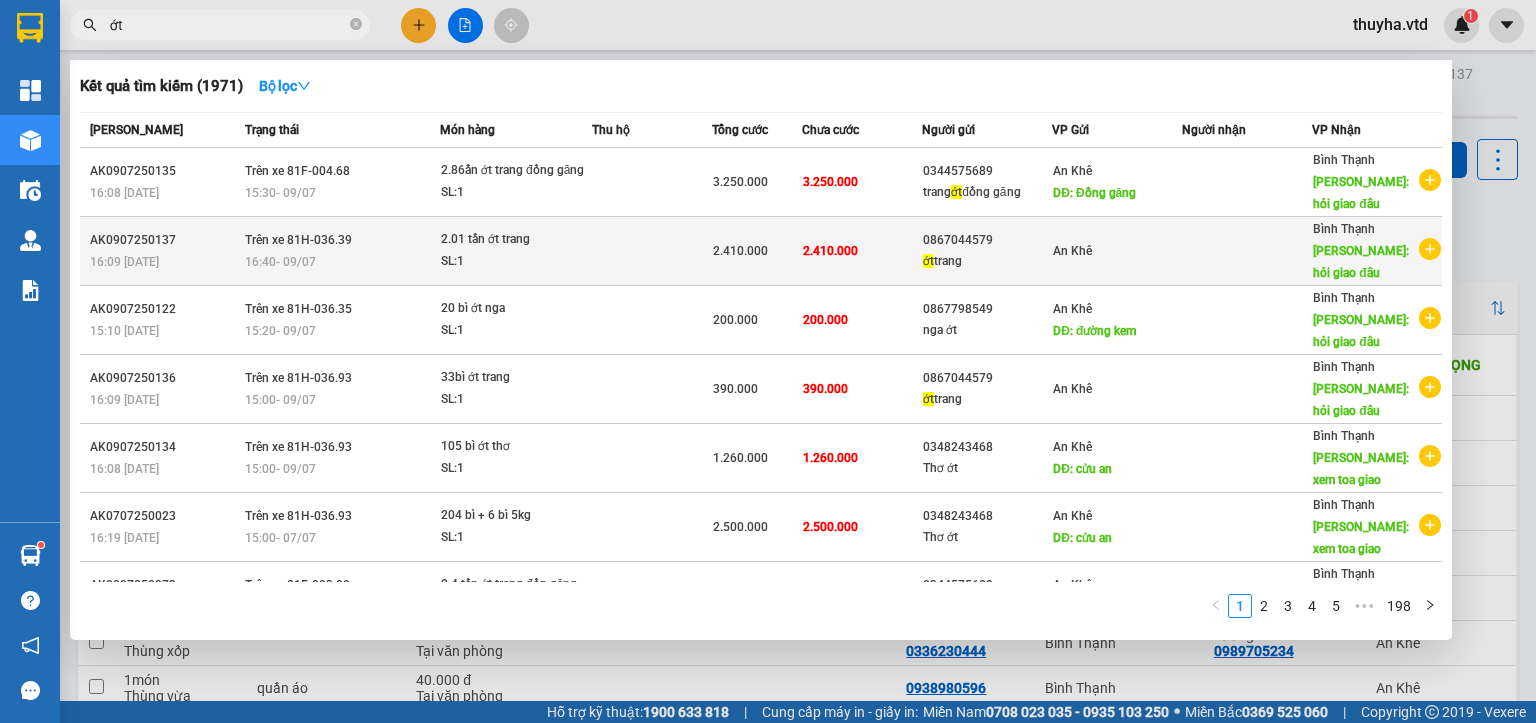 type on "ớt" 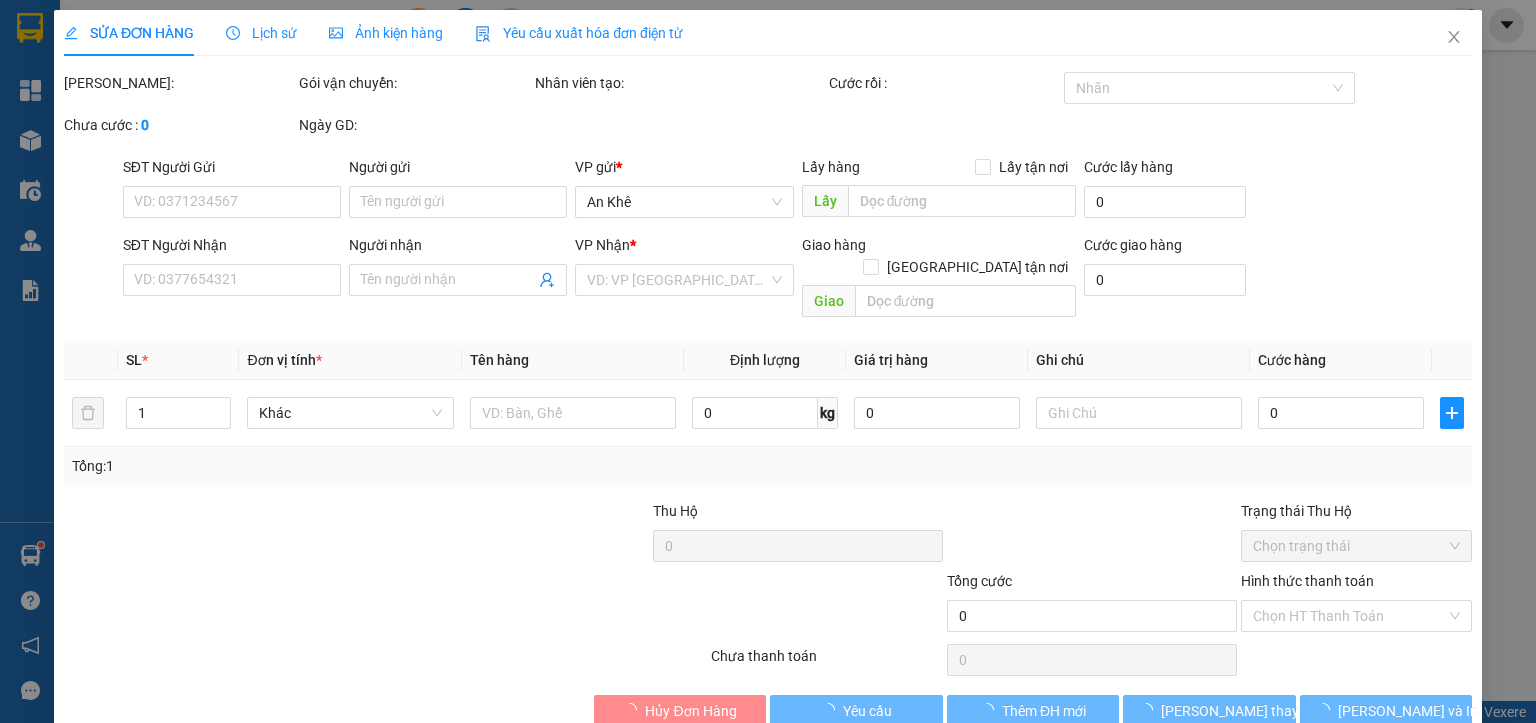 type on "0867044579" 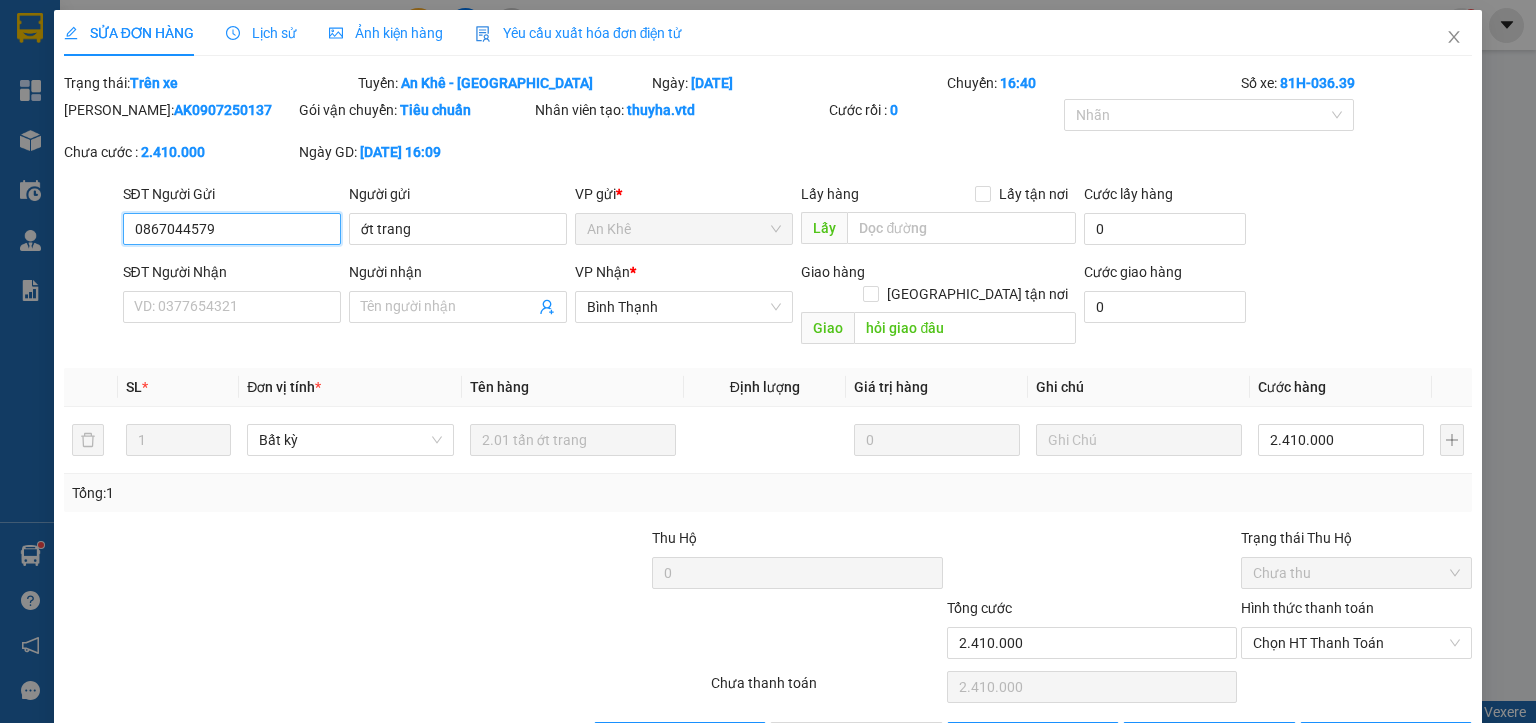 click on "0867044579" at bounding box center [232, 229] 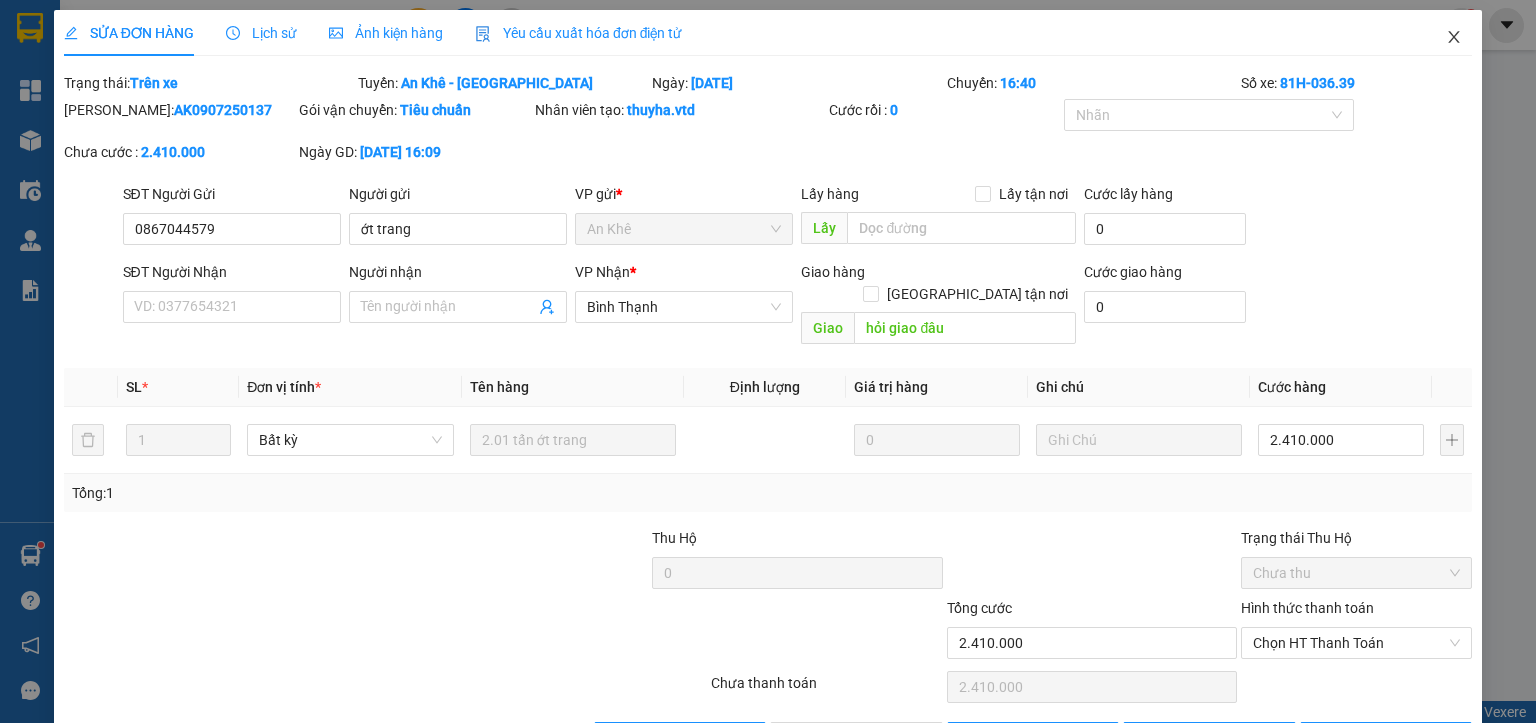 click 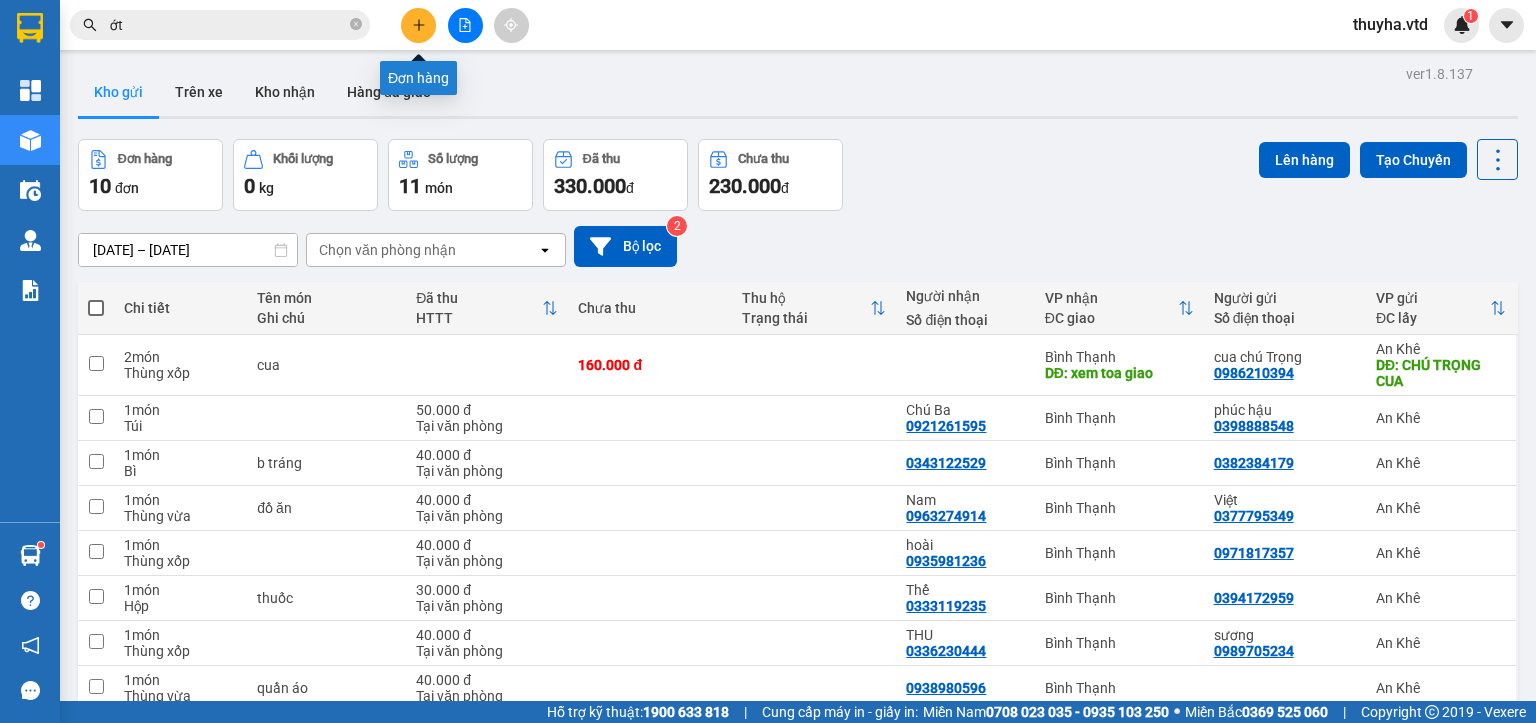 click 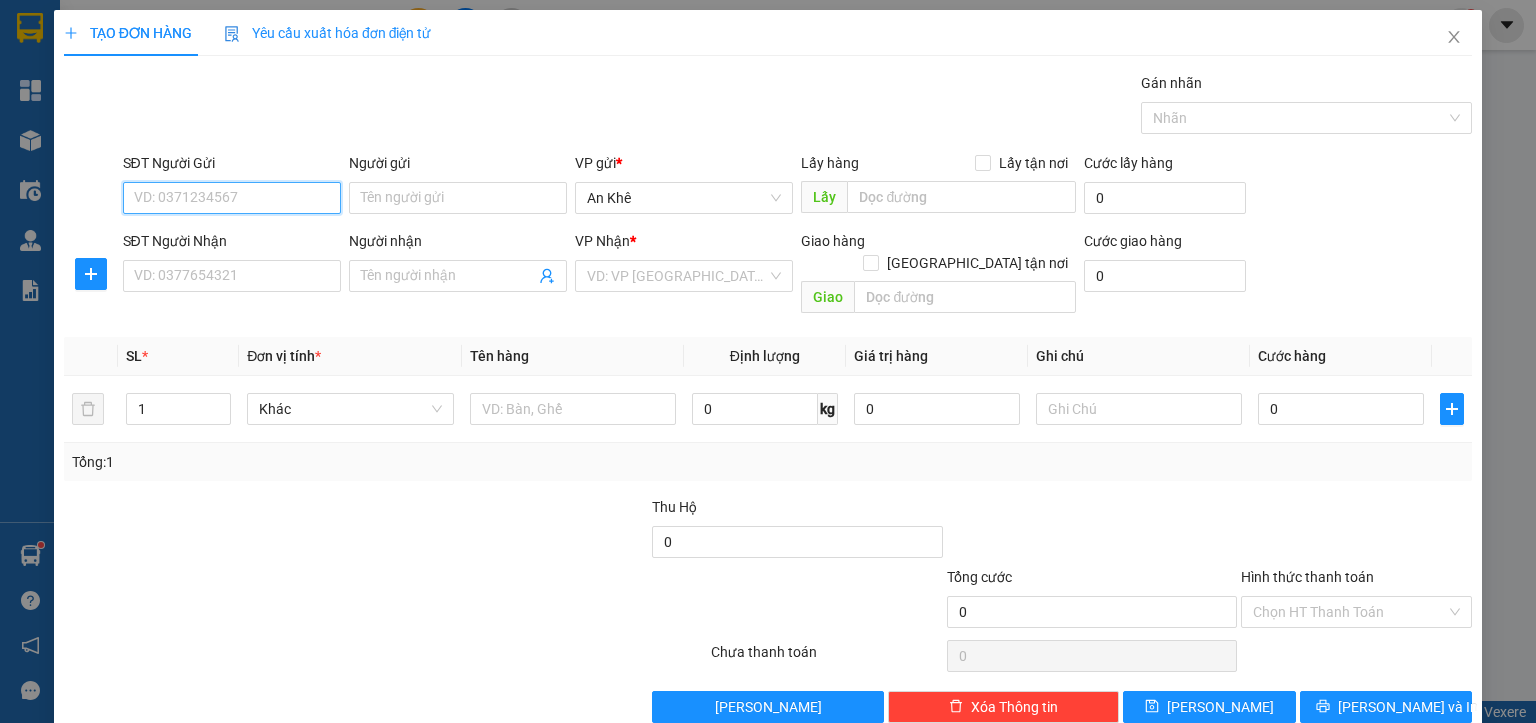 paste on "0867044579" 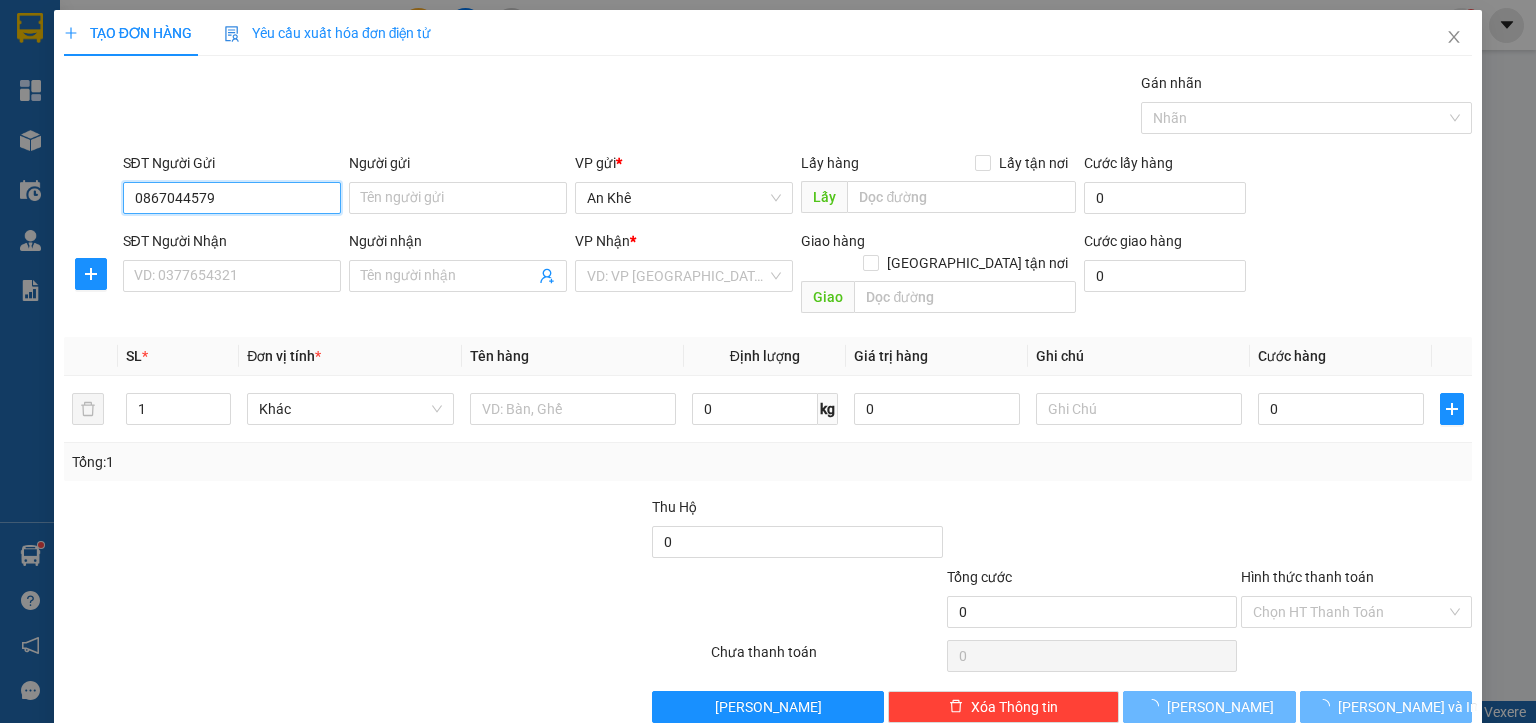 click on "0867044579" at bounding box center [232, 198] 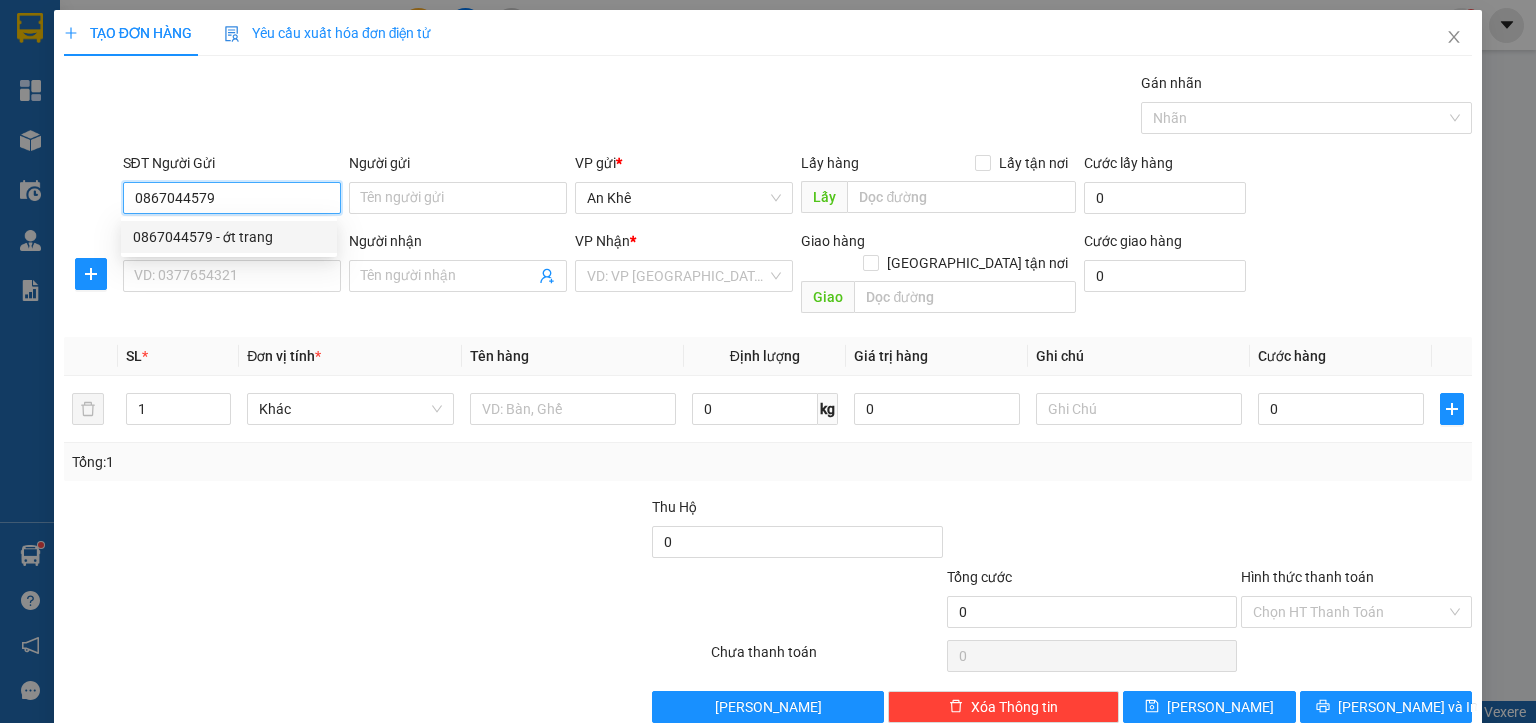click on "0867044579" at bounding box center (232, 198) 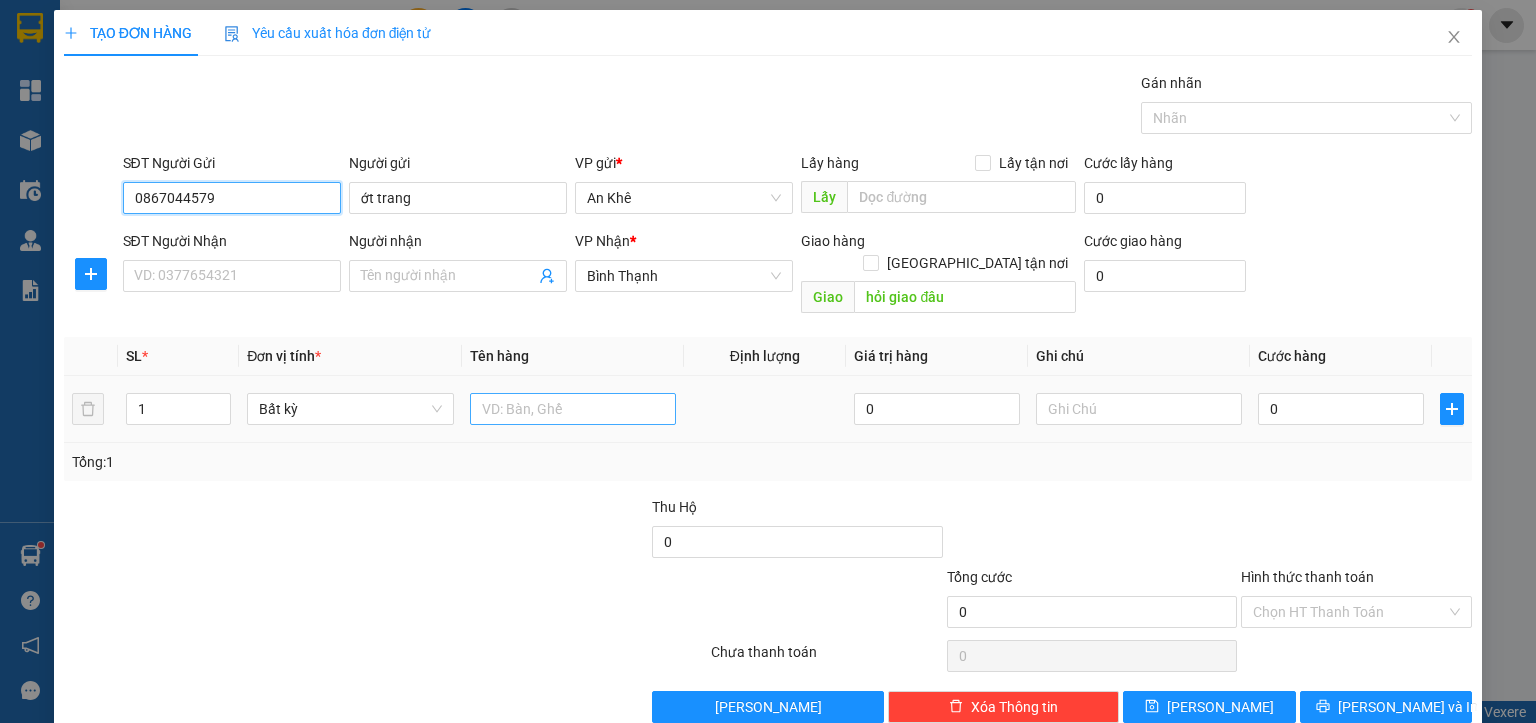 type on "0867044579" 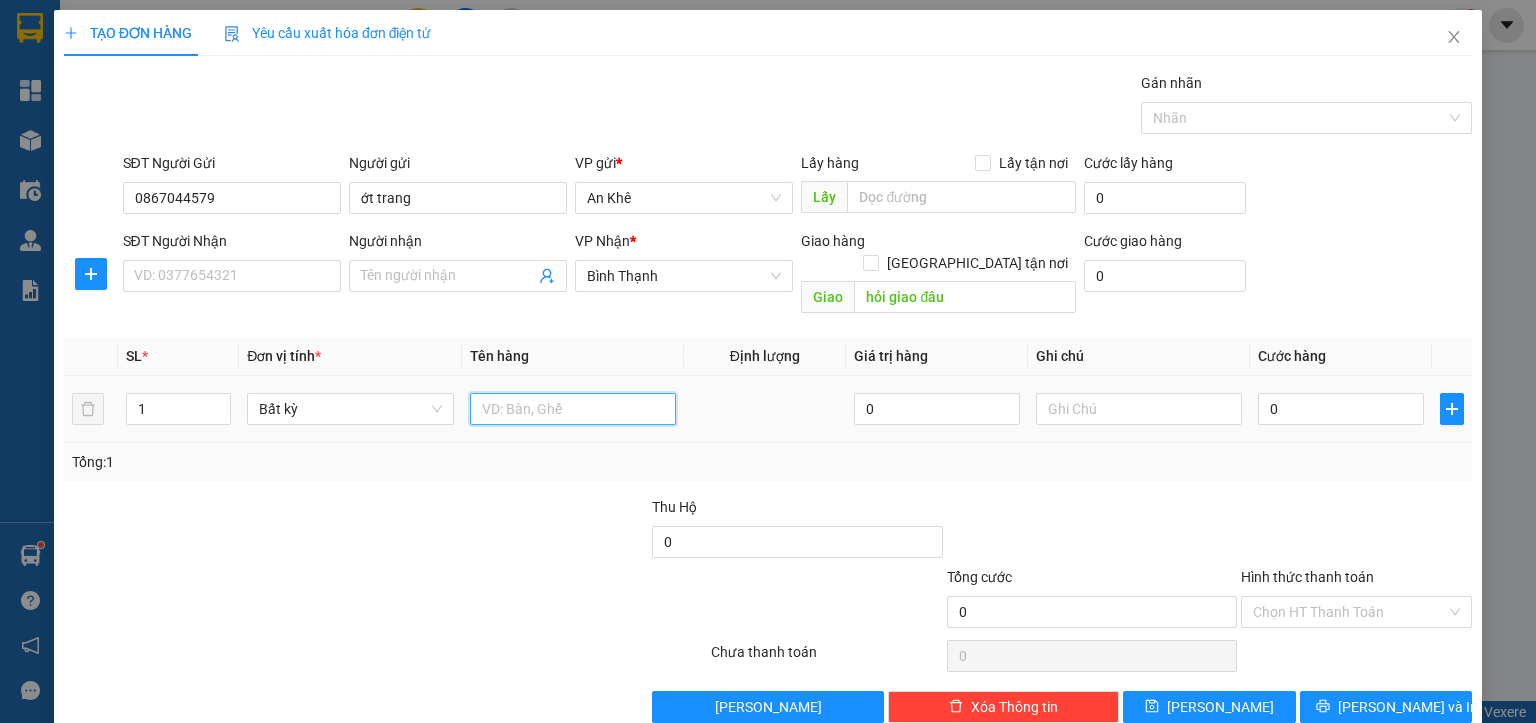 click at bounding box center [573, 409] 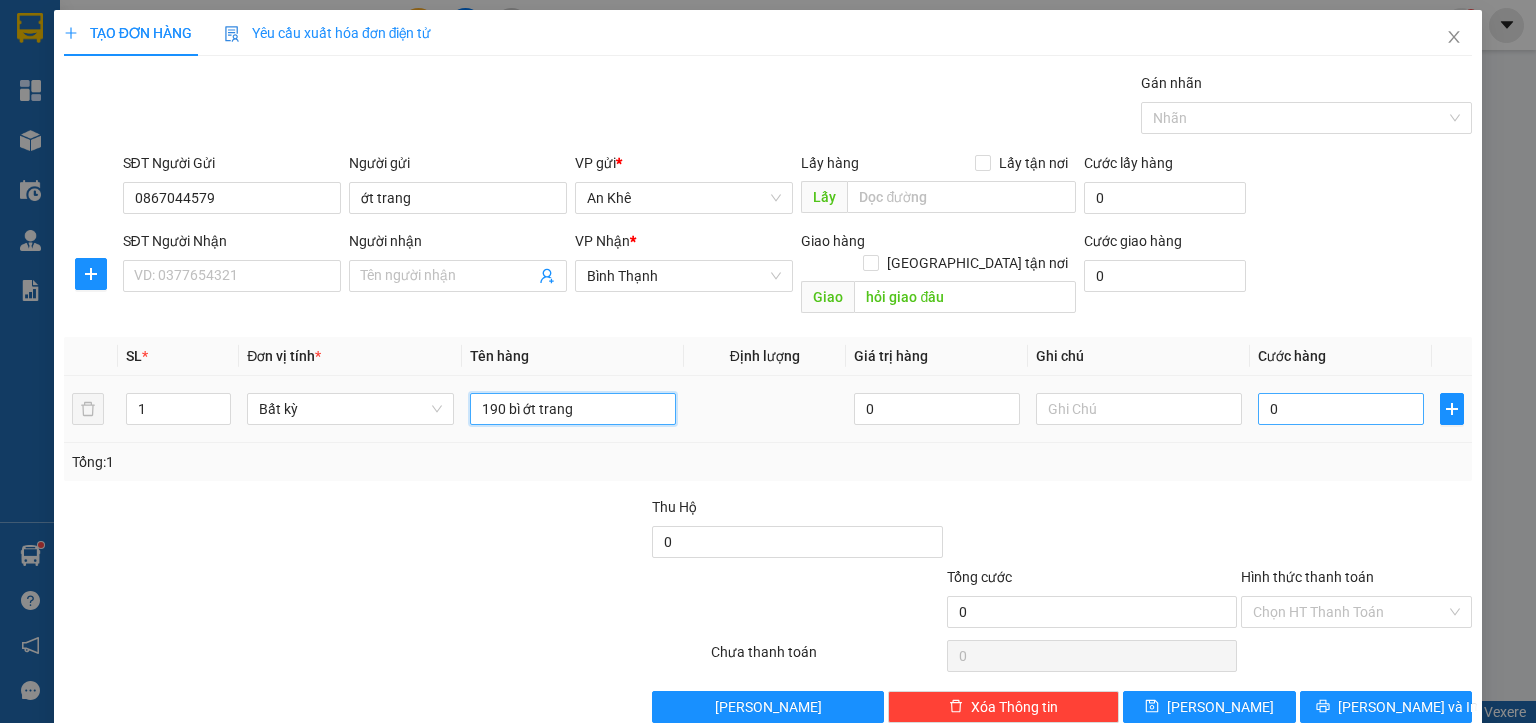 type on "190 bì ớt trang" 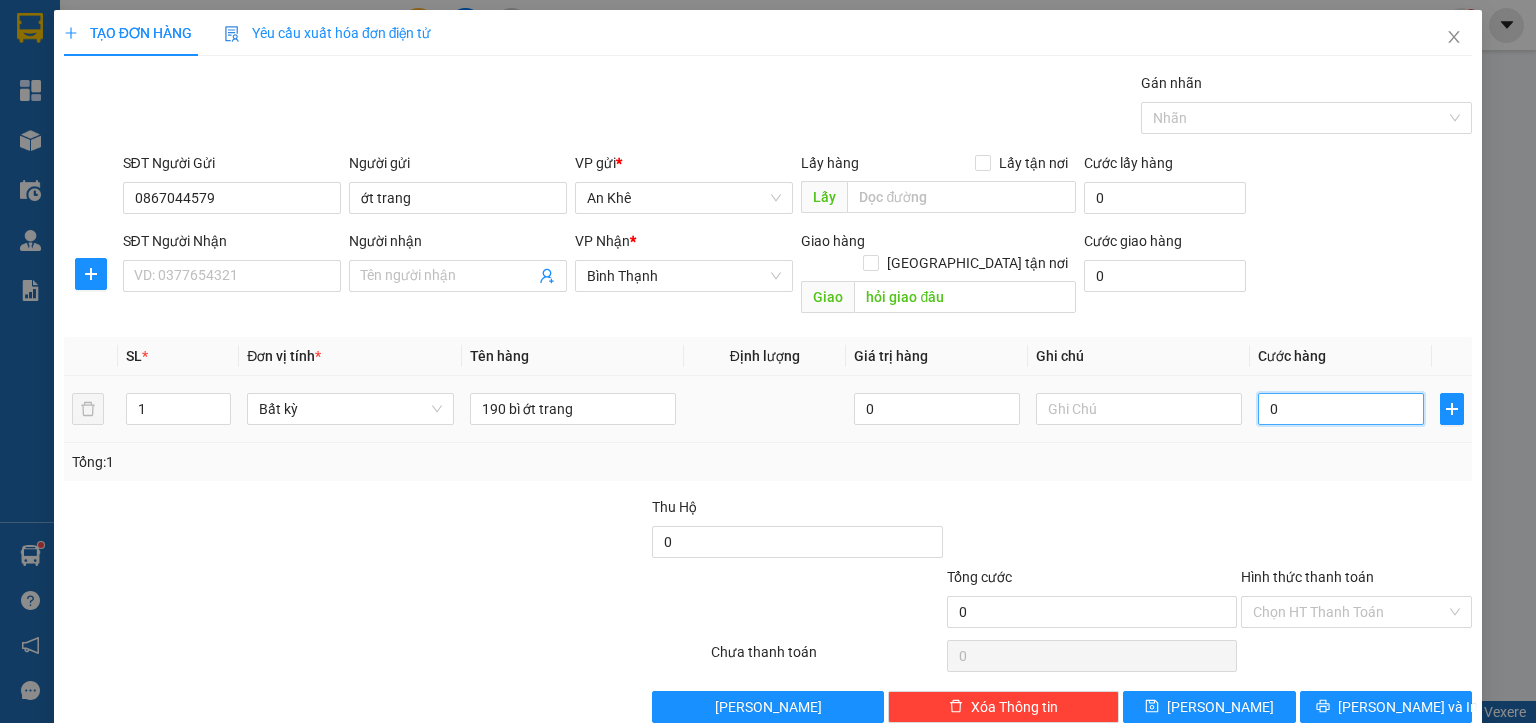click on "0" at bounding box center [1341, 409] 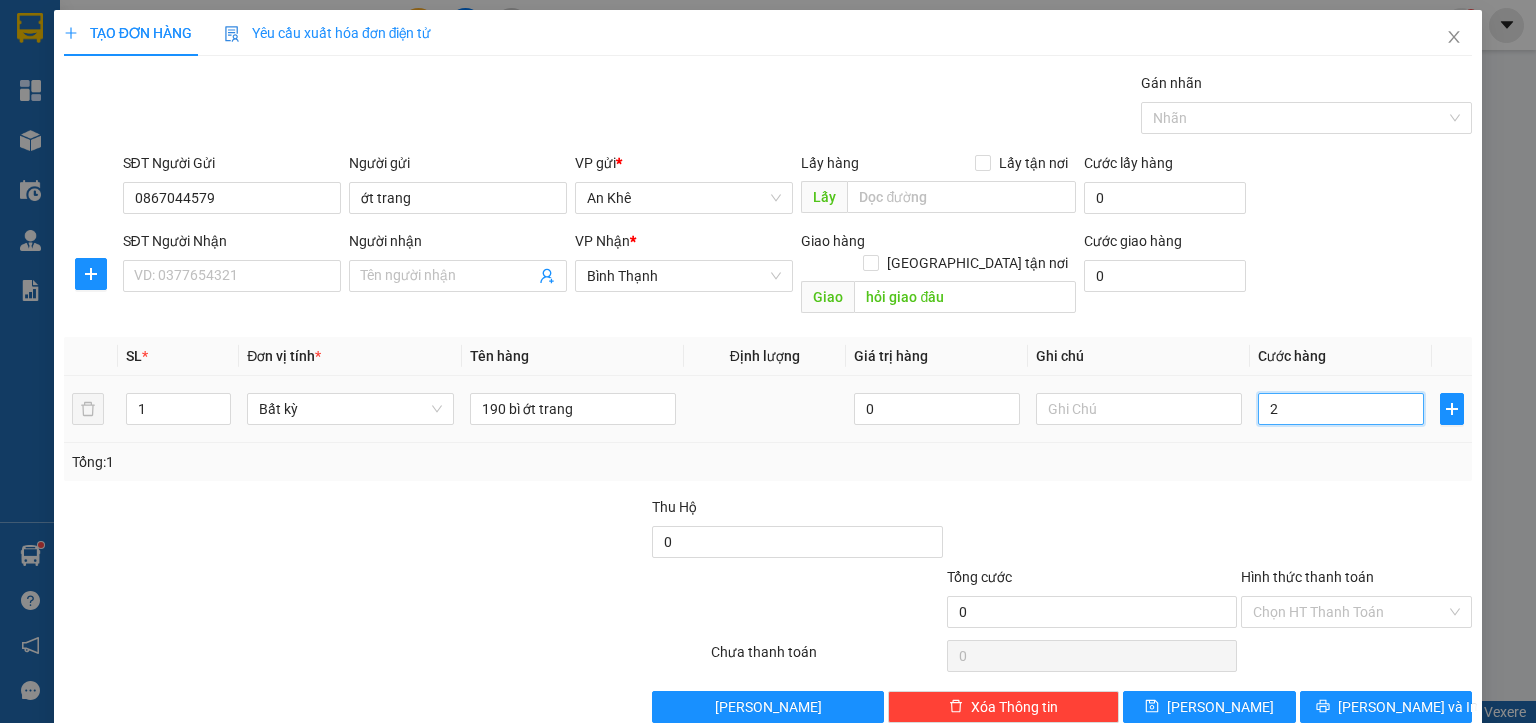 type on "2" 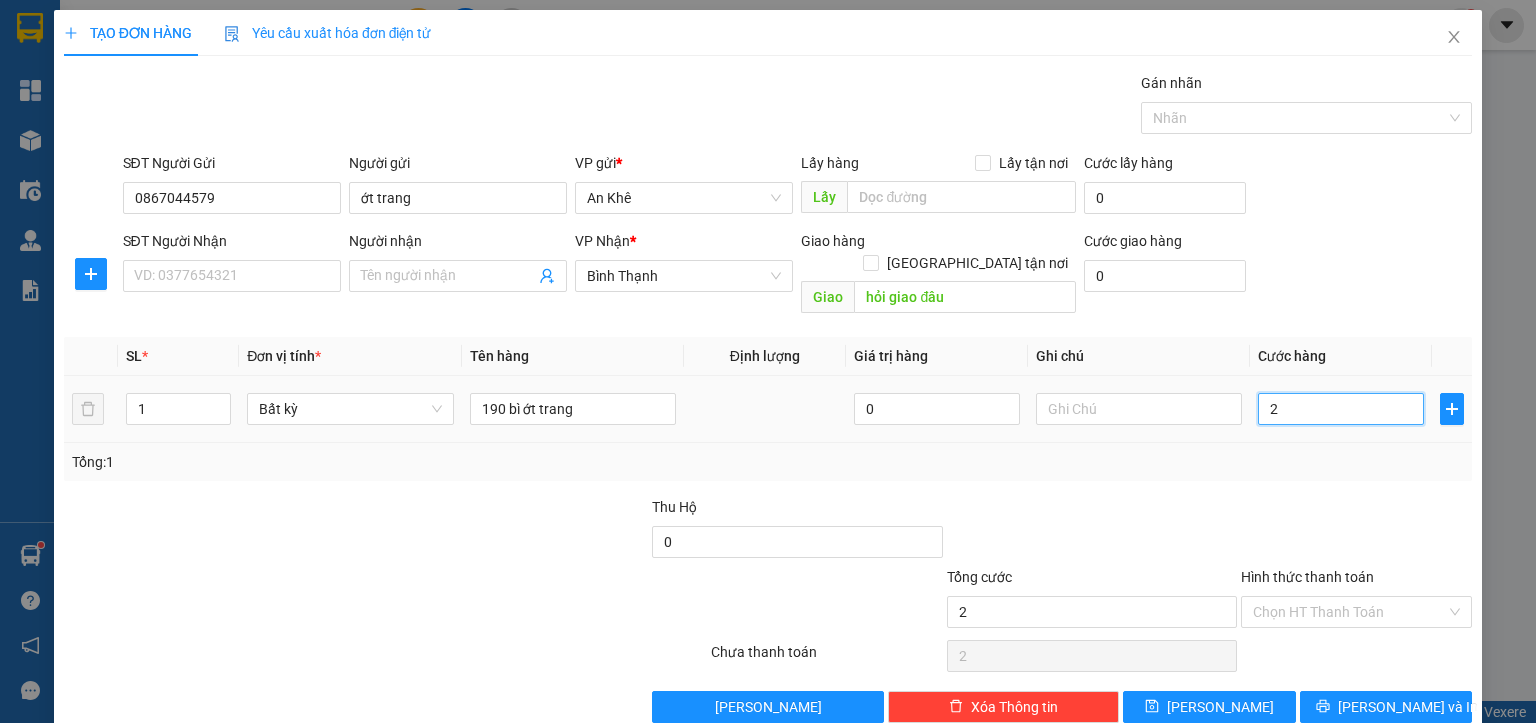 type on "22" 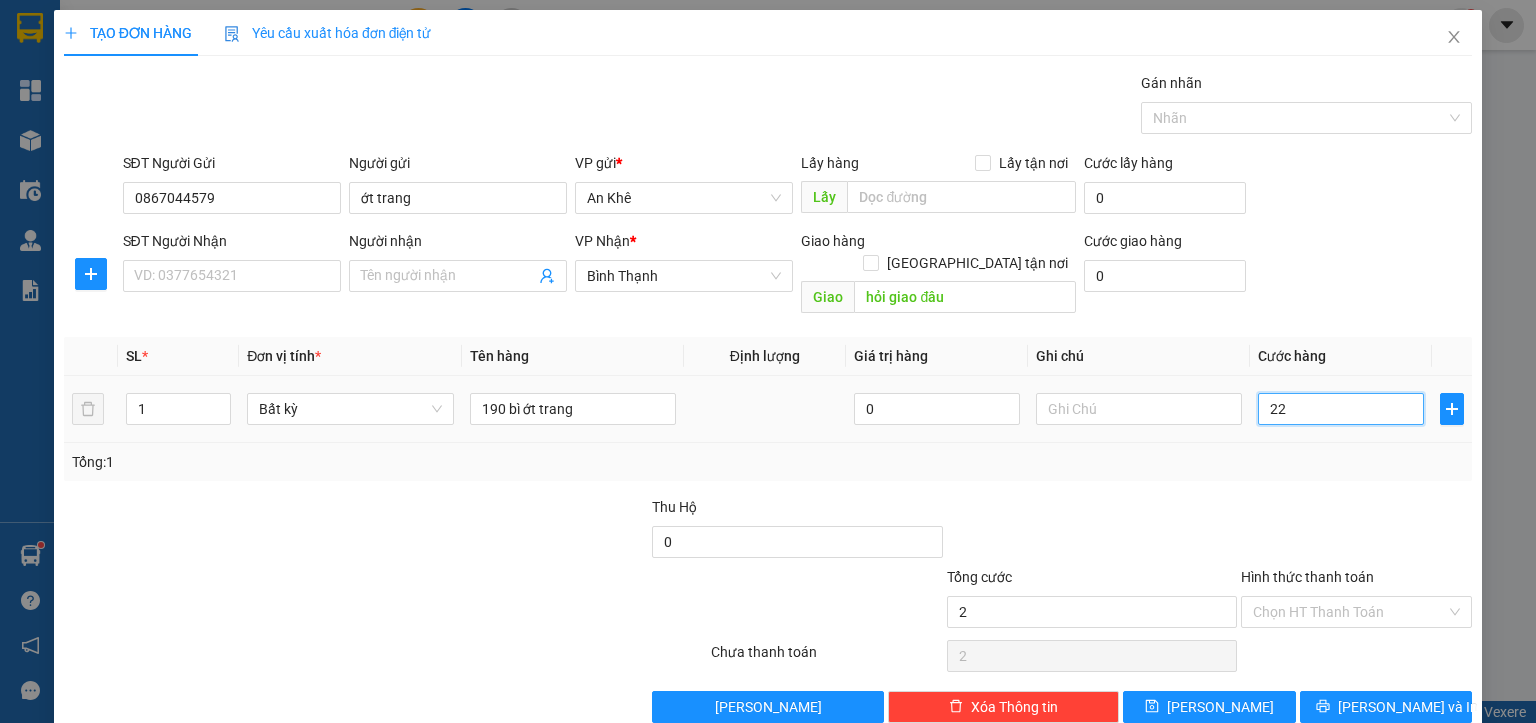 type on "22" 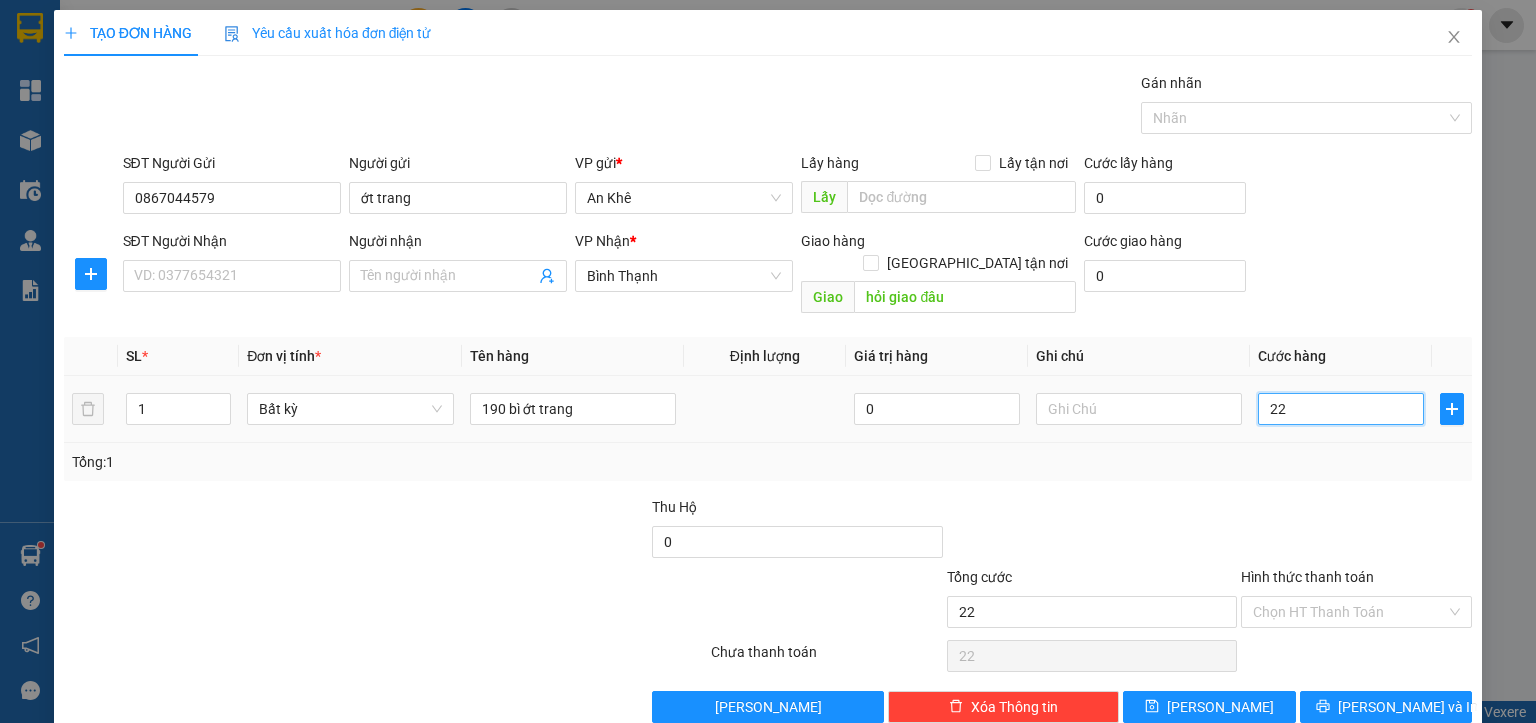 type on "228" 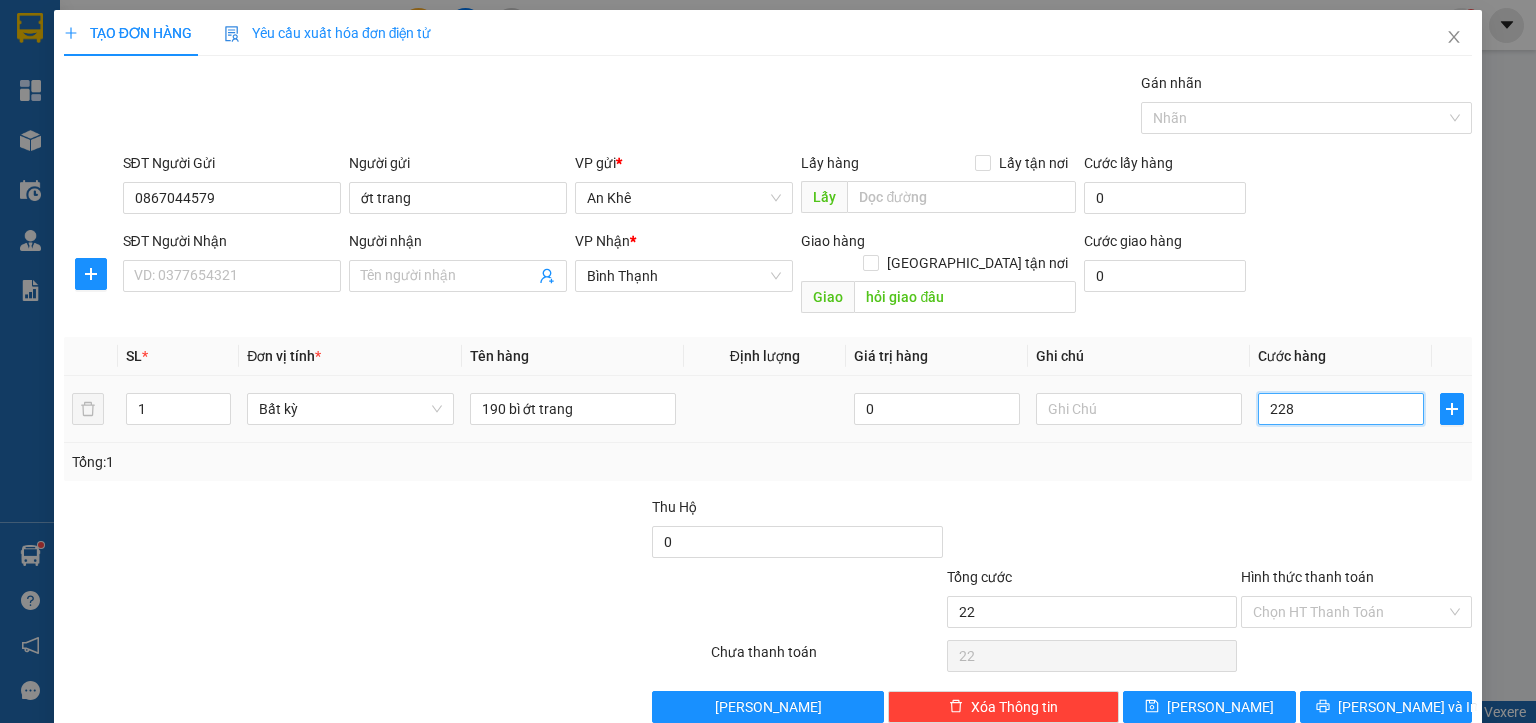 type on "228" 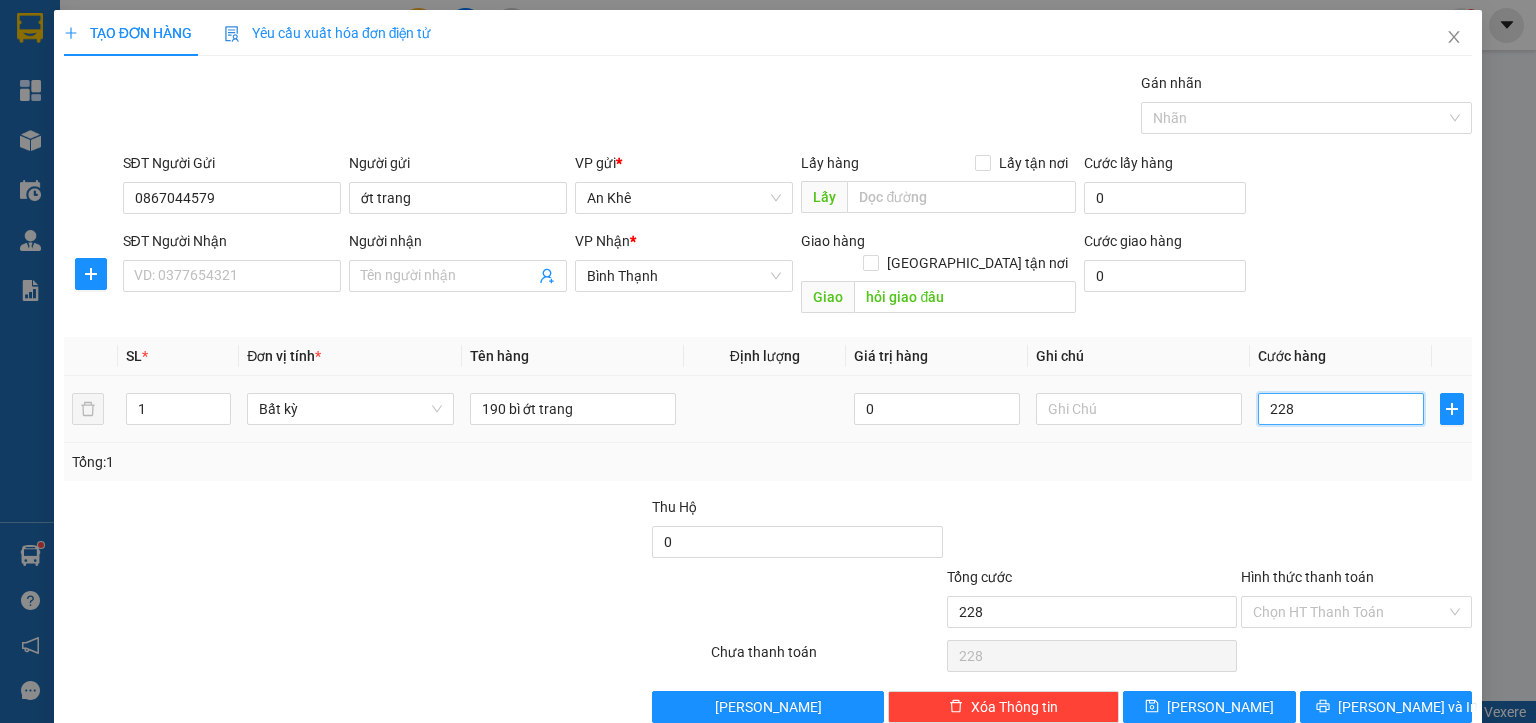 type on "2.280" 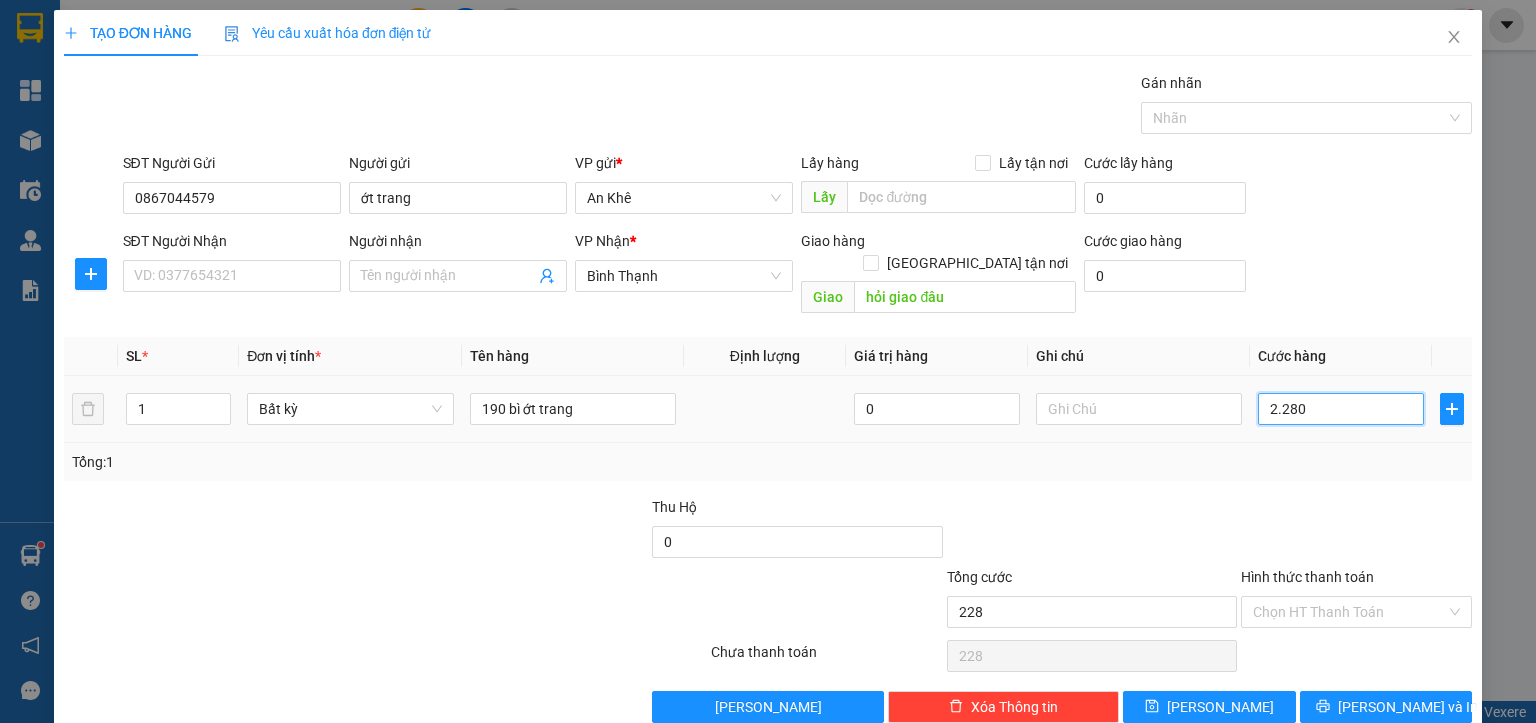 type on "2.280" 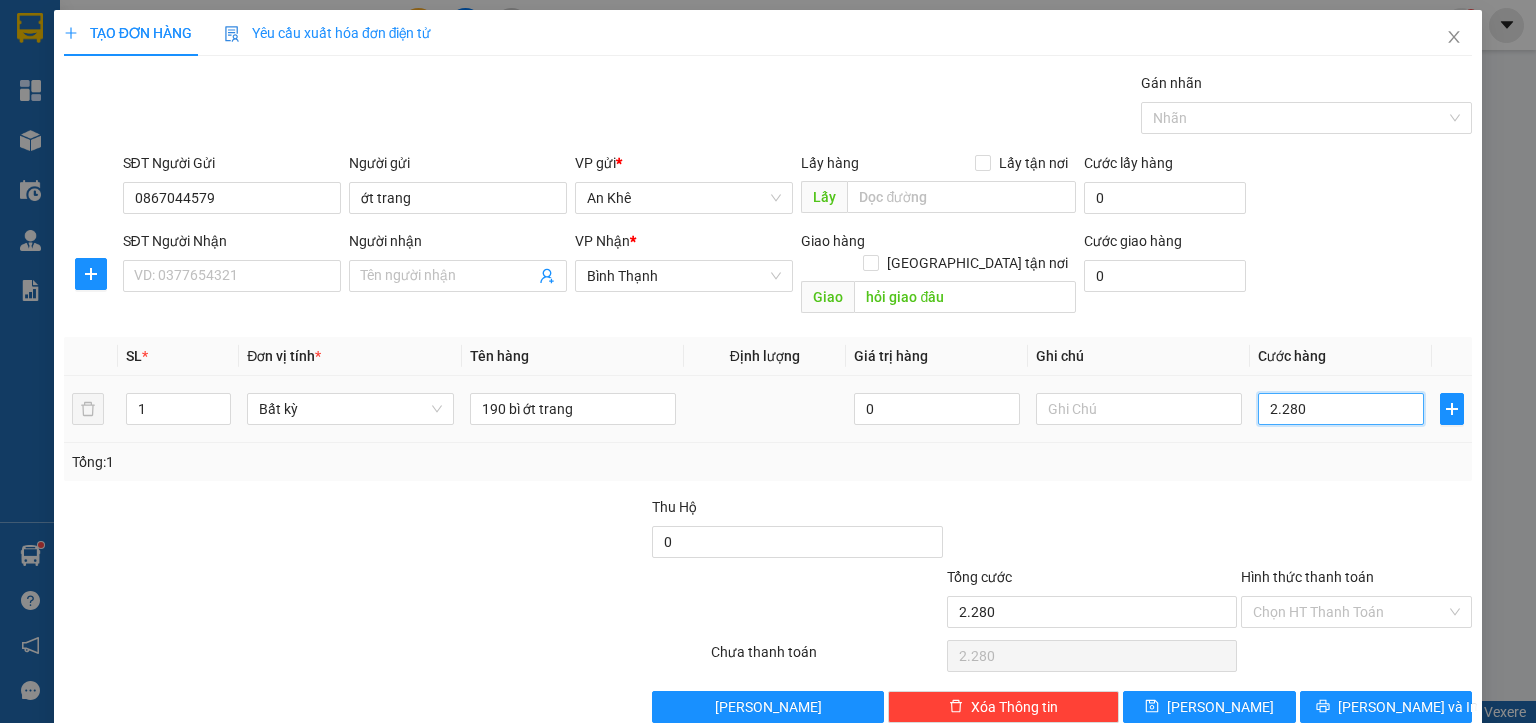 type on "22.800" 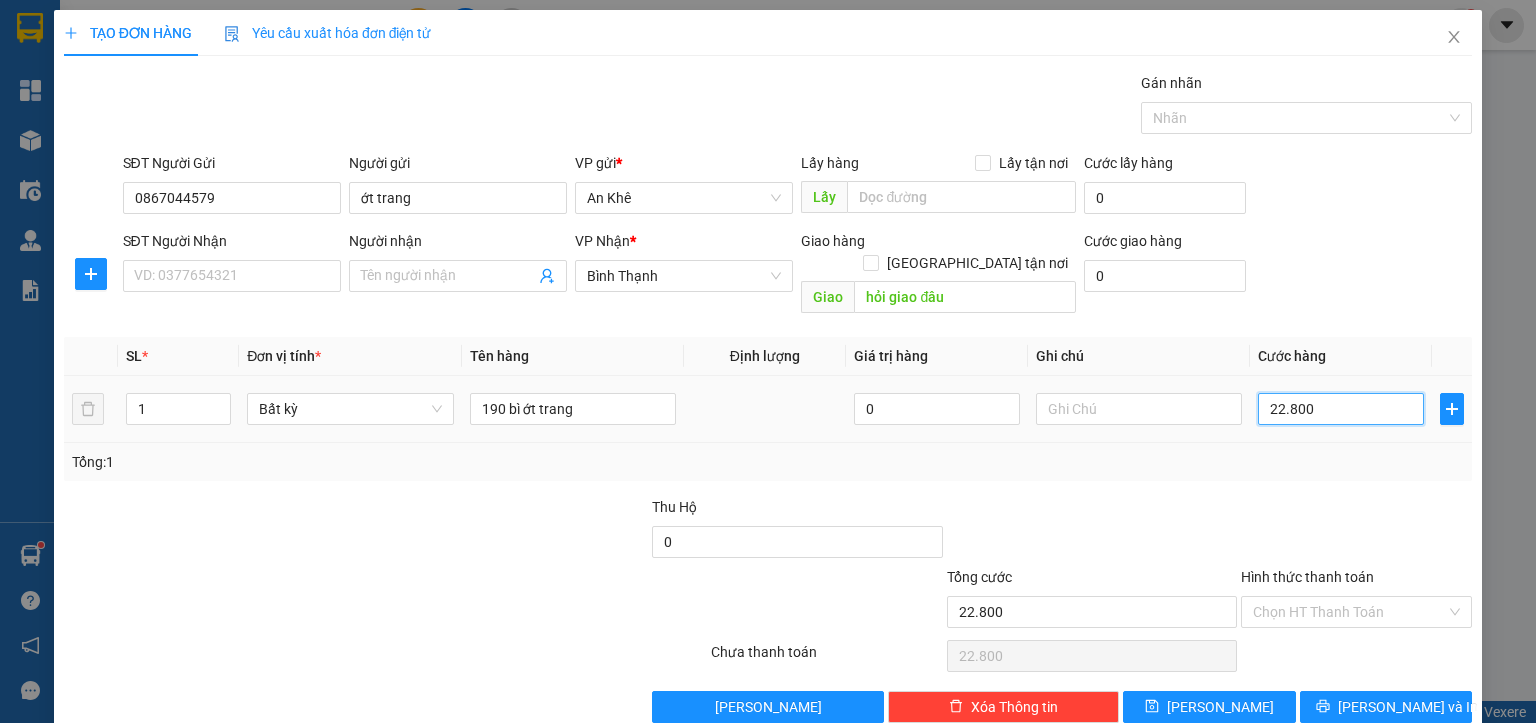 type on "228.000" 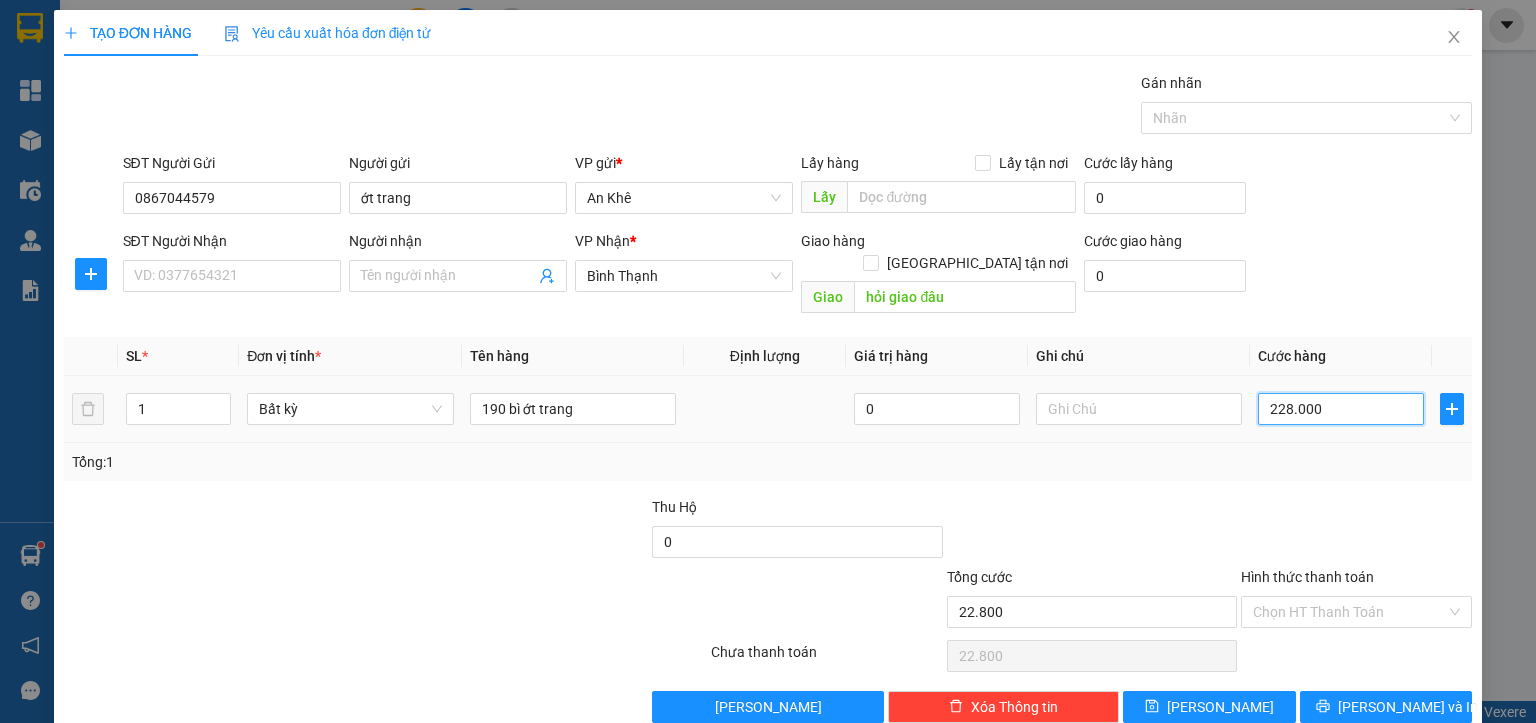 type on "228.000" 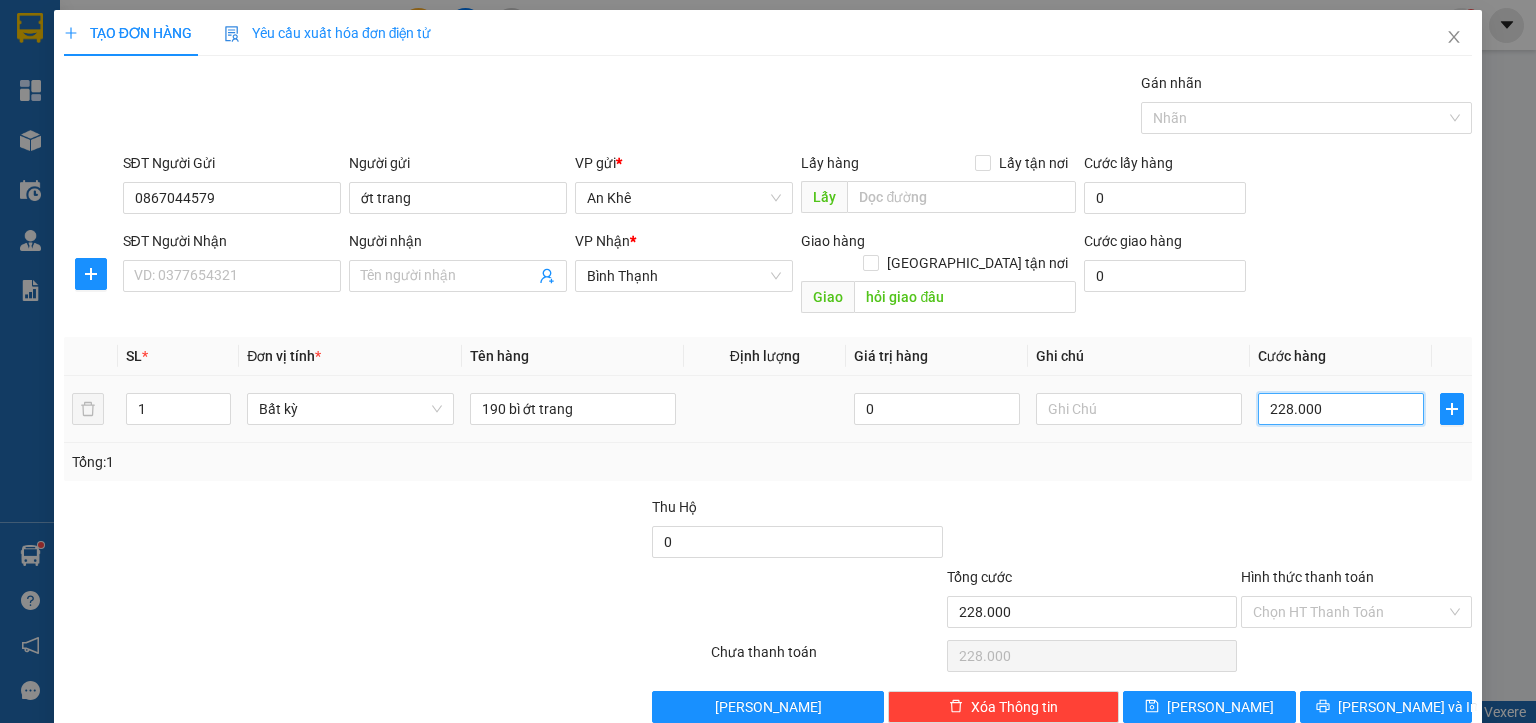 type on "2.280.000" 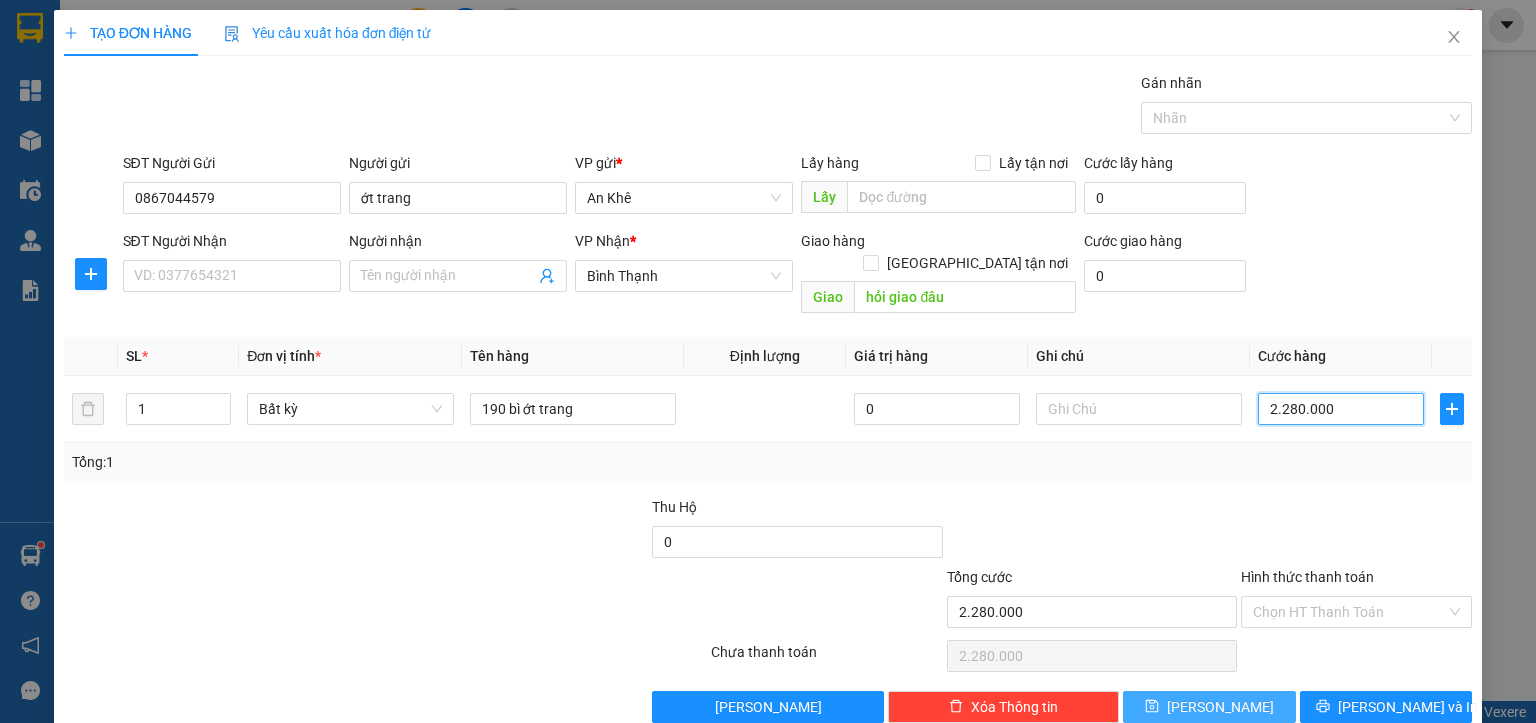 type on "2.280.000" 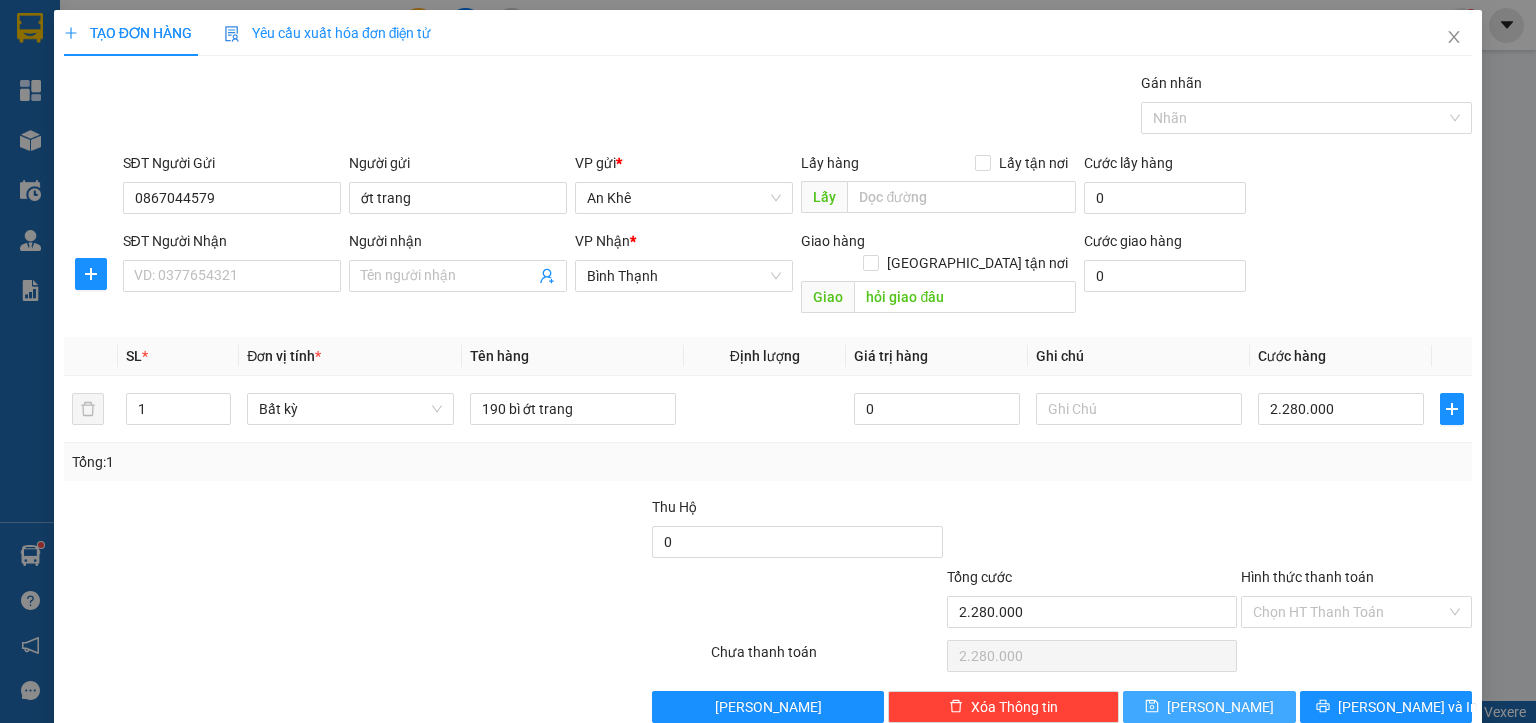 click on "[PERSON_NAME]" at bounding box center [1220, 707] 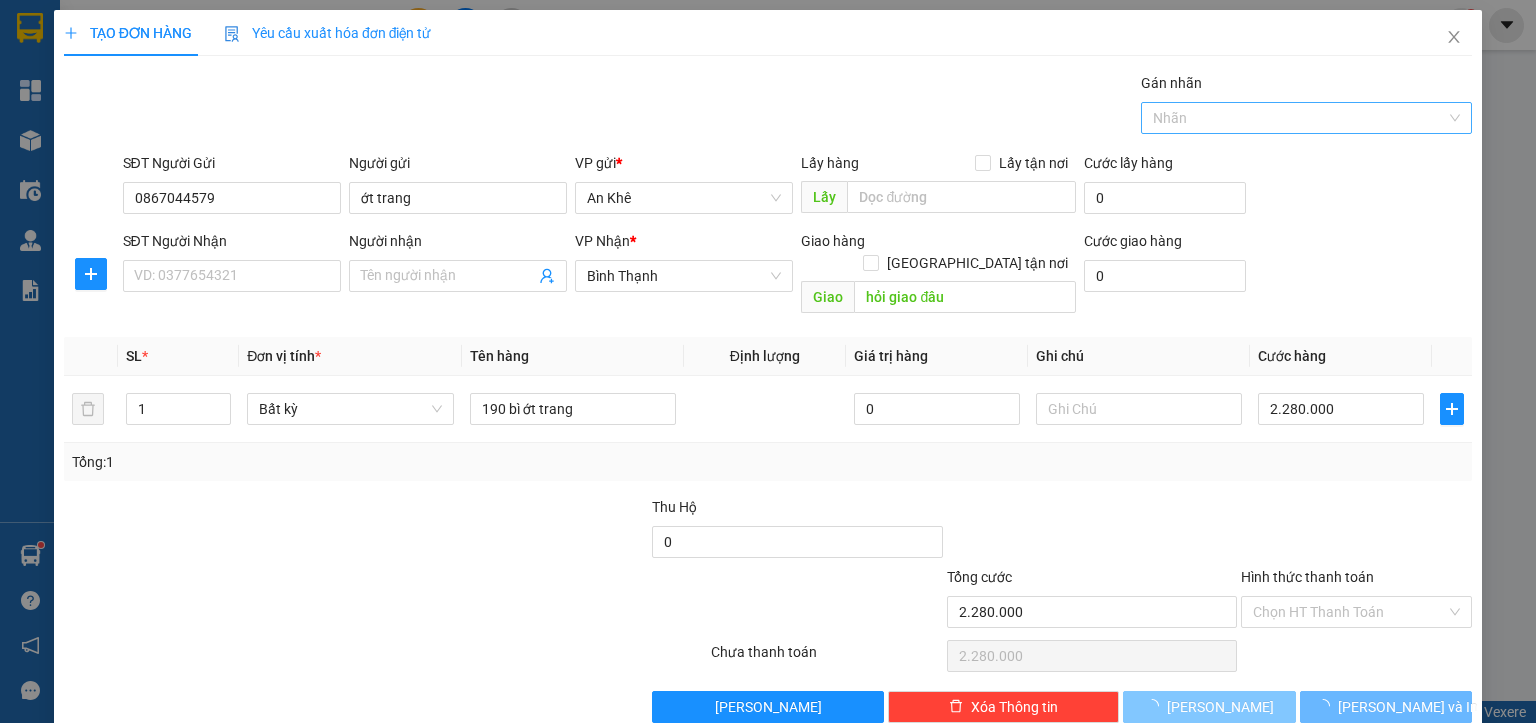 type 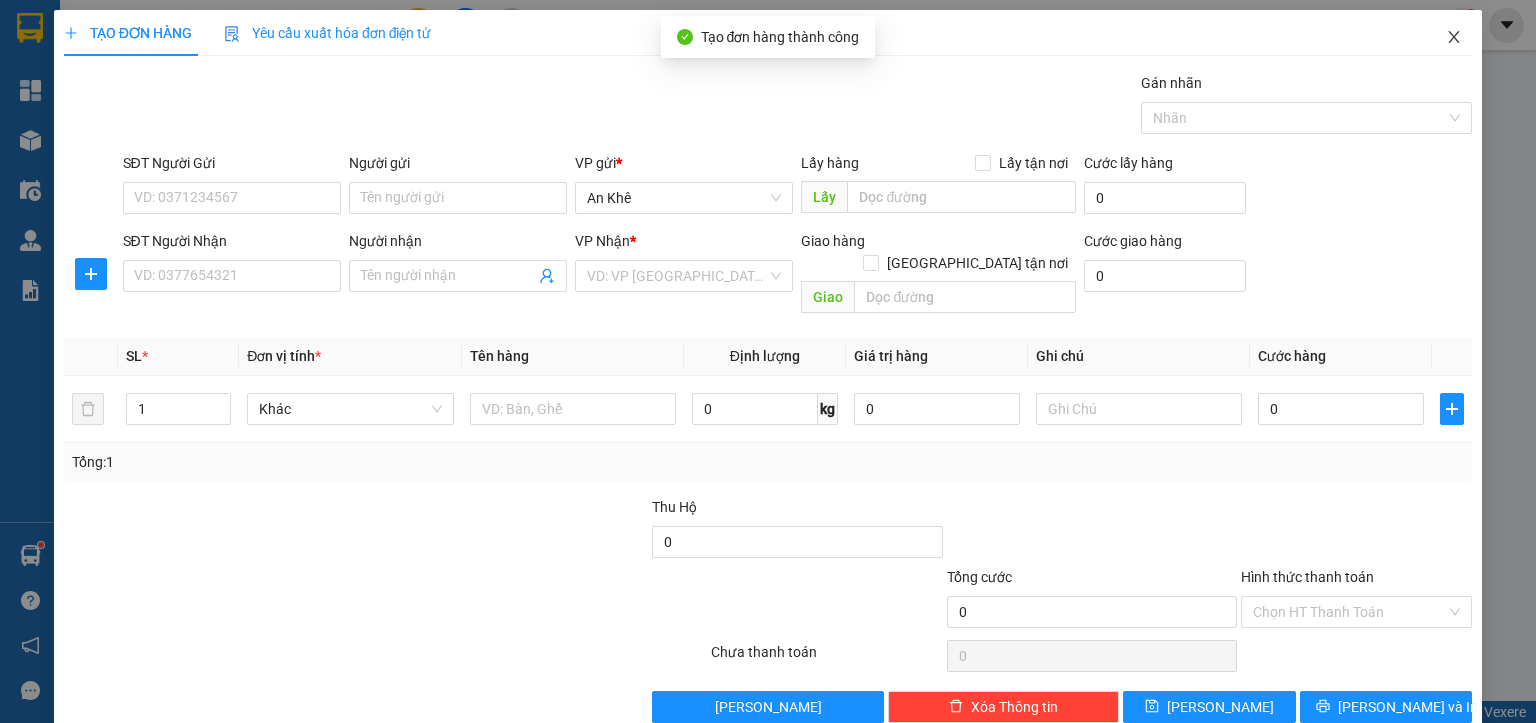 click 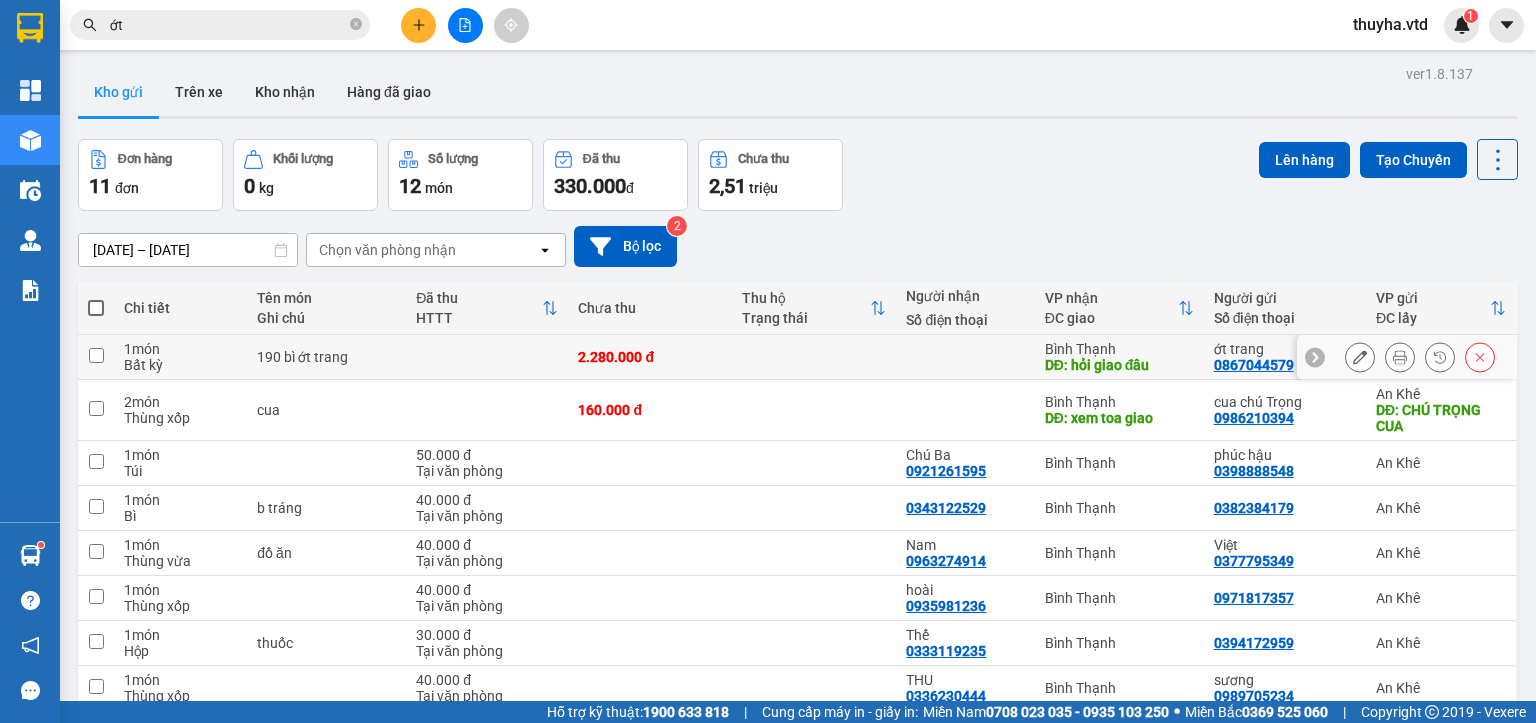 click at bounding box center (96, 355) 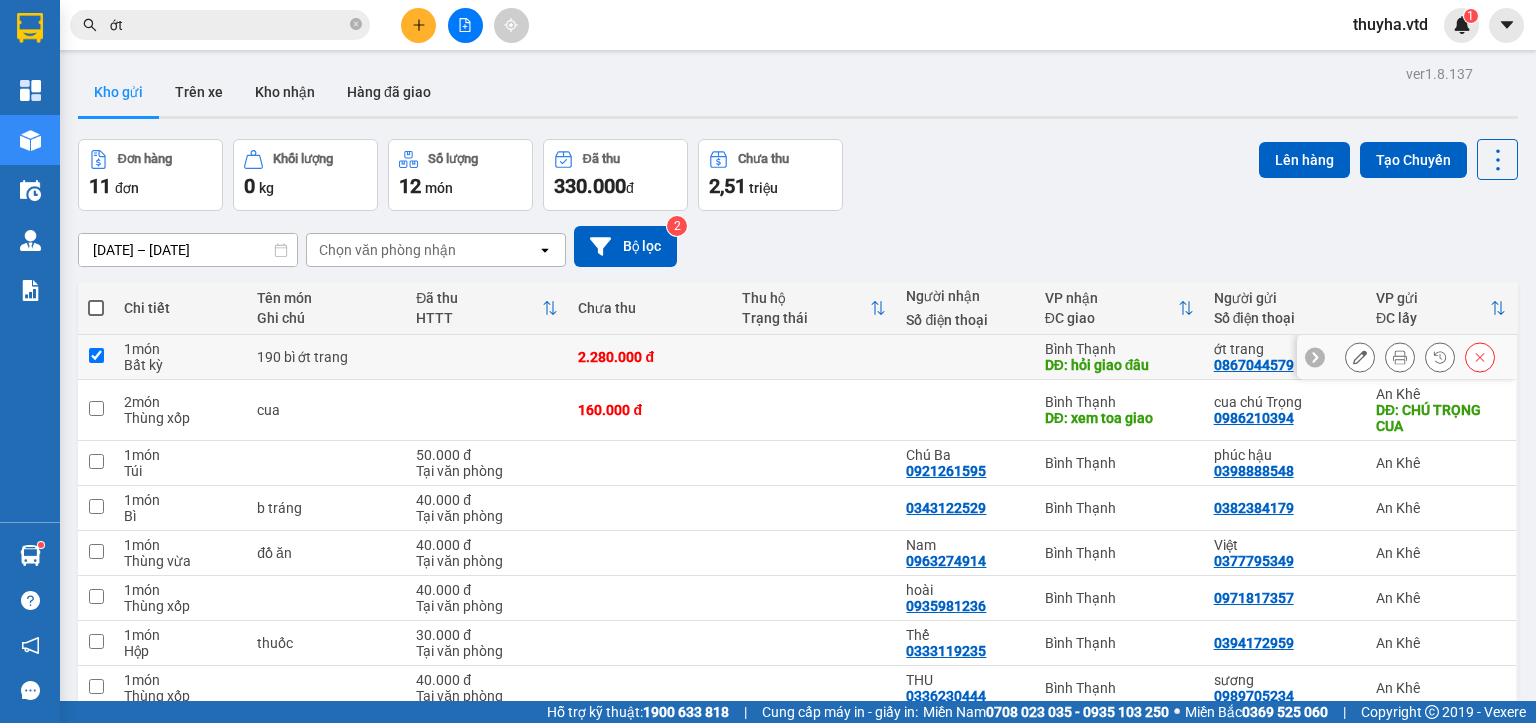 checkbox on "true" 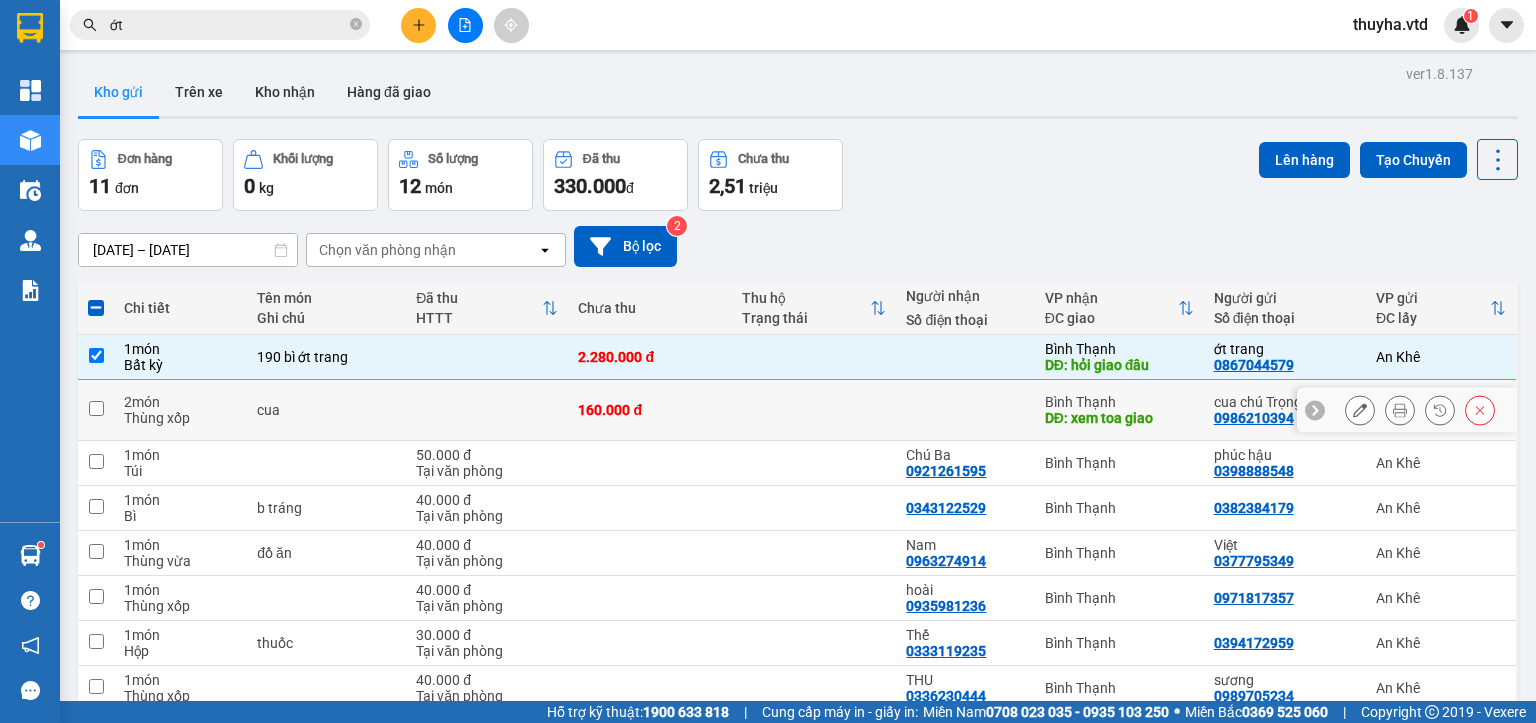 click at bounding box center (96, 408) 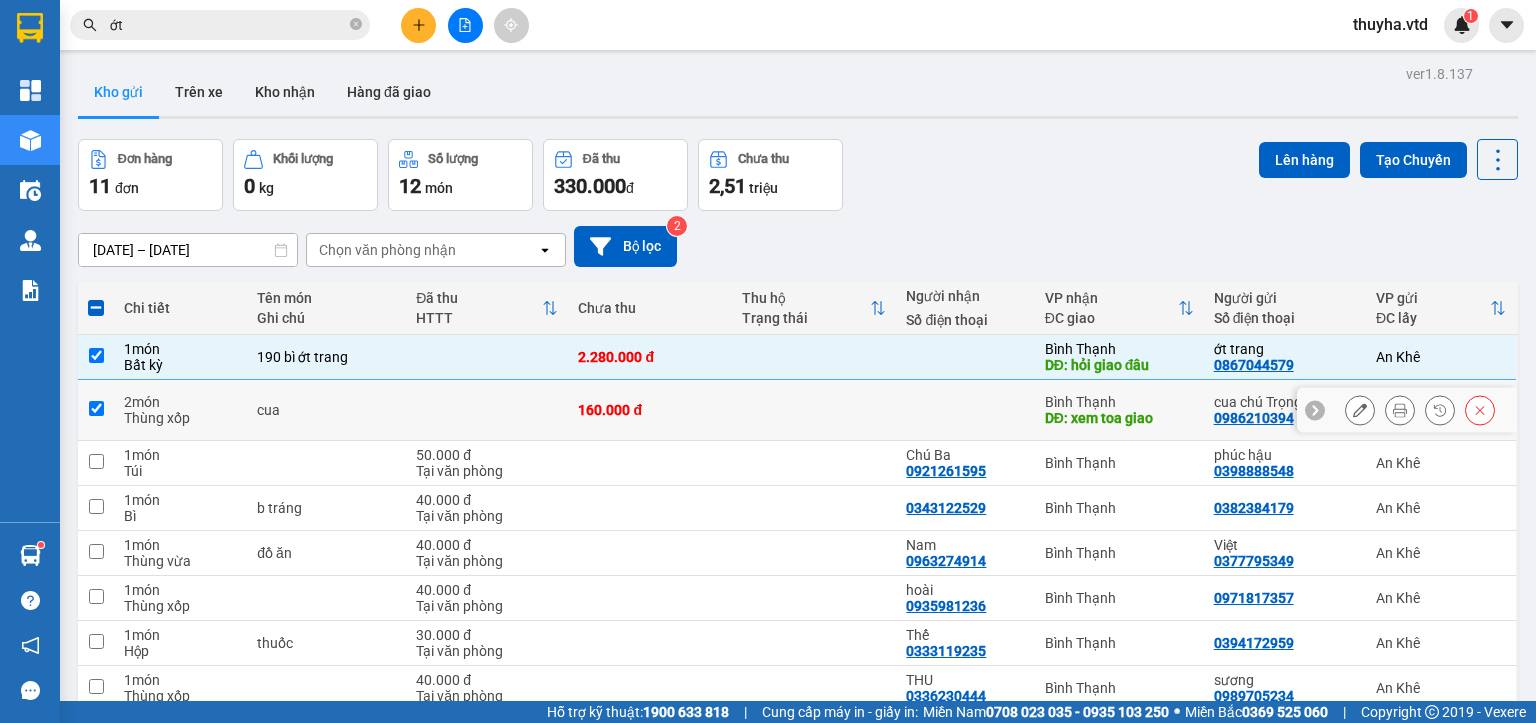 checkbox on "true" 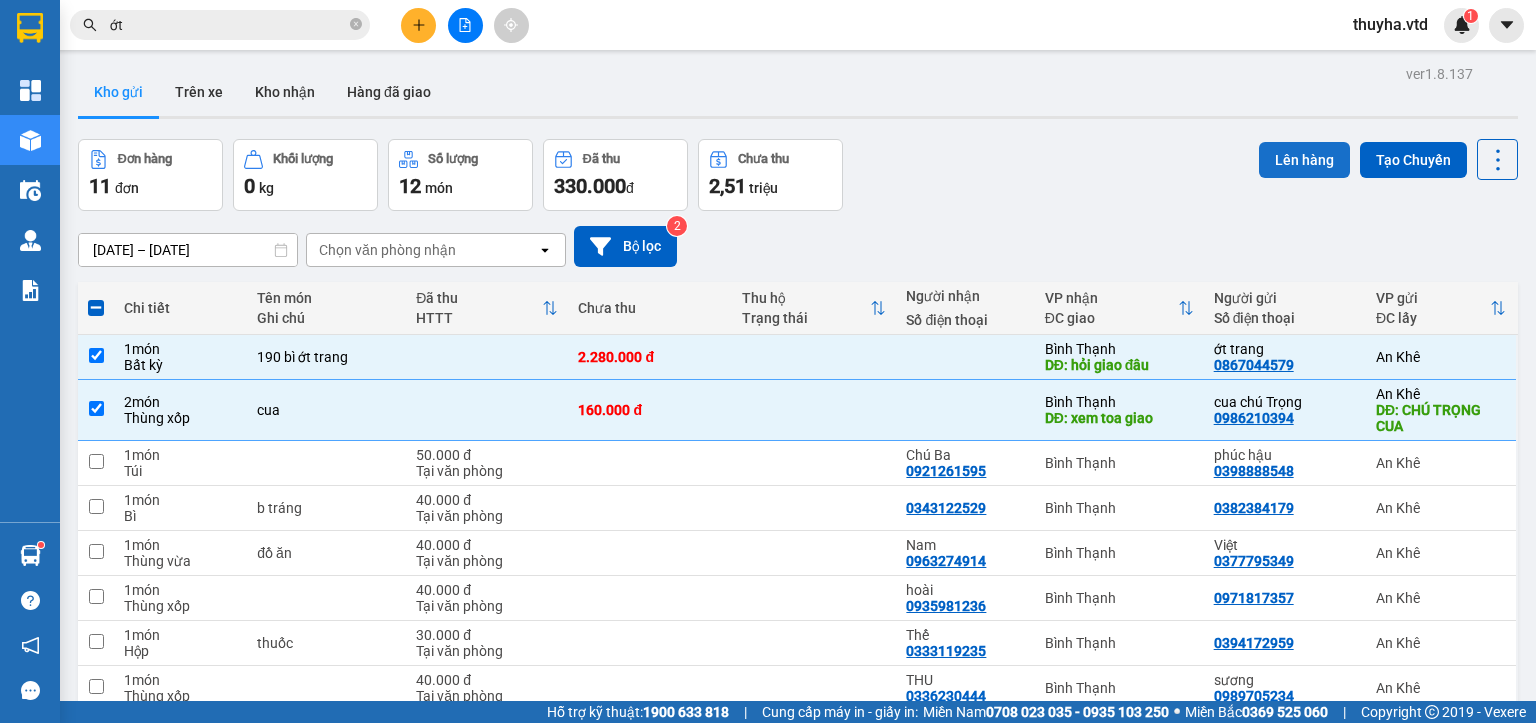click on "Lên hàng" at bounding box center [1304, 160] 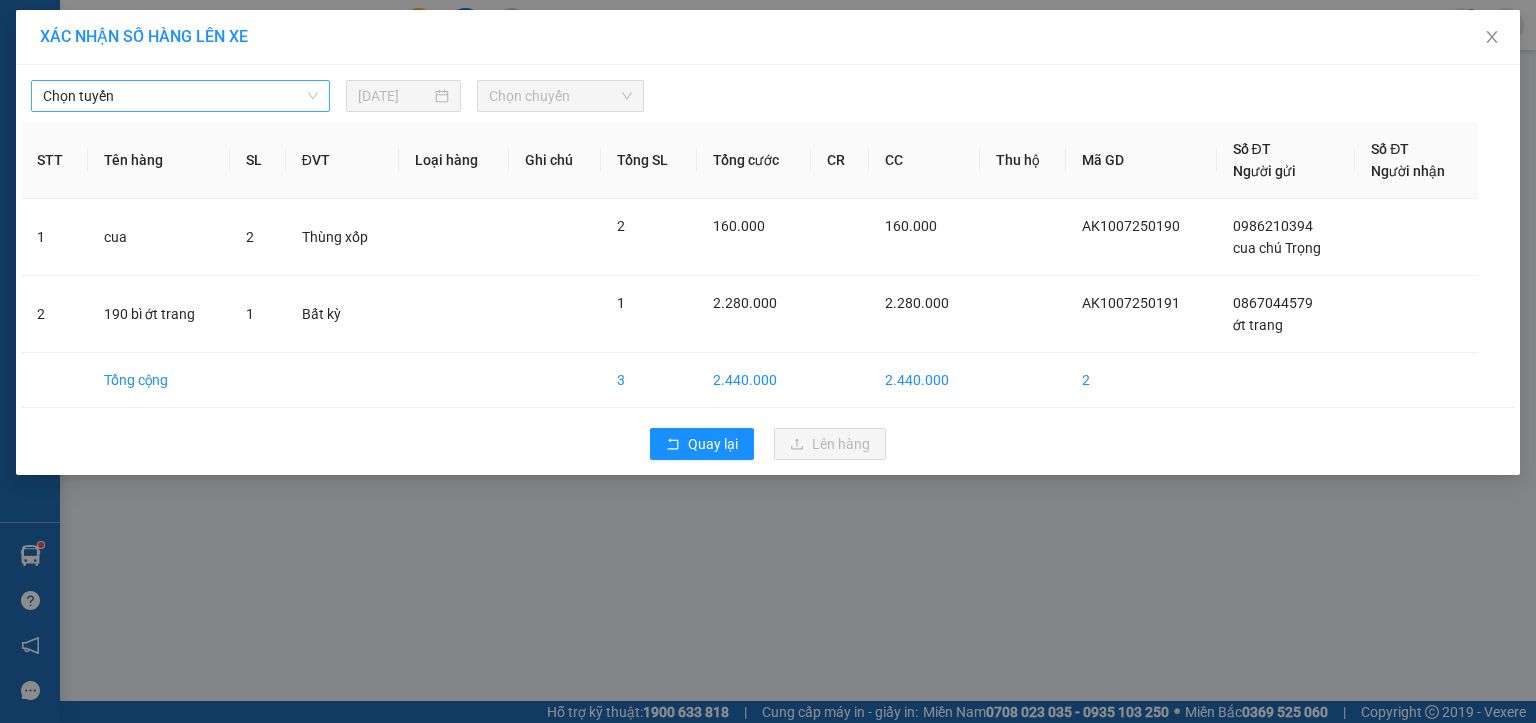 click on "Chọn tuyến" at bounding box center (180, 96) 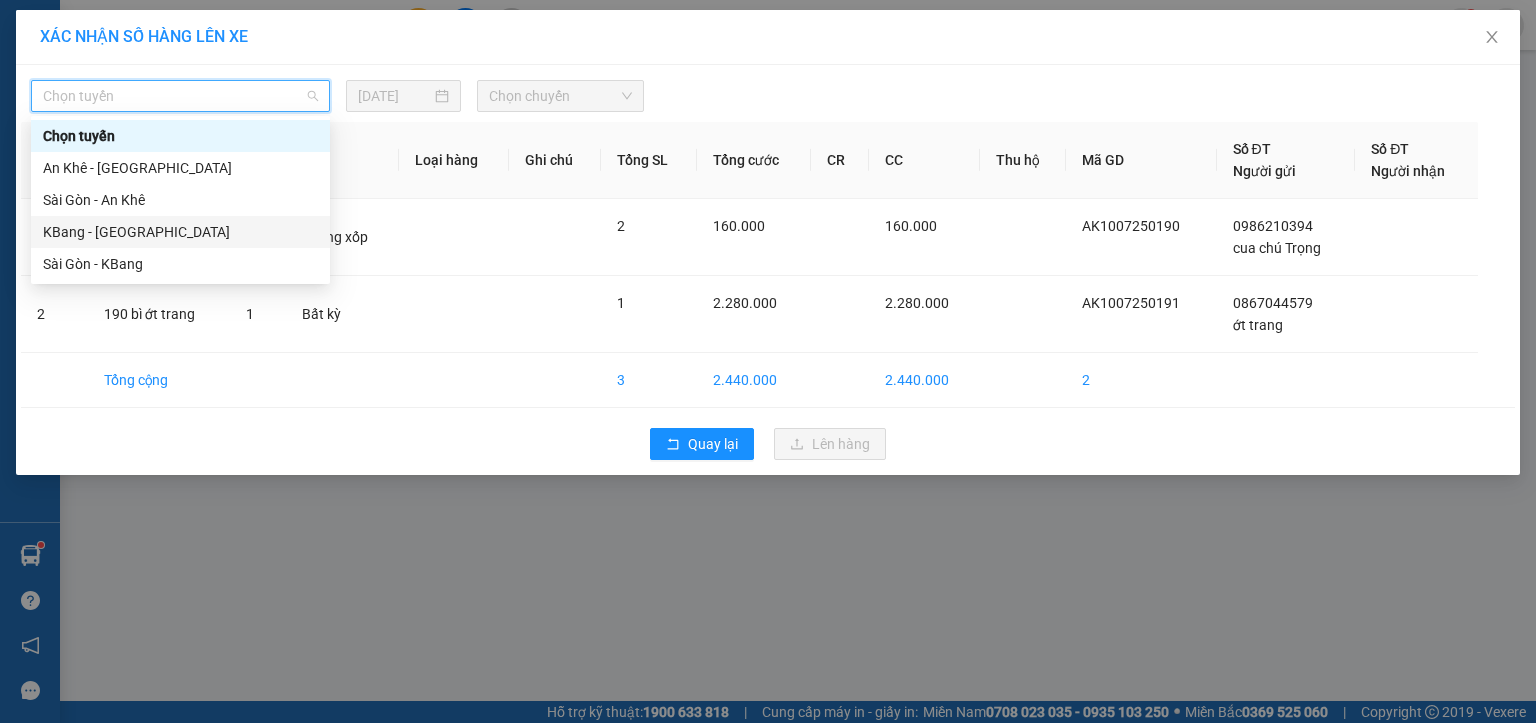 click on "KBang - [GEOGRAPHIC_DATA]" at bounding box center [180, 232] 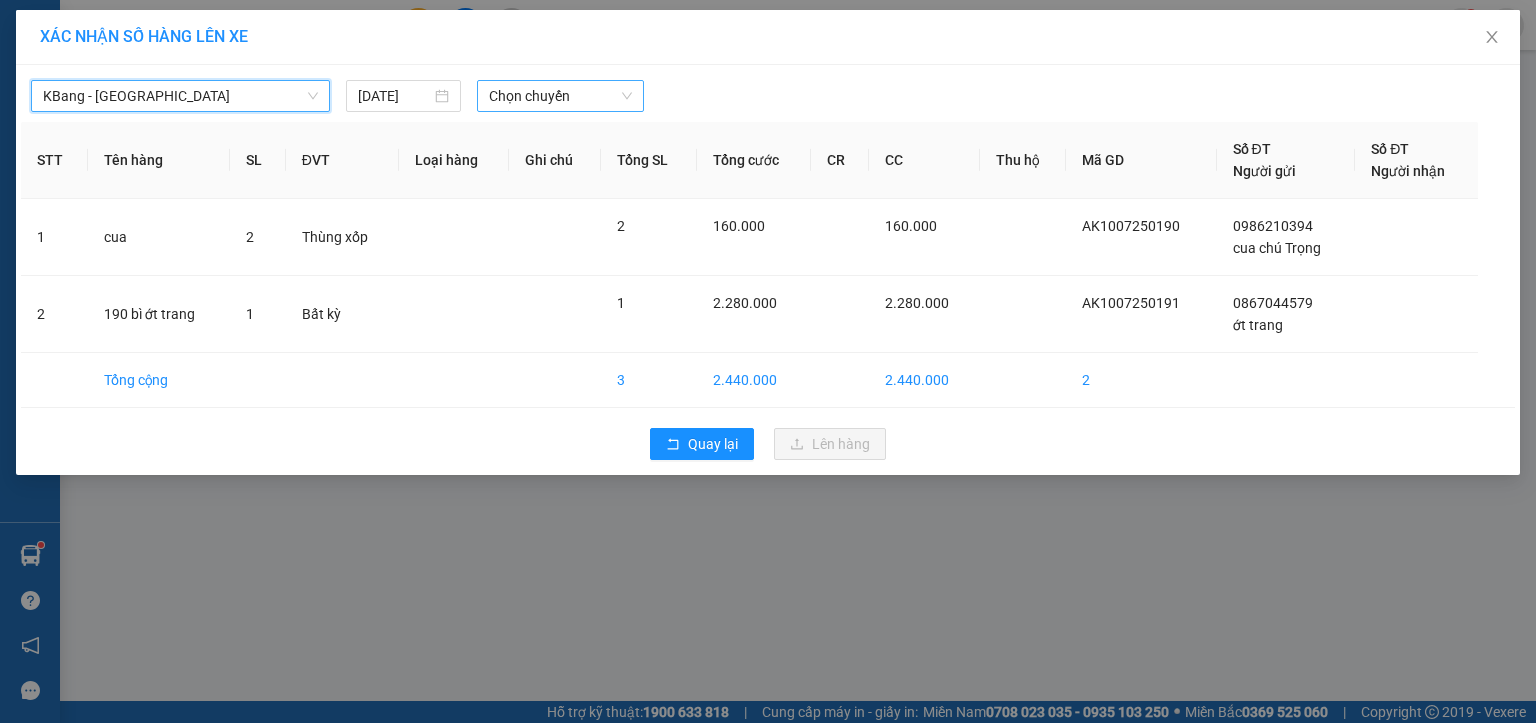click on "Chọn chuyến" at bounding box center (561, 96) 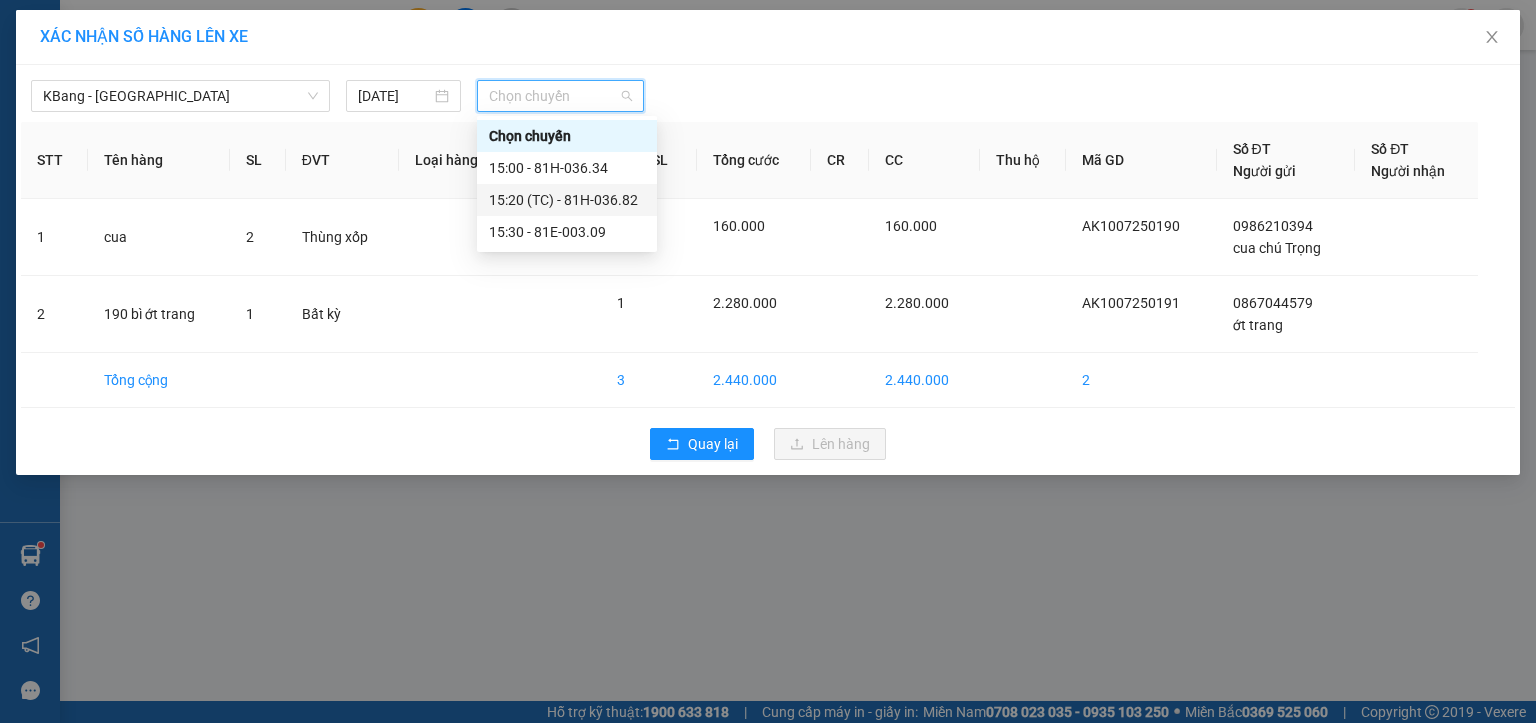 click on "15:20   (TC)   - 81H-036.82" at bounding box center (567, 200) 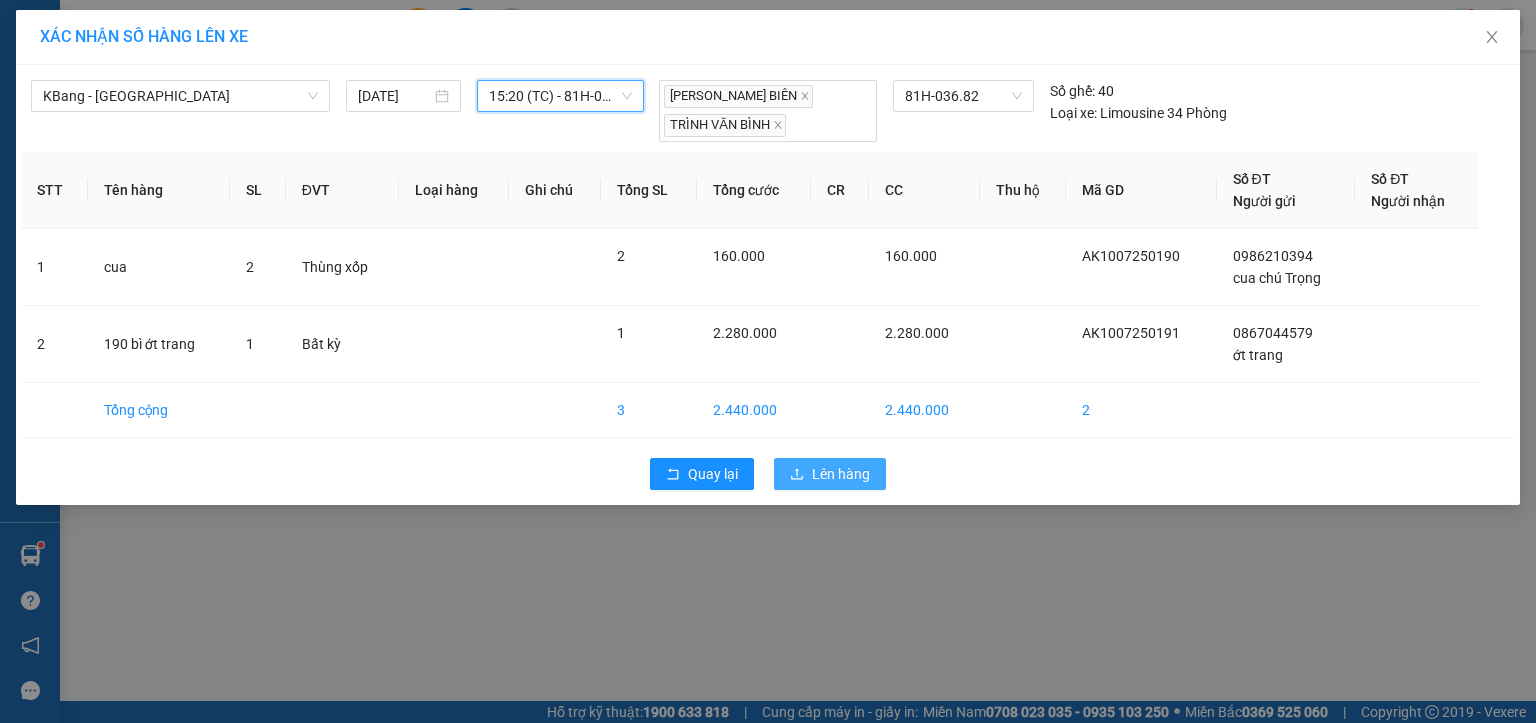 click on "Lên hàng" at bounding box center (841, 474) 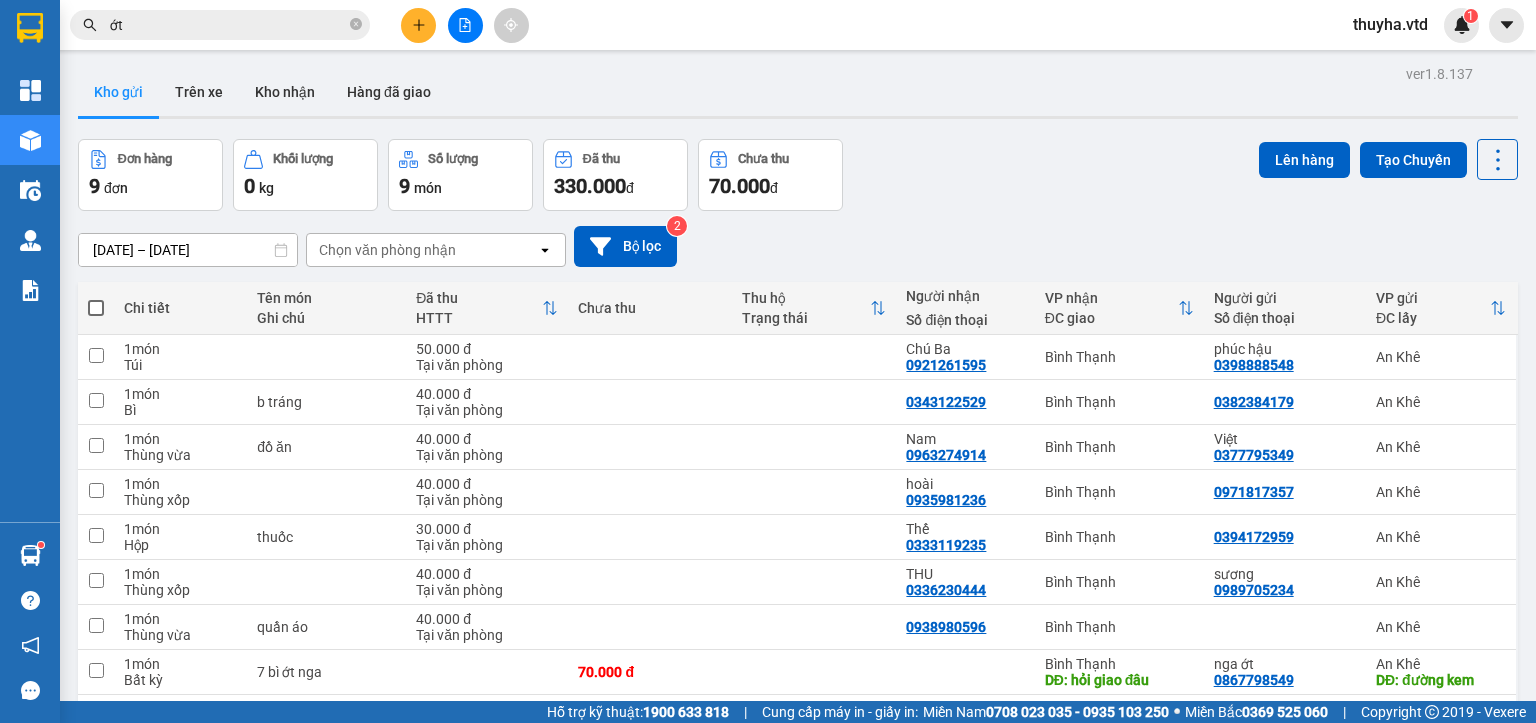 click at bounding box center [465, 25] 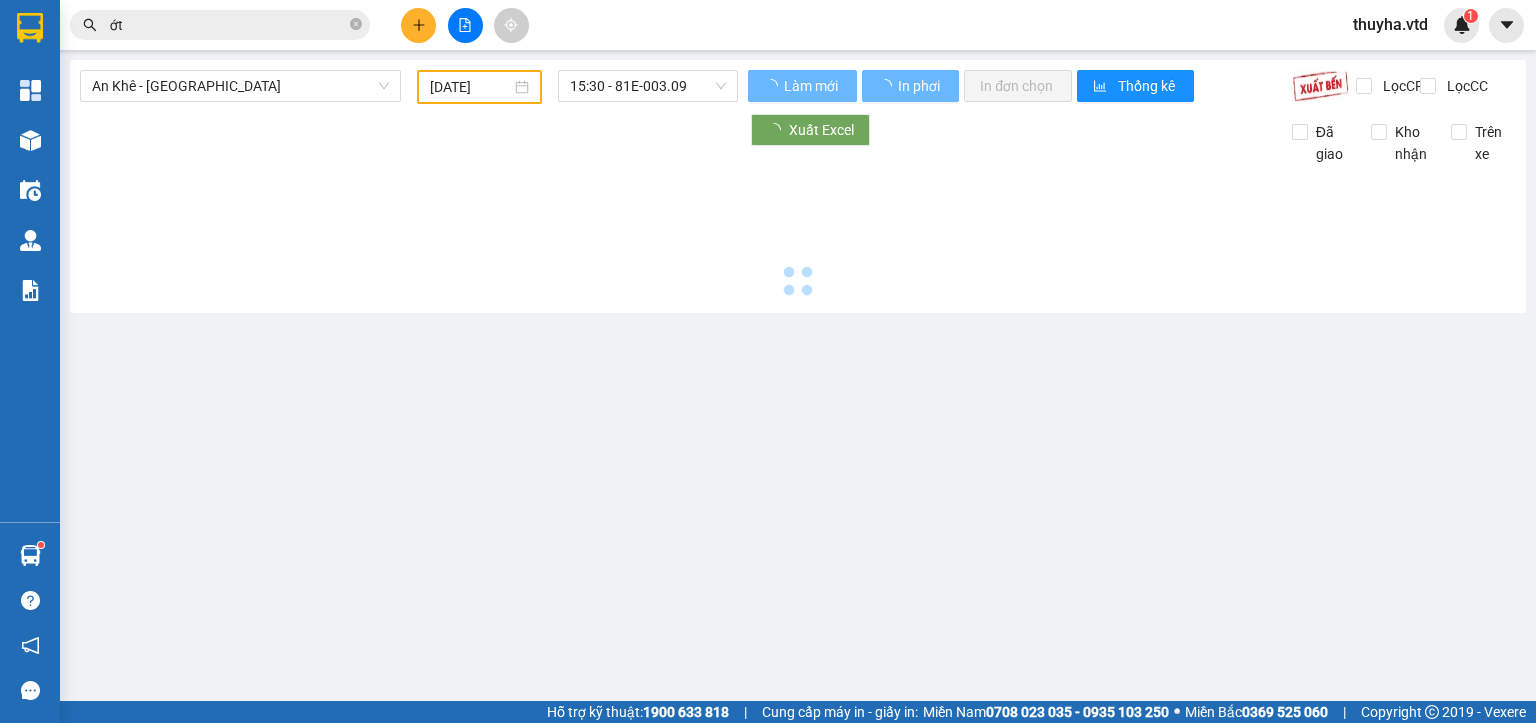type on "[DATE]" 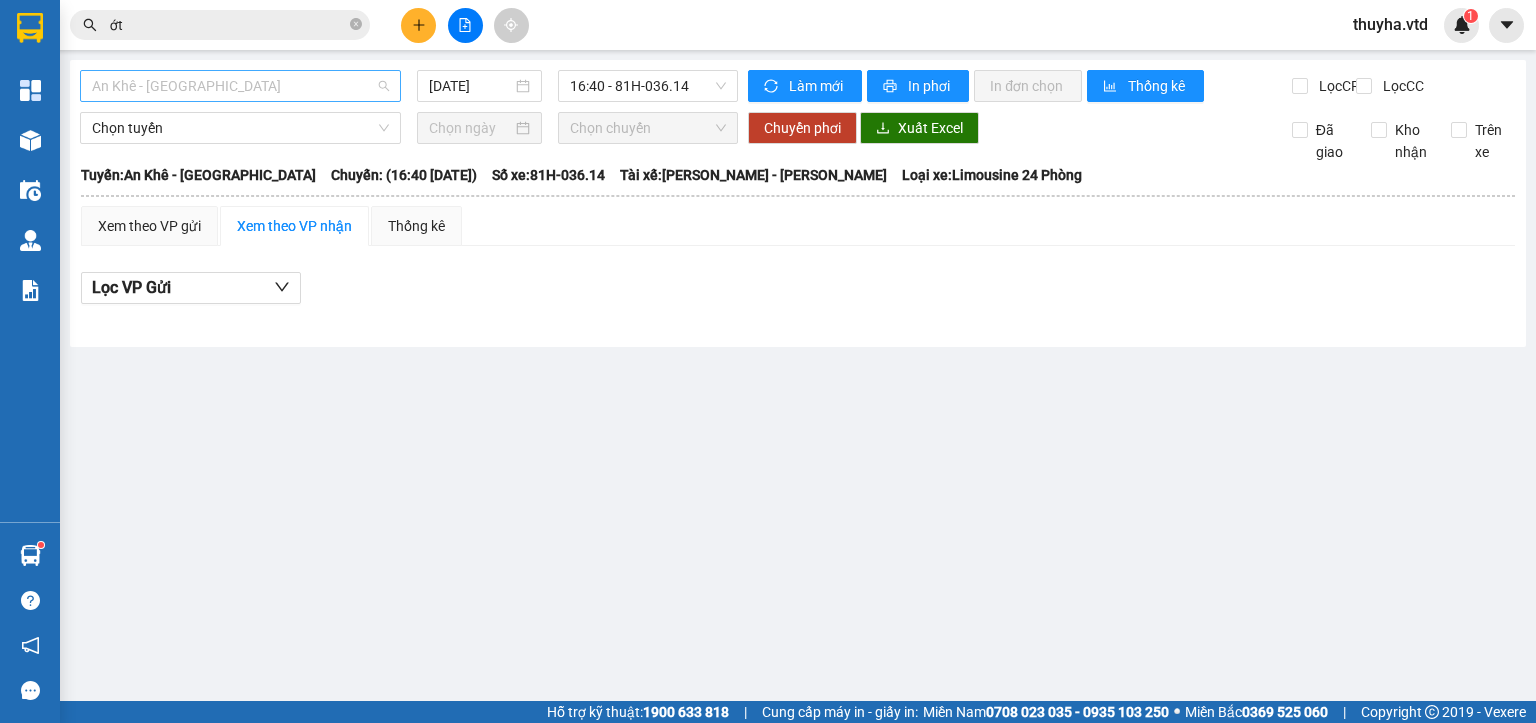 click on "An Khê - [GEOGRAPHIC_DATA]" at bounding box center [240, 86] 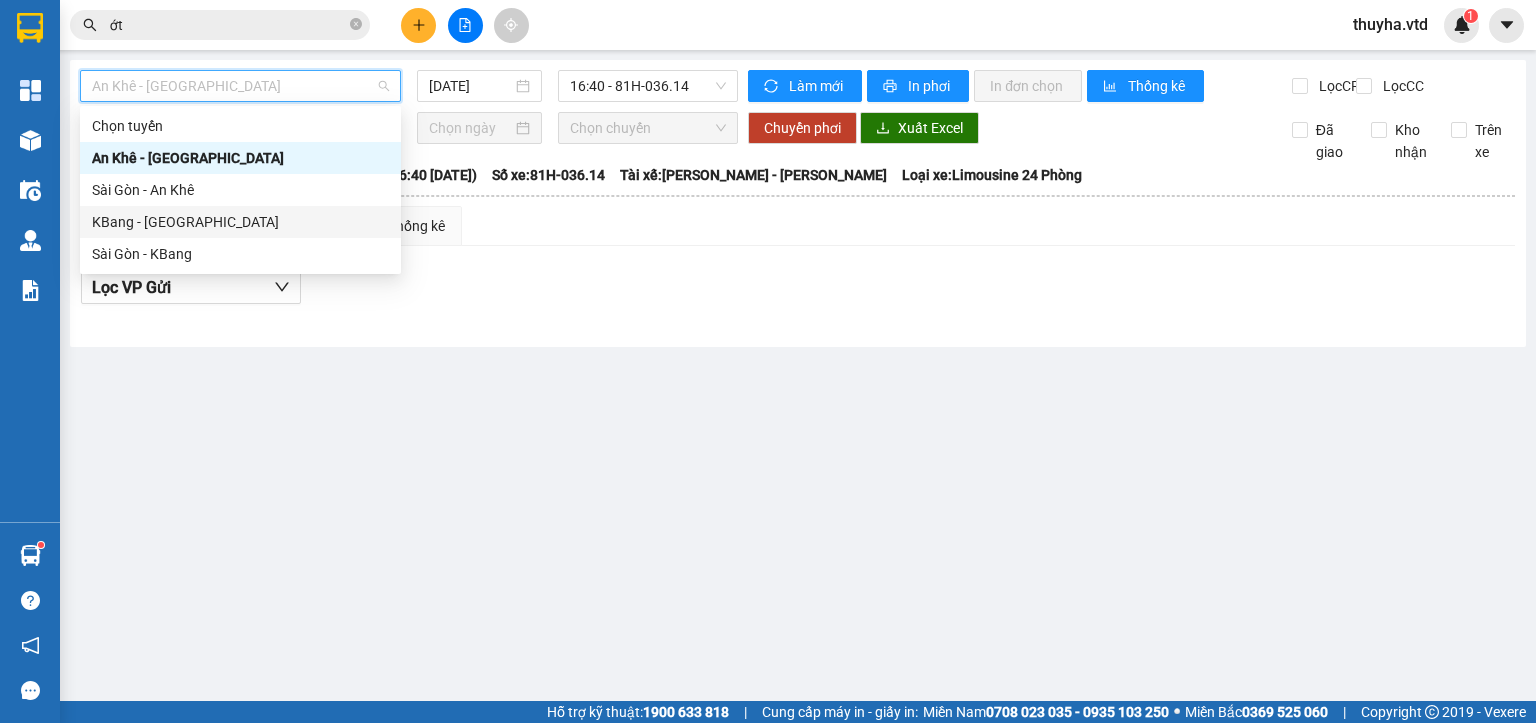 click on "KBang - [GEOGRAPHIC_DATA]" at bounding box center [240, 222] 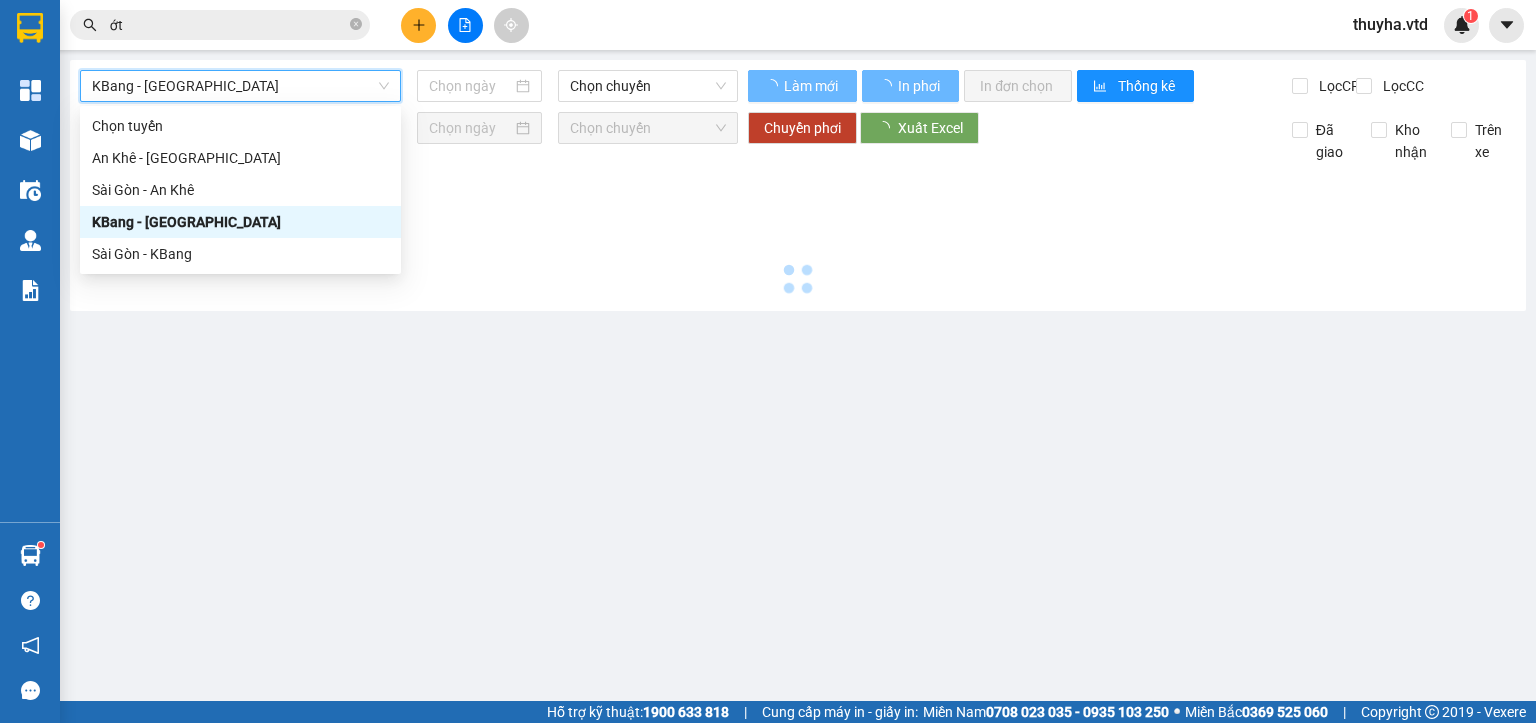 type on "[DATE]" 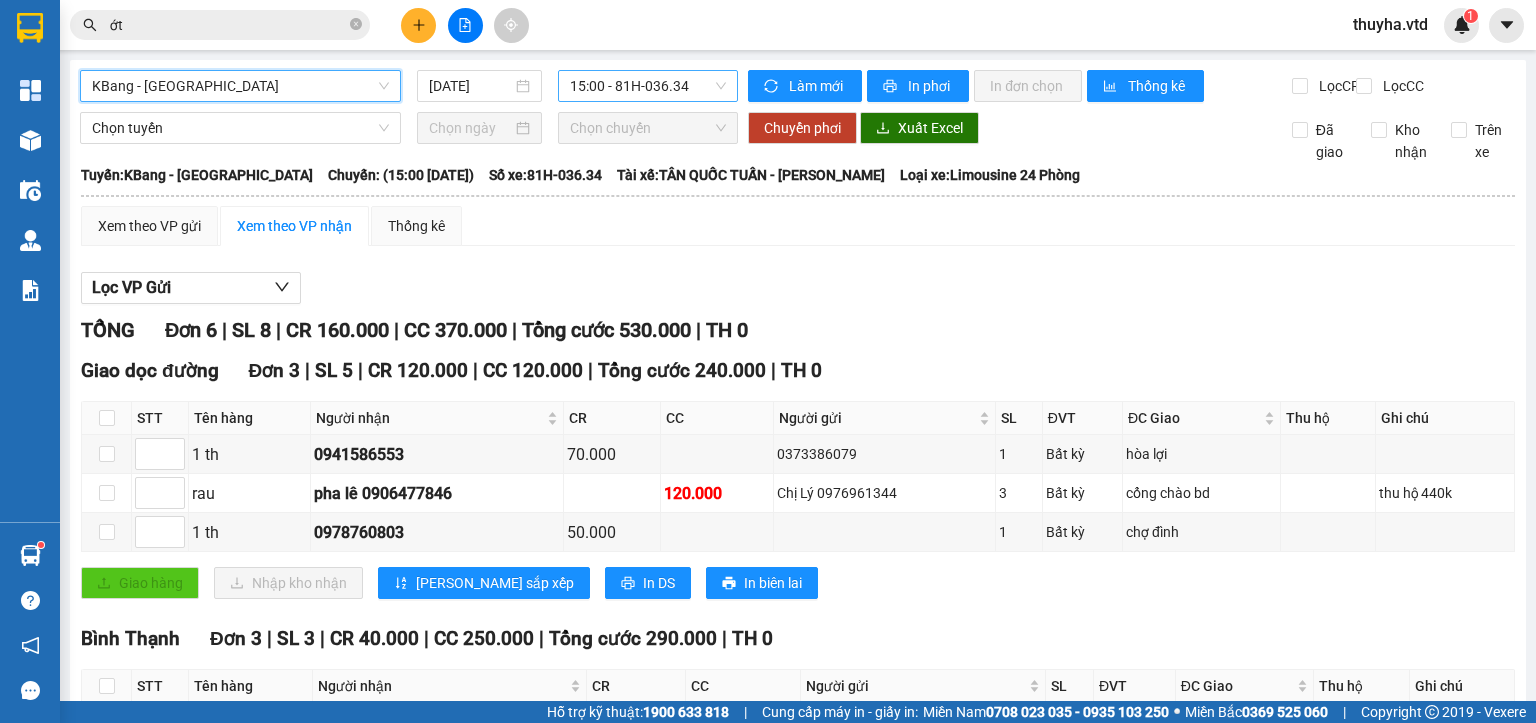 click on "15:00     - 81H-036.34" at bounding box center [648, 86] 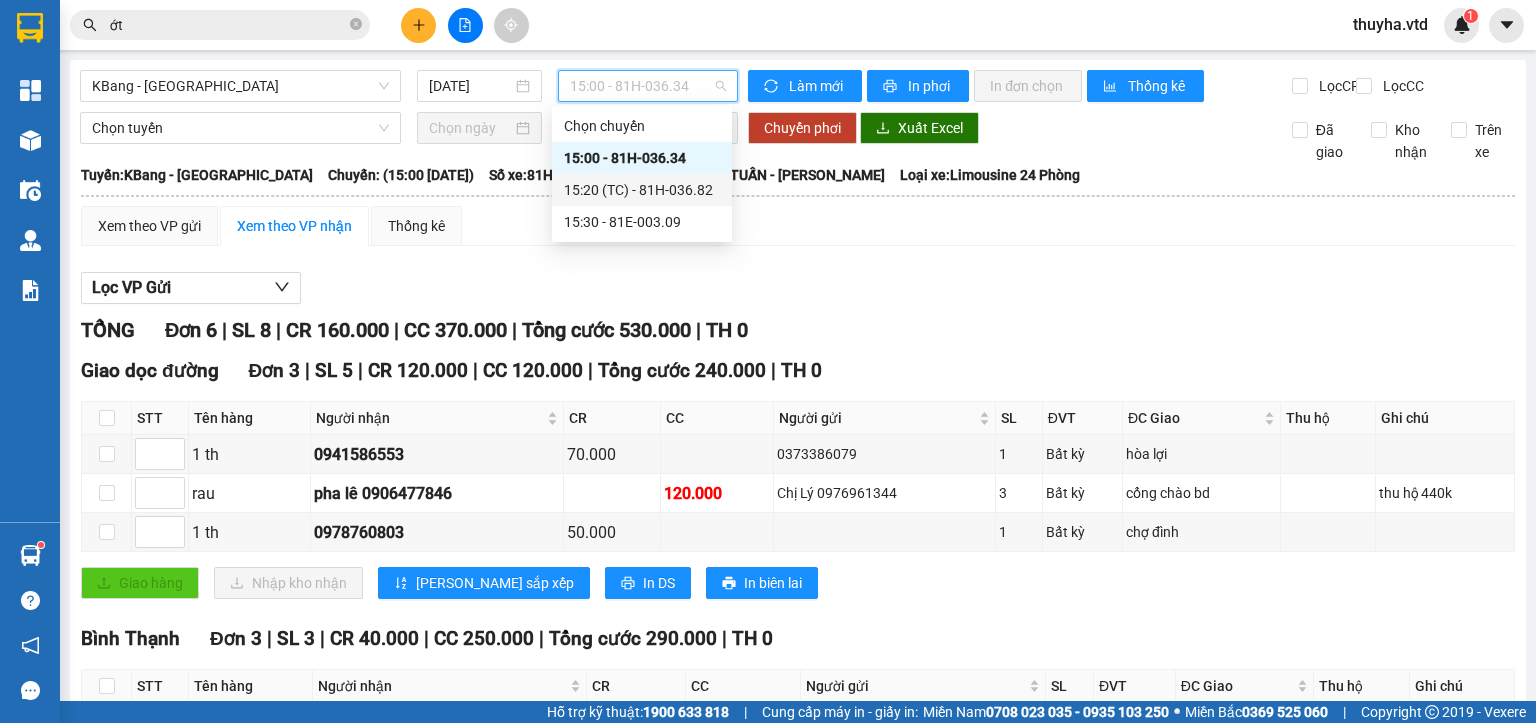 click on "15:20   (TC)   - 81H-036.82" at bounding box center [642, 190] 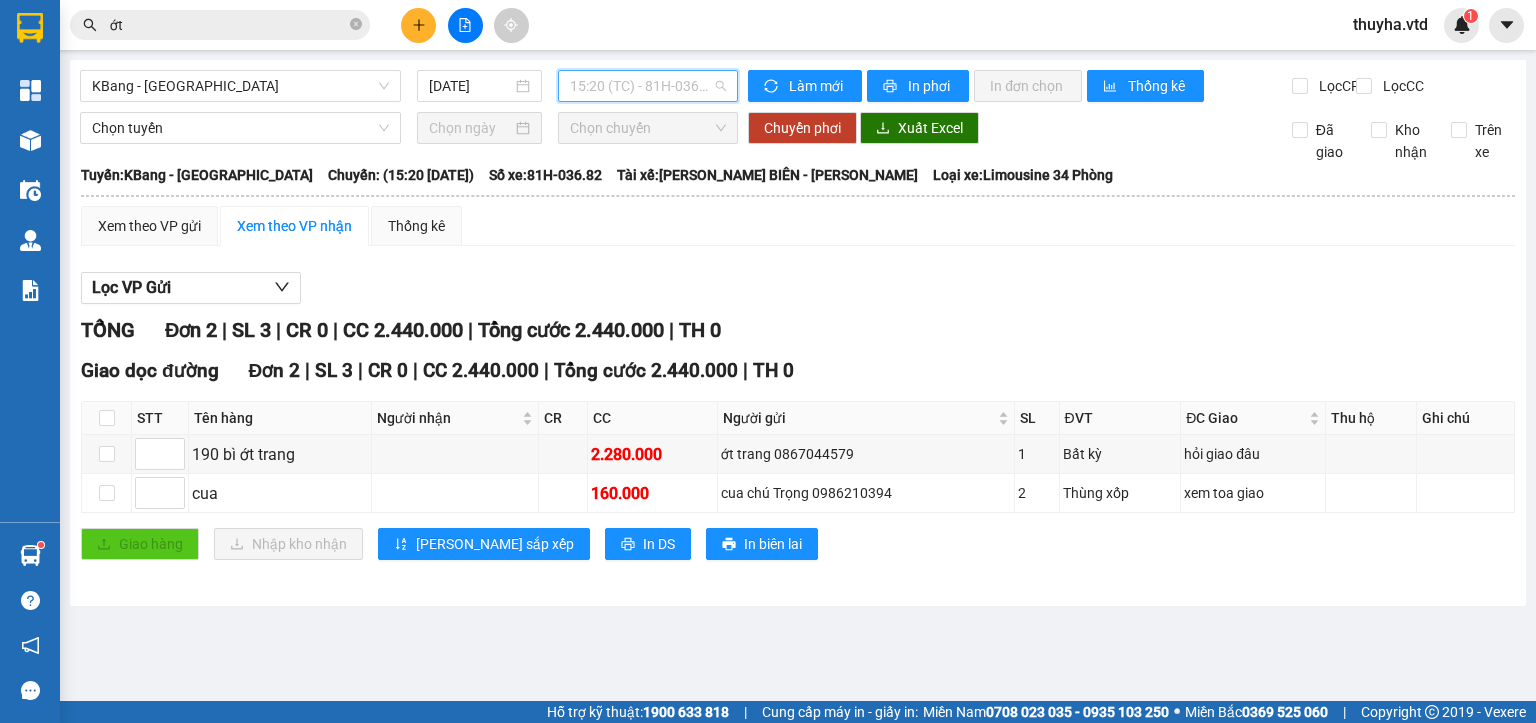 click on "15:20   (TC)   - 81H-036.82" at bounding box center [648, 86] 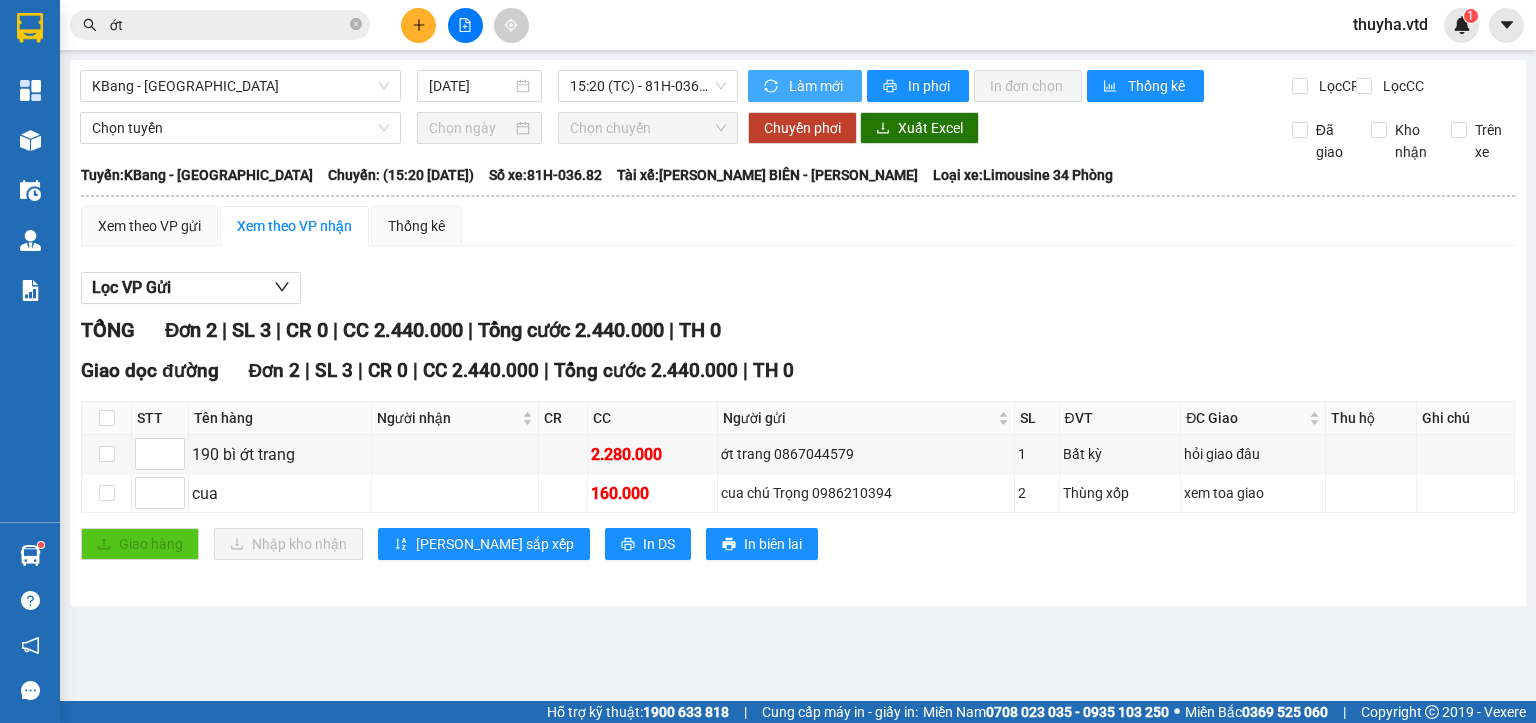 click on "Làm mới" at bounding box center [817, 86] 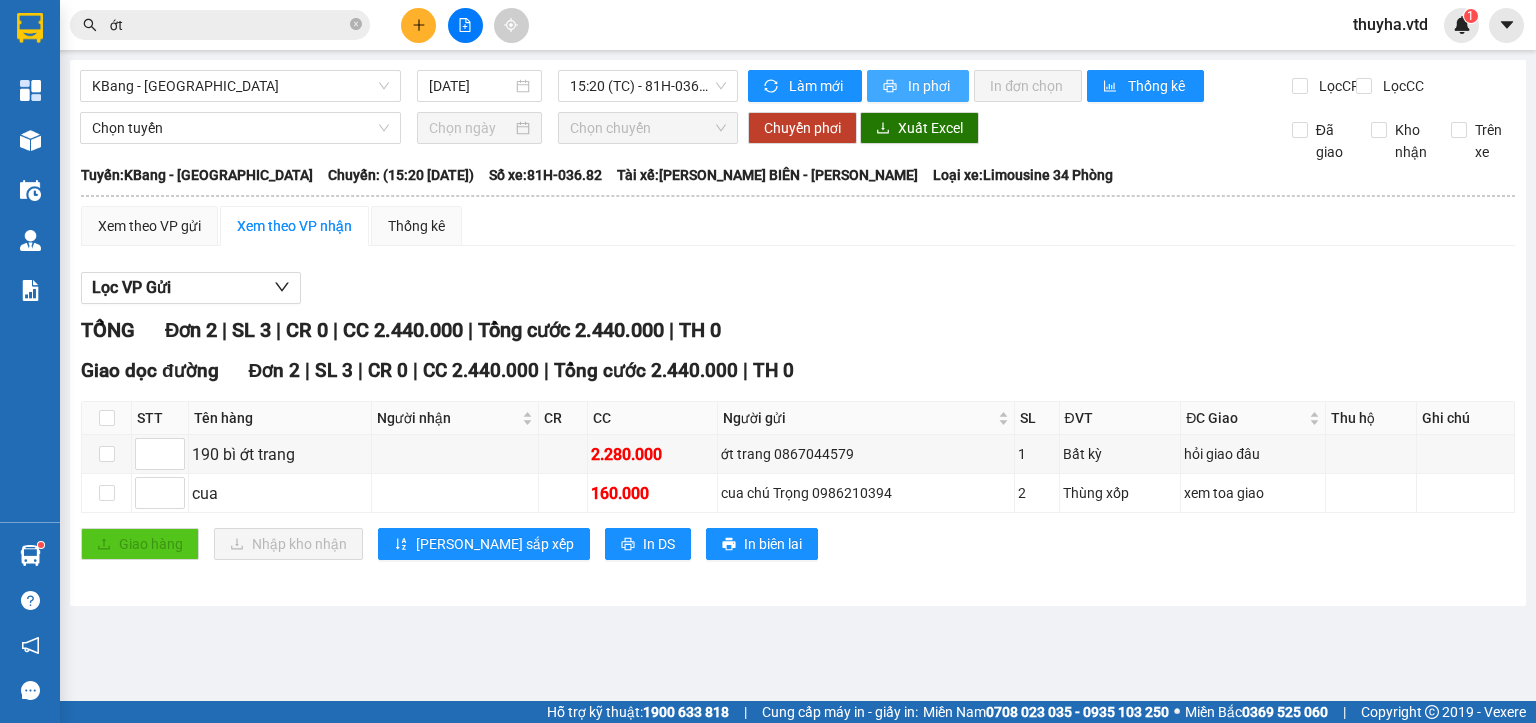click on "In phơi" at bounding box center (930, 86) 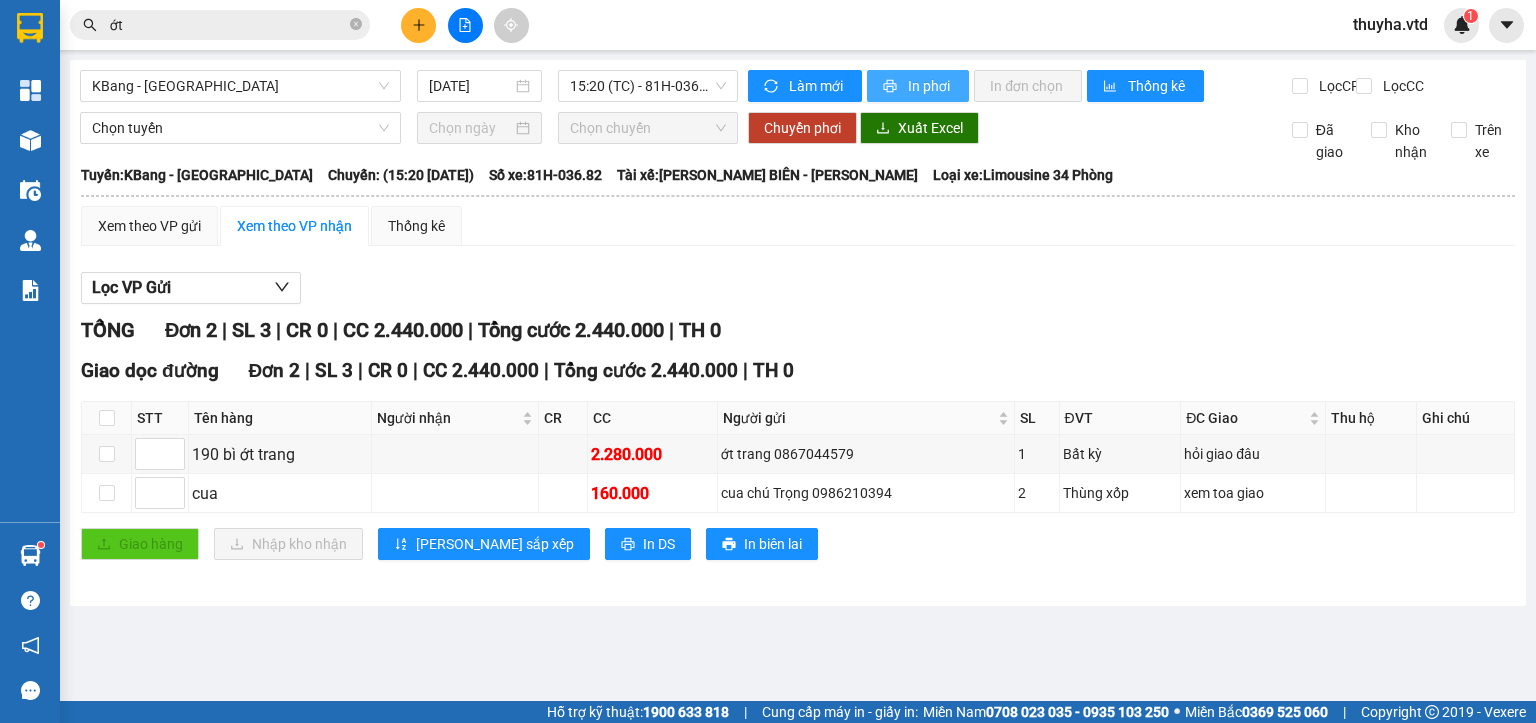 scroll, scrollTop: 0, scrollLeft: 0, axis: both 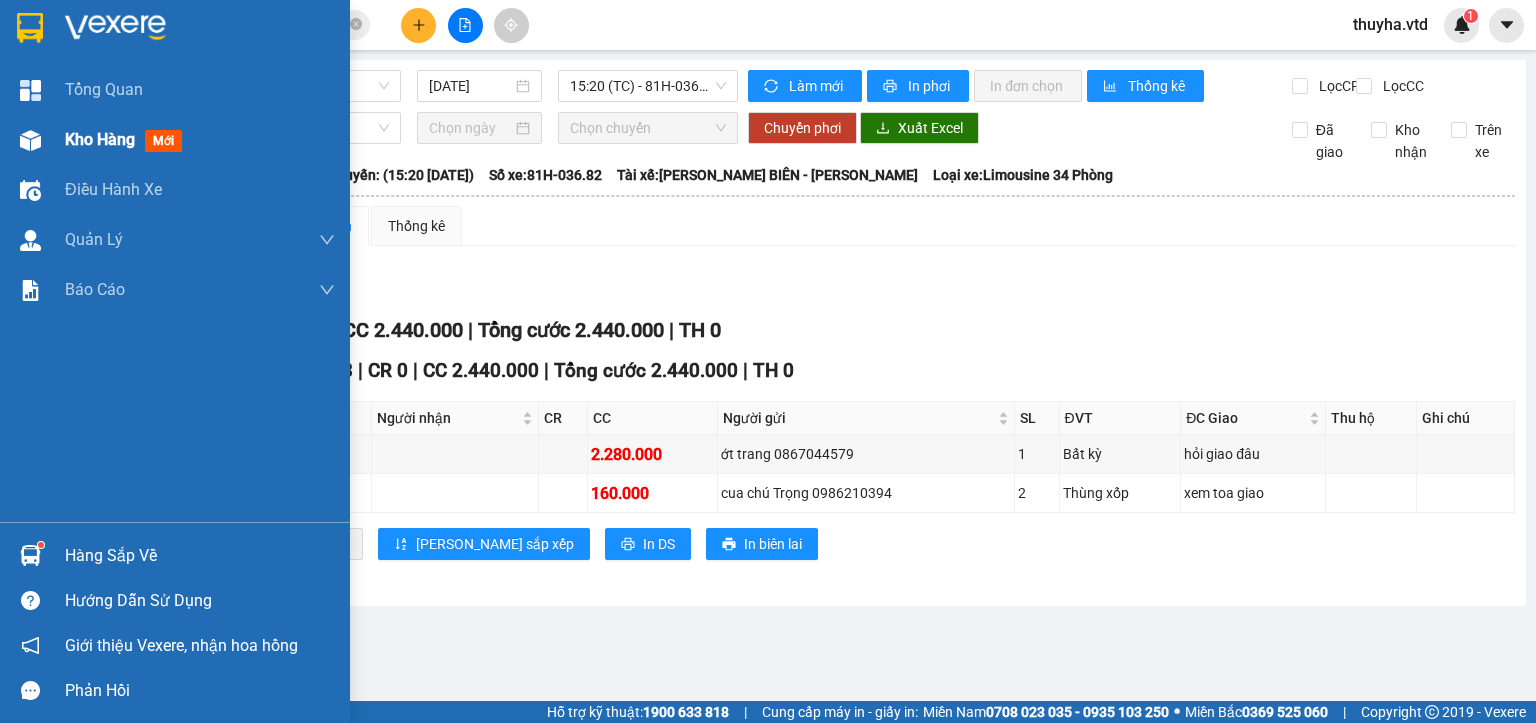 click on "Kho hàng mới" at bounding box center [127, 139] 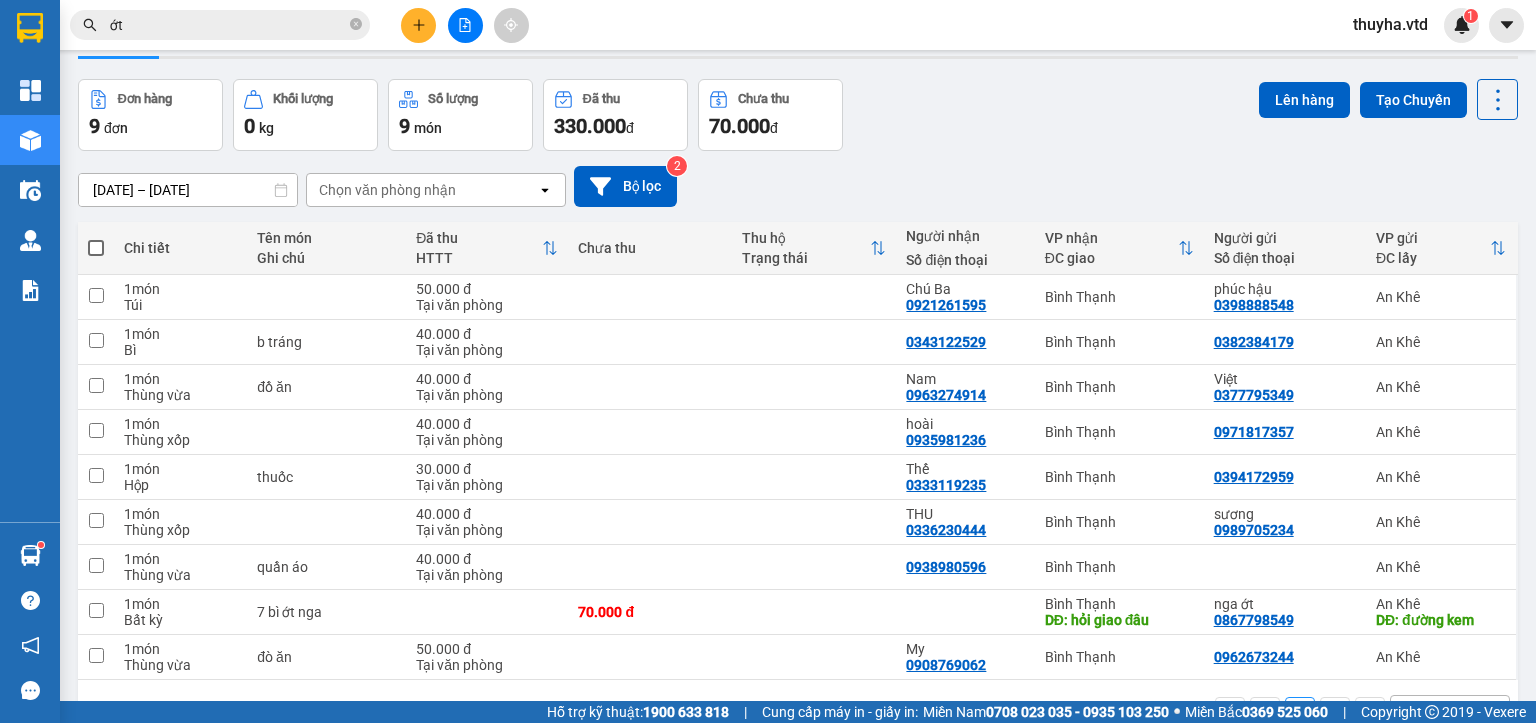 scroll, scrollTop: 117, scrollLeft: 0, axis: vertical 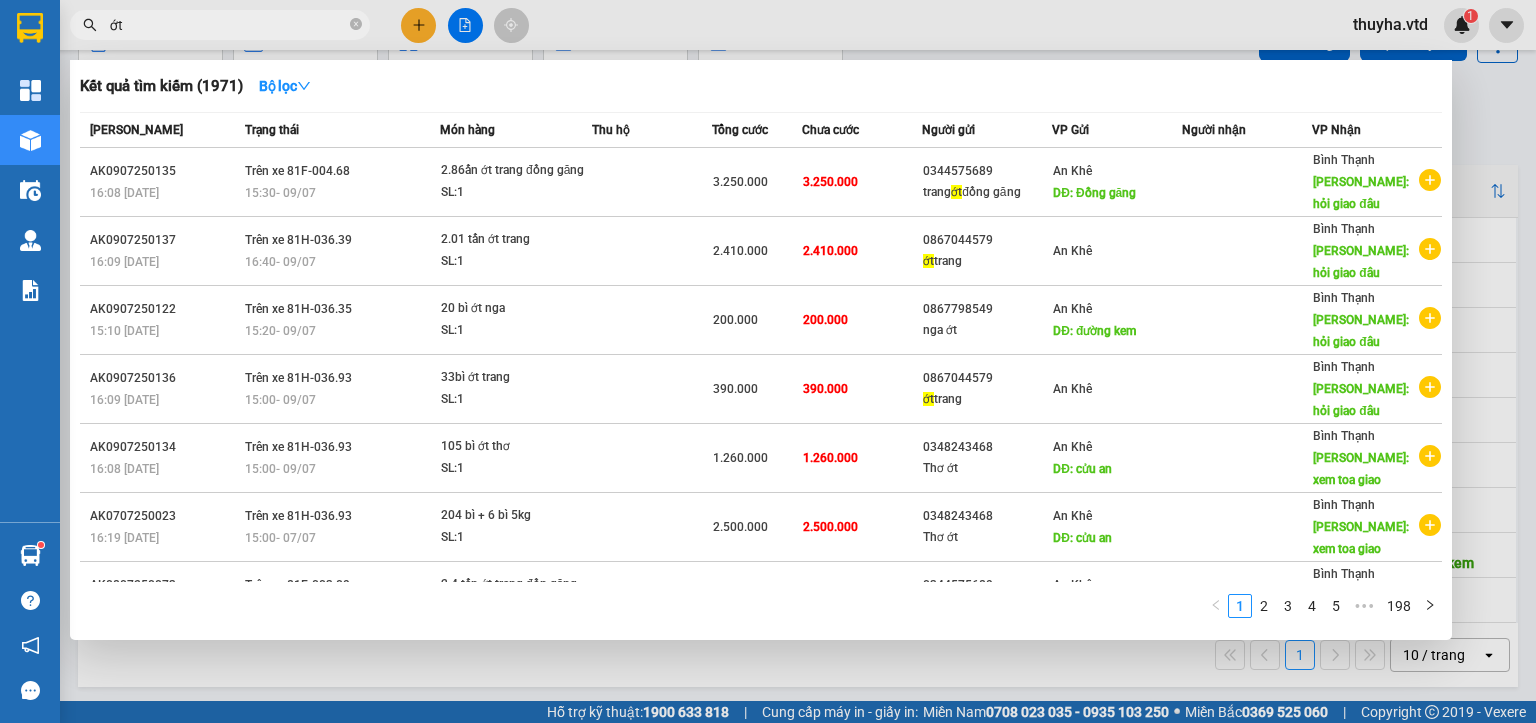 click on "ớt" at bounding box center [228, 25] 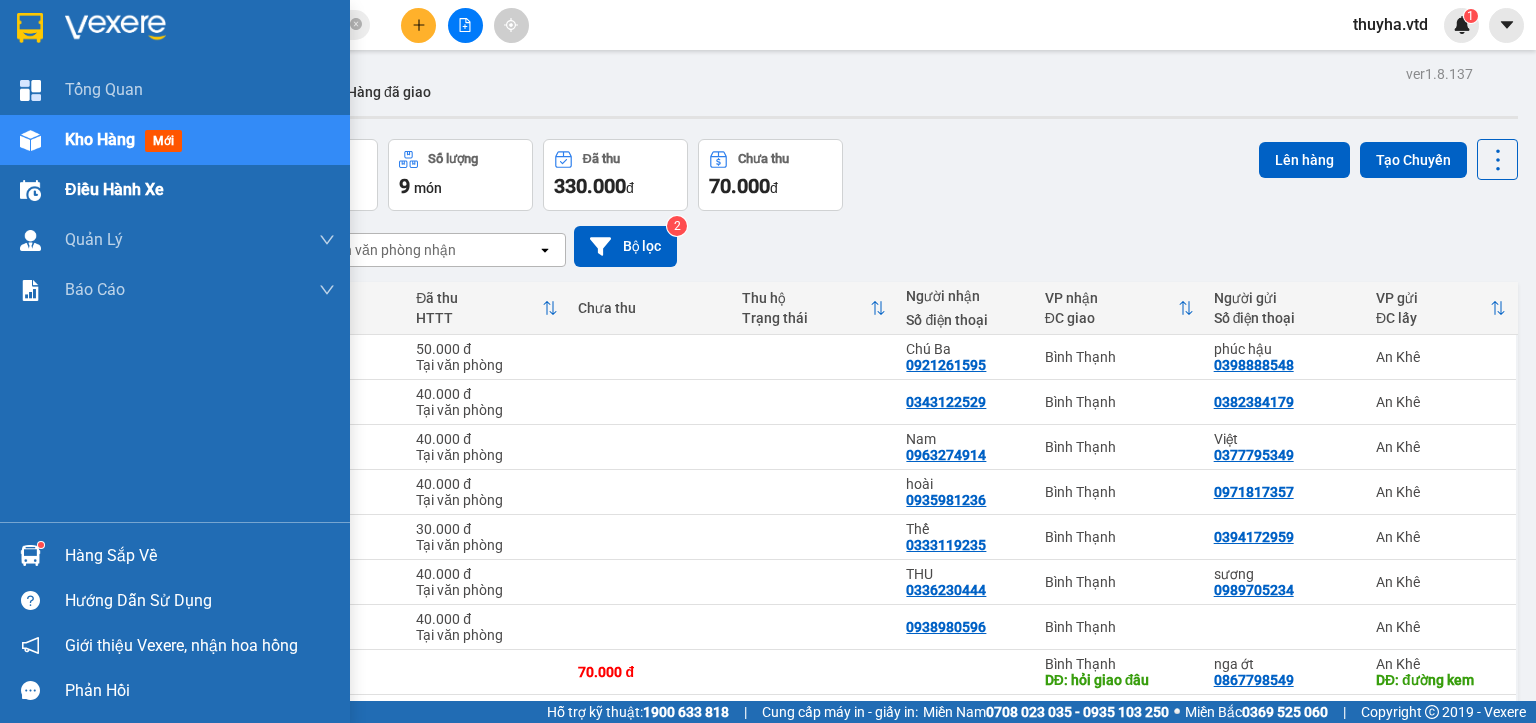 scroll, scrollTop: 0, scrollLeft: 0, axis: both 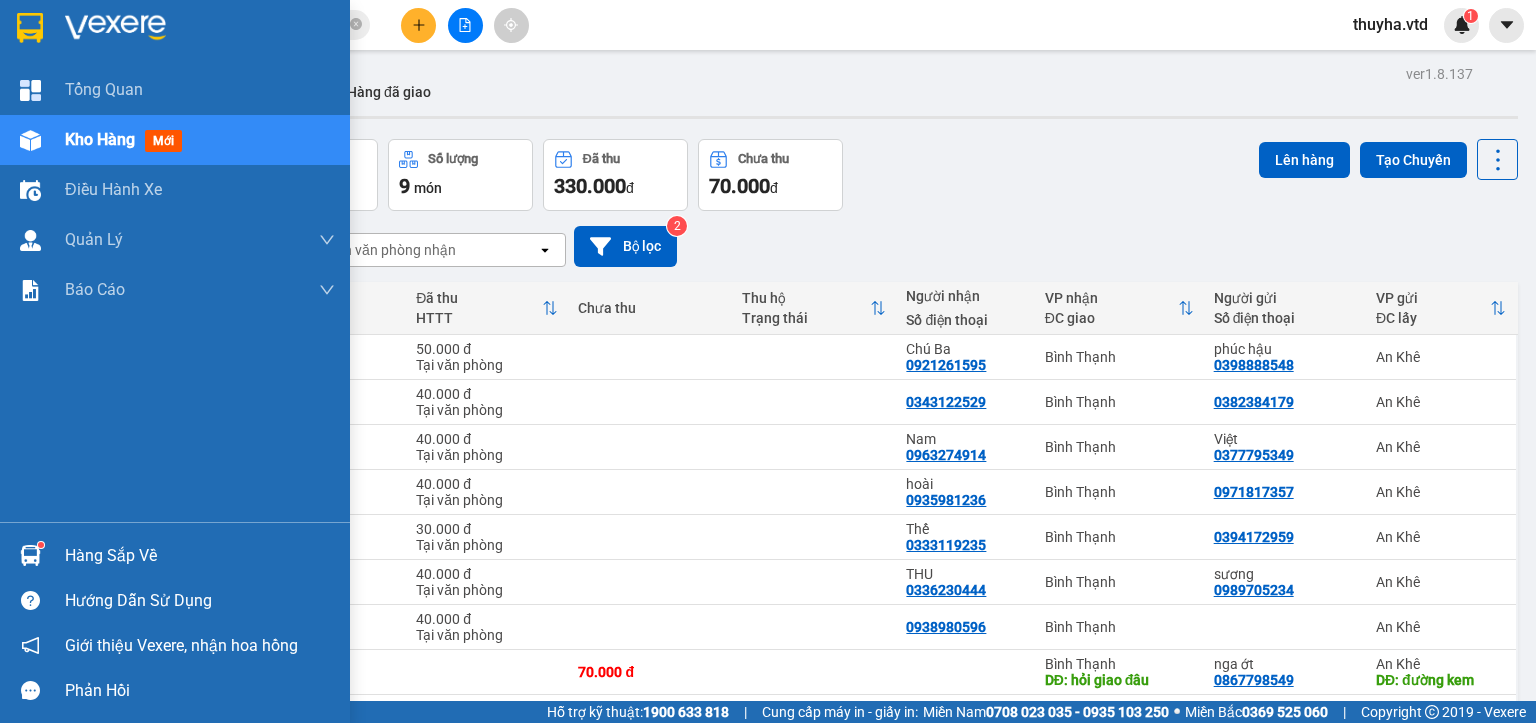 click at bounding box center [30, 140] 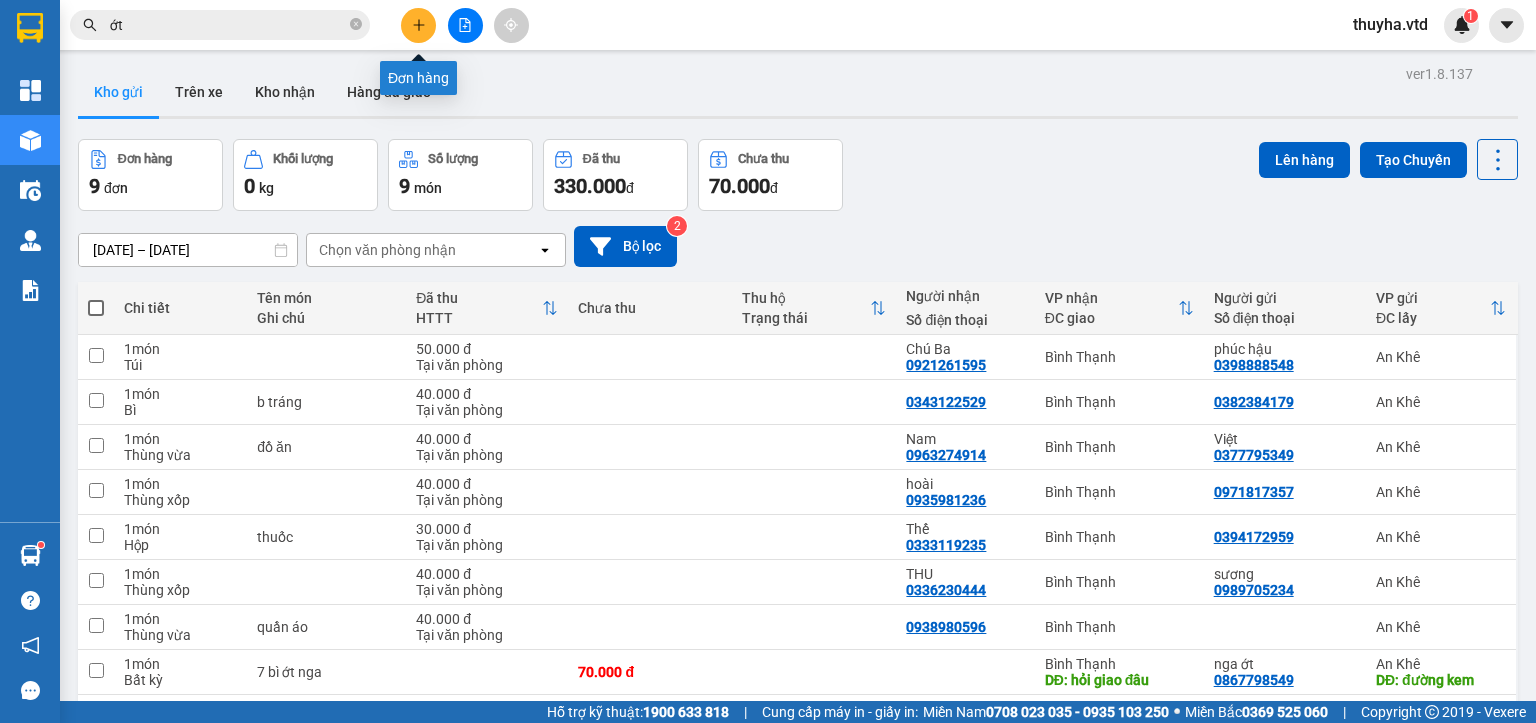 click 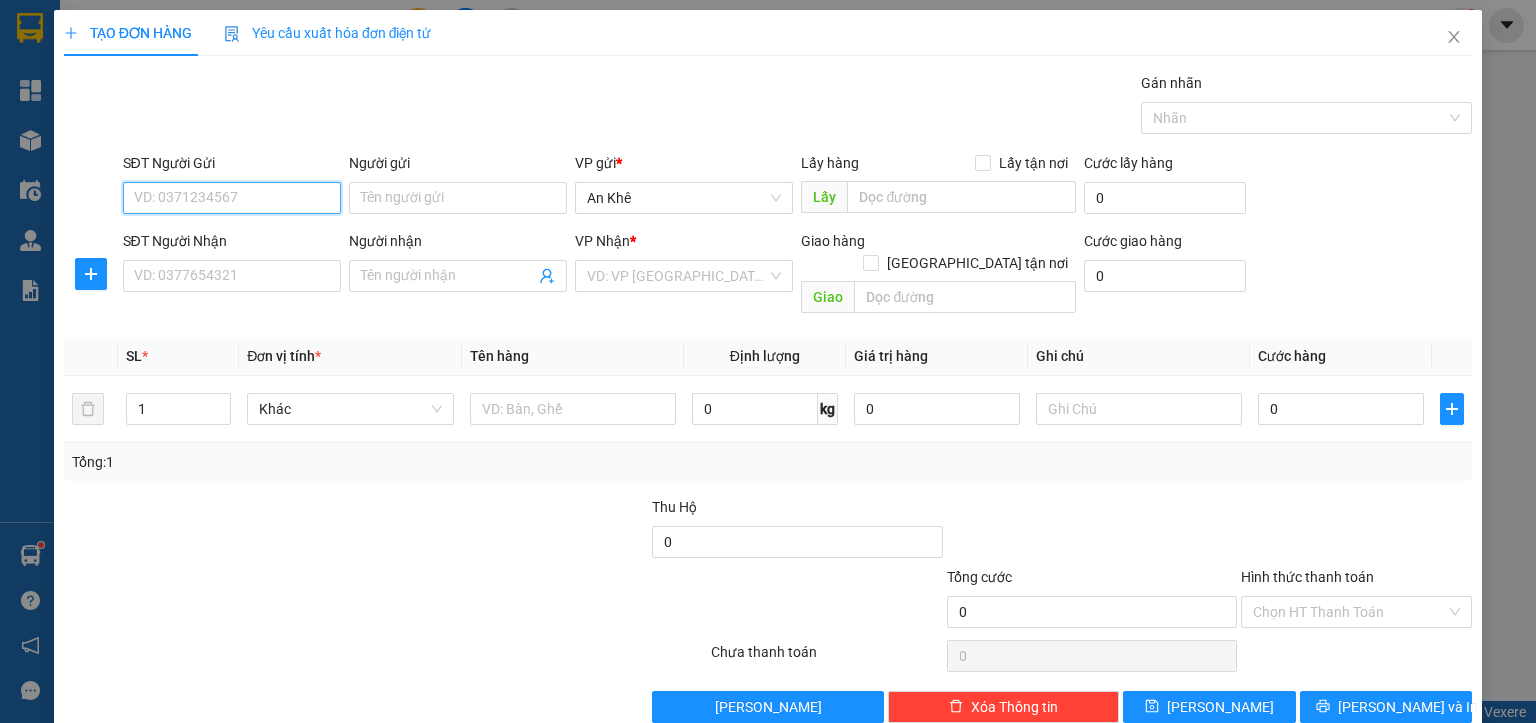 paste on "0383015429" 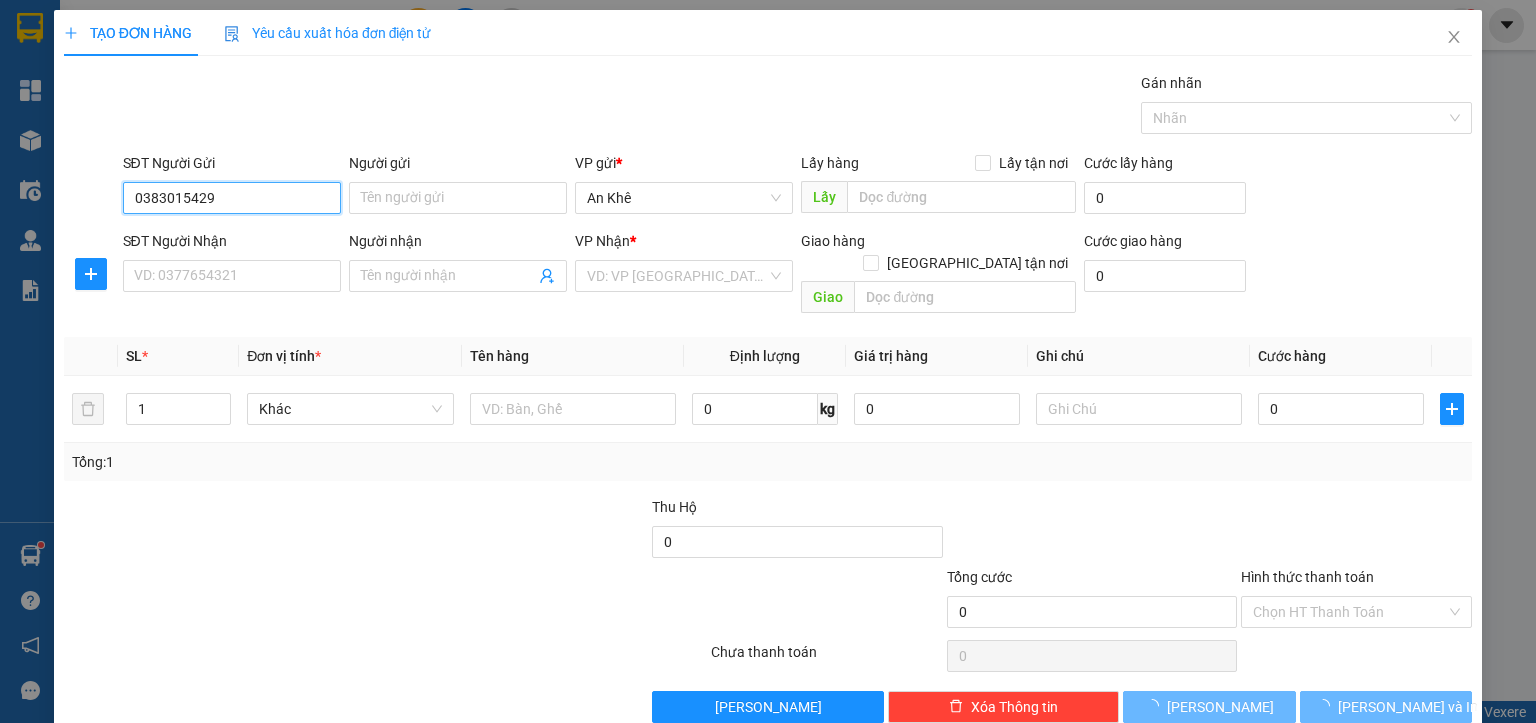 click on "0383015429" at bounding box center (232, 198) 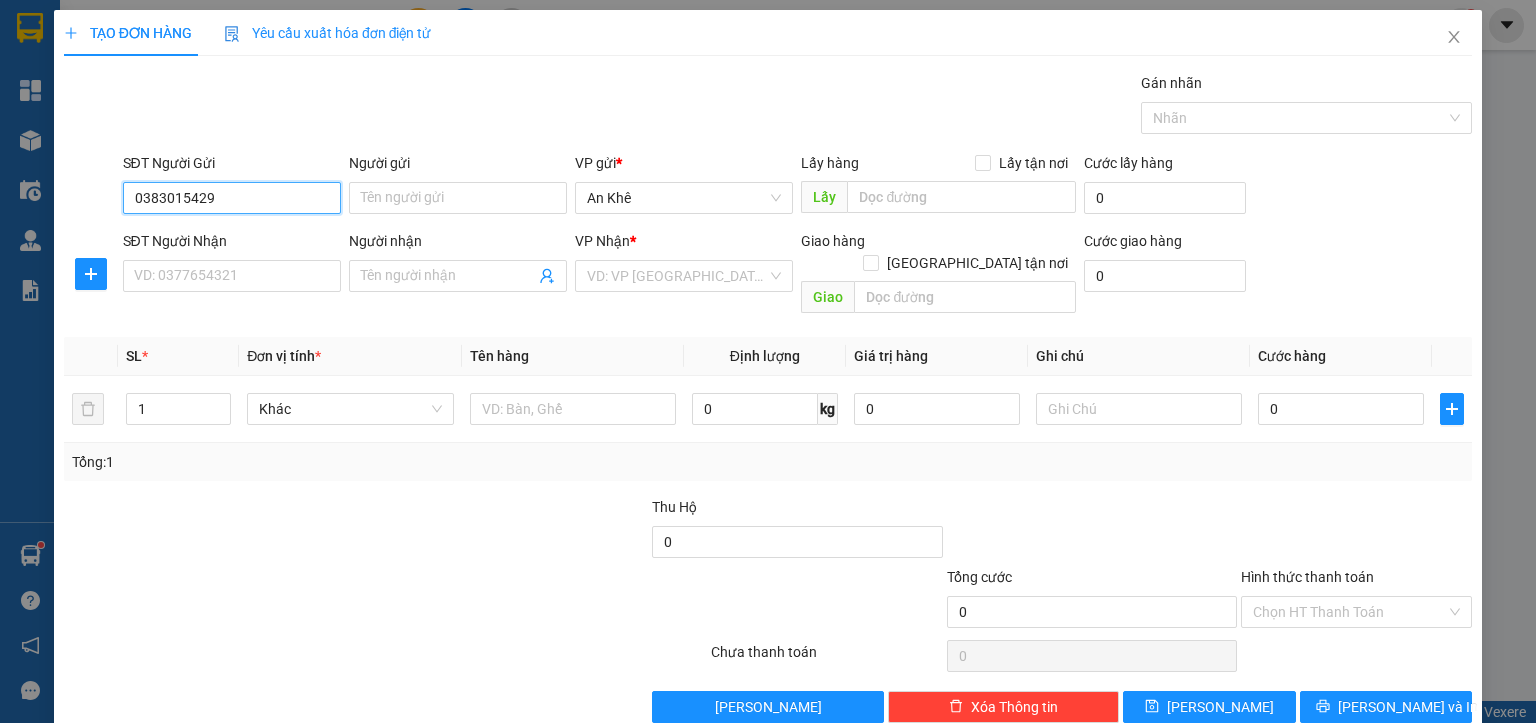 click on "0383015429" at bounding box center [232, 198] 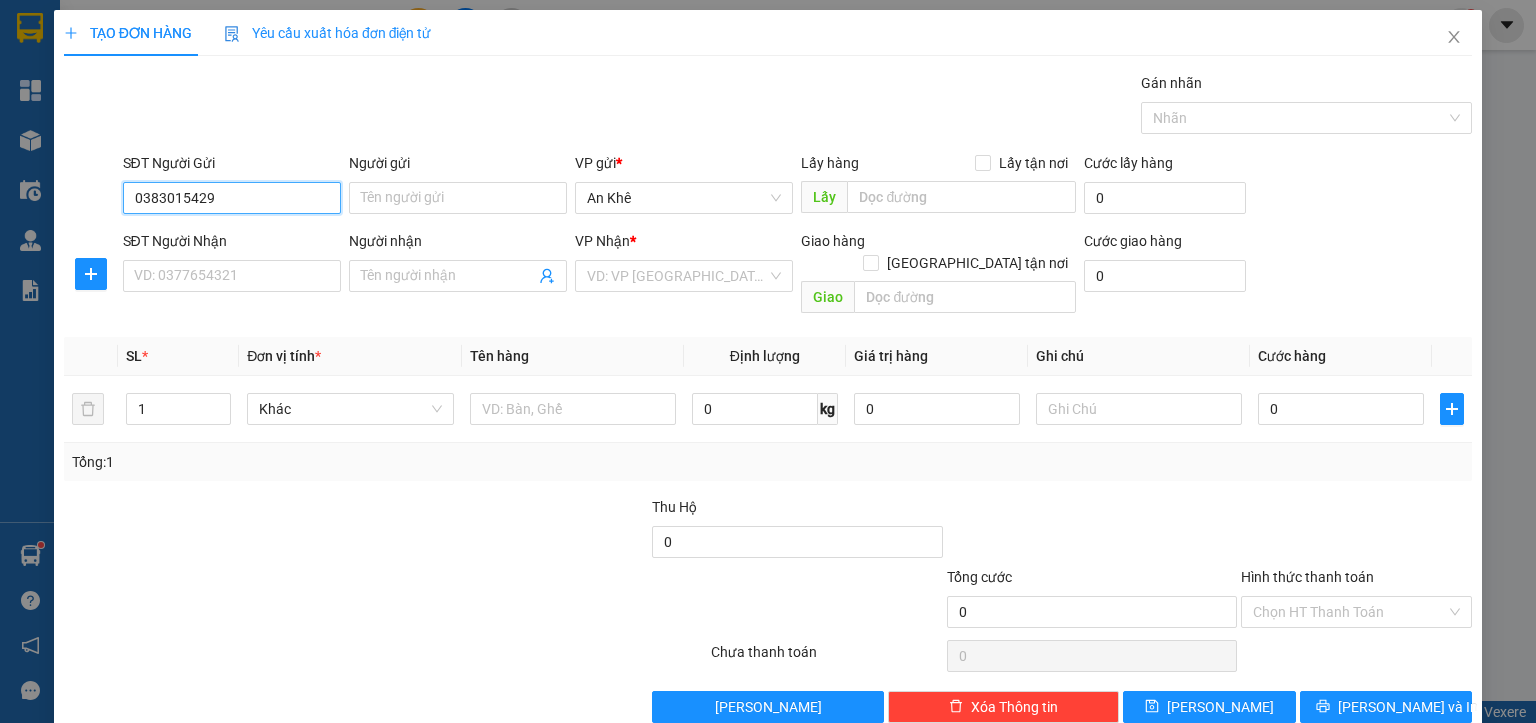 type on "0383015429" 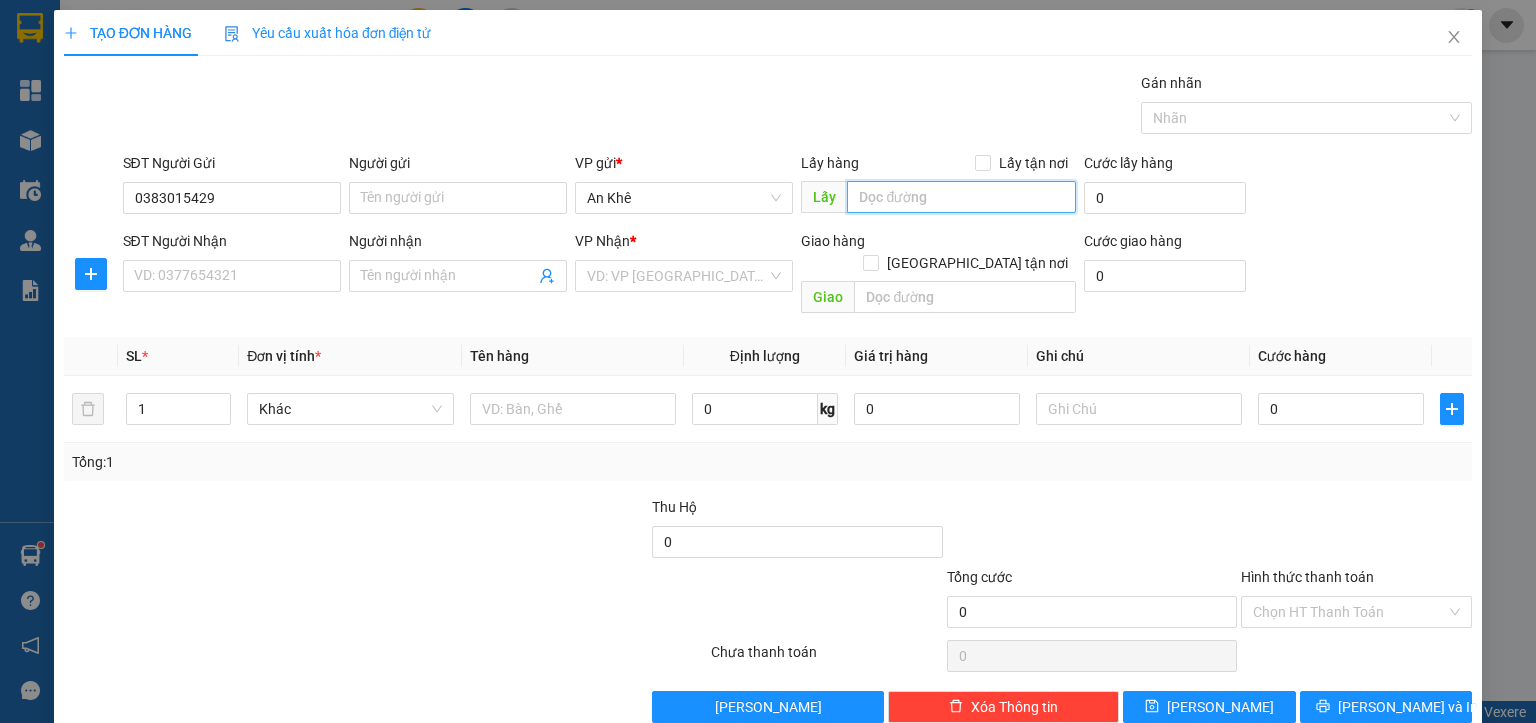 click at bounding box center [961, 197] 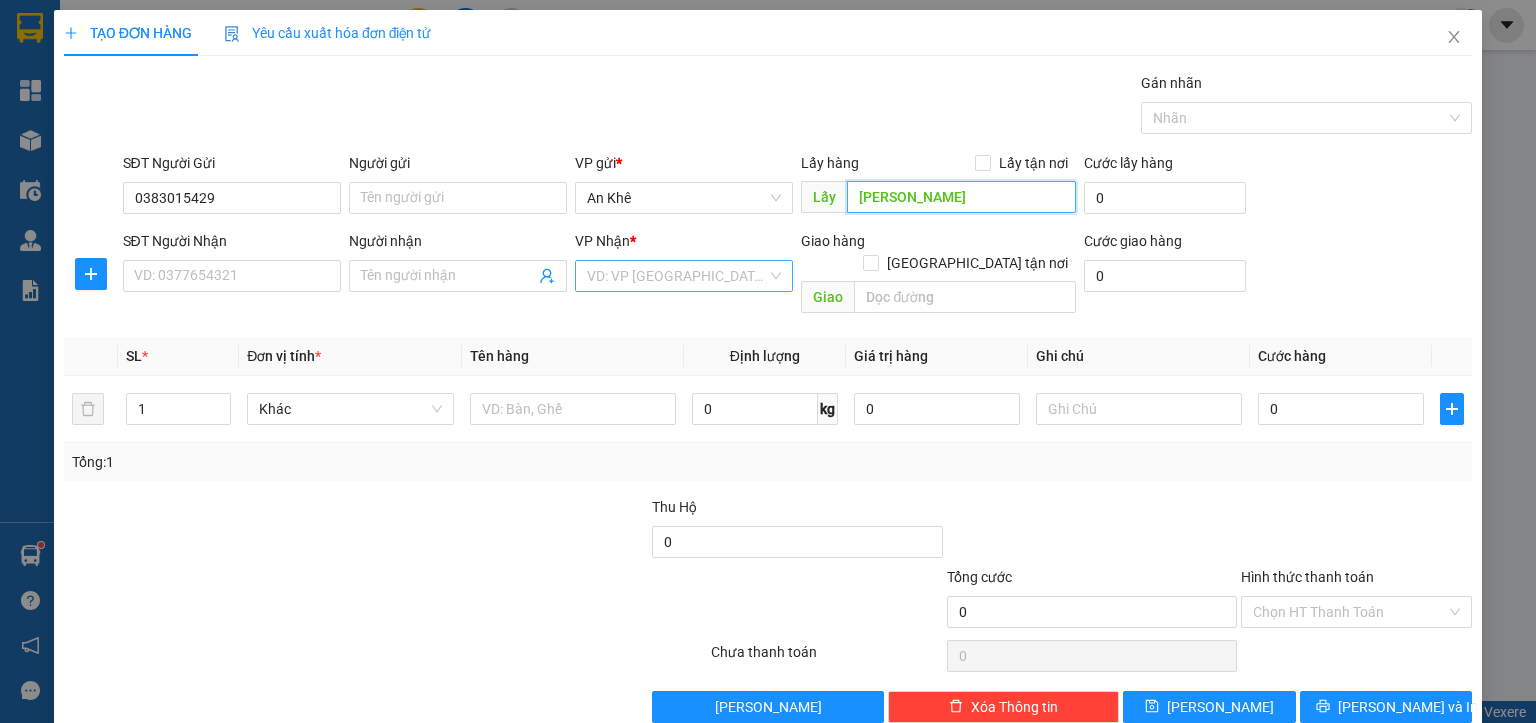 type on "[PERSON_NAME]" 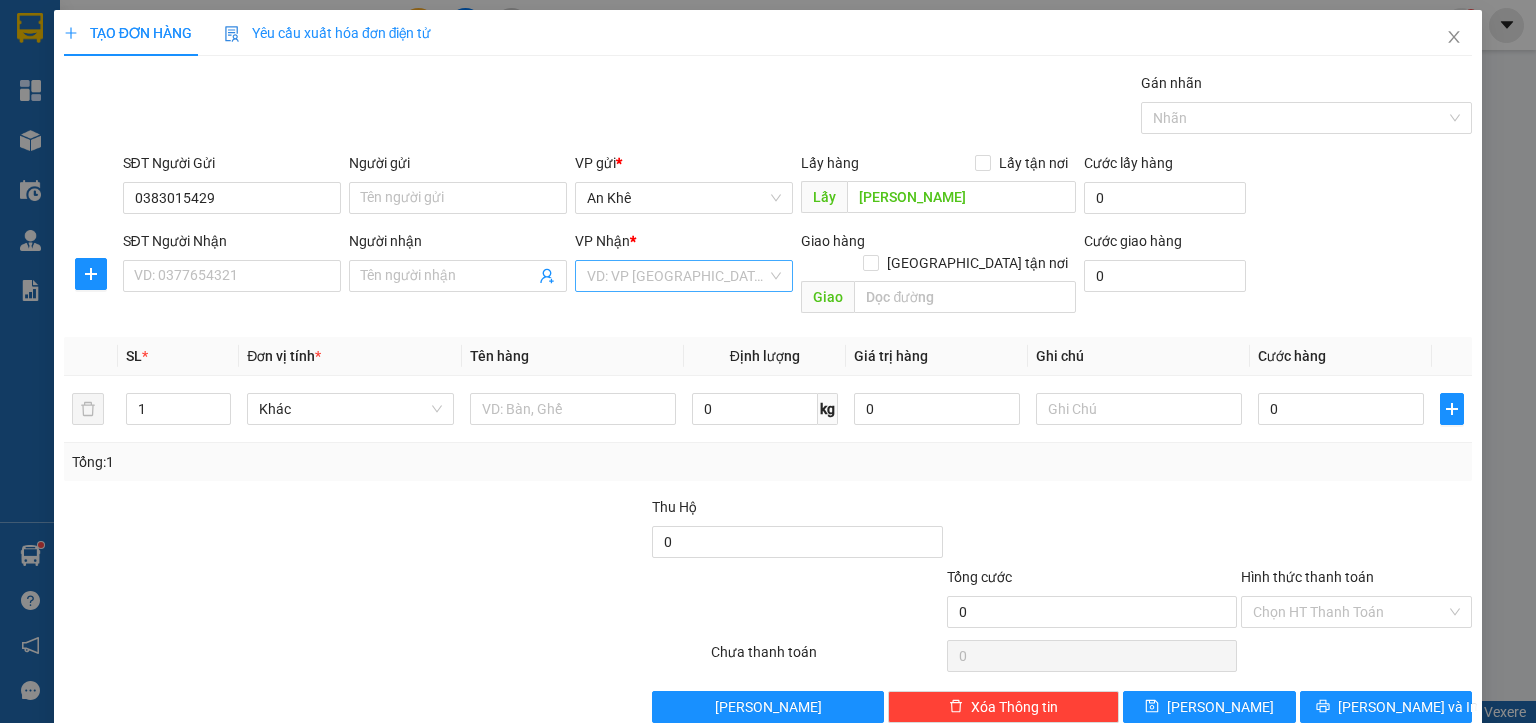 click at bounding box center (677, 276) 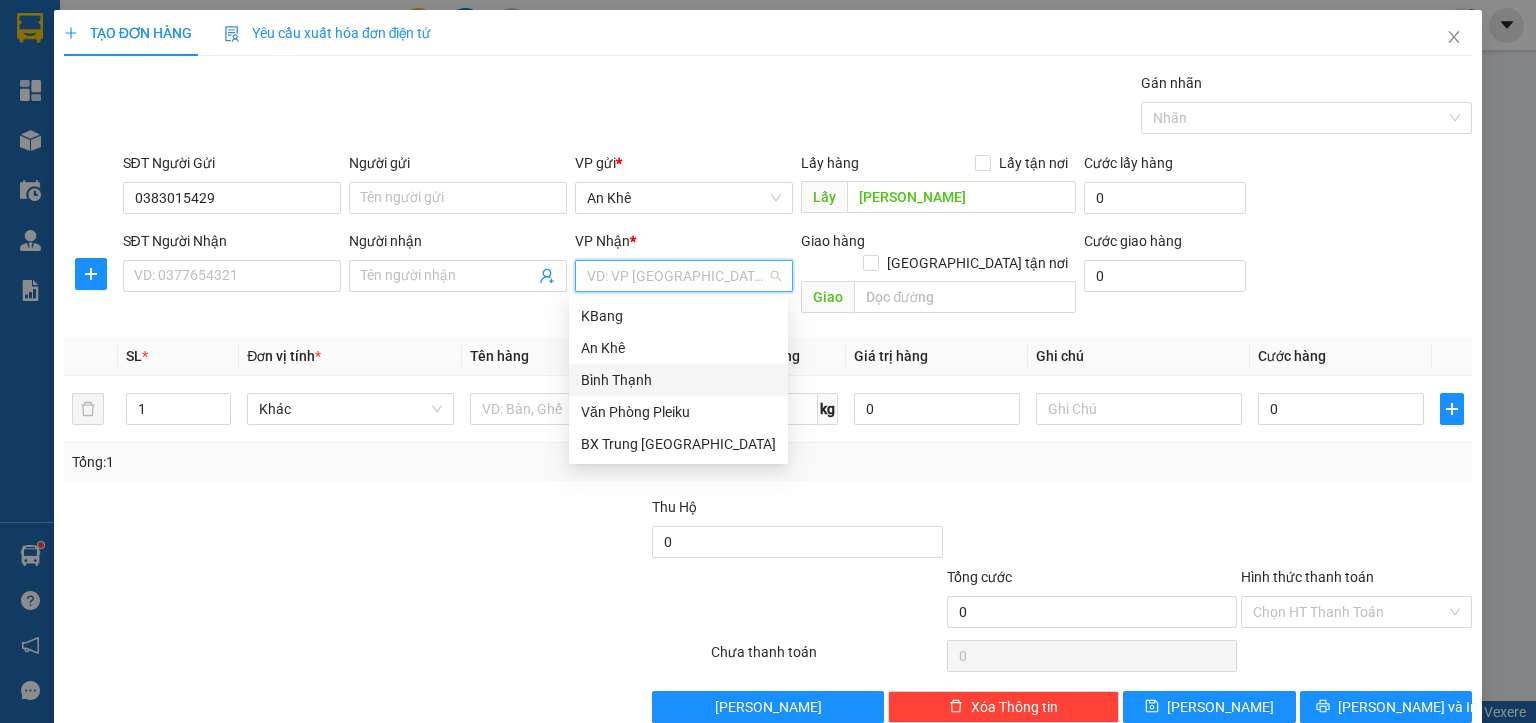 click on "Bình Thạnh" at bounding box center [678, 380] 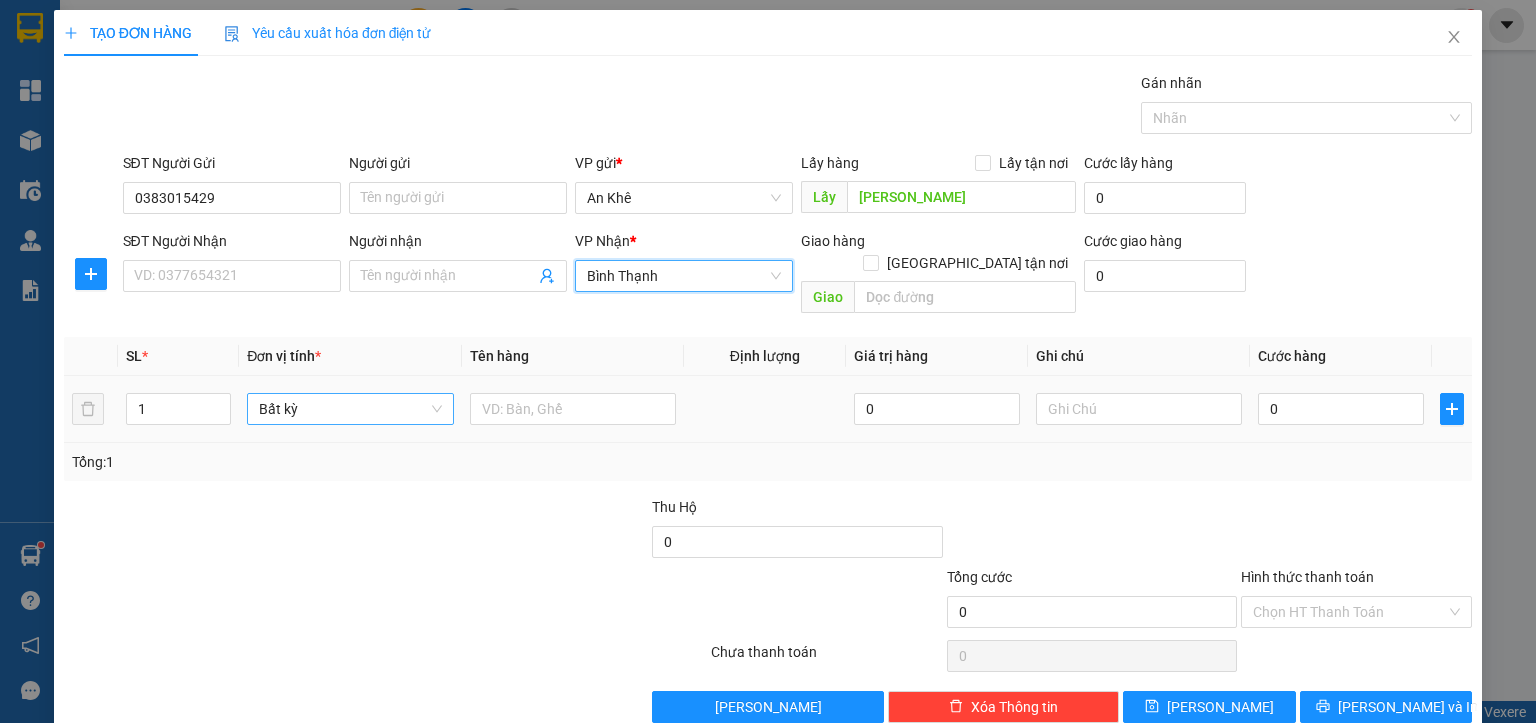click on "Bất kỳ" at bounding box center (350, 409) 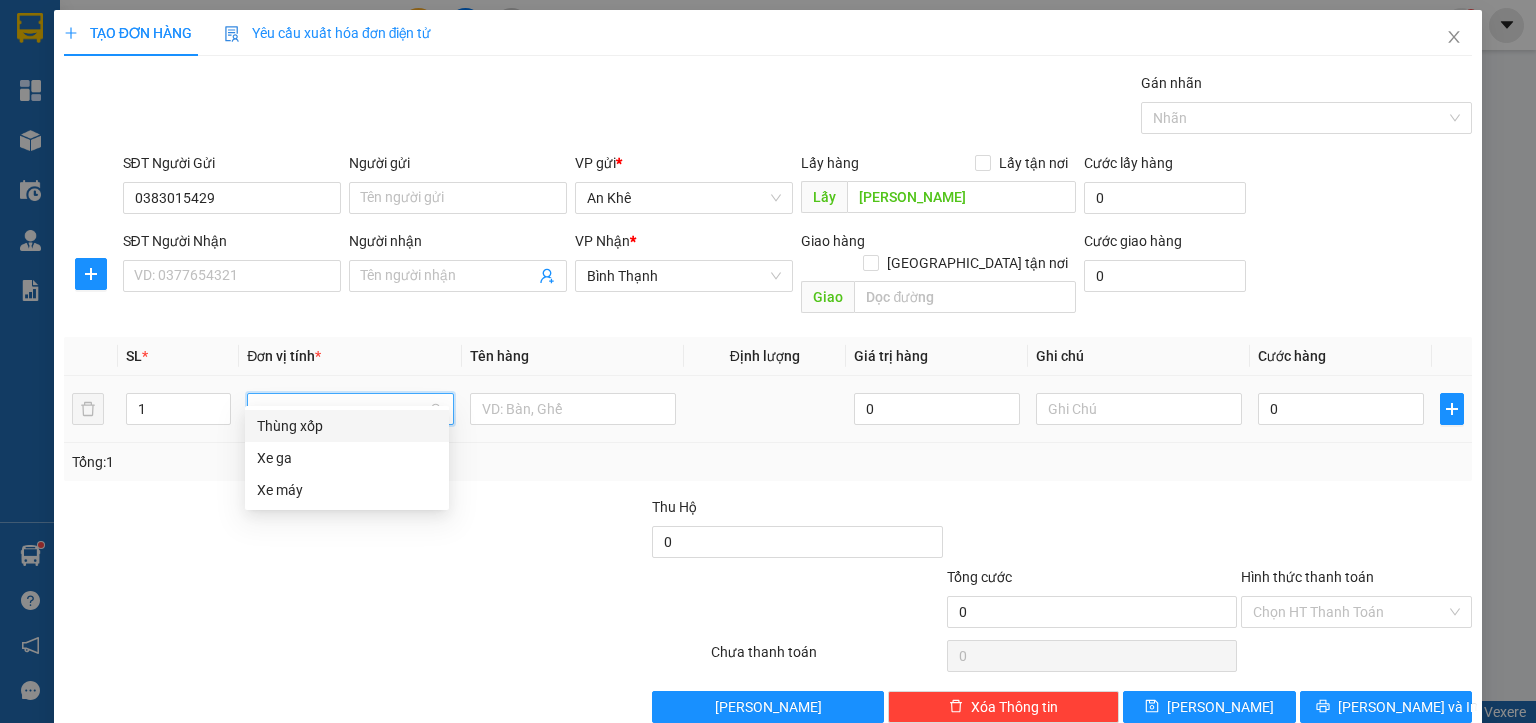 type on "xe" 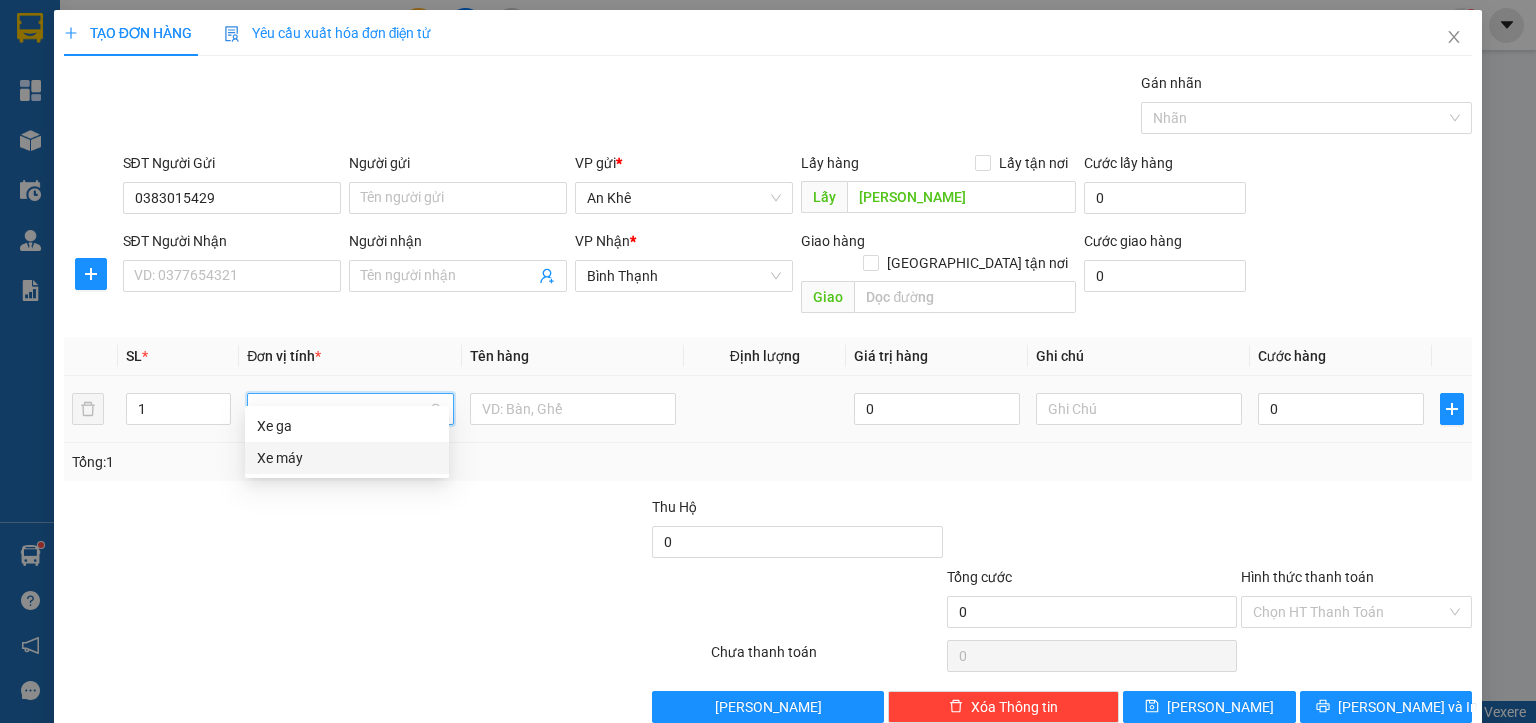 drag, startPoint x: 296, startPoint y: 461, endPoint x: 357, endPoint y: 434, distance: 66.70832 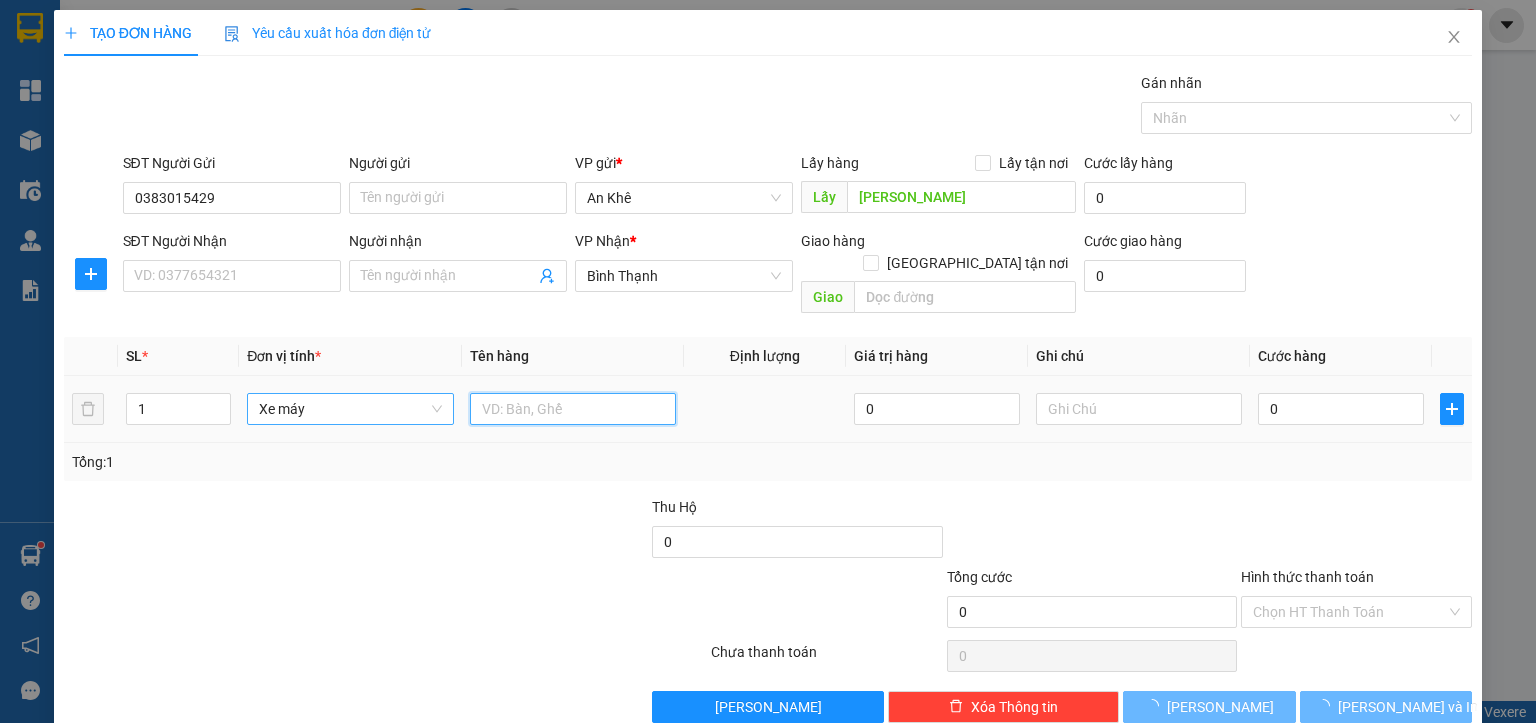 click at bounding box center [573, 409] 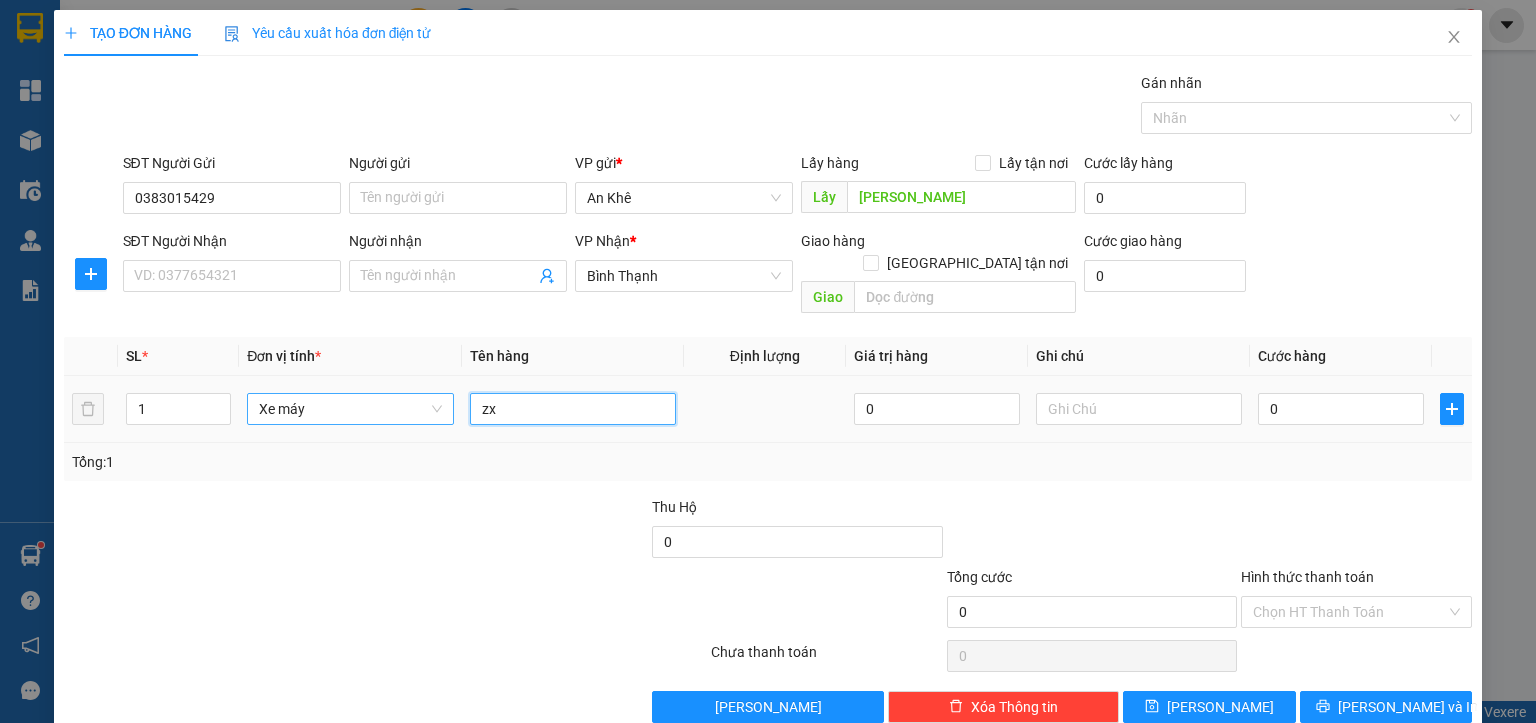 type on "z" 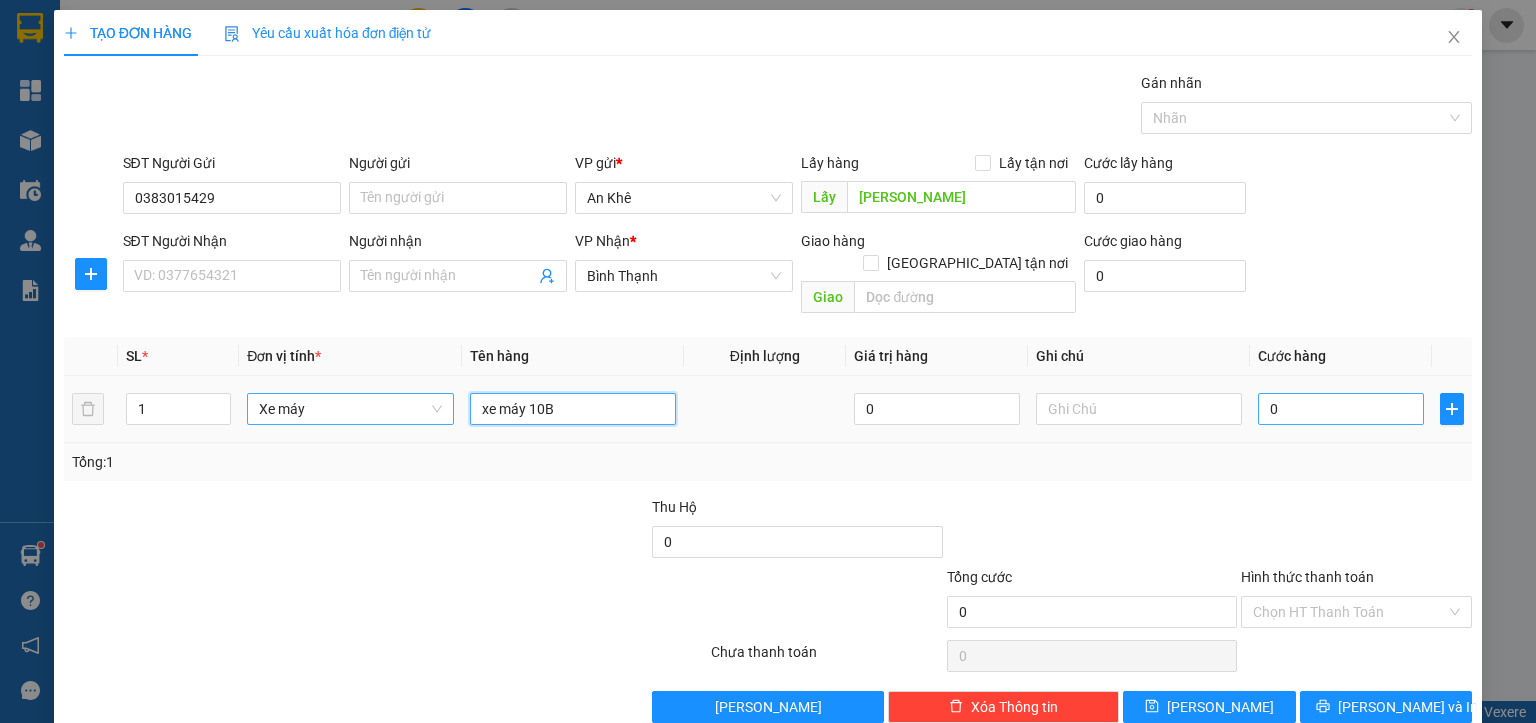 type on "xe máy 10B" 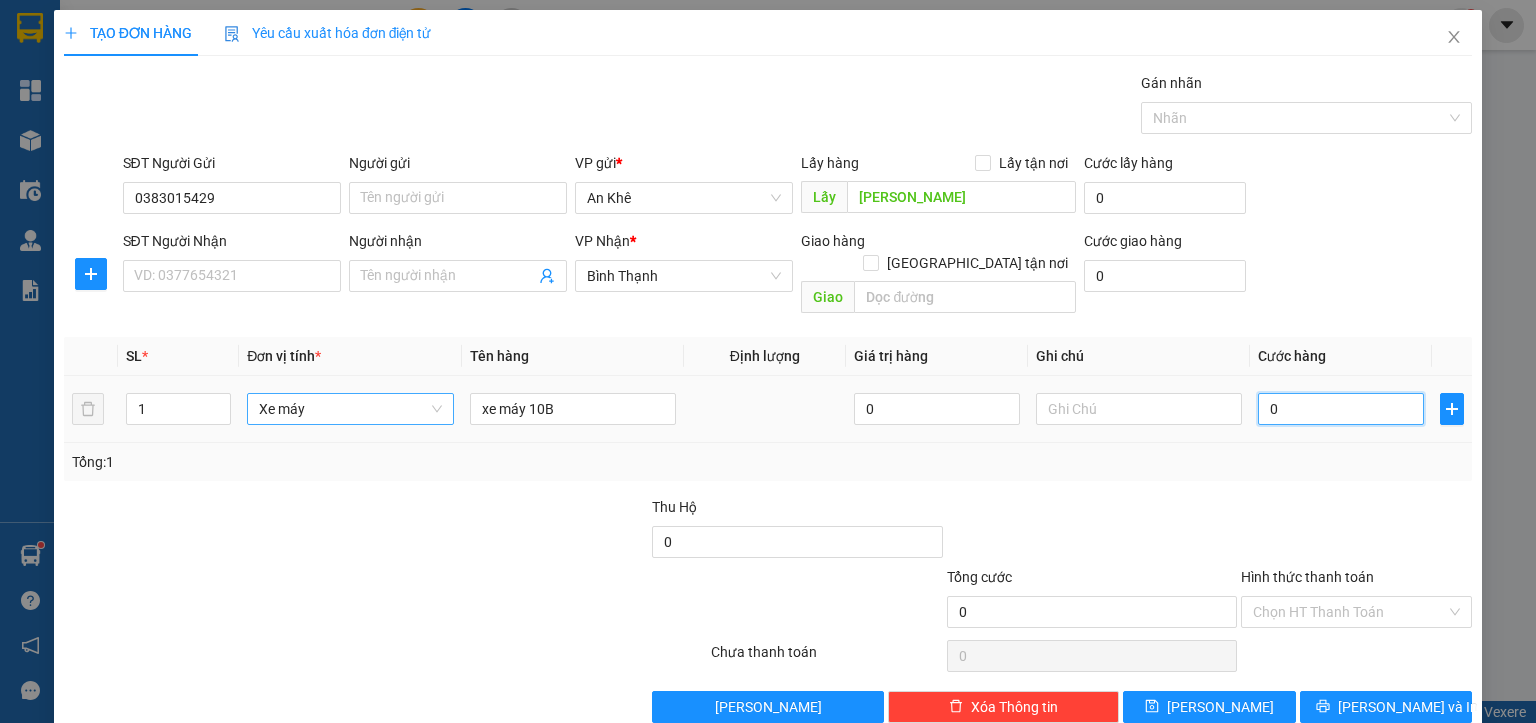 type on "5" 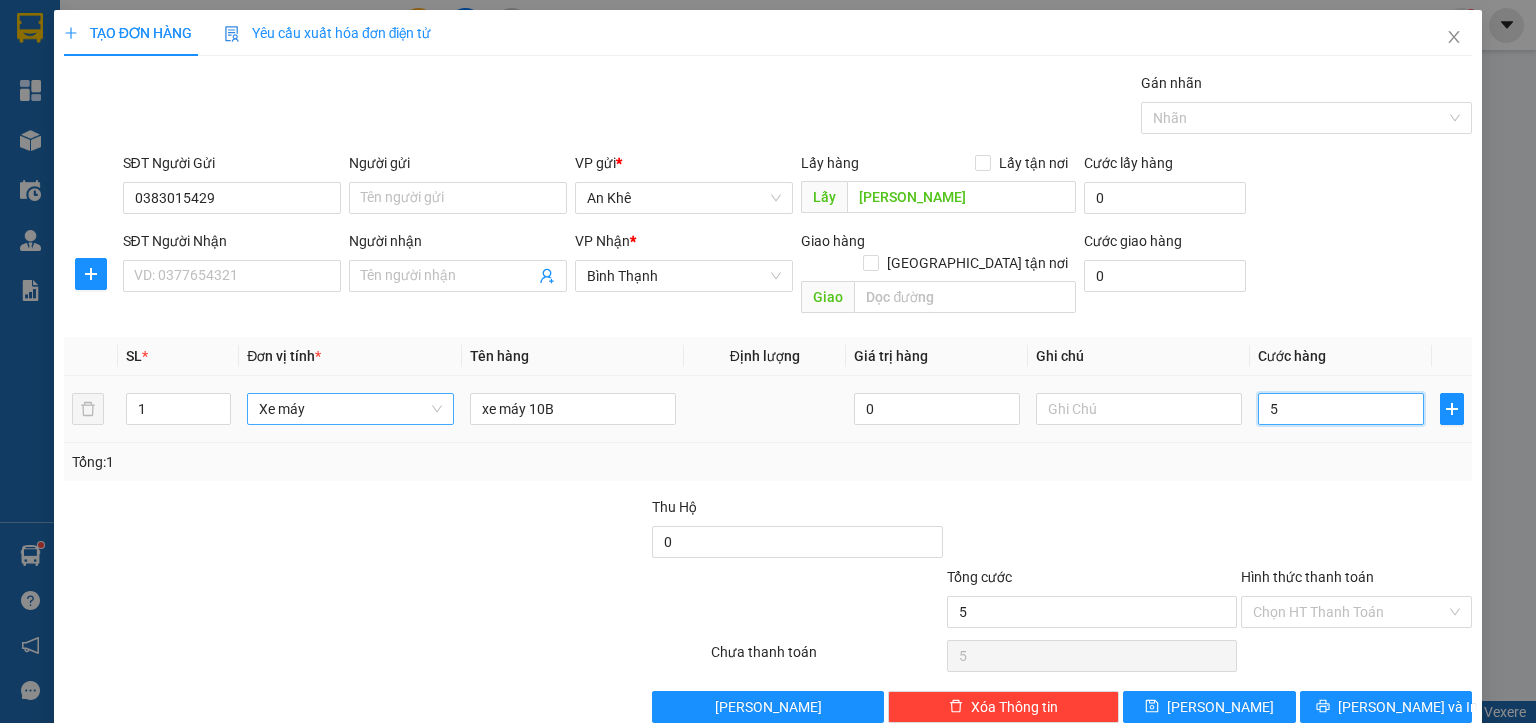 type on "50" 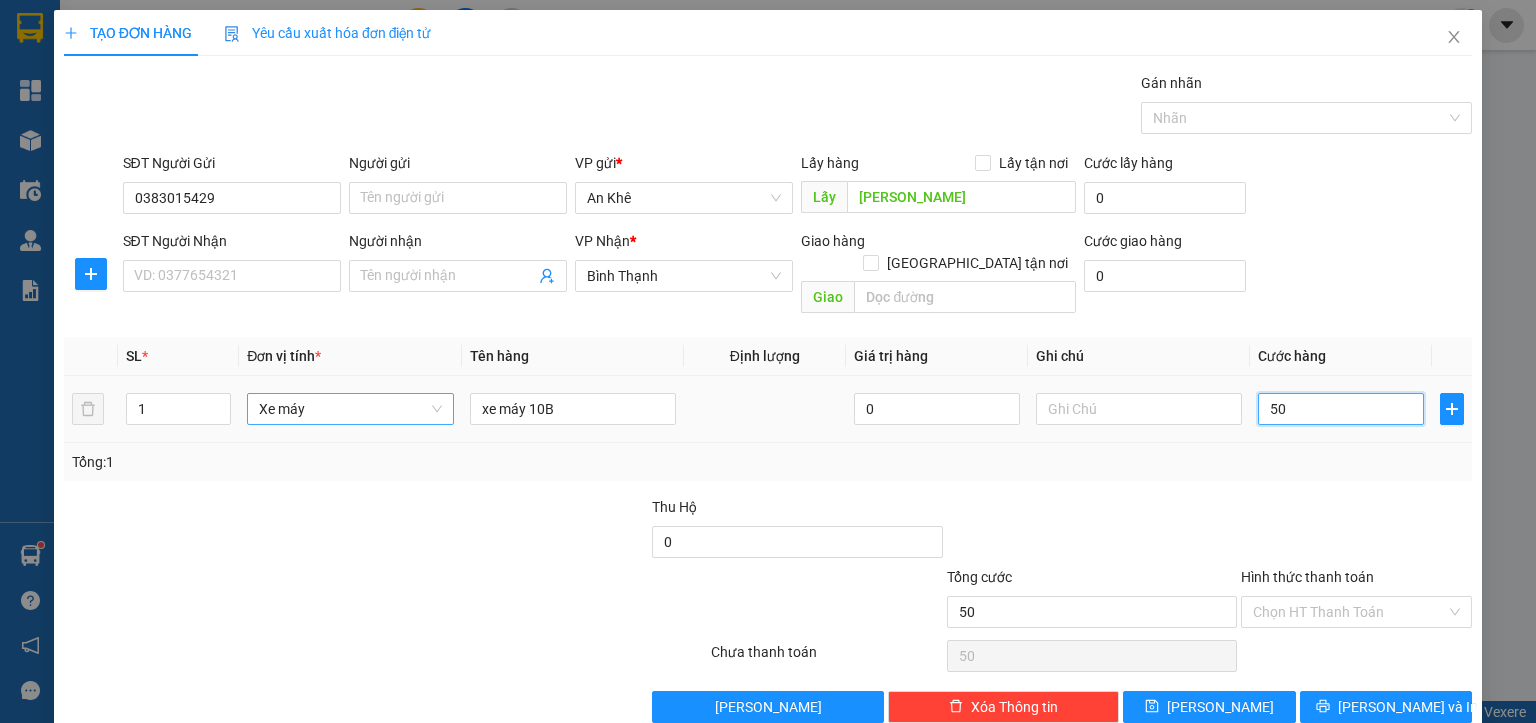 type on "500" 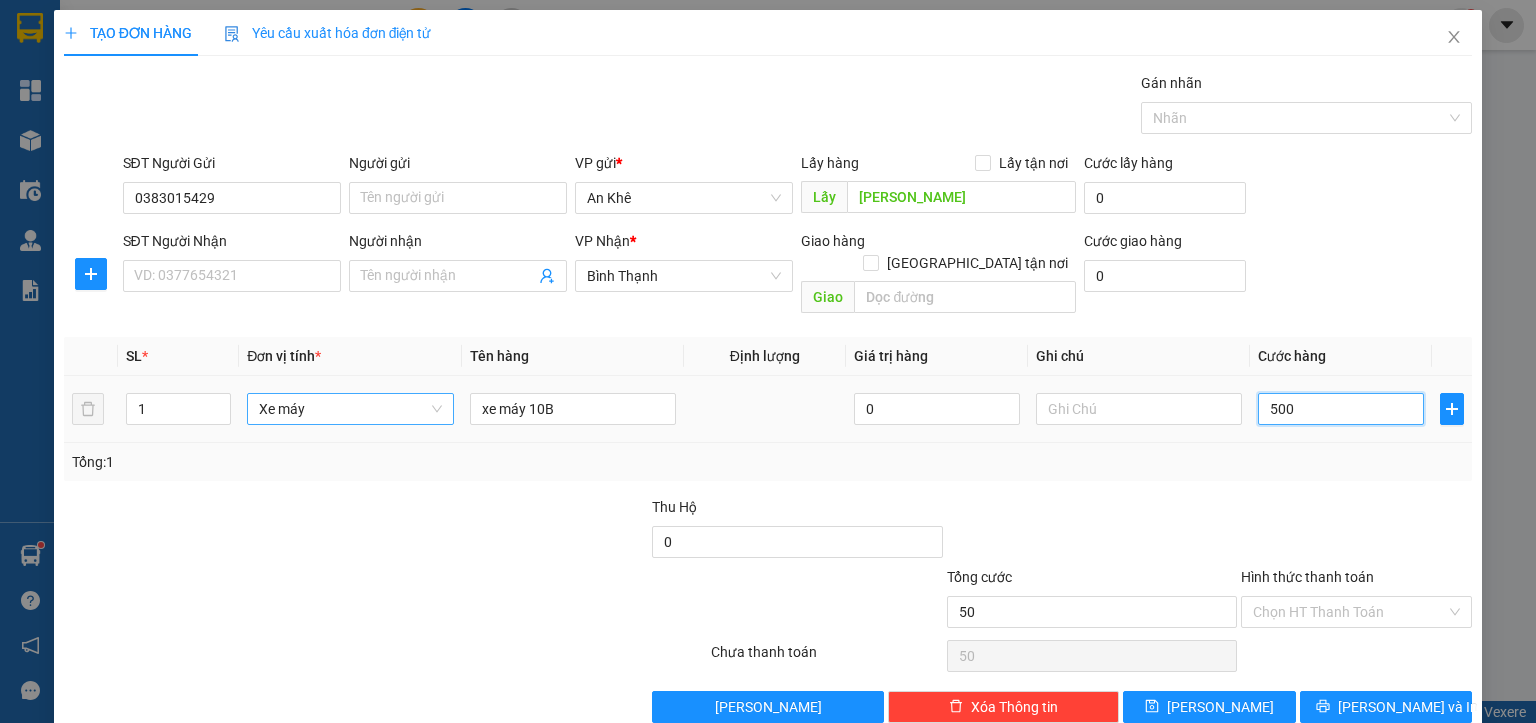 type on "500" 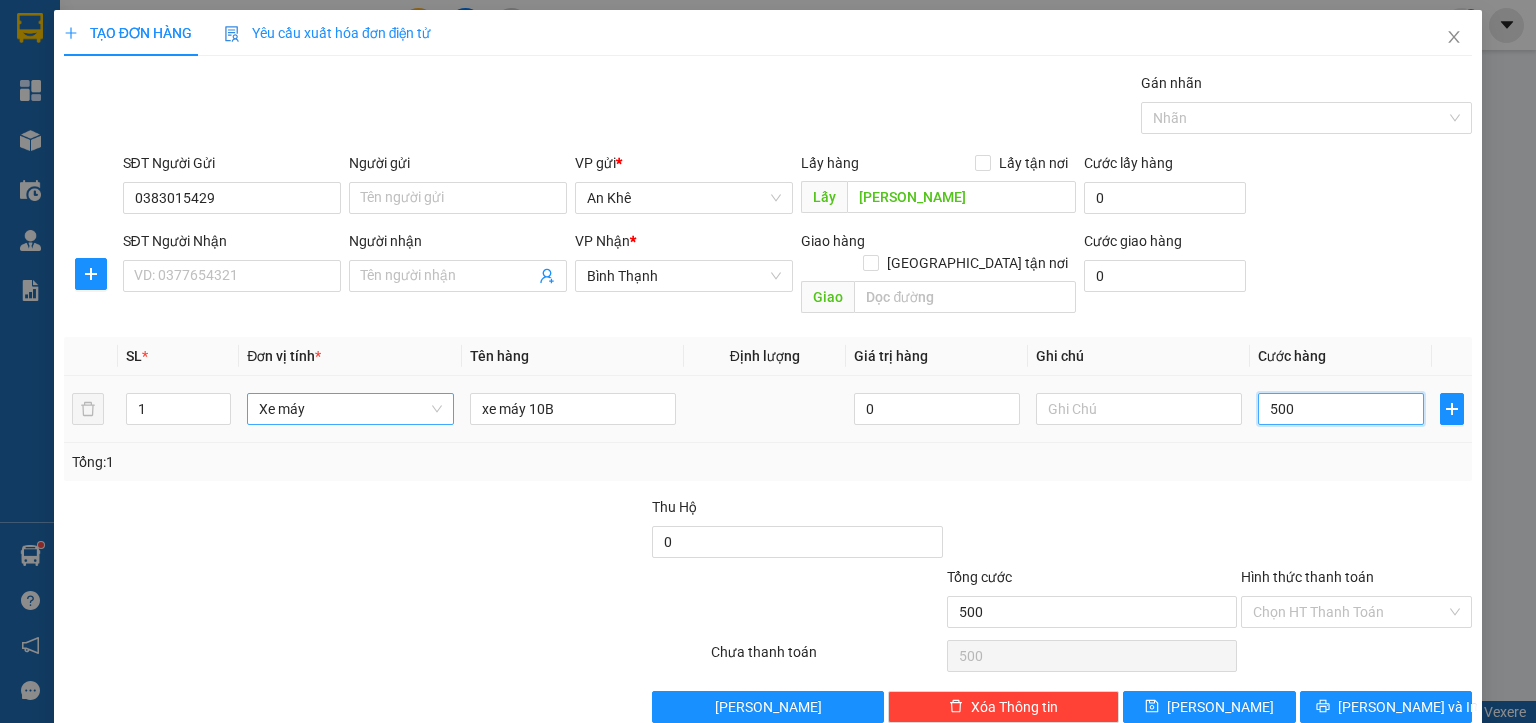 type on "5.000" 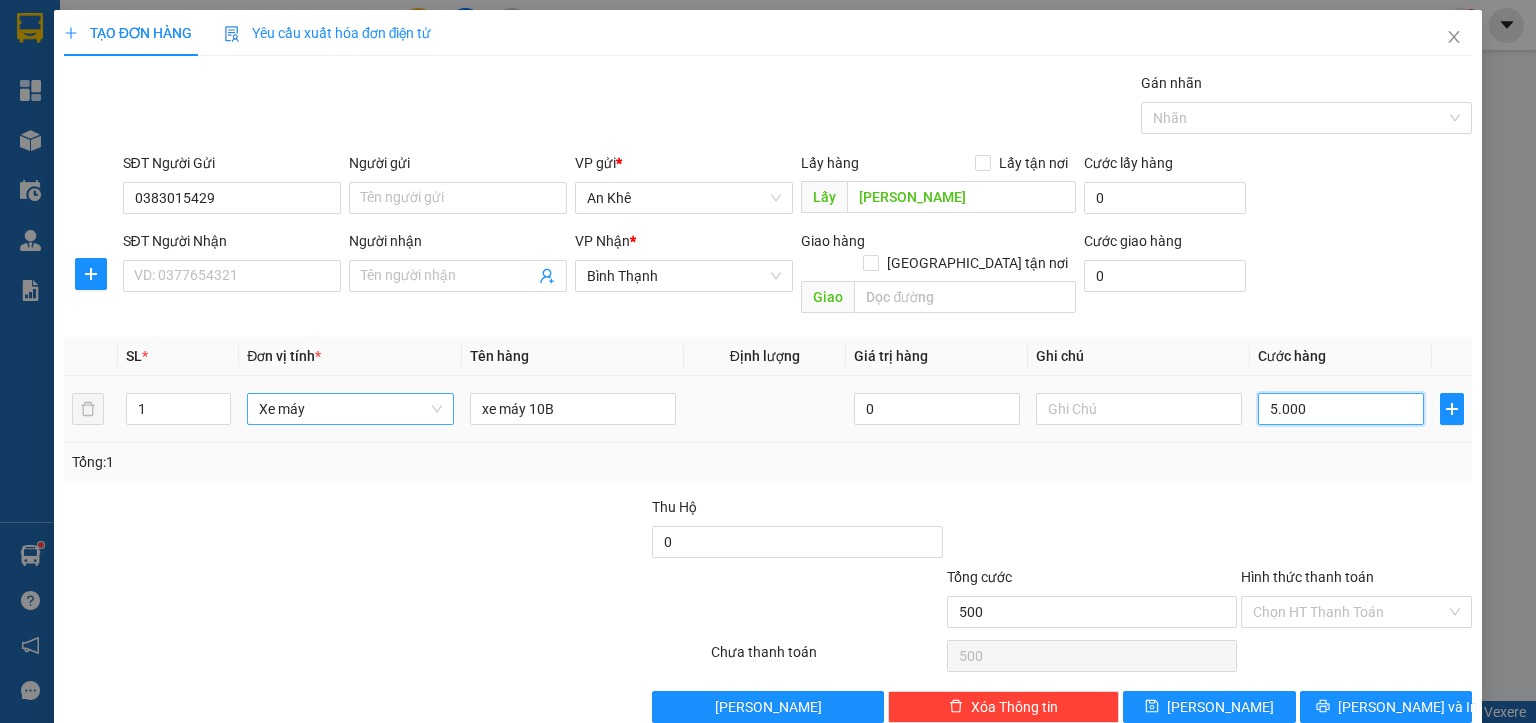 type on "5.000" 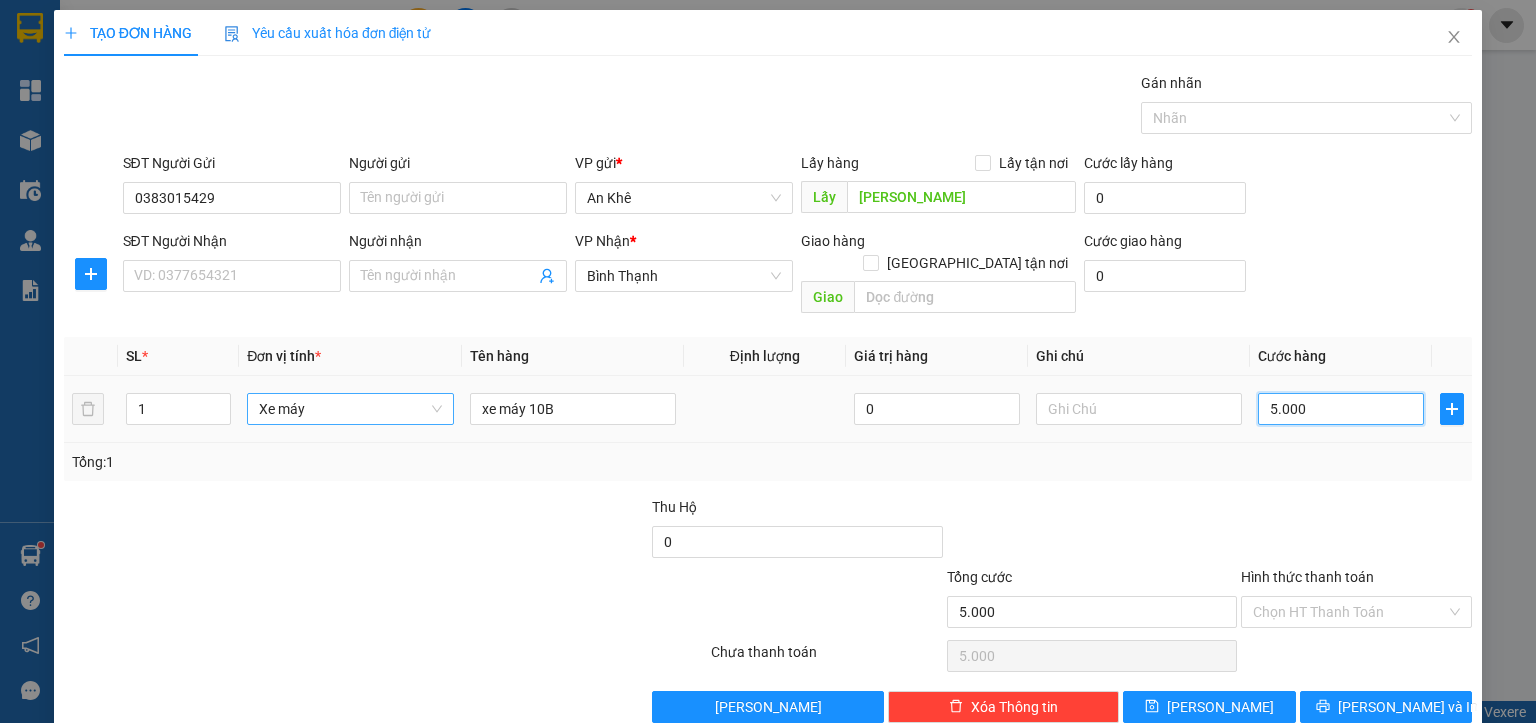 type on "50.000" 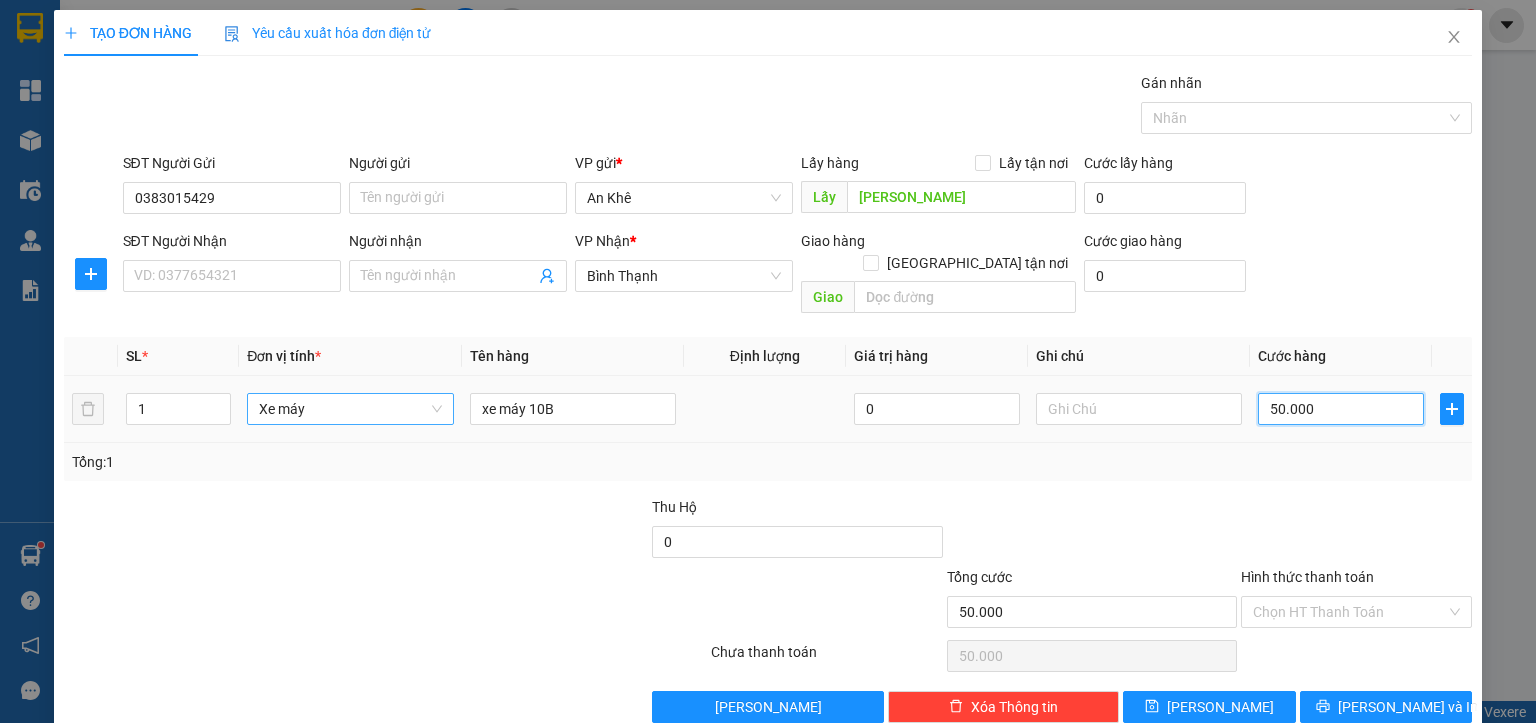 type on "500.000" 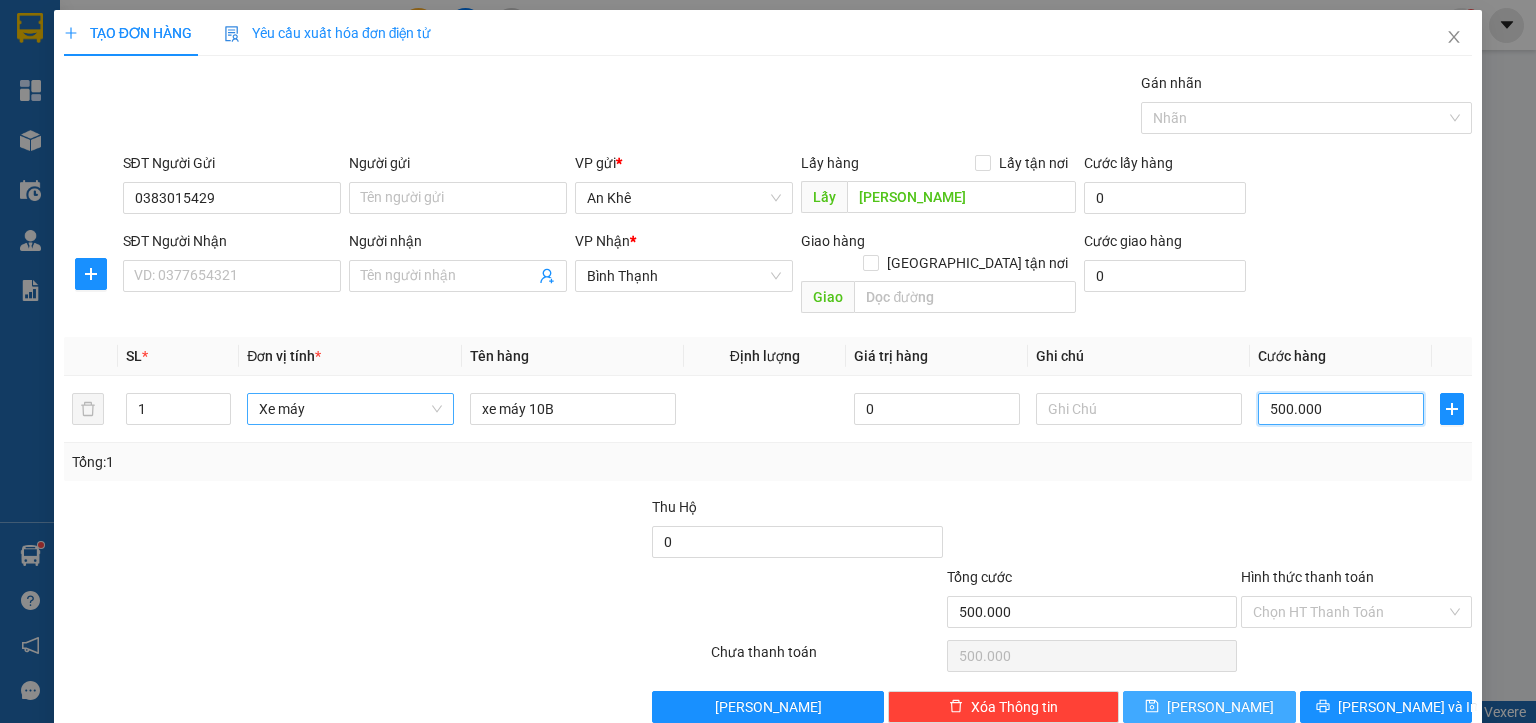 type on "500.000" 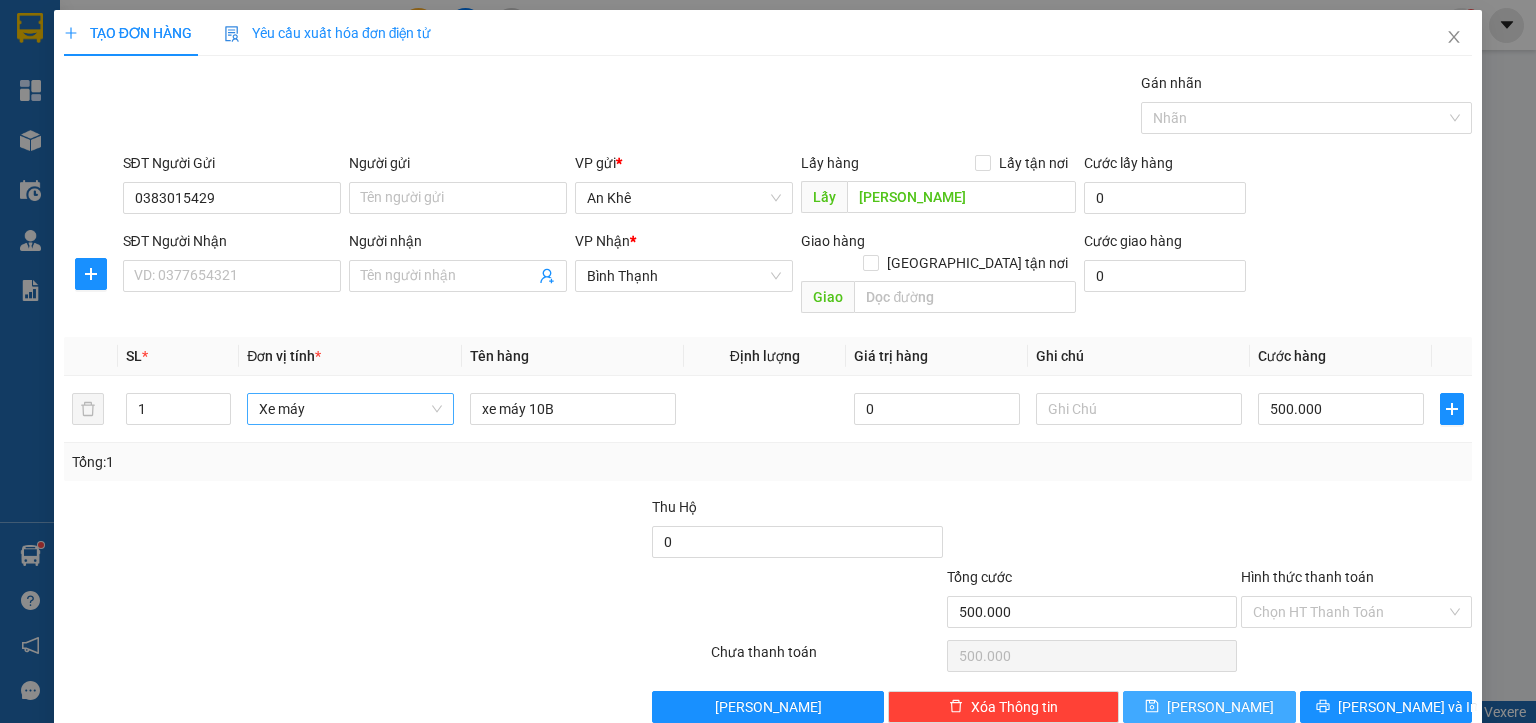 click on "[PERSON_NAME]" at bounding box center [1209, 707] 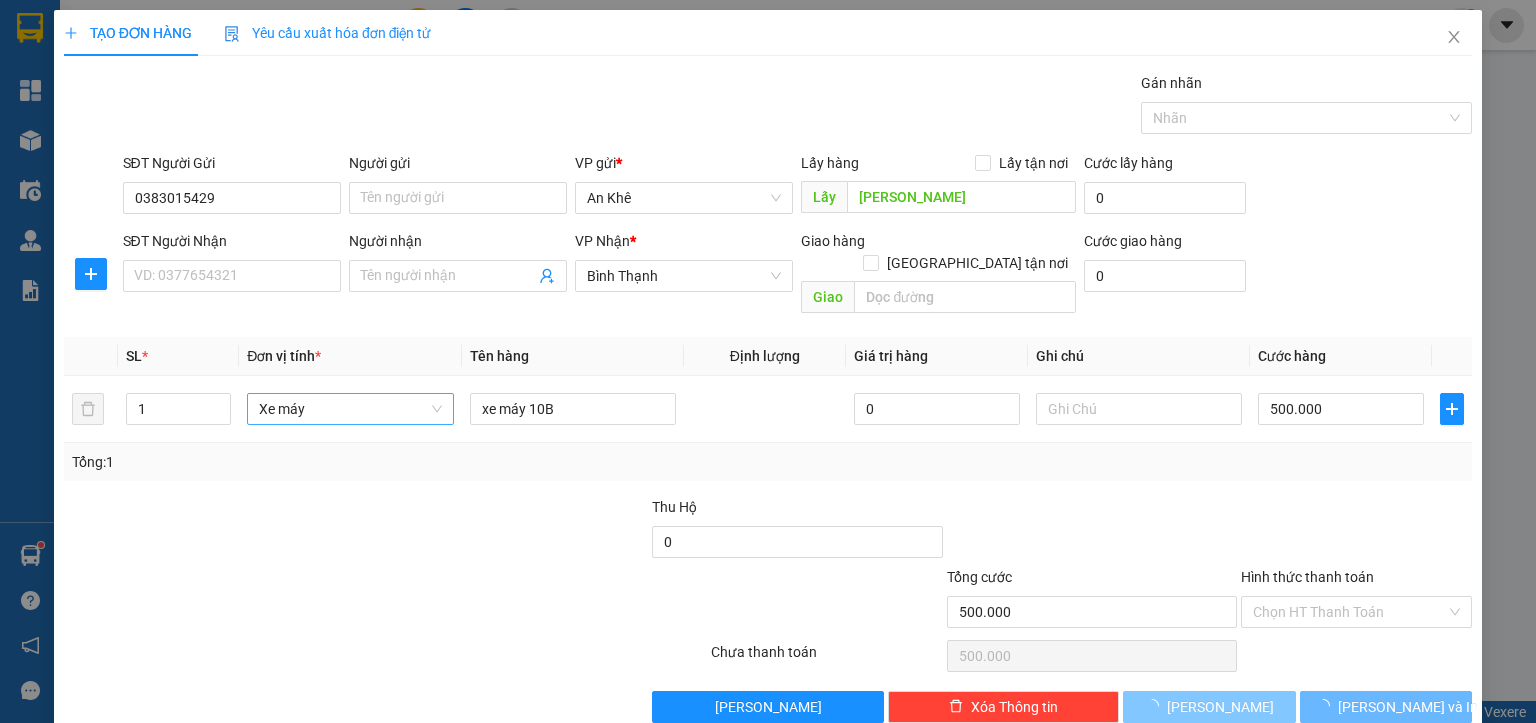 type 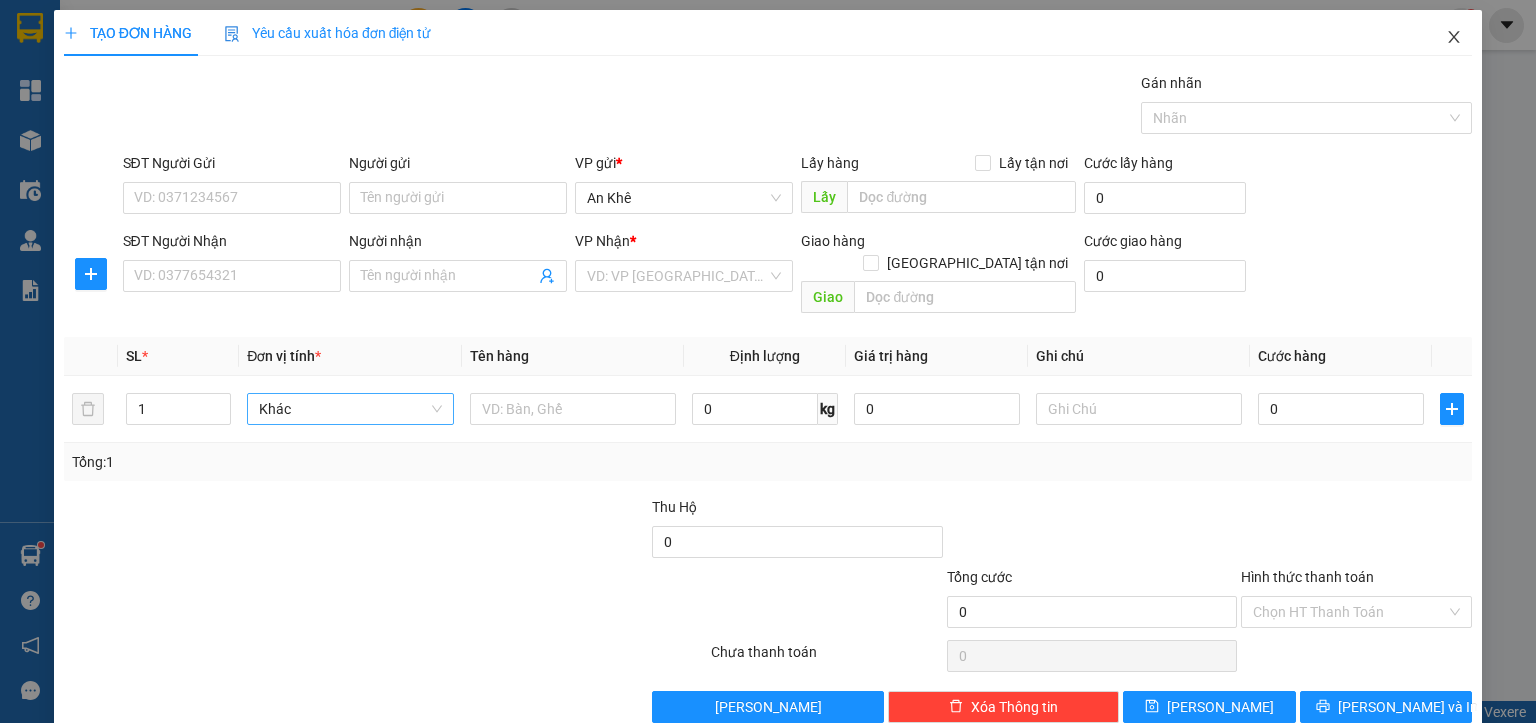 click at bounding box center (1454, 38) 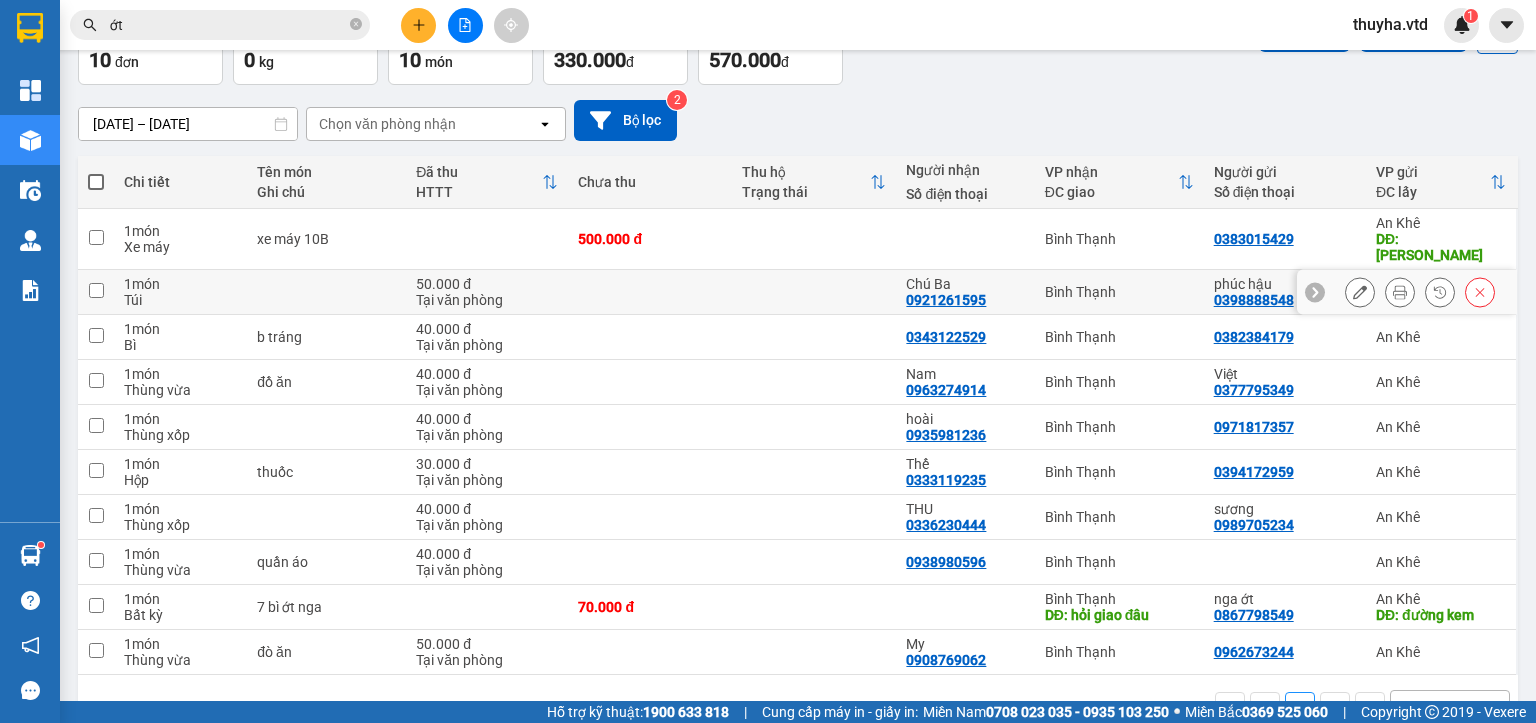 scroll, scrollTop: 162, scrollLeft: 0, axis: vertical 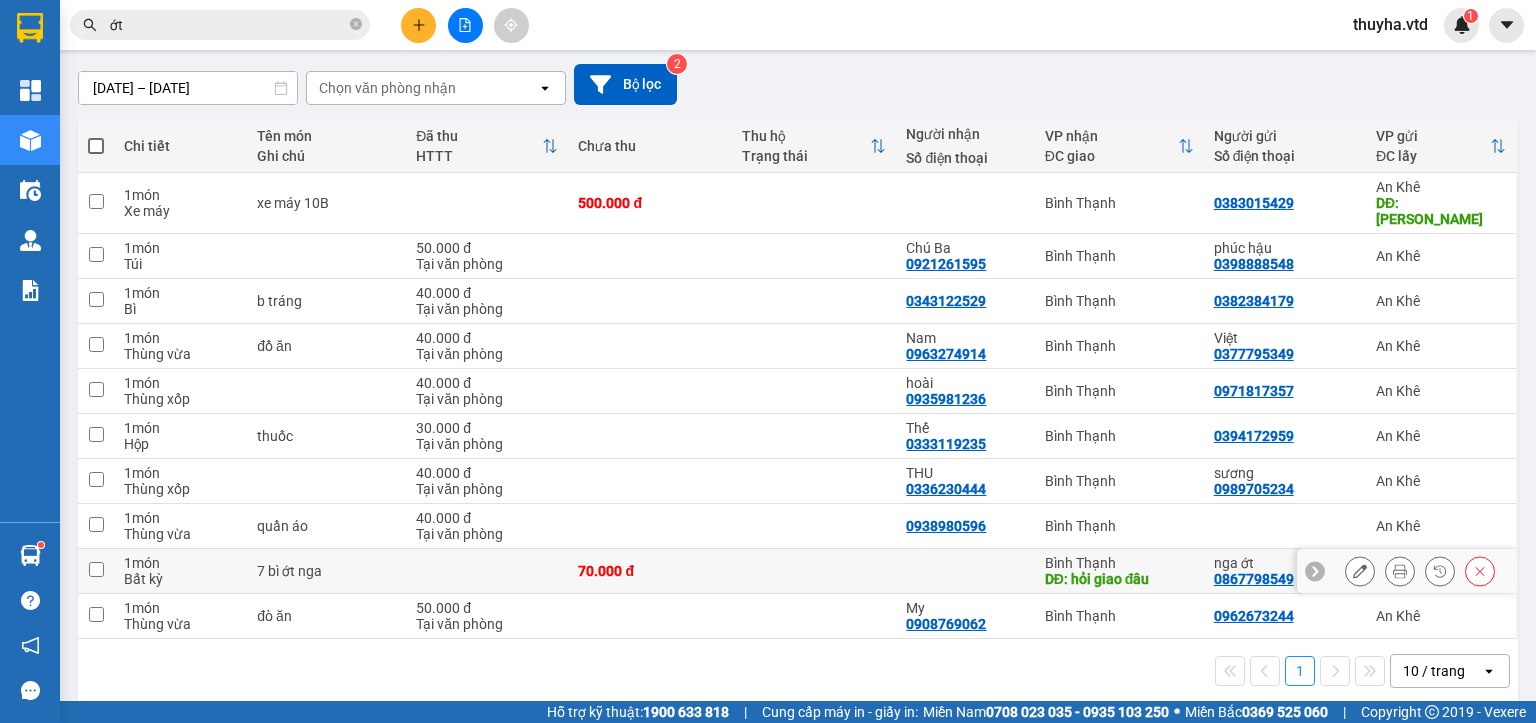 click at bounding box center [96, 569] 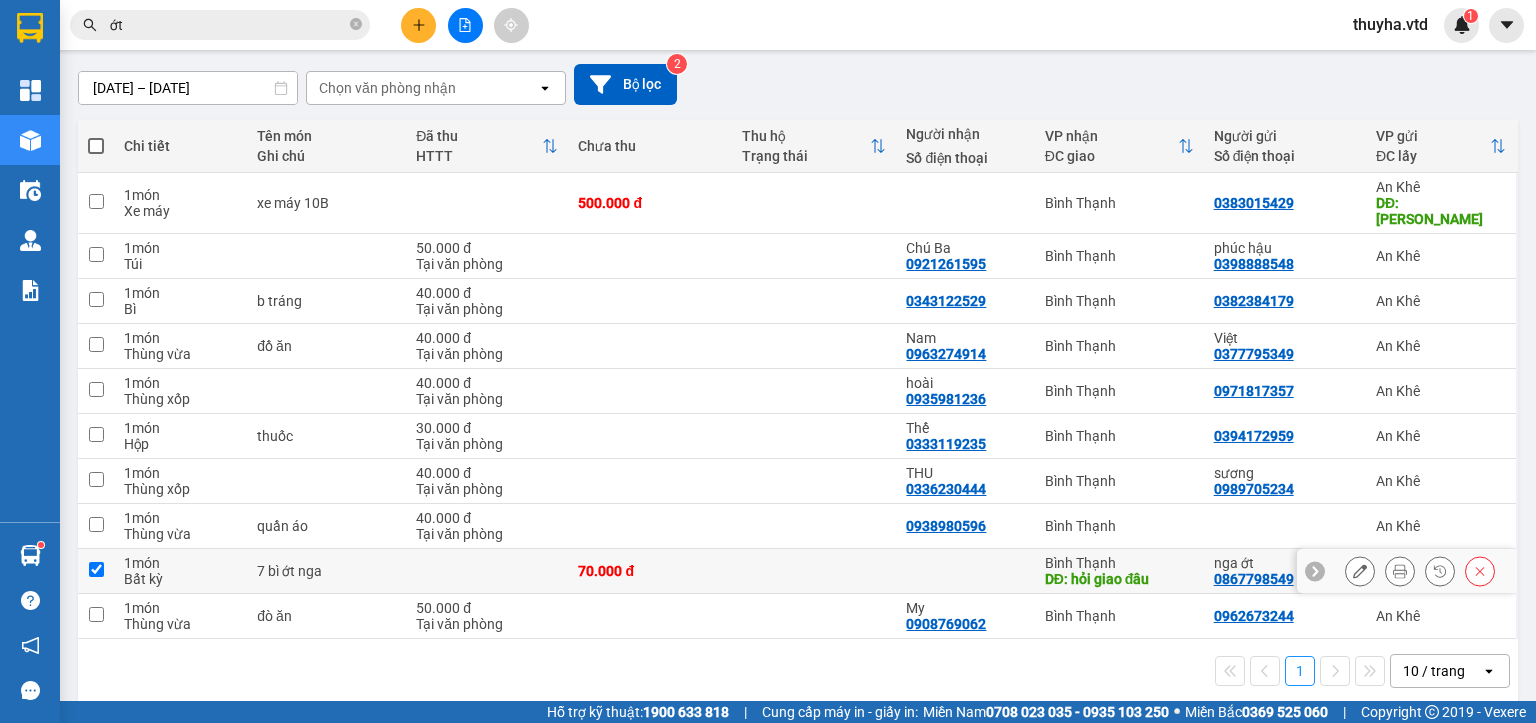 checkbox on "true" 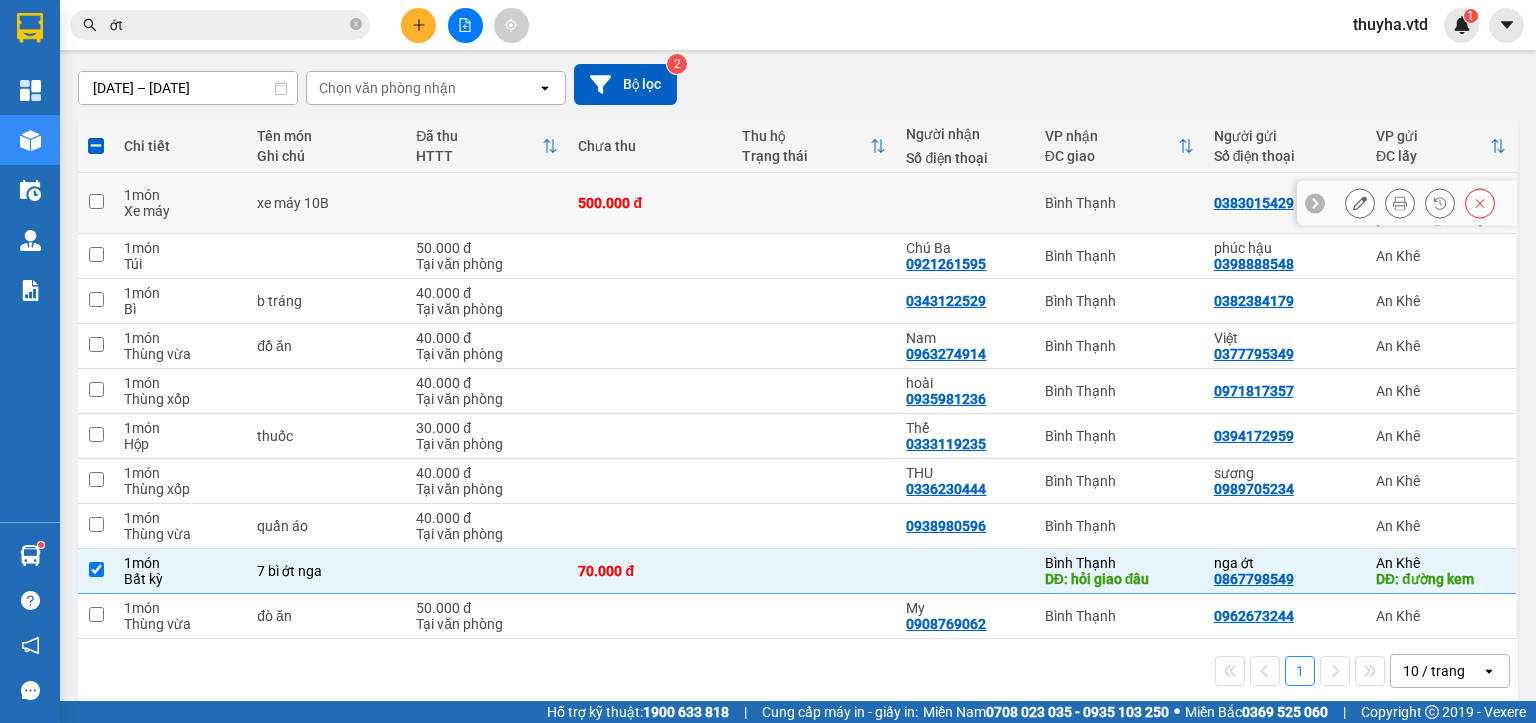 scroll, scrollTop: 0, scrollLeft: 0, axis: both 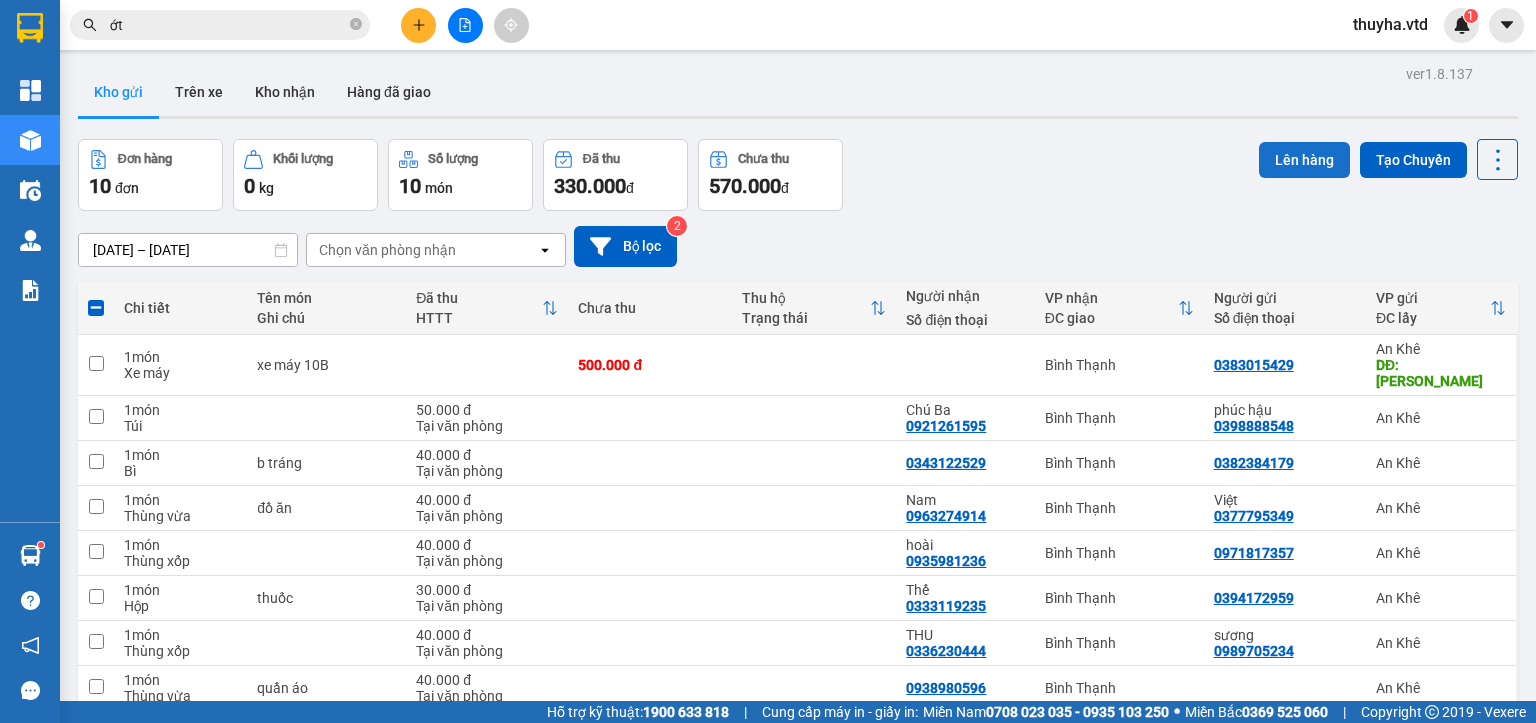 click on "Lên hàng" at bounding box center [1304, 160] 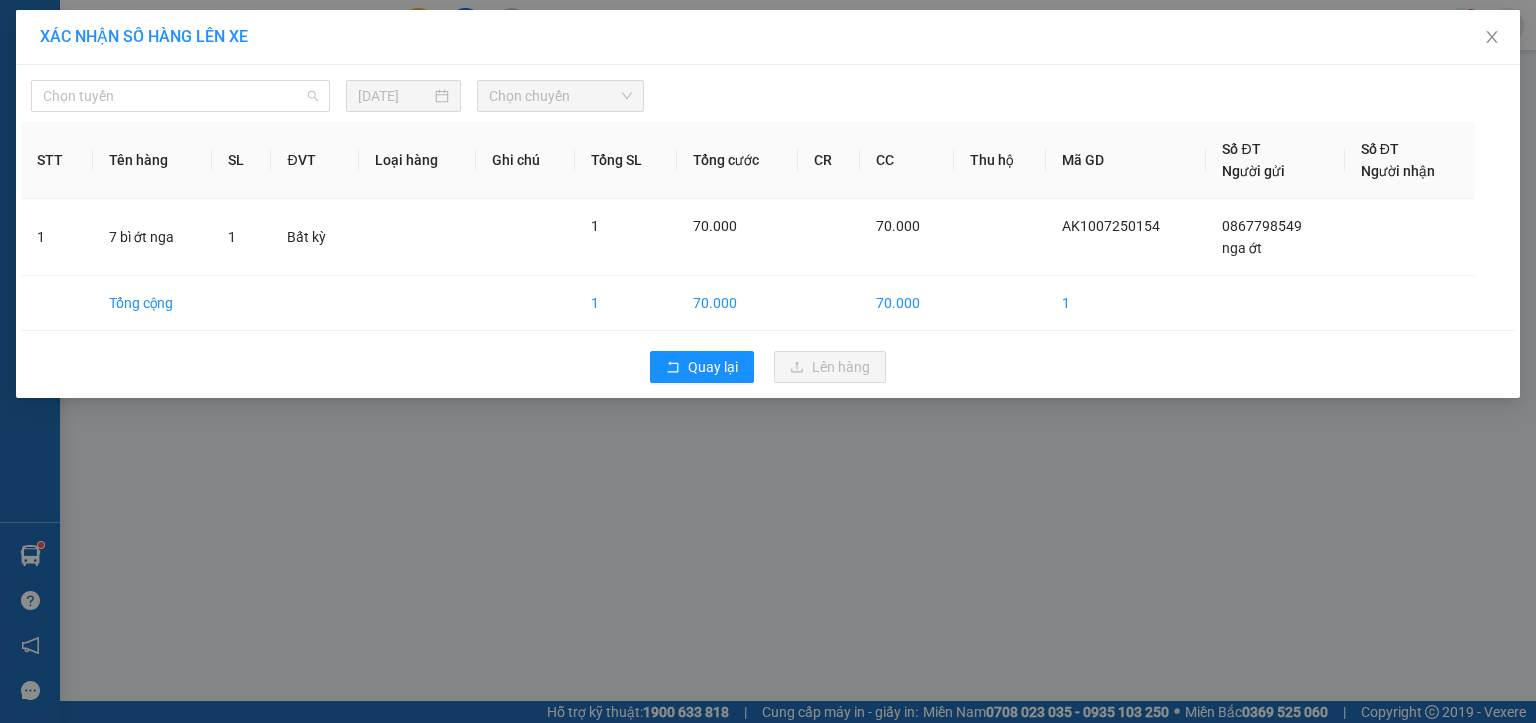 drag, startPoint x: 103, startPoint y: 91, endPoint x: 95, endPoint y: 153, distance: 62.514 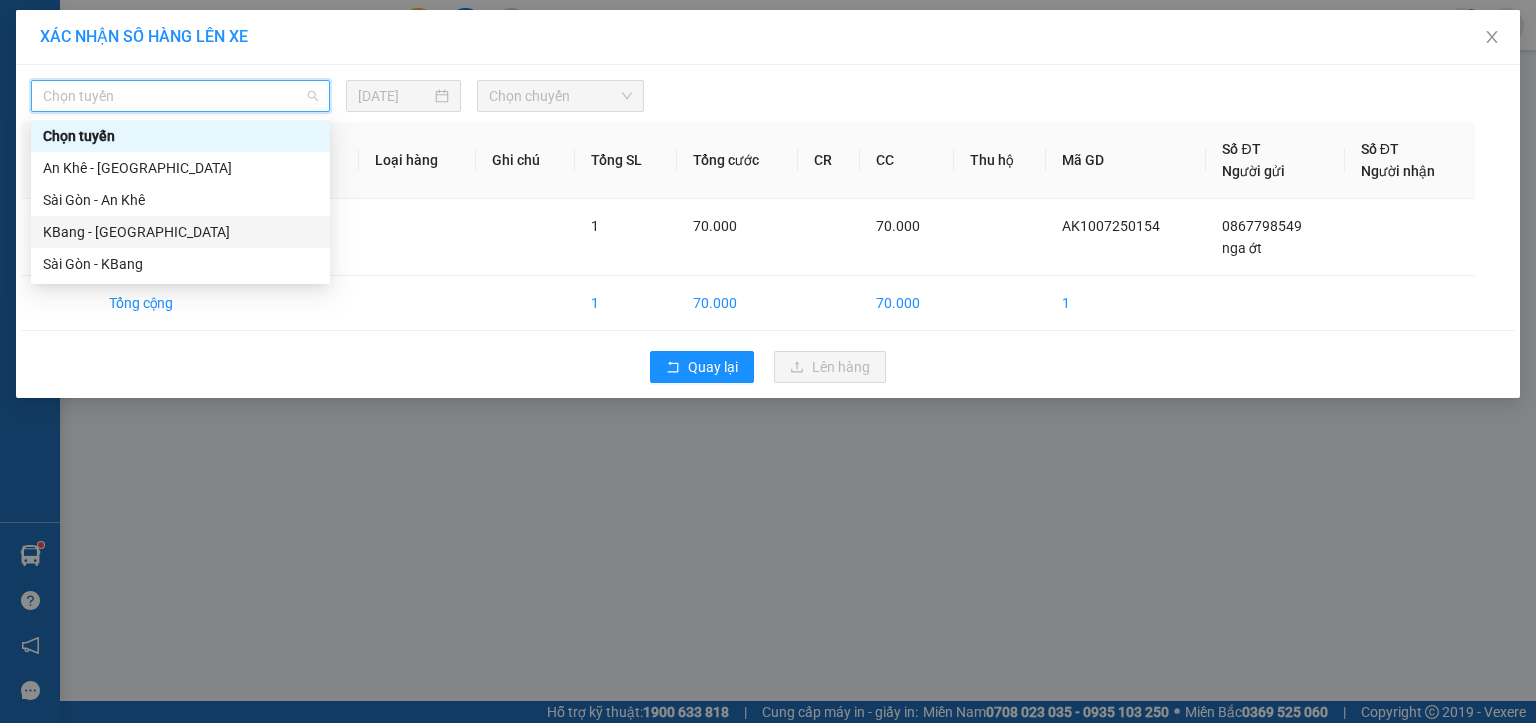 drag, startPoint x: 76, startPoint y: 234, endPoint x: 154, endPoint y: 225, distance: 78.51752 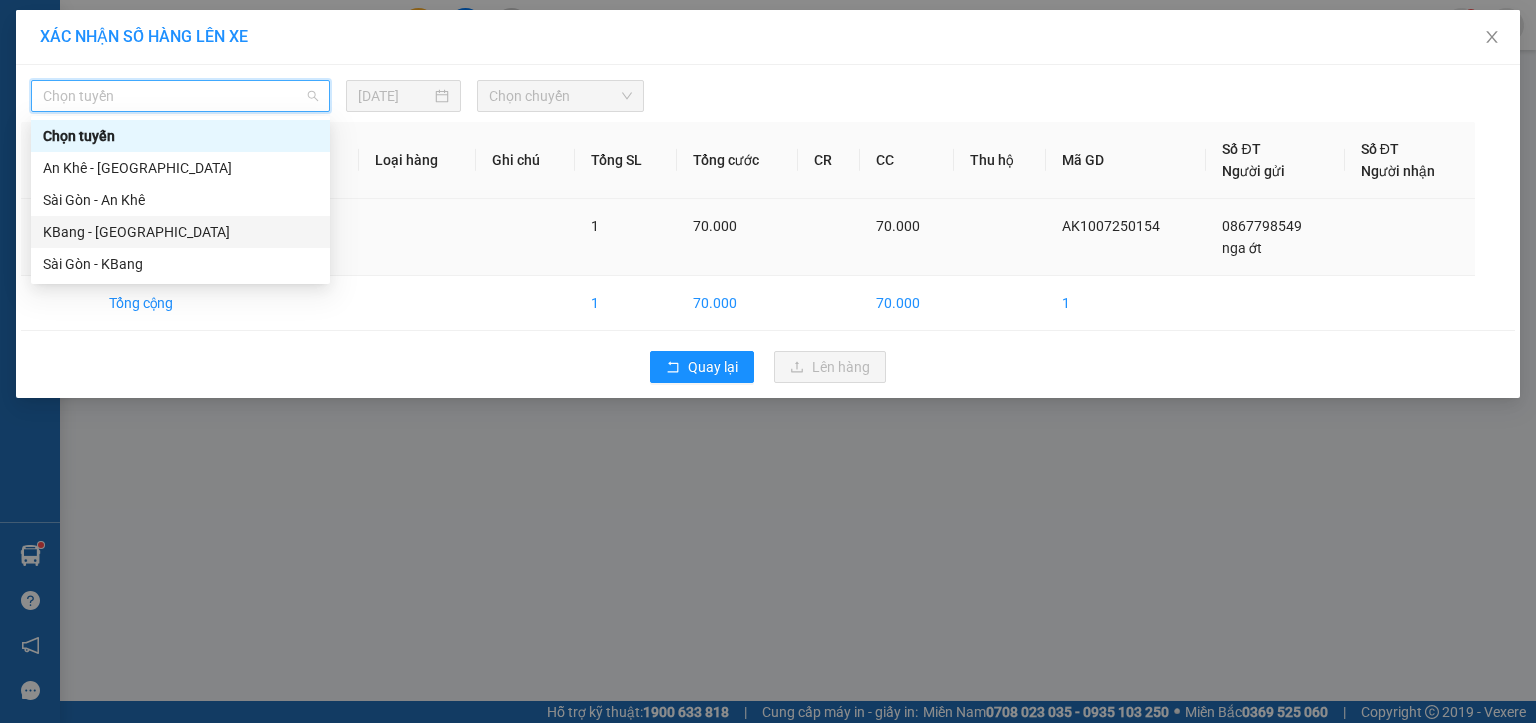 click on "KBang - [GEOGRAPHIC_DATA]" at bounding box center (180, 232) 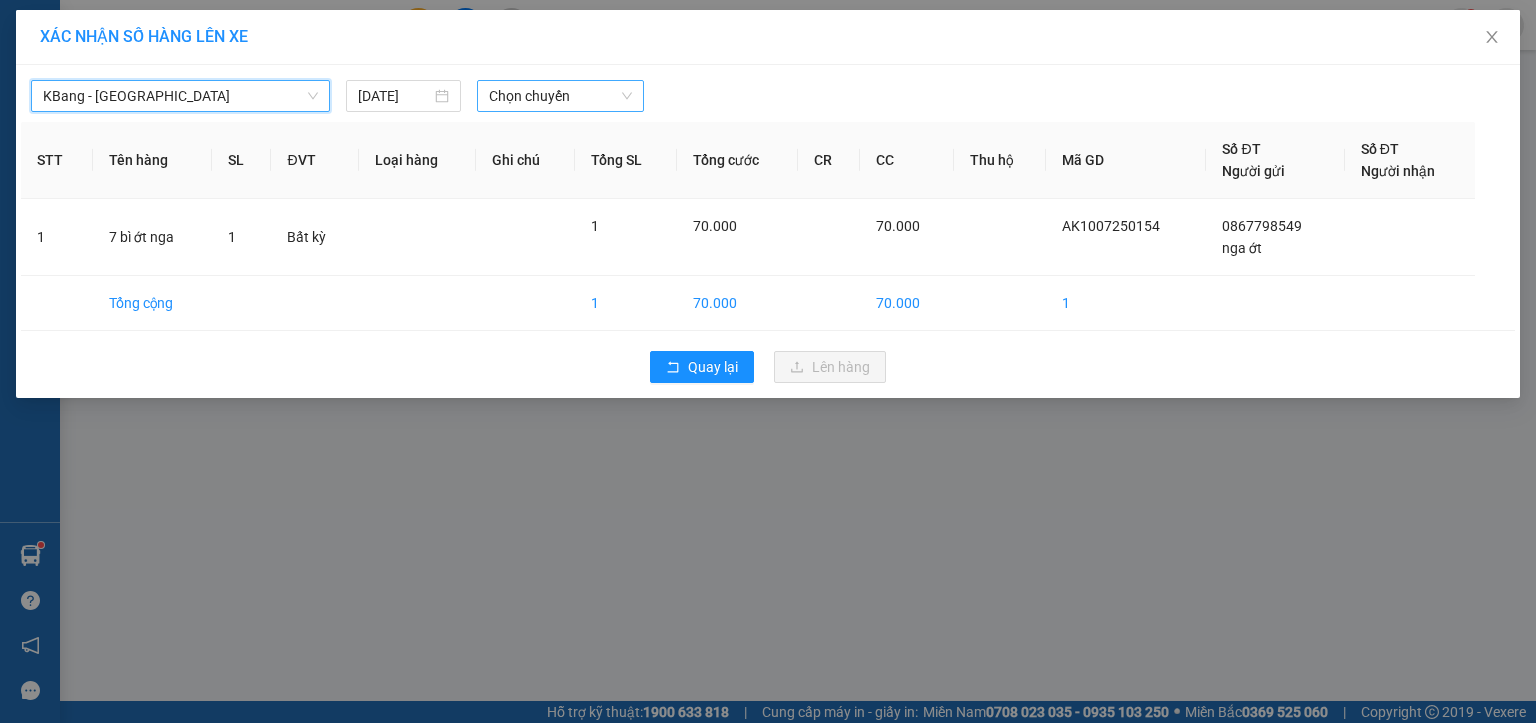 drag, startPoint x: 594, startPoint y: 95, endPoint x: 623, endPoint y: 106, distance: 31.016125 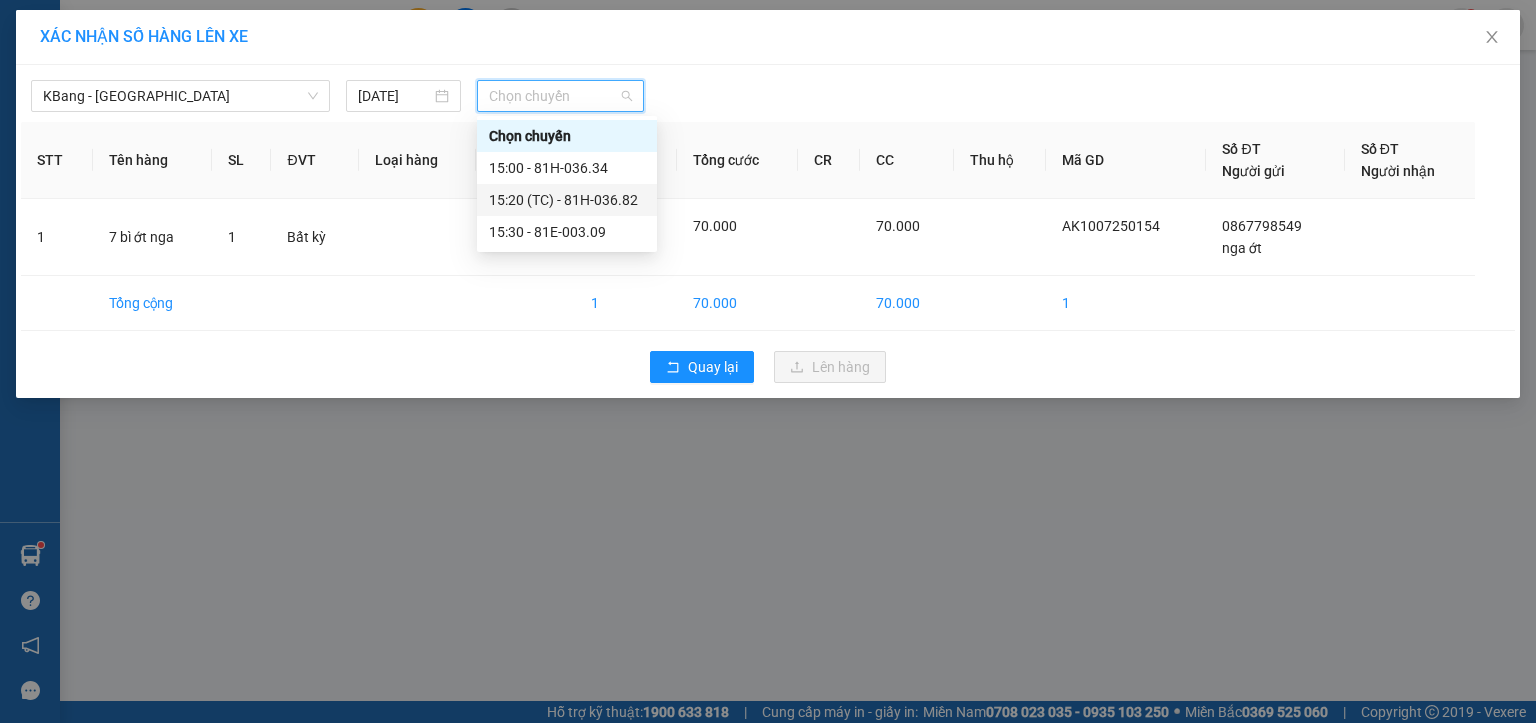 click on "15:20   (TC)   - 81H-036.82" at bounding box center (567, 200) 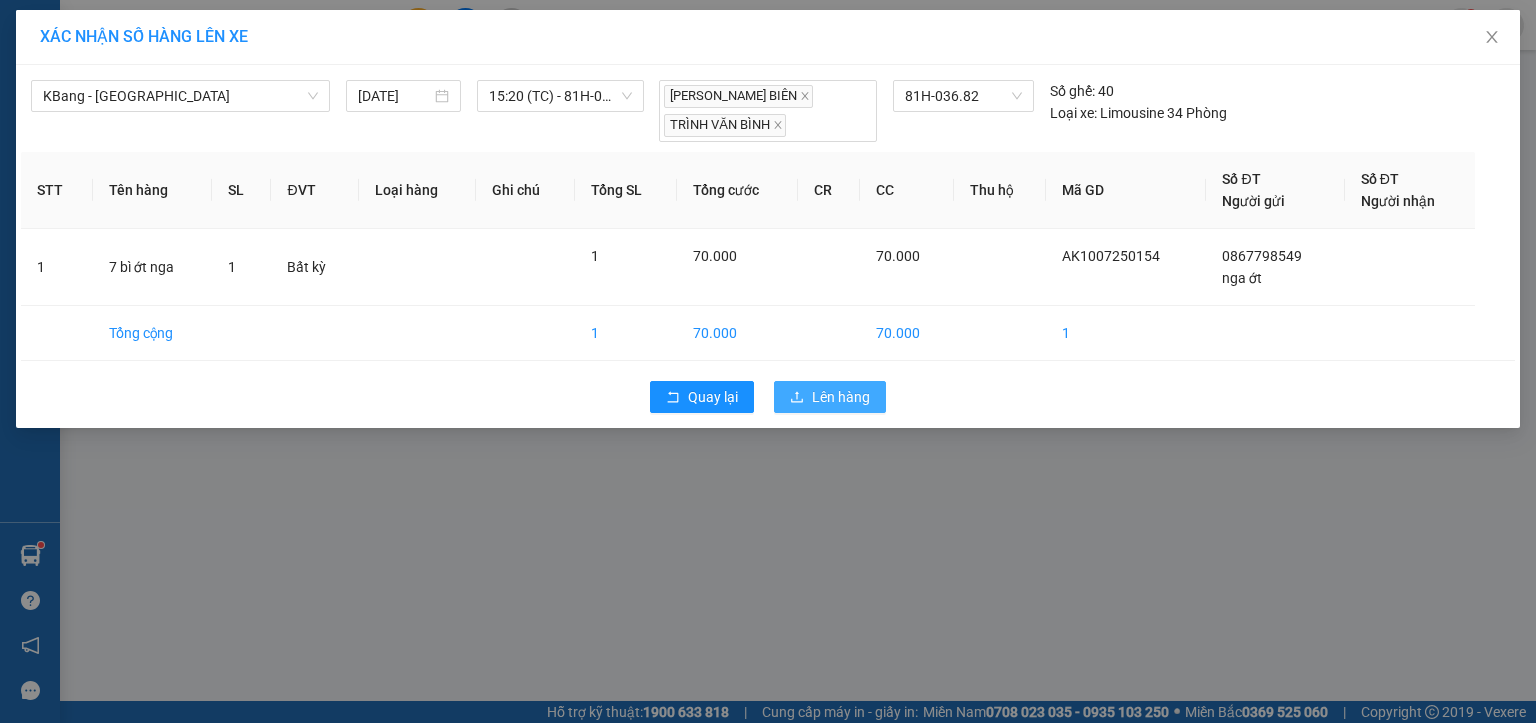 click on "Lên hàng" at bounding box center (841, 397) 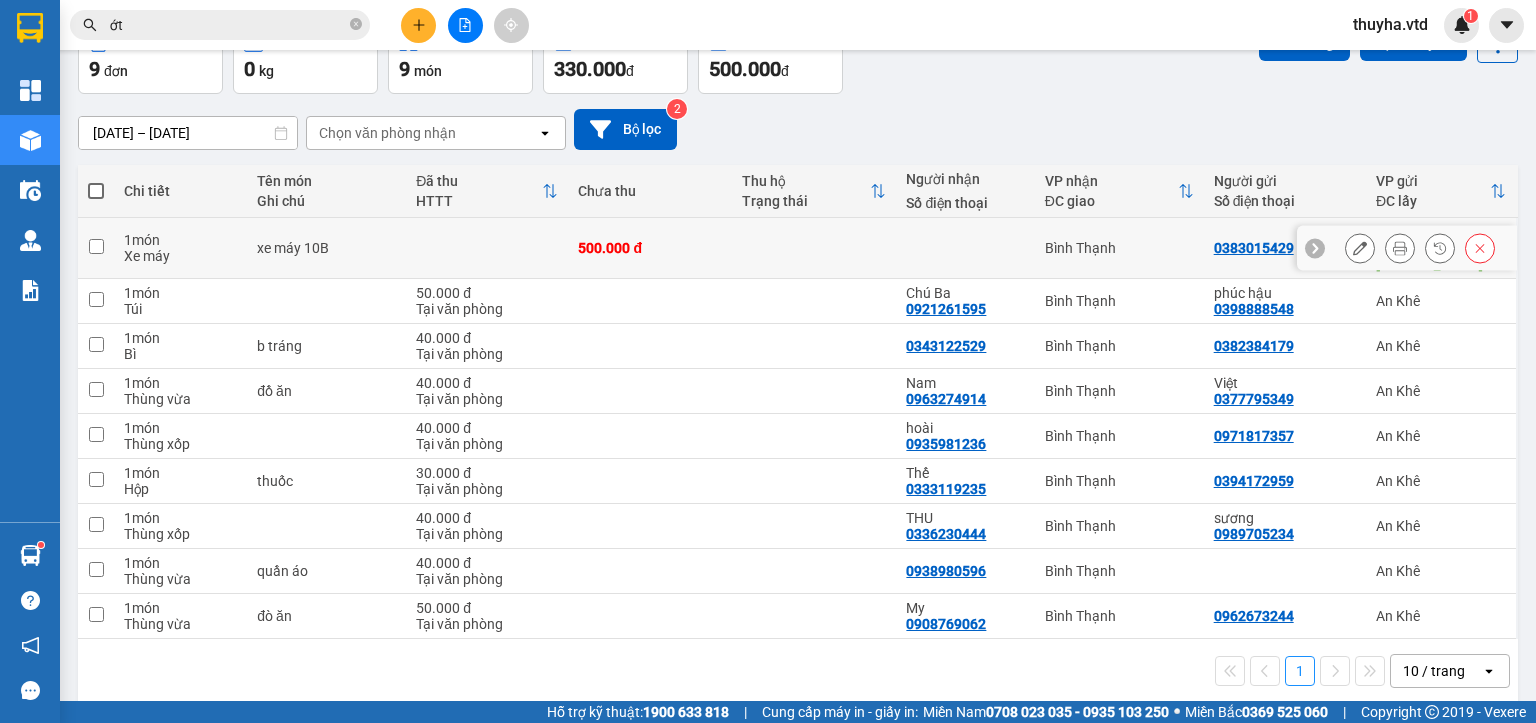 scroll, scrollTop: 0, scrollLeft: 0, axis: both 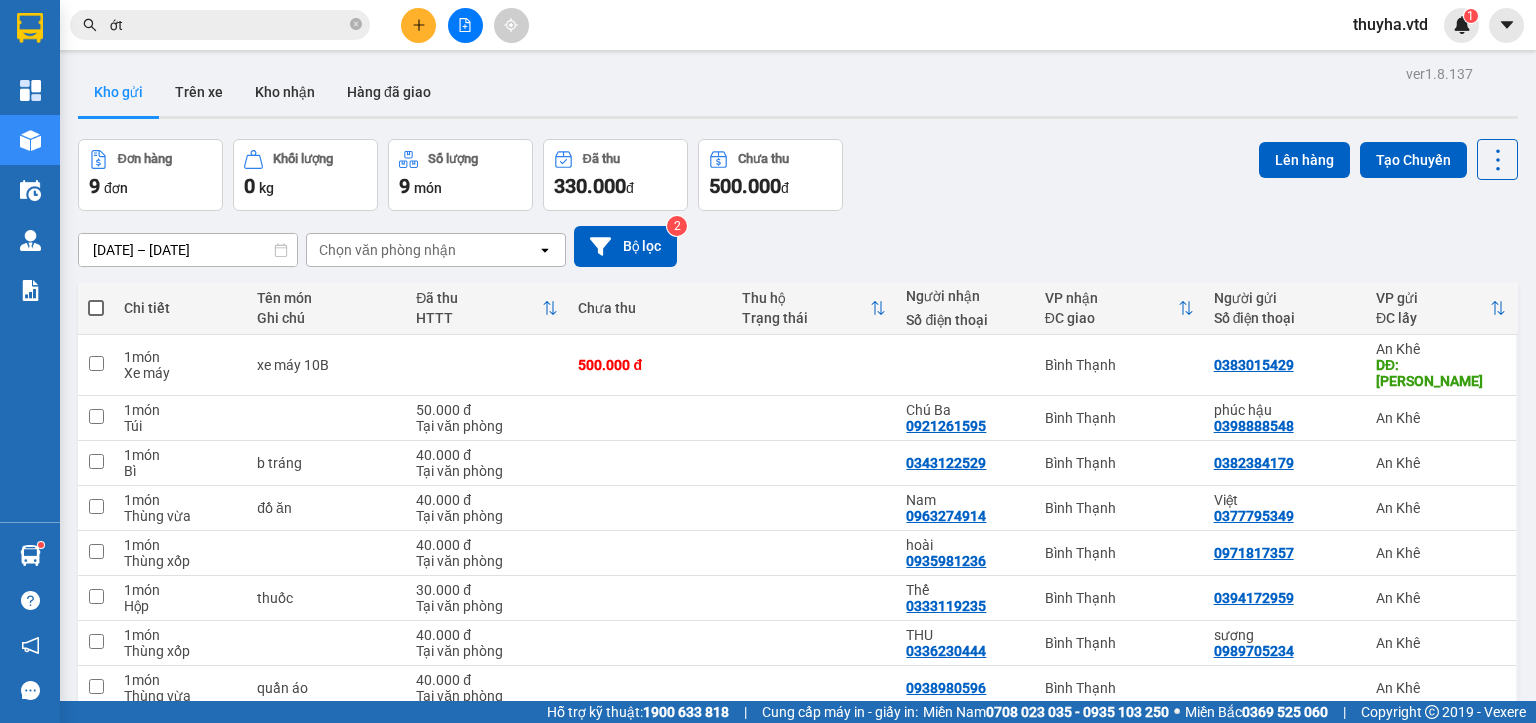 click on "ớt" at bounding box center (228, 25) 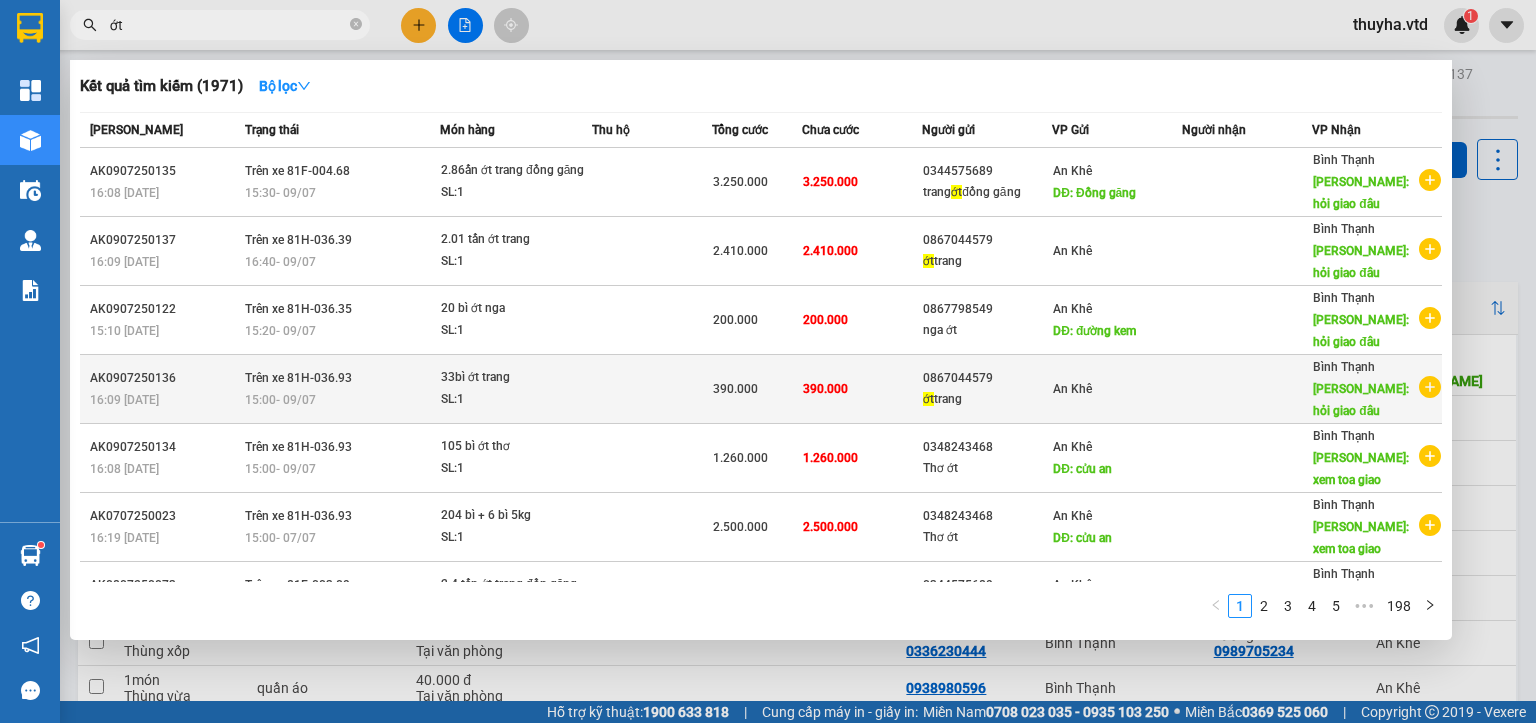 click on "ớt  trang" at bounding box center [987, 399] 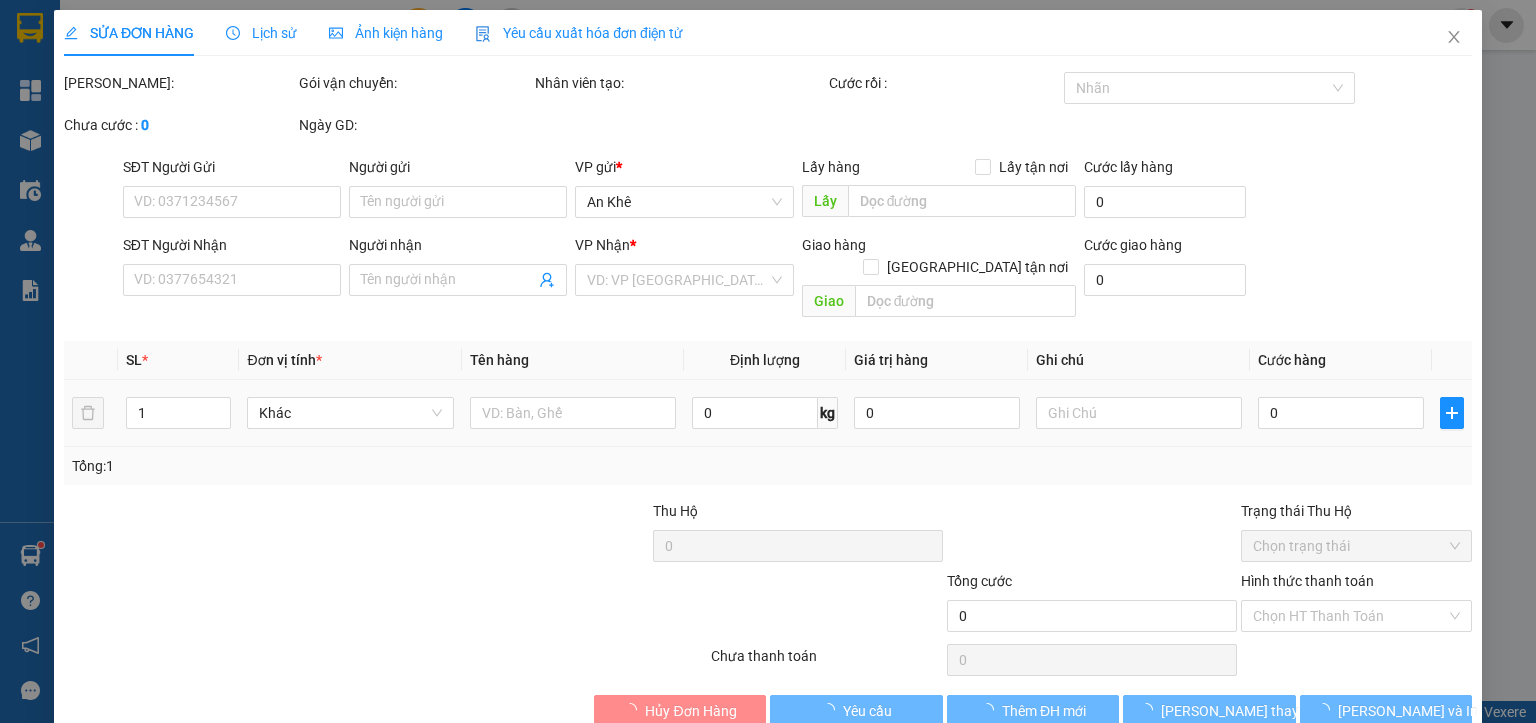 type on "0867044579" 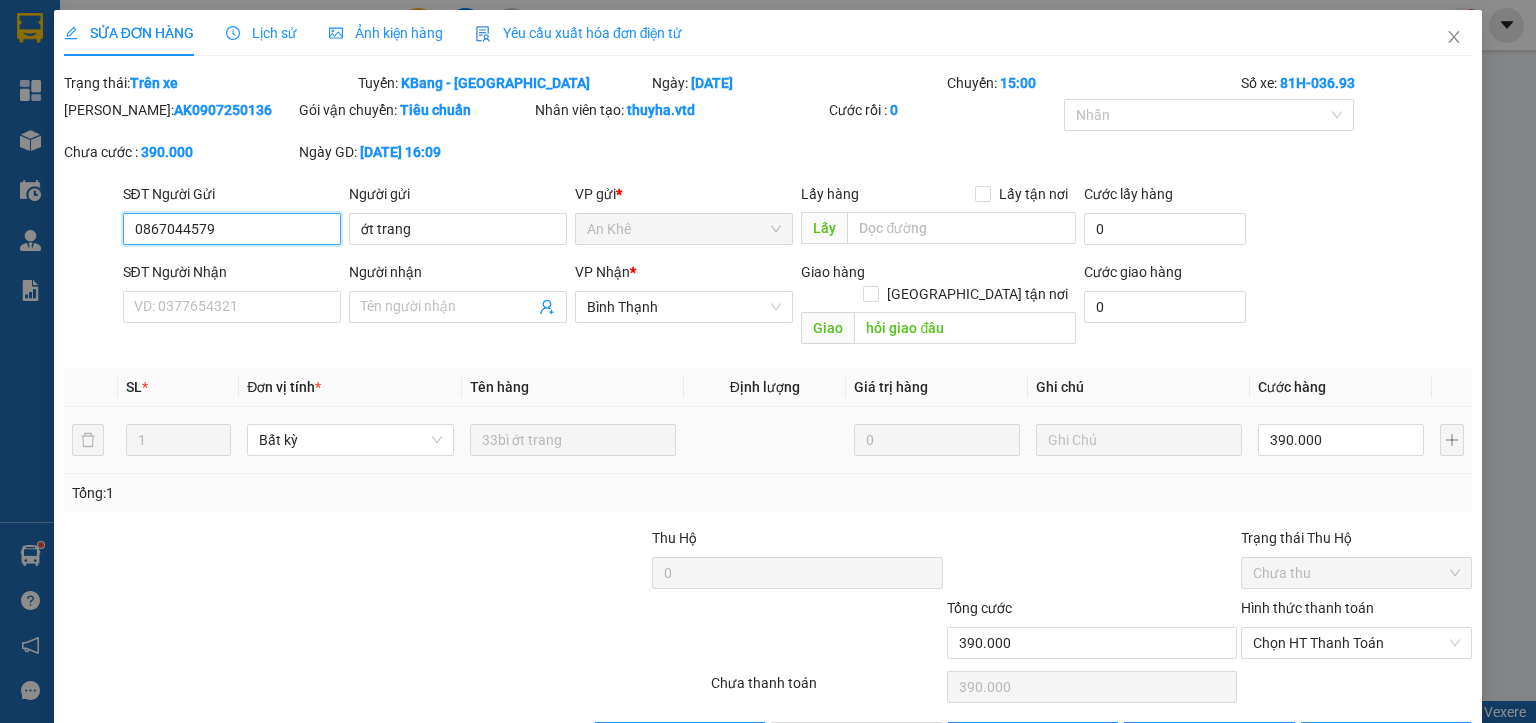 click on "0867044579" at bounding box center (232, 229) 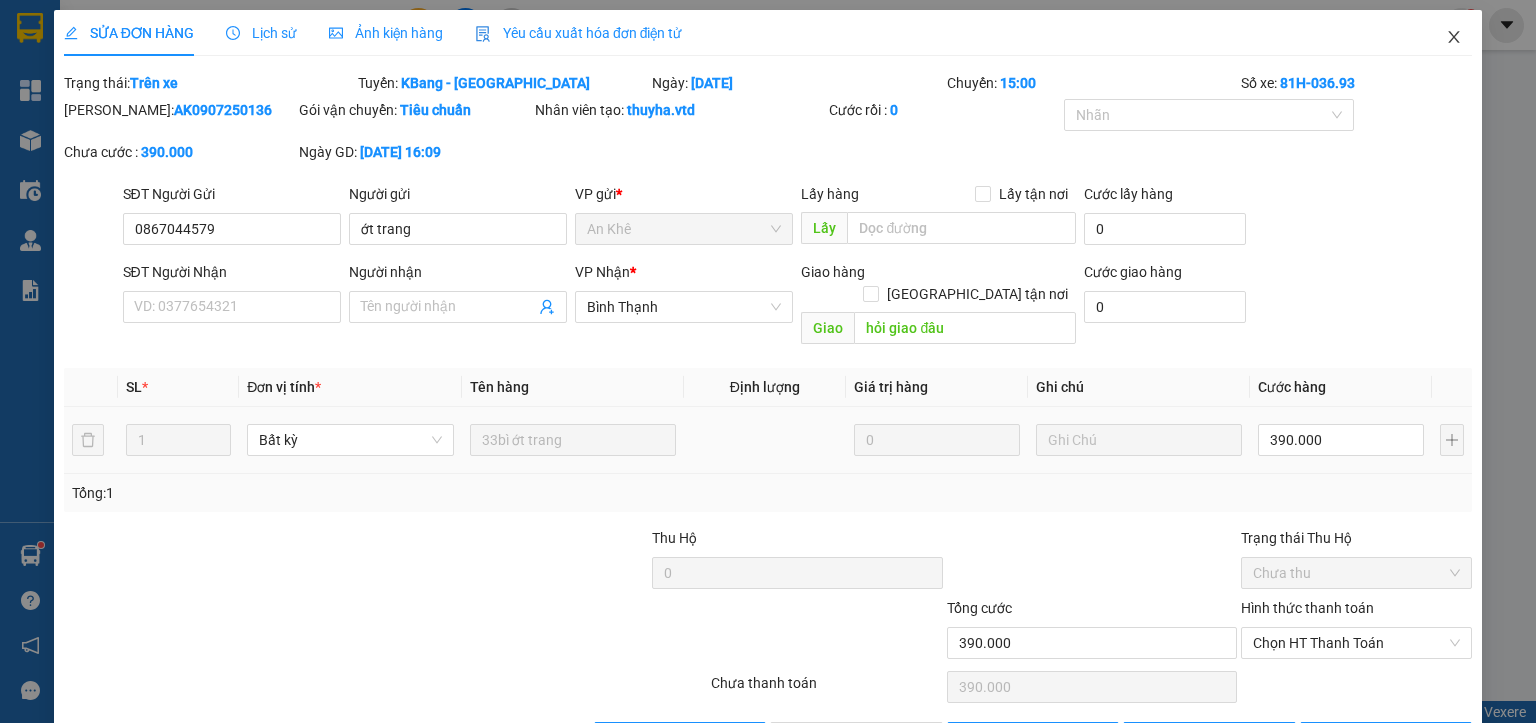 click 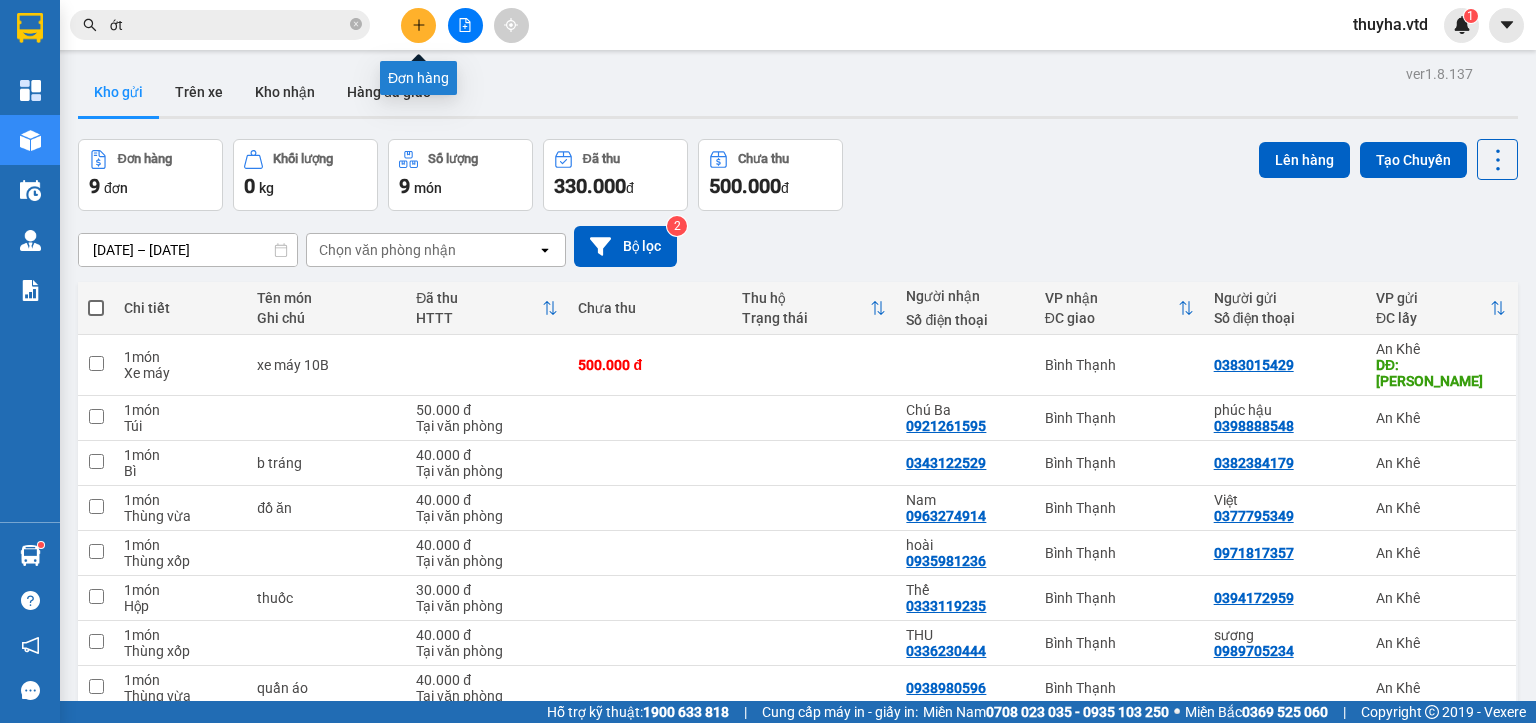 click 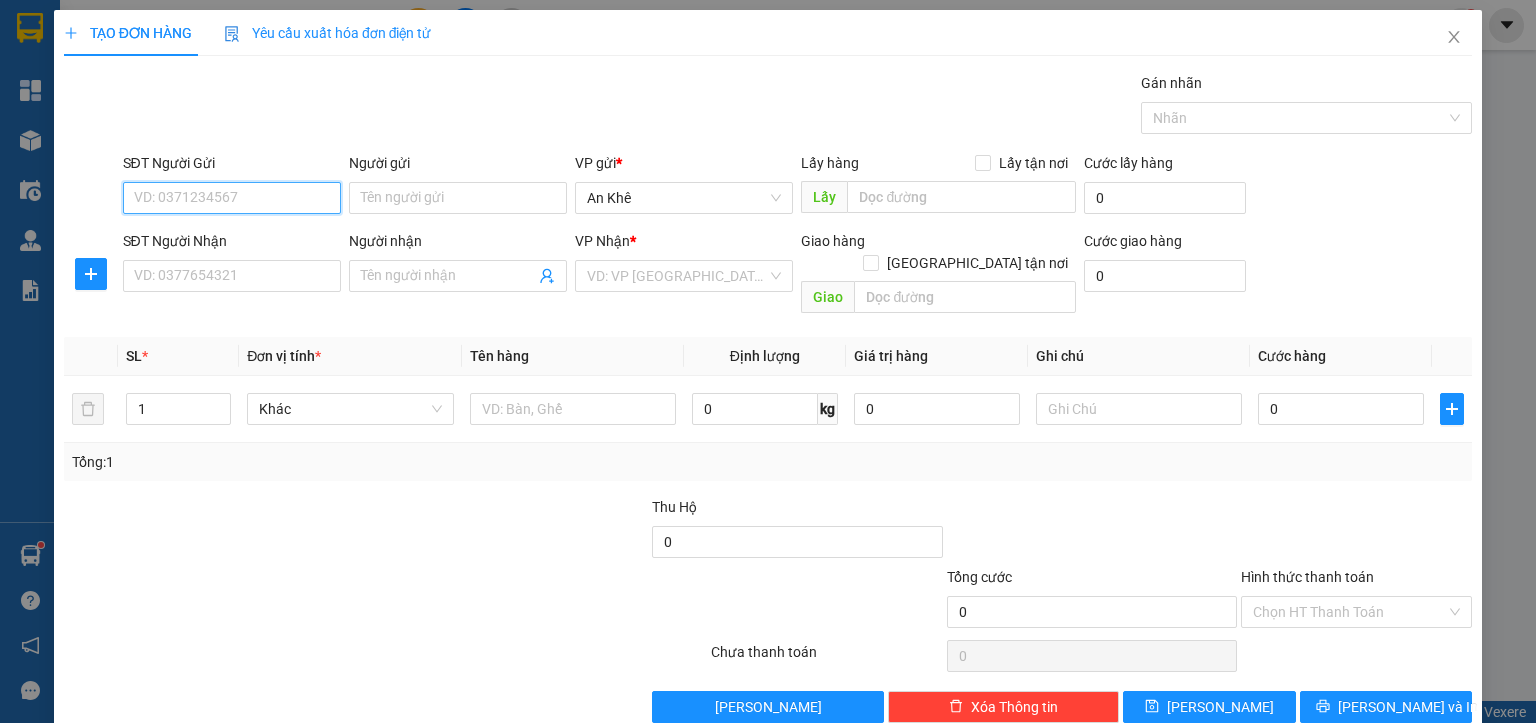 paste on "0867044579" 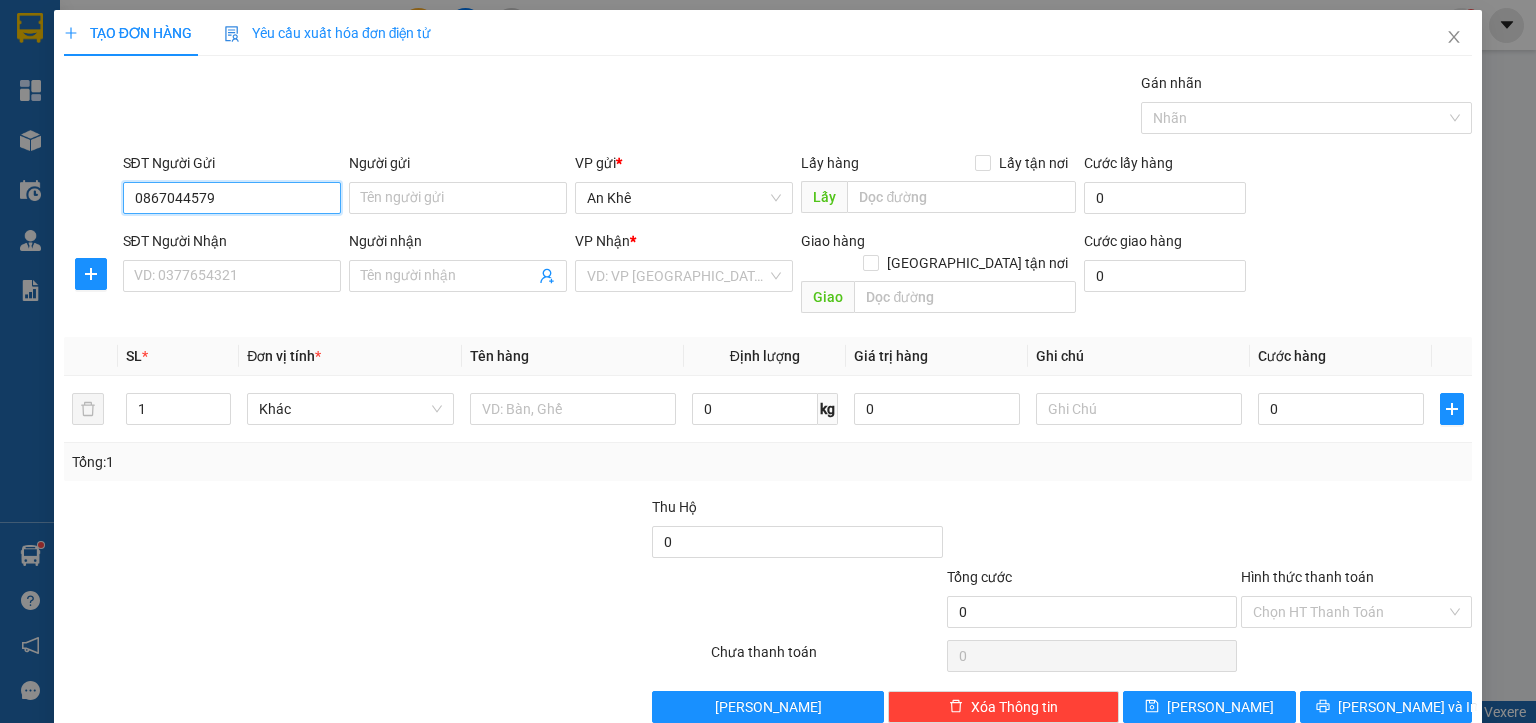 click on "0867044579" at bounding box center [232, 198] 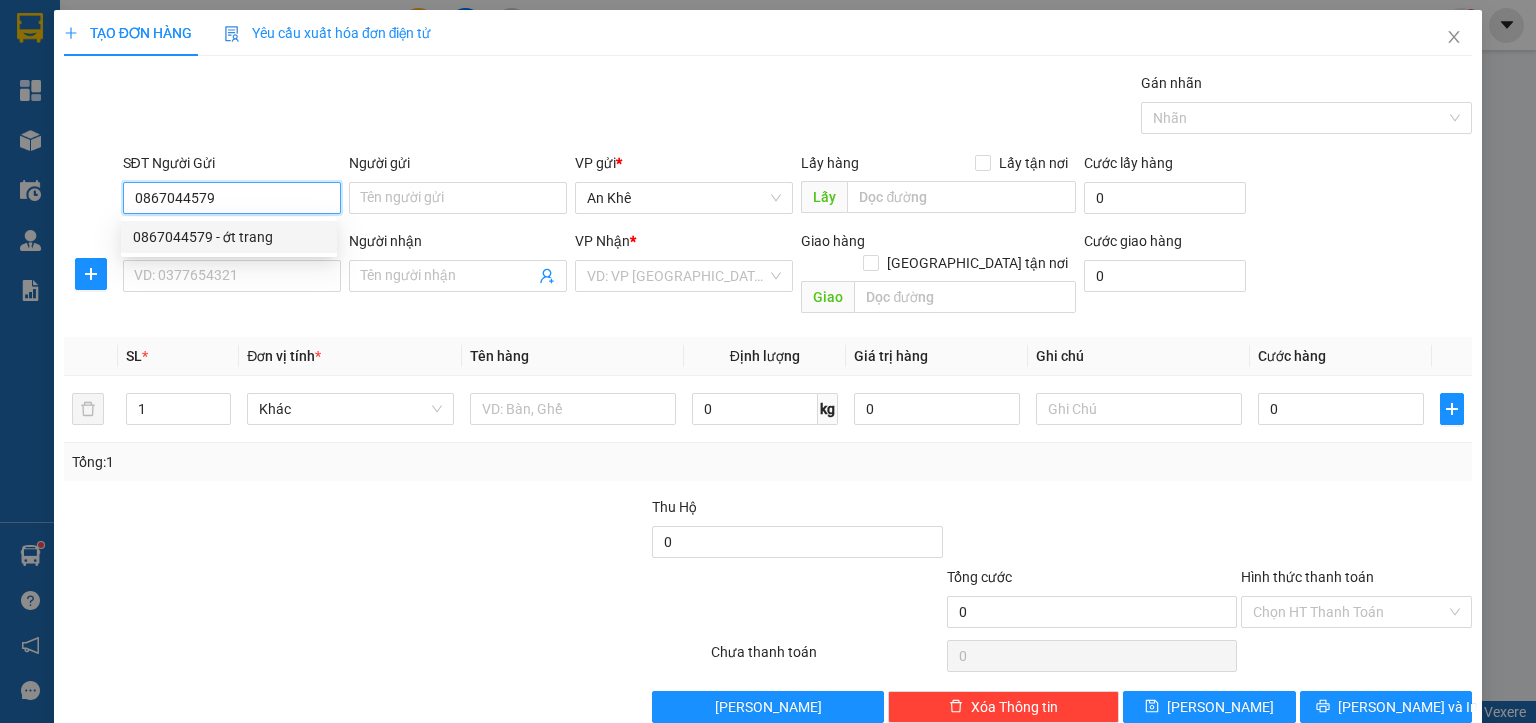 click on "0867044579" at bounding box center (232, 198) 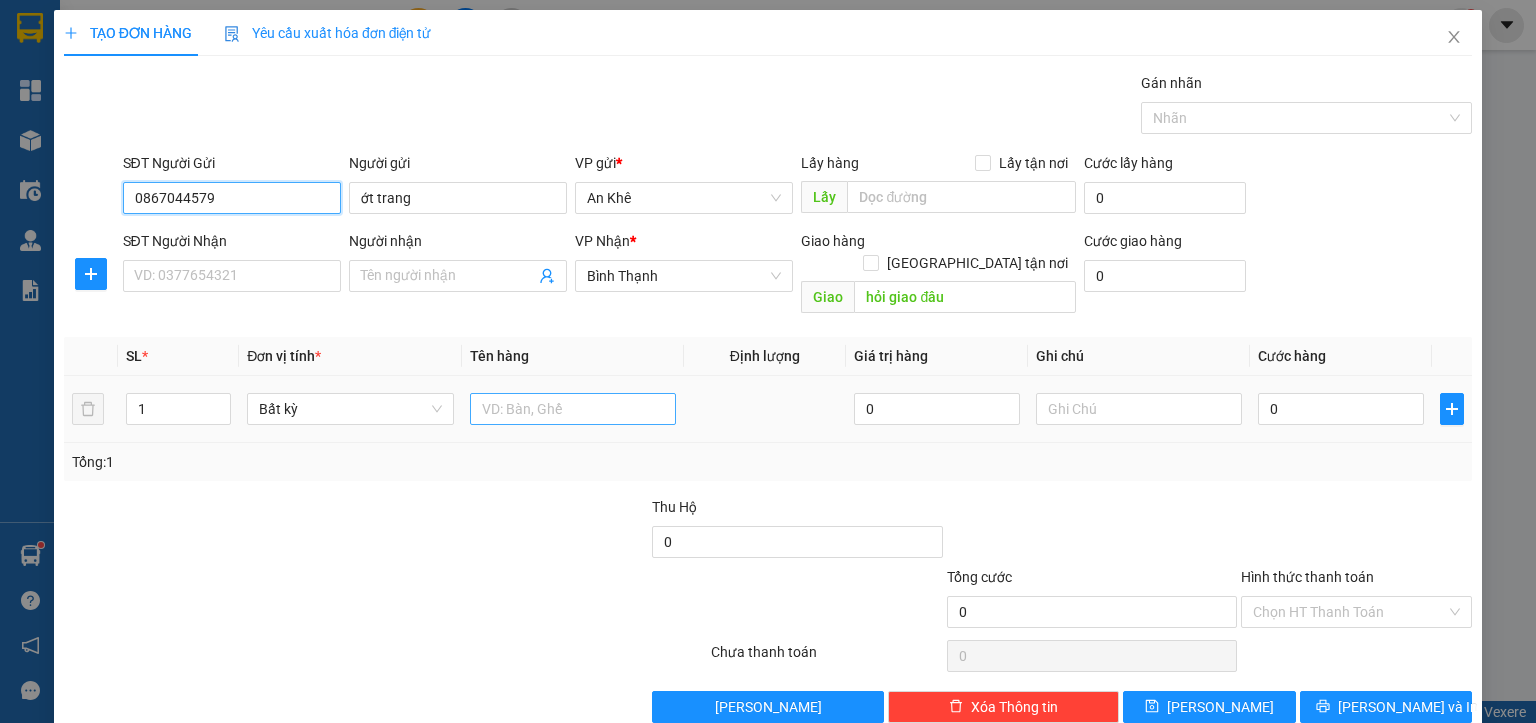 type on "0867044579" 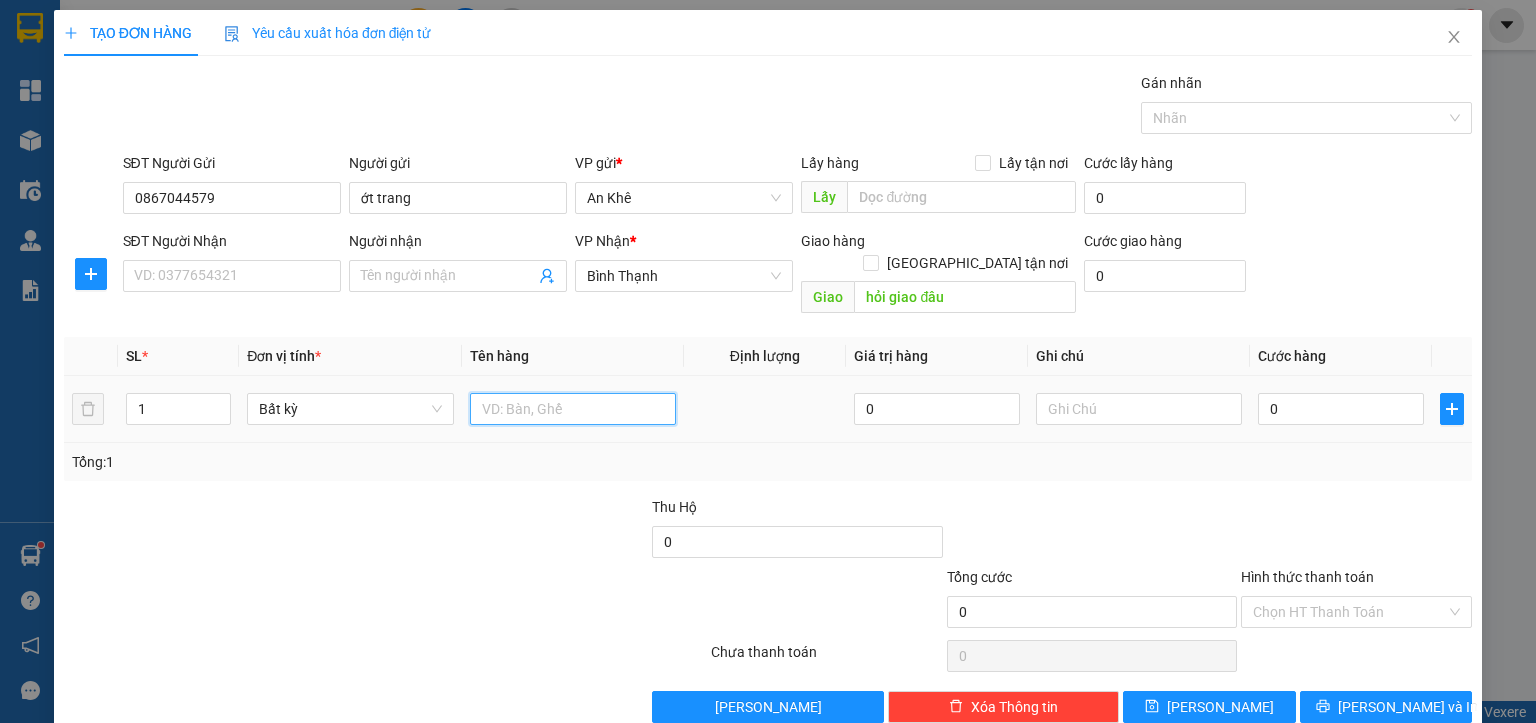 click at bounding box center [573, 409] 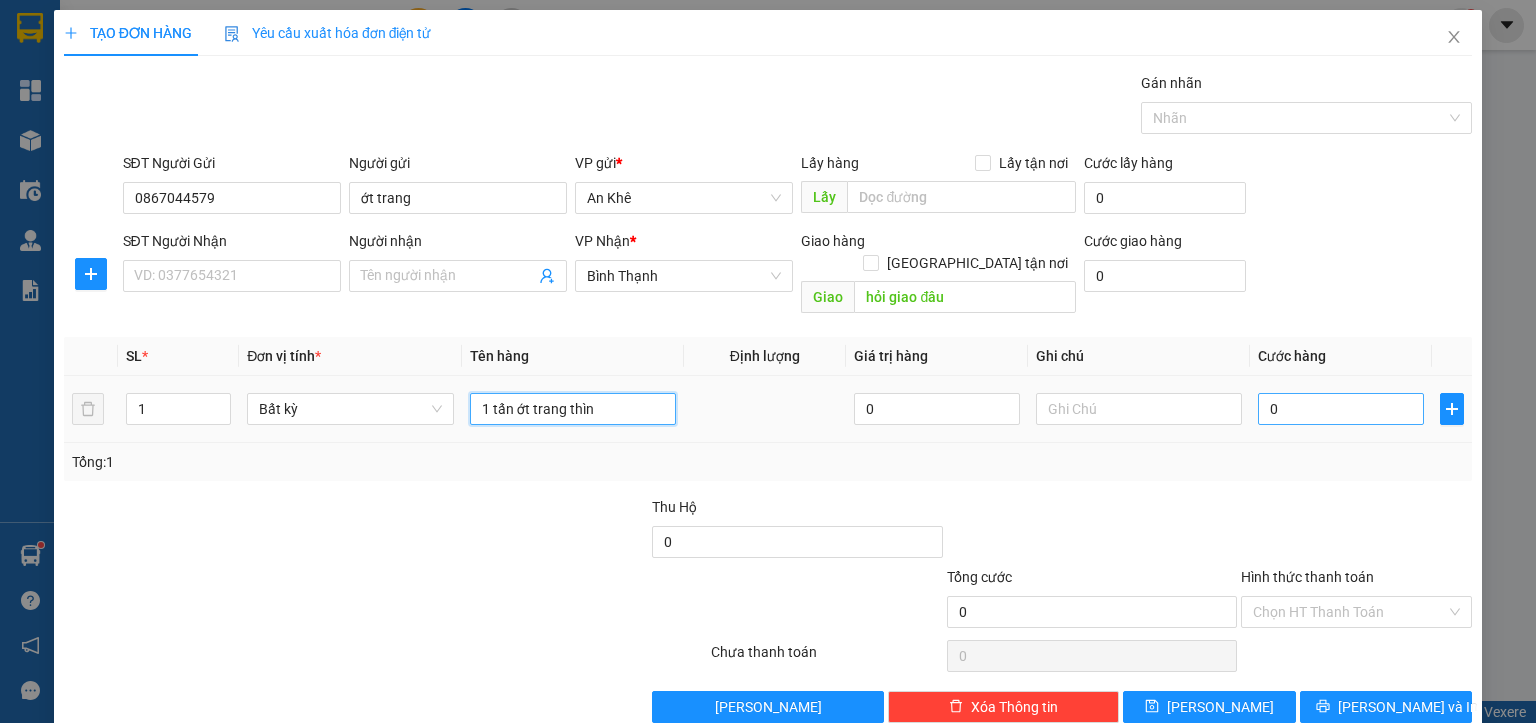 type on "1 tấn ớt trang thìn" 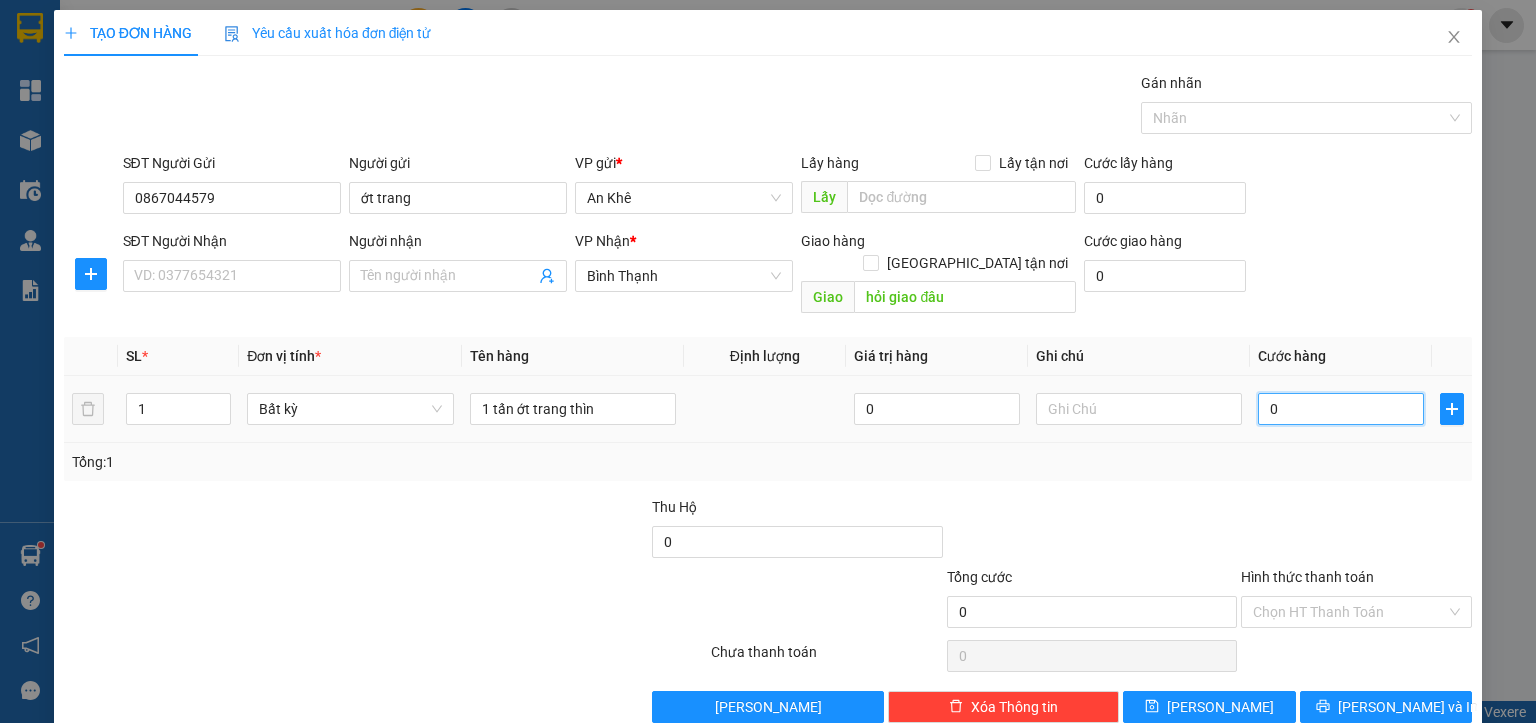 click on "0" at bounding box center (1341, 409) 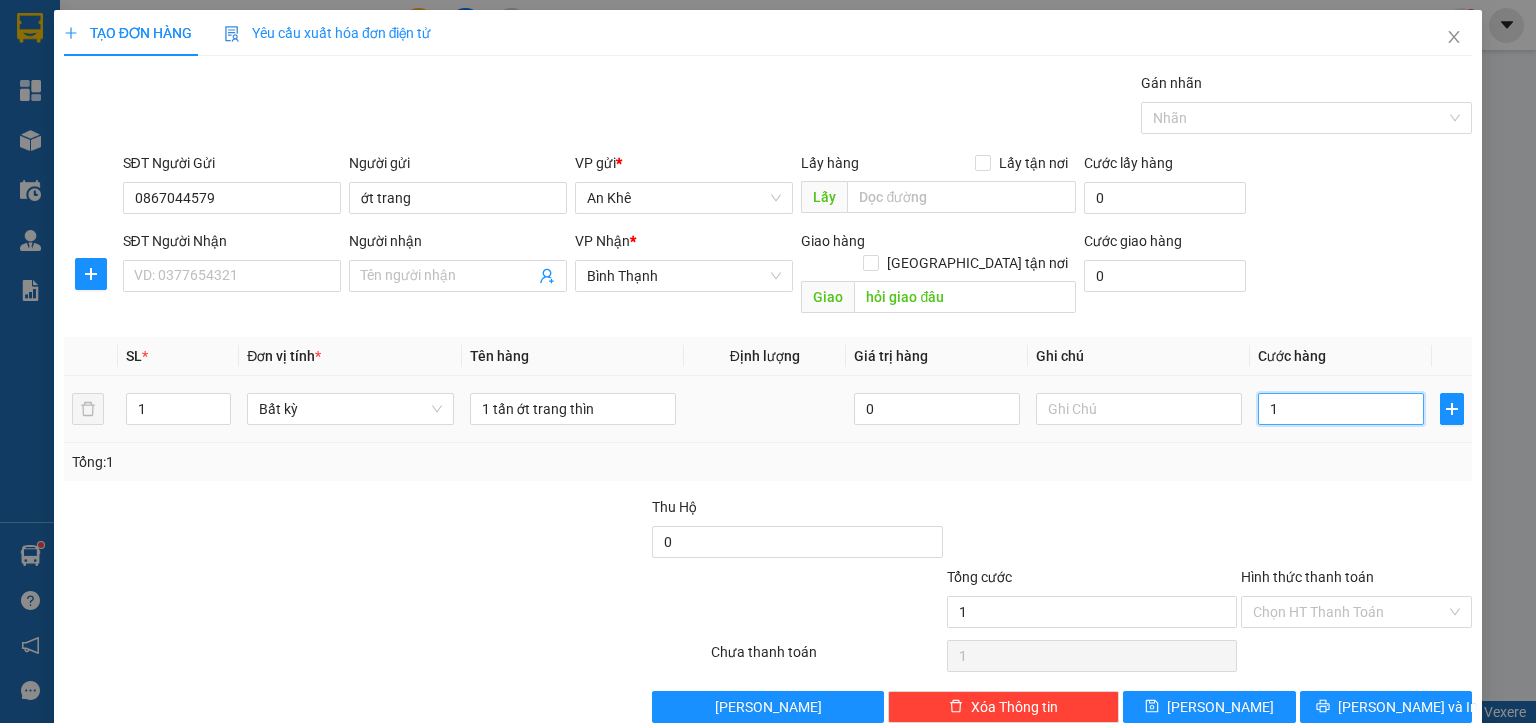 type on "12" 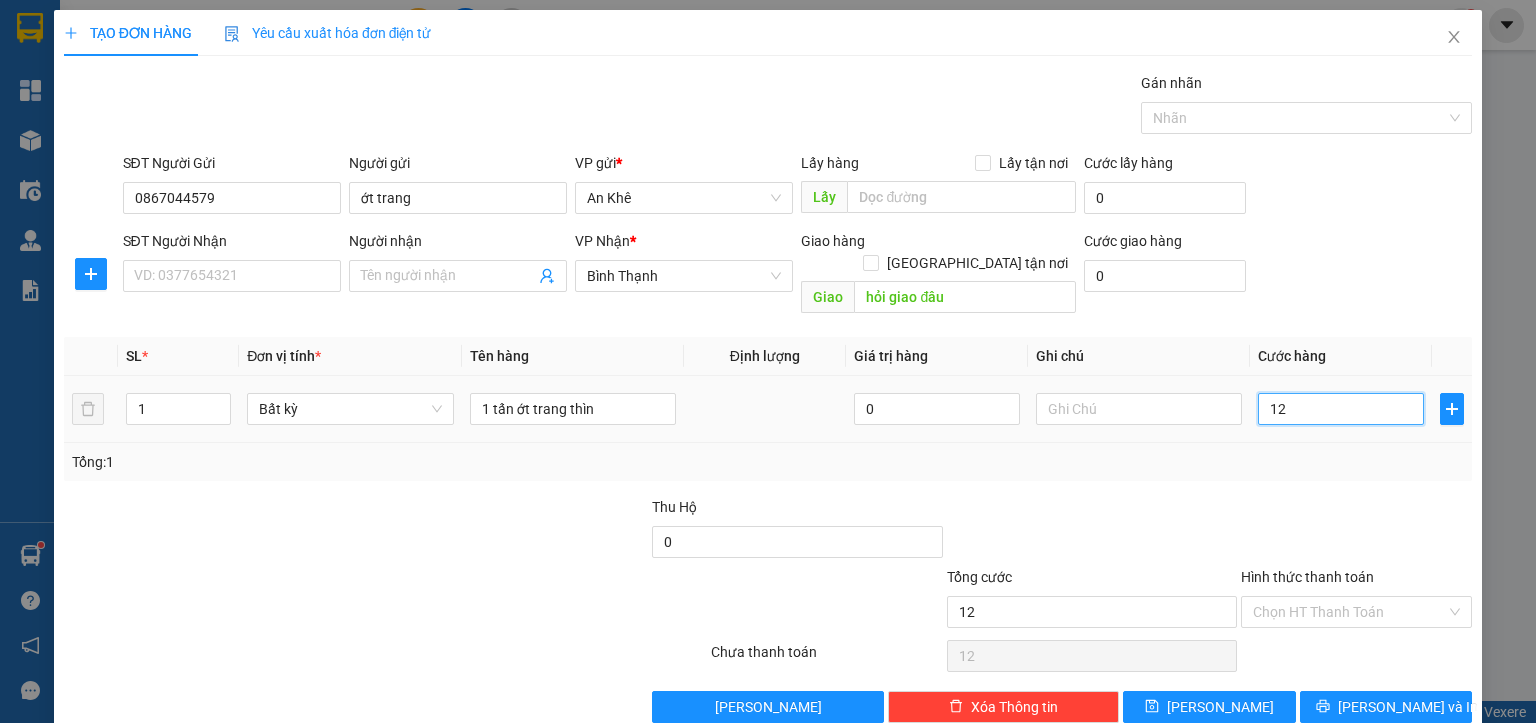 type on "120" 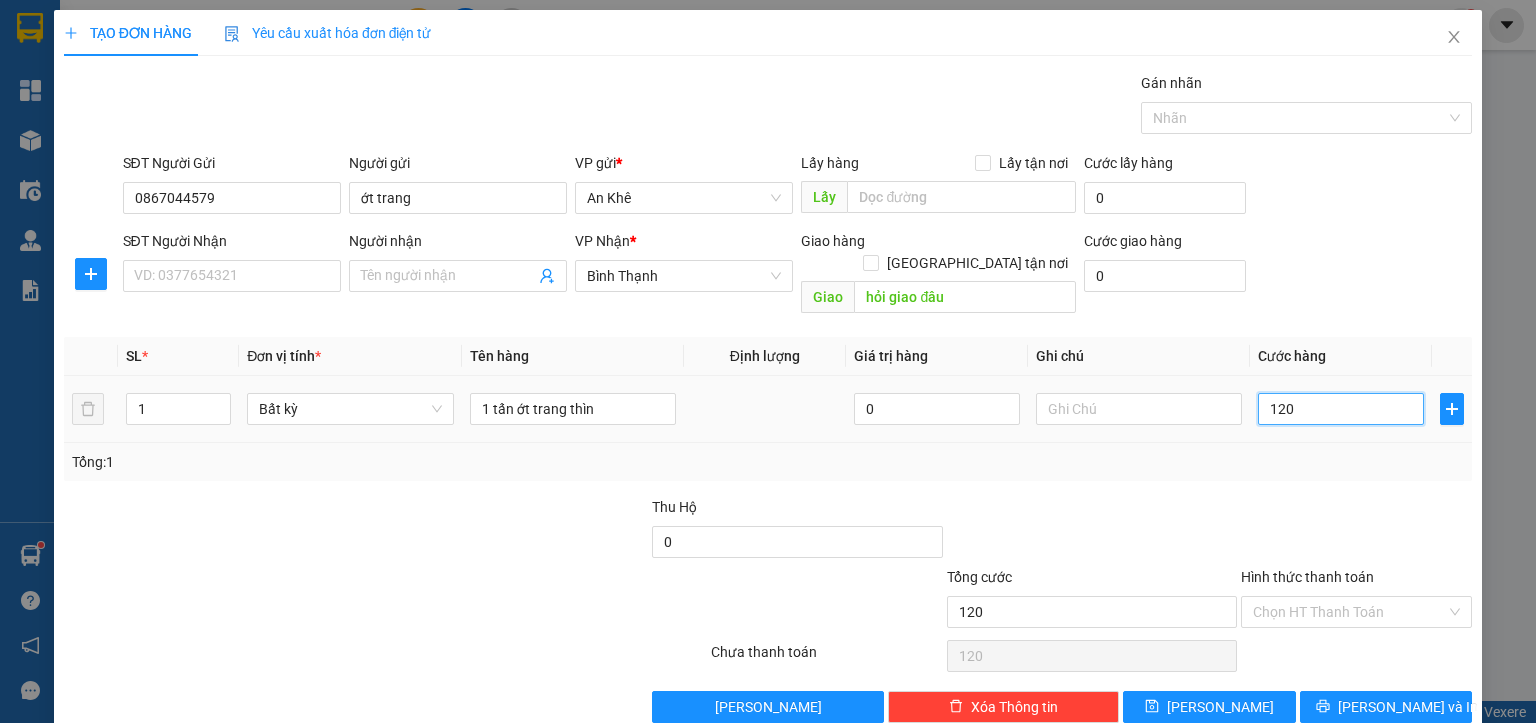type on "1.200" 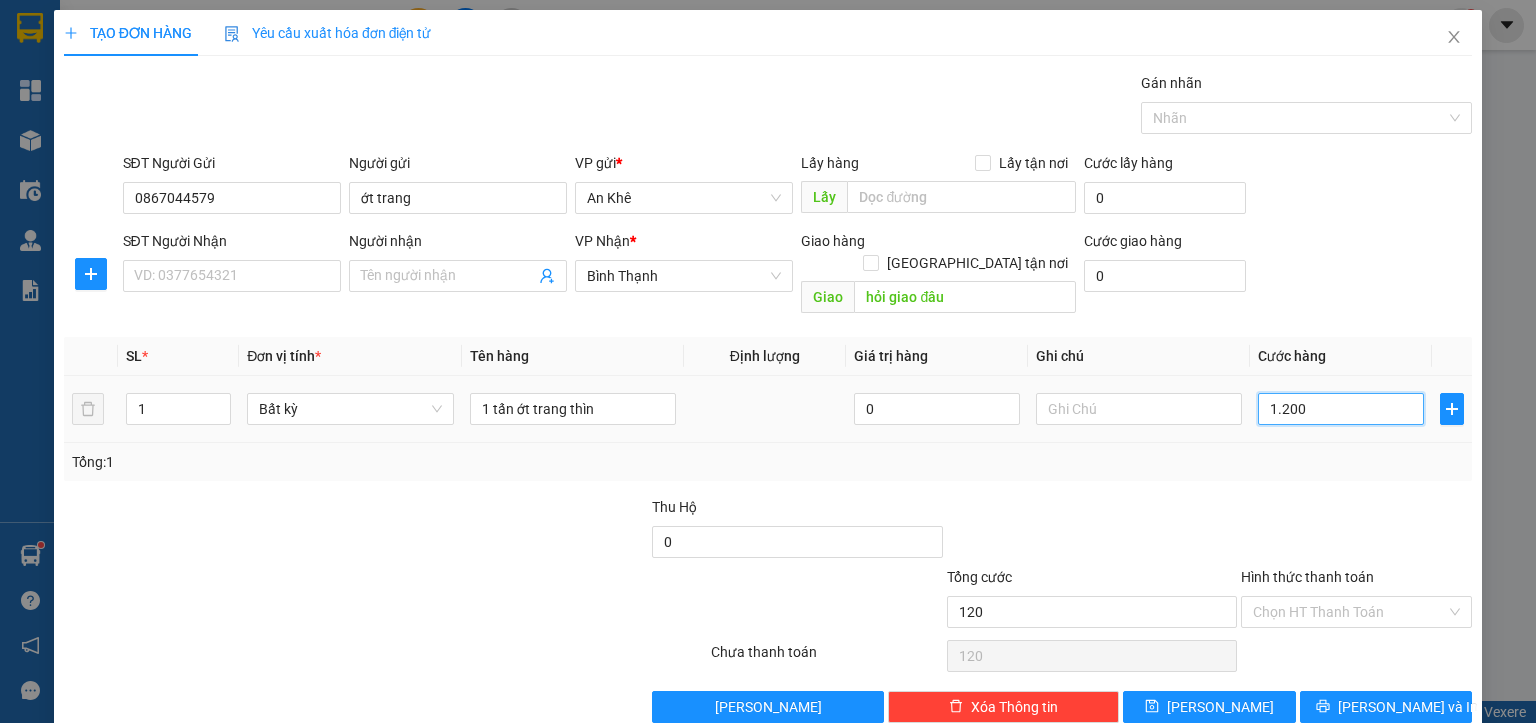 type on "1.200" 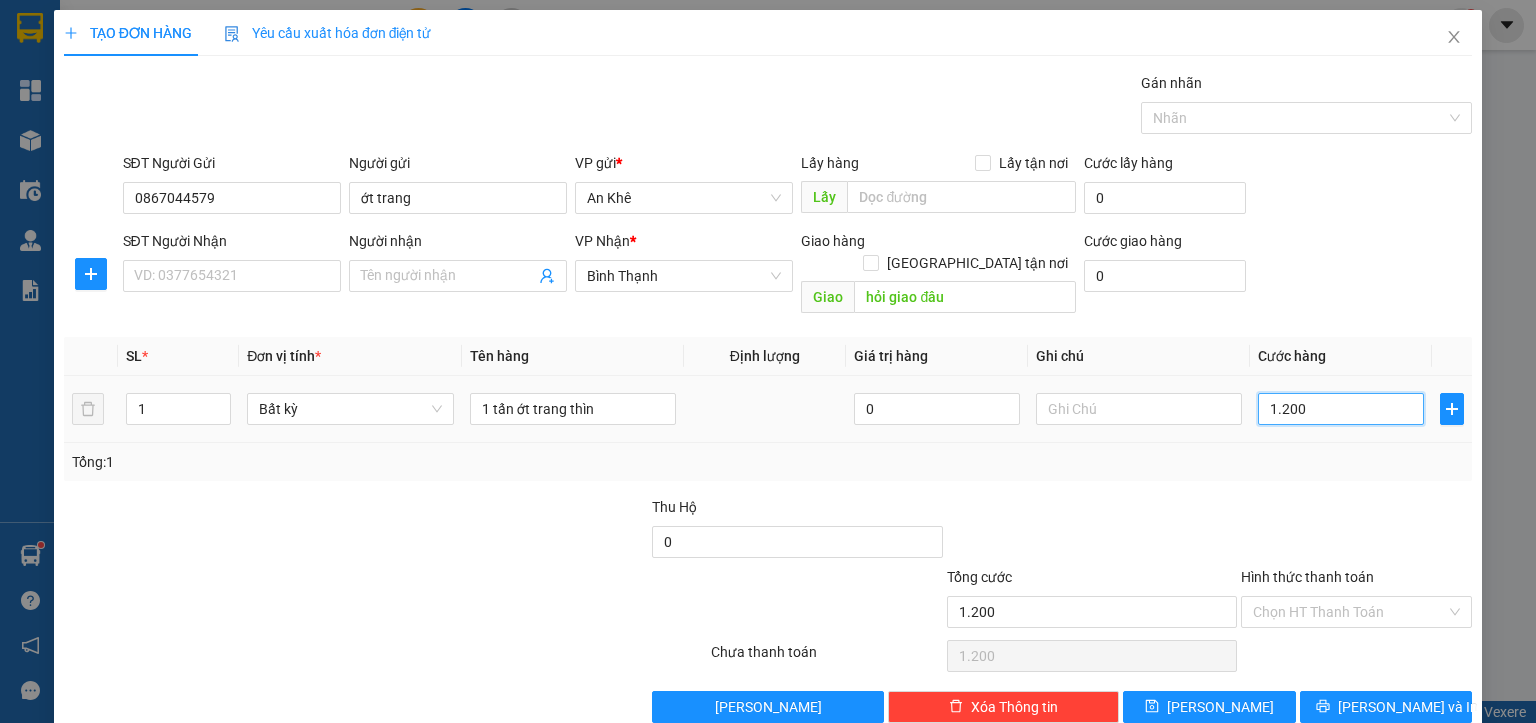 type on "12.000" 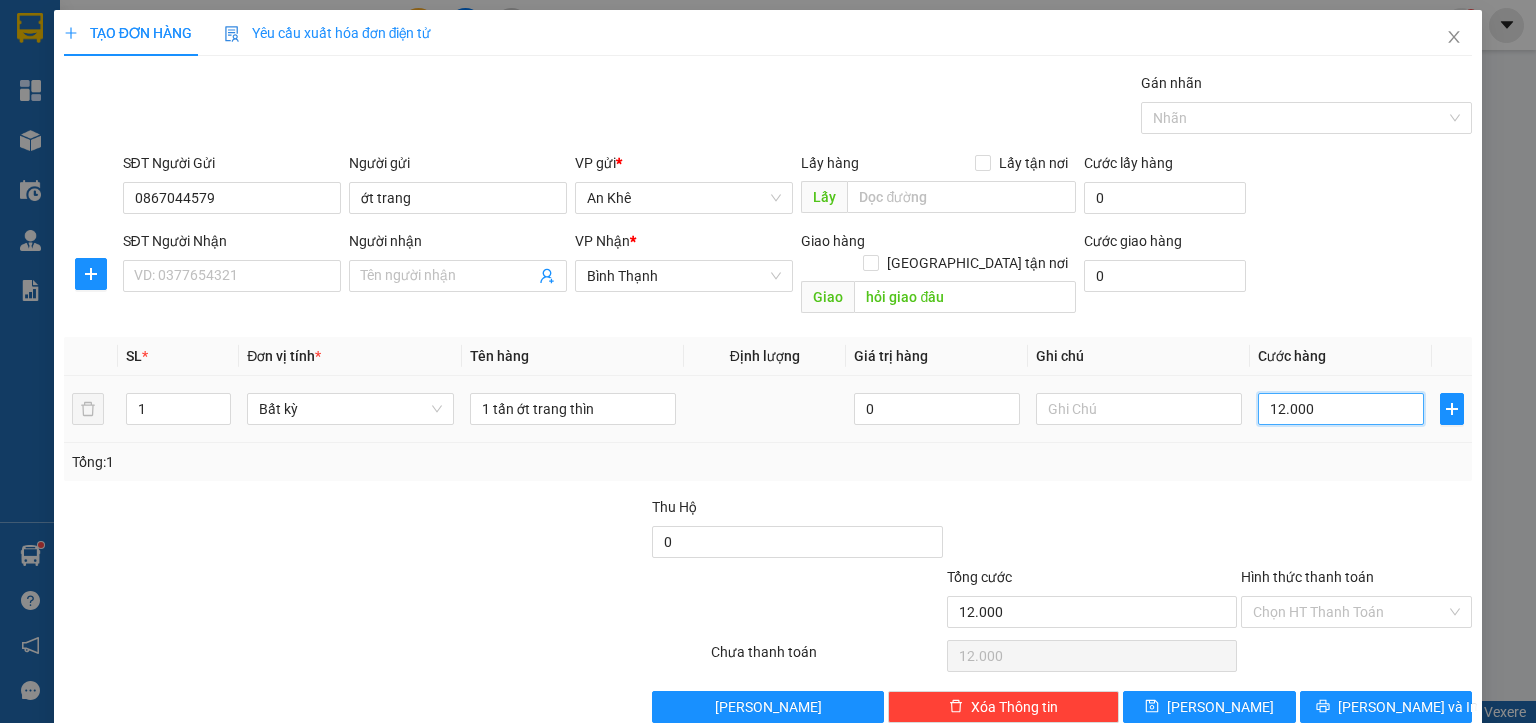 type on "120.000" 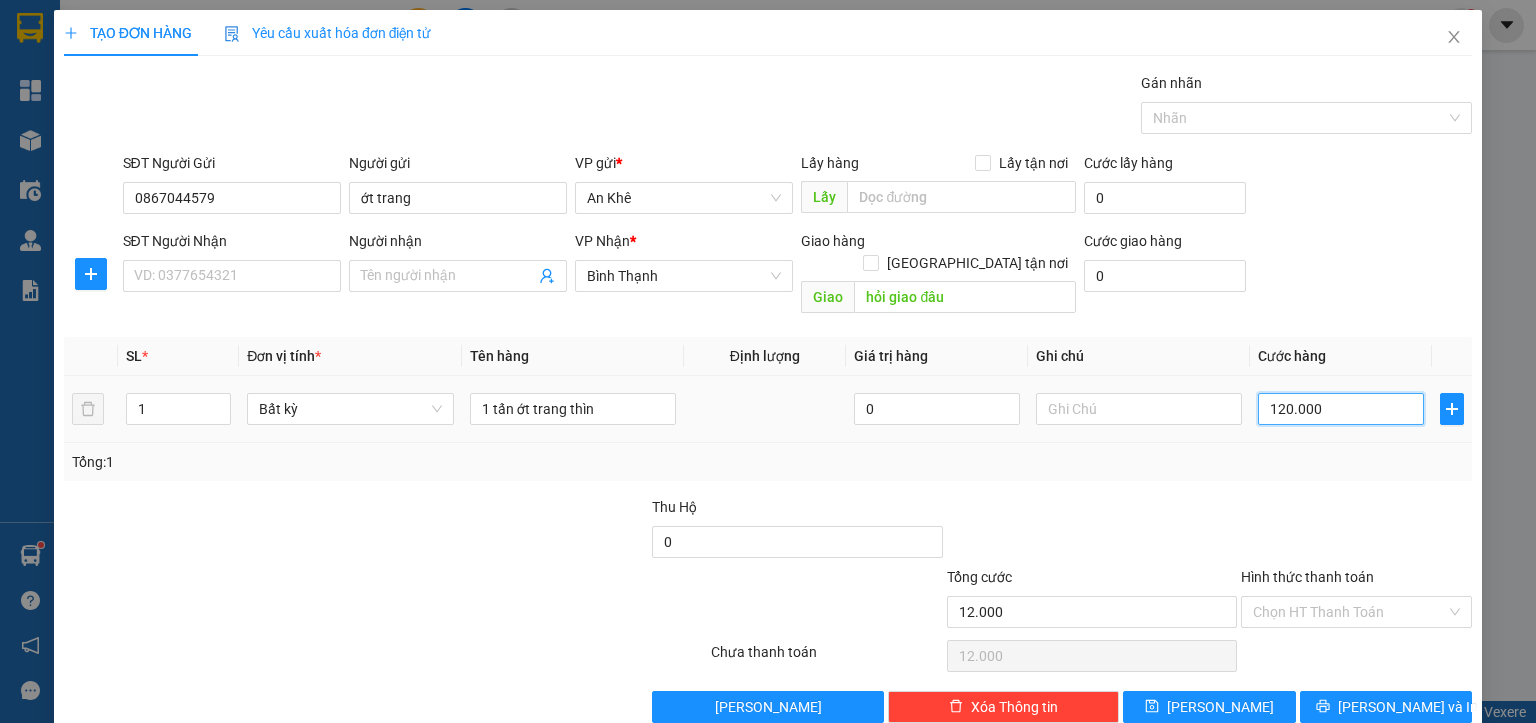 type on "120.000" 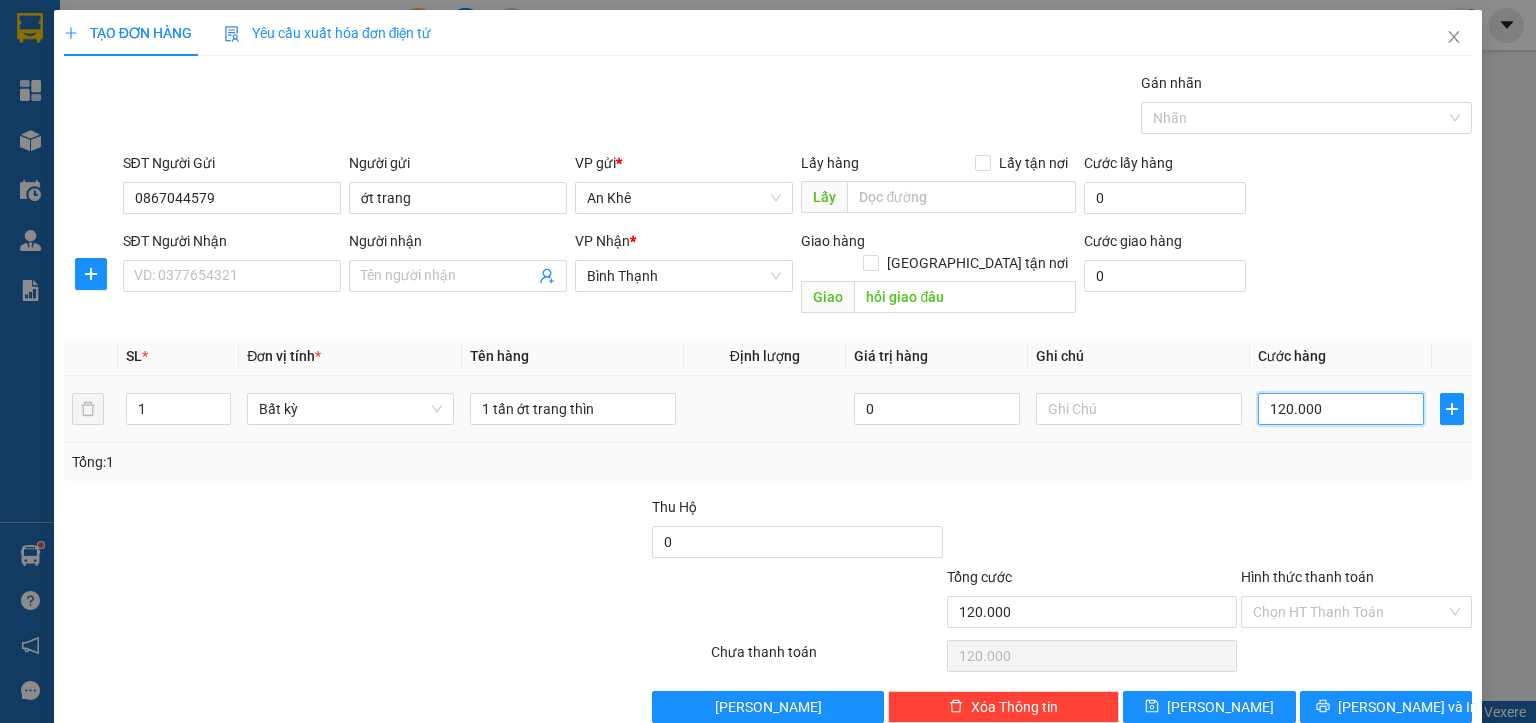 type on "1.200.000" 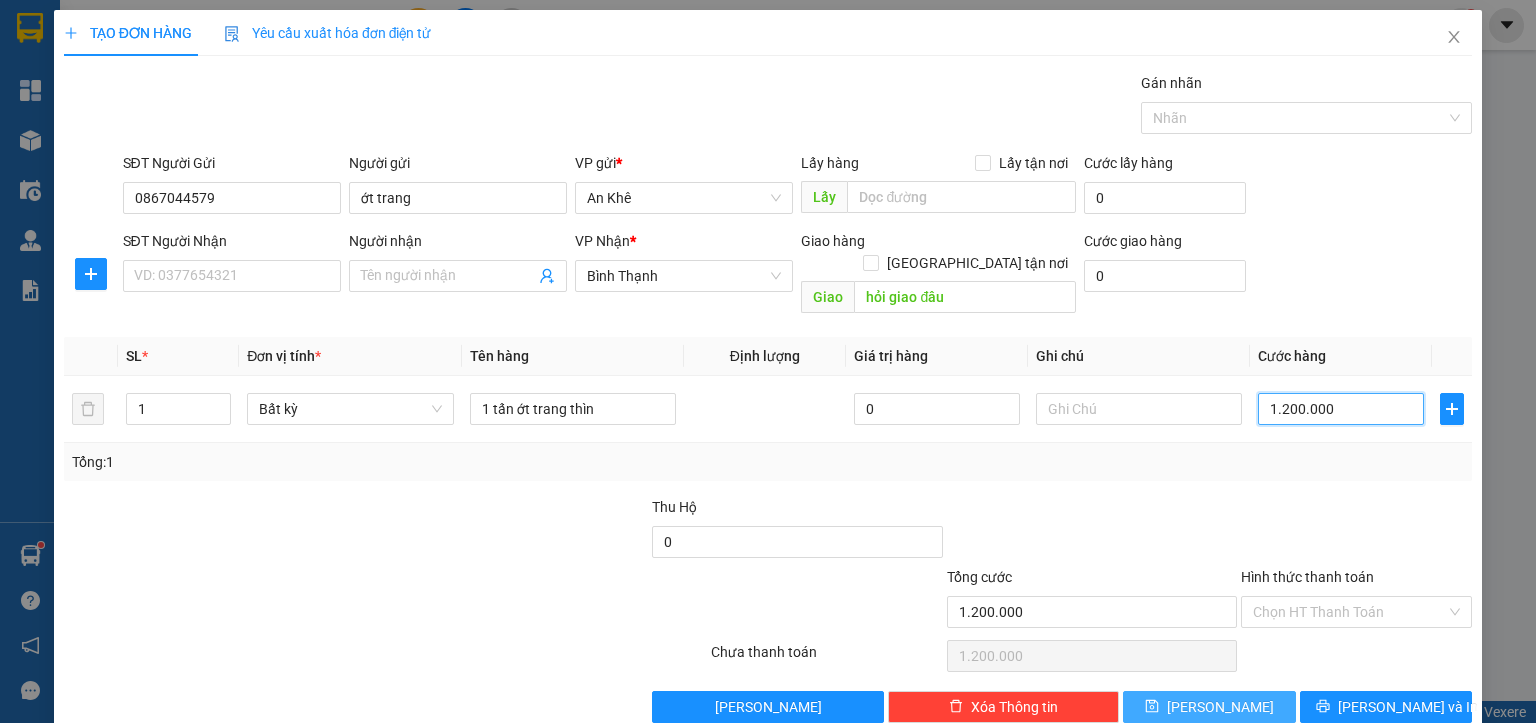type on "1.200.000" 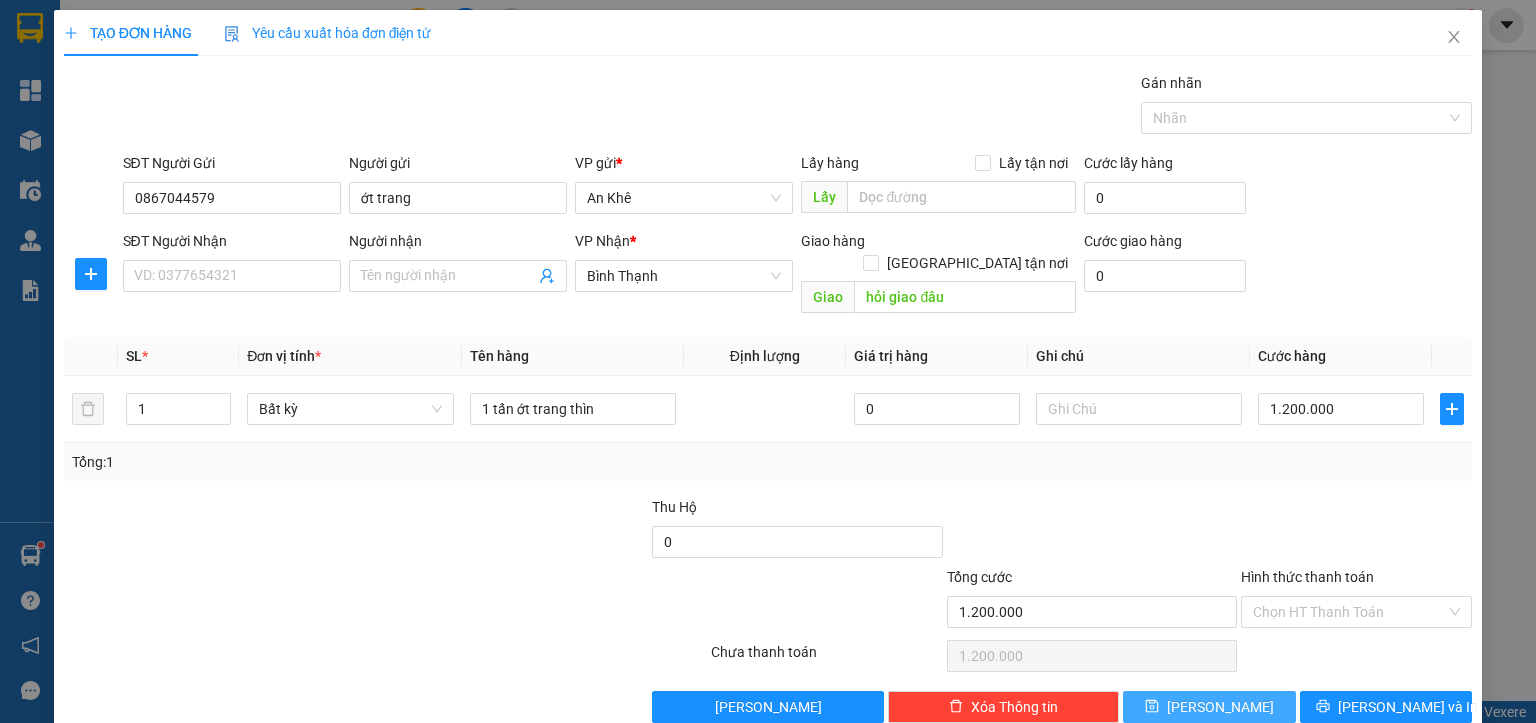 click on "[PERSON_NAME]" at bounding box center (1220, 707) 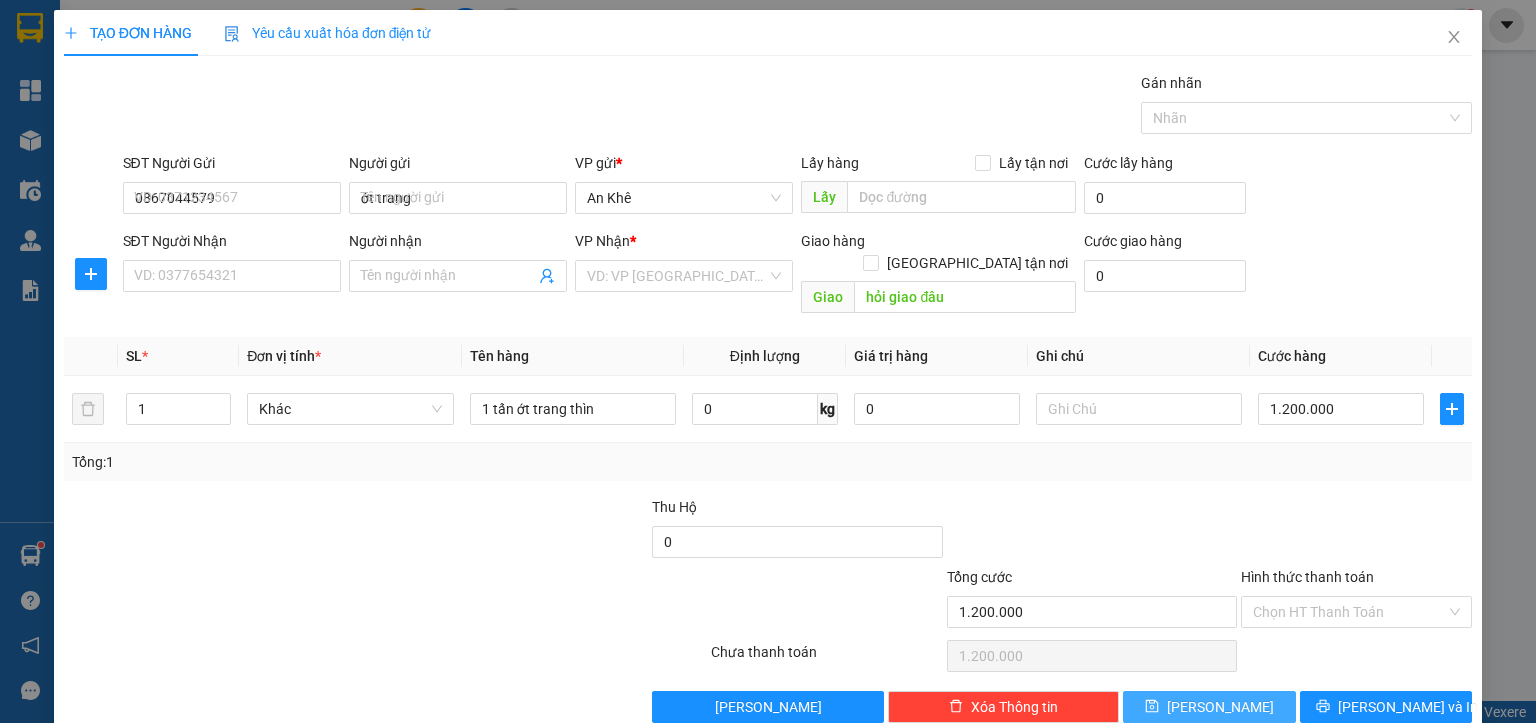 type 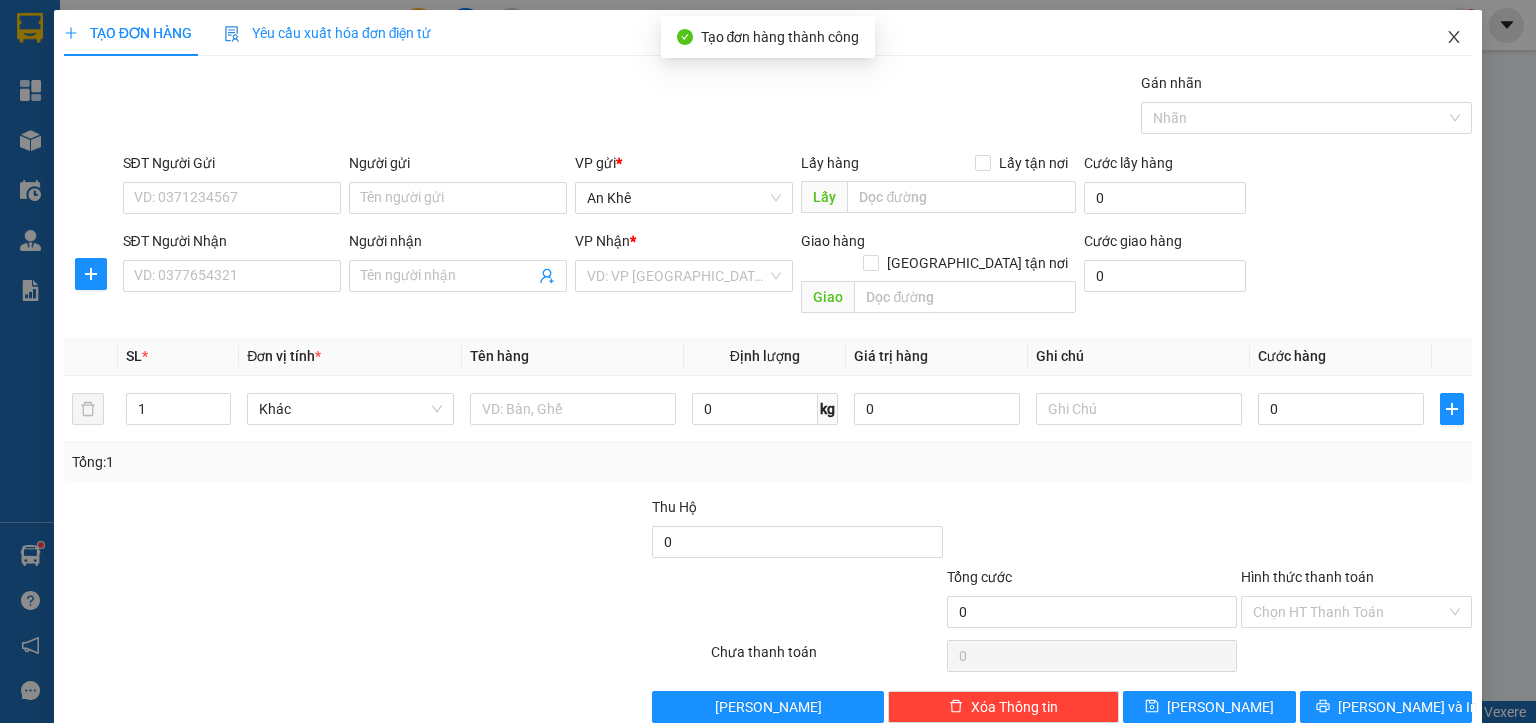 click 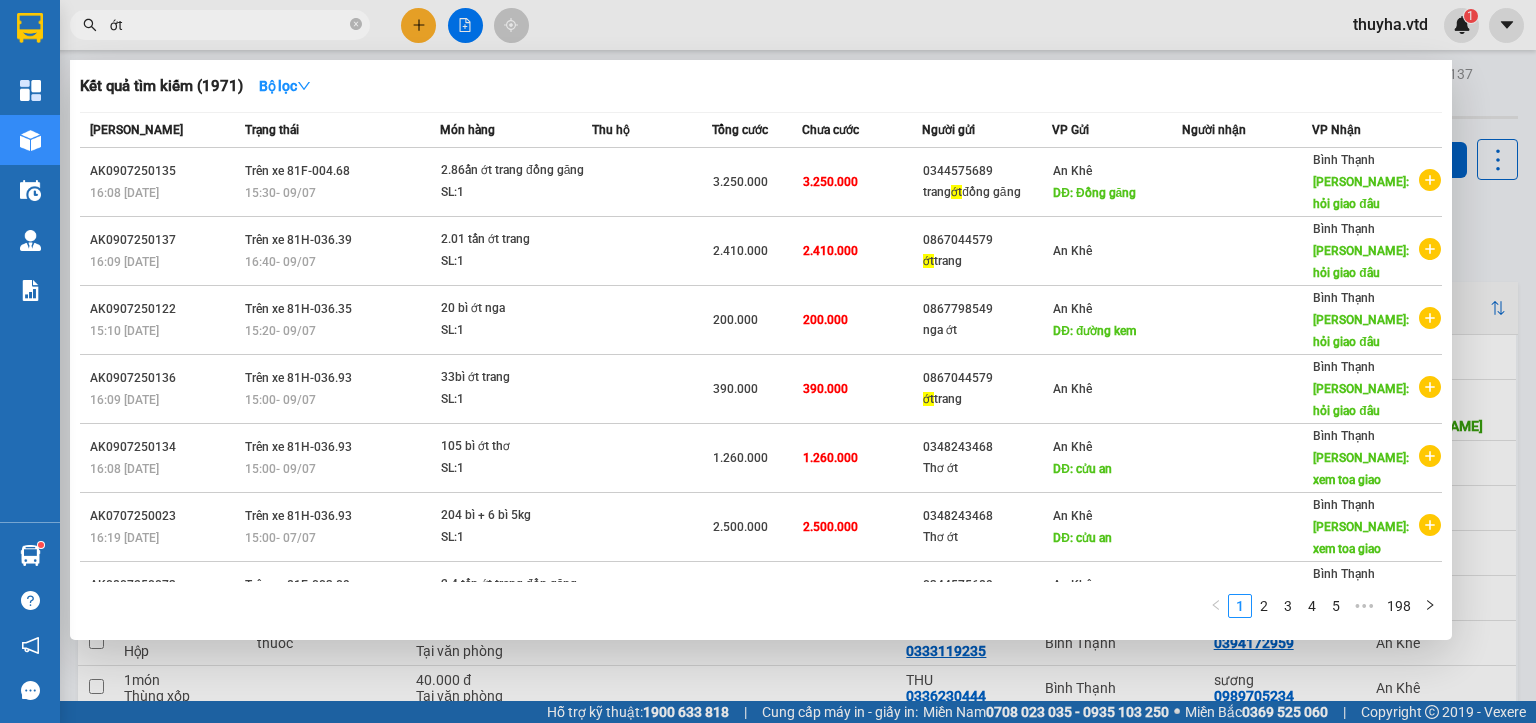 click on "ớt" at bounding box center (228, 25) 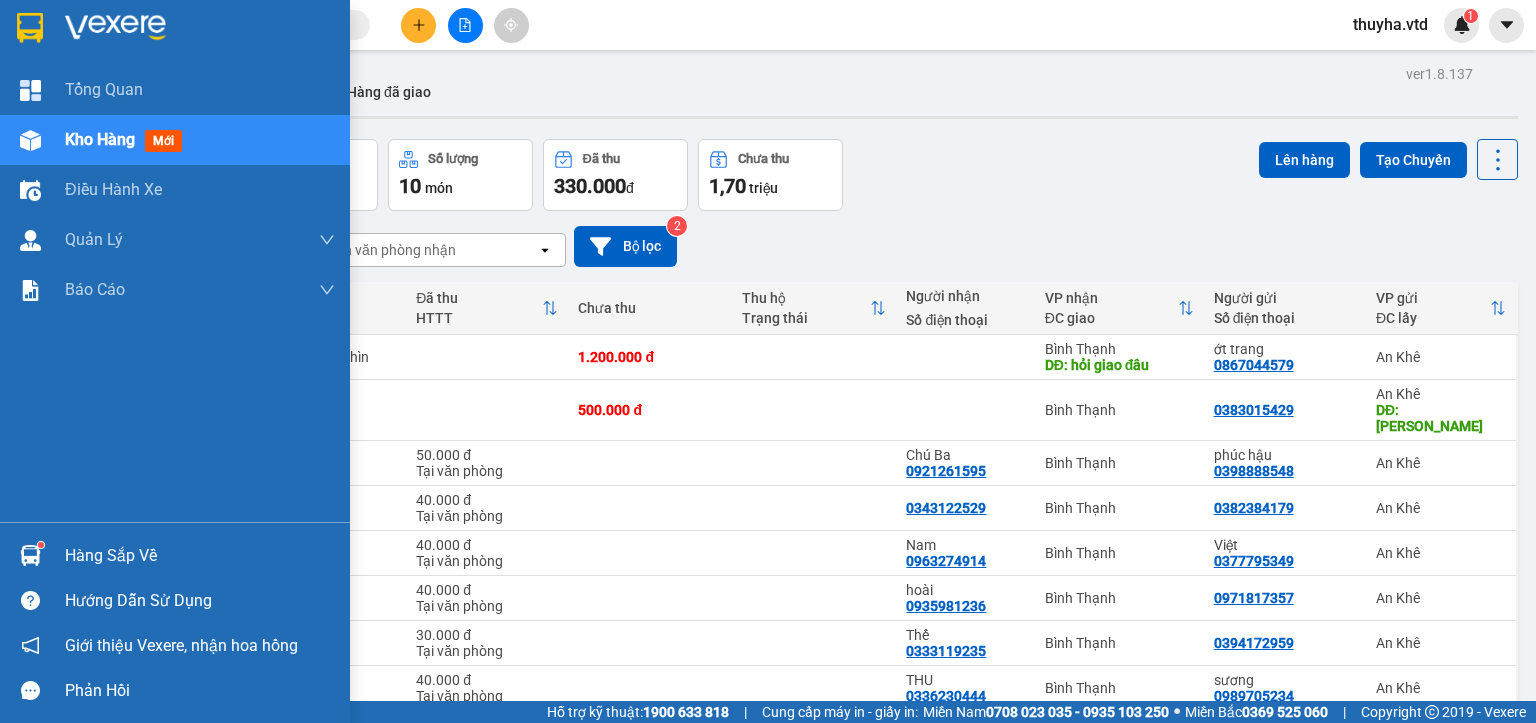 click at bounding box center [30, 140] 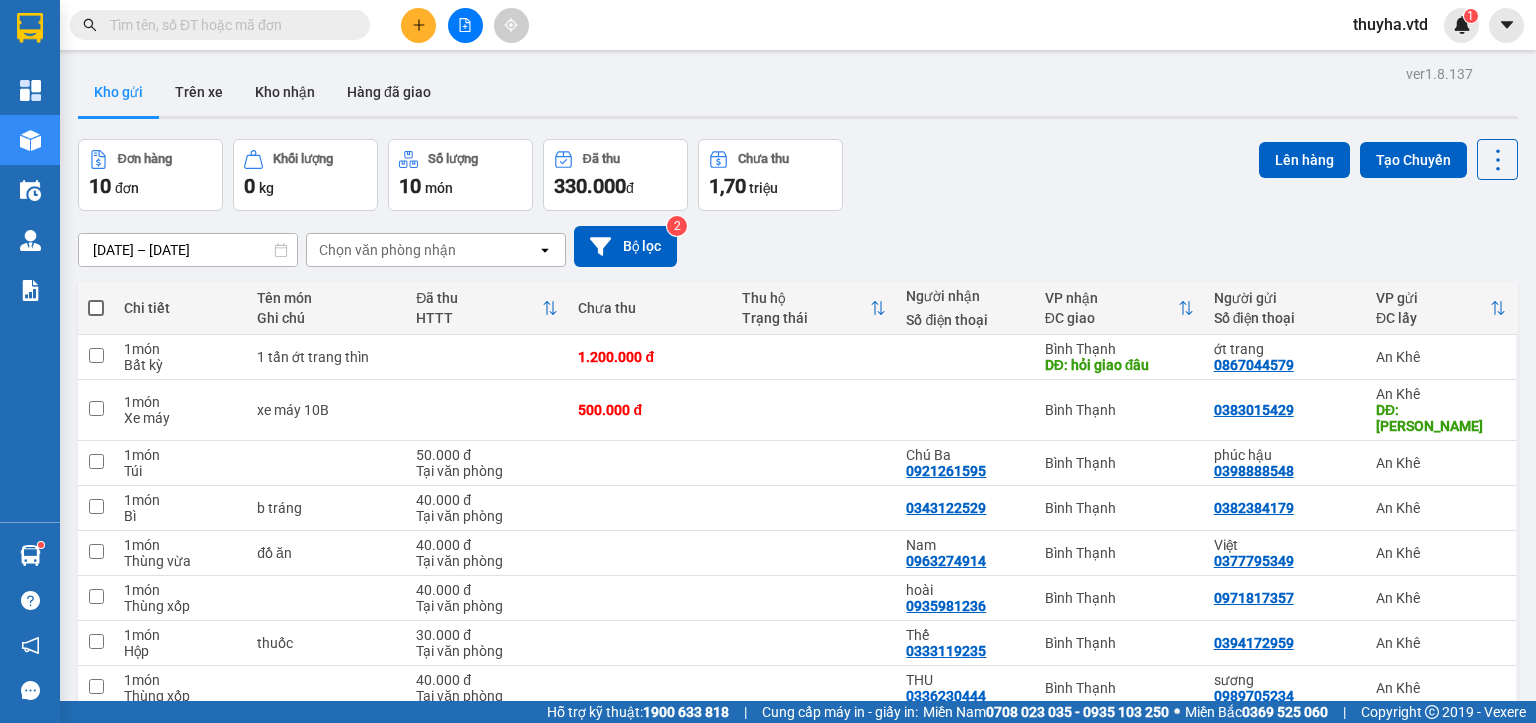 click at bounding box center [228, 25] 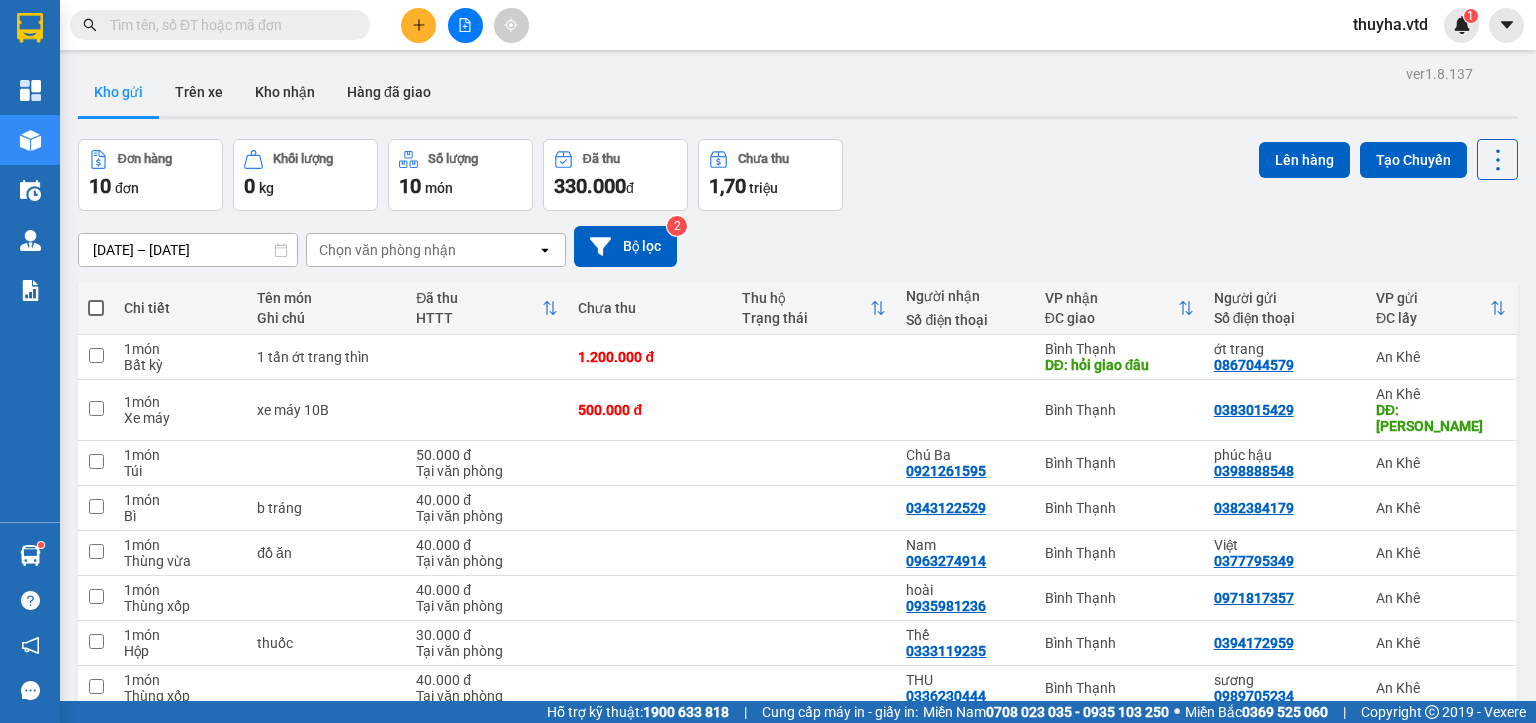 type on "o" 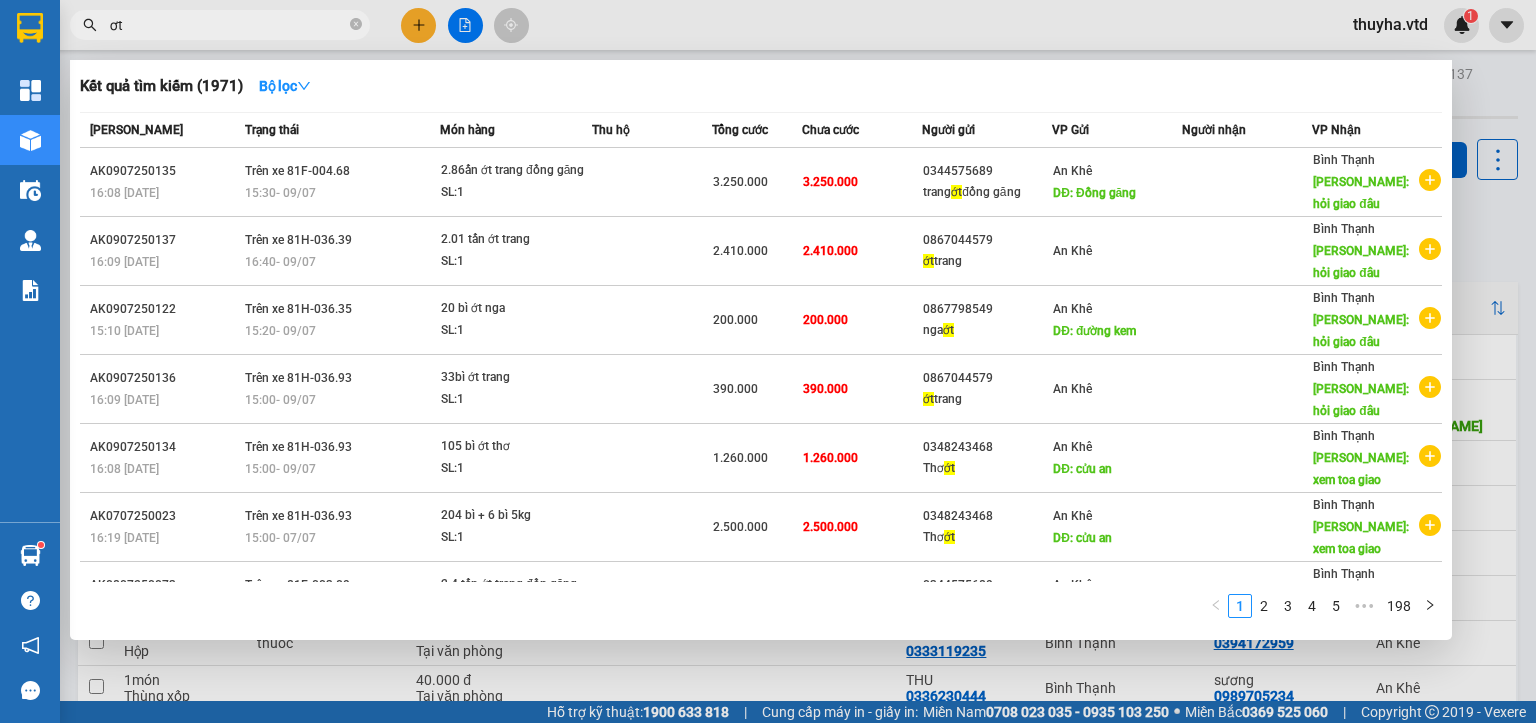 type on "ơ" 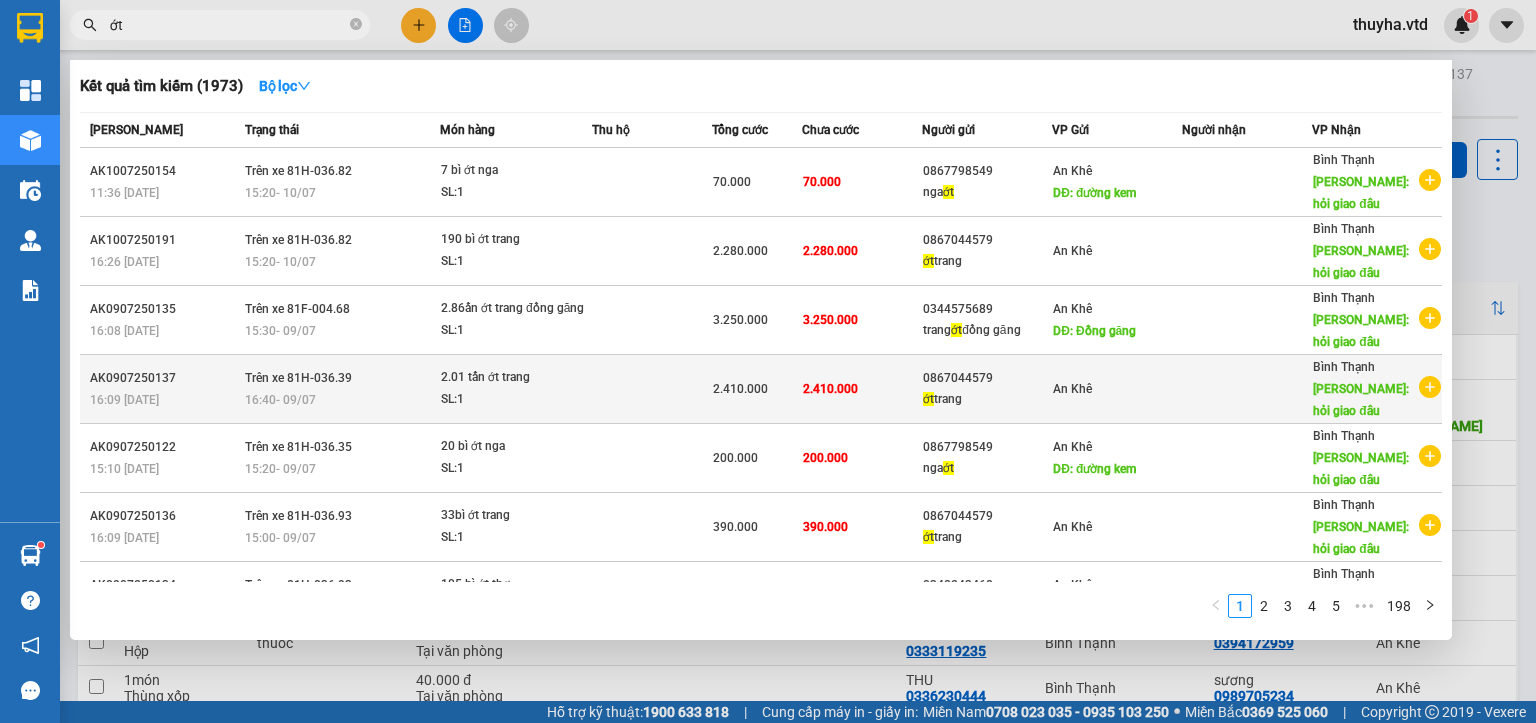 type on "ớt" 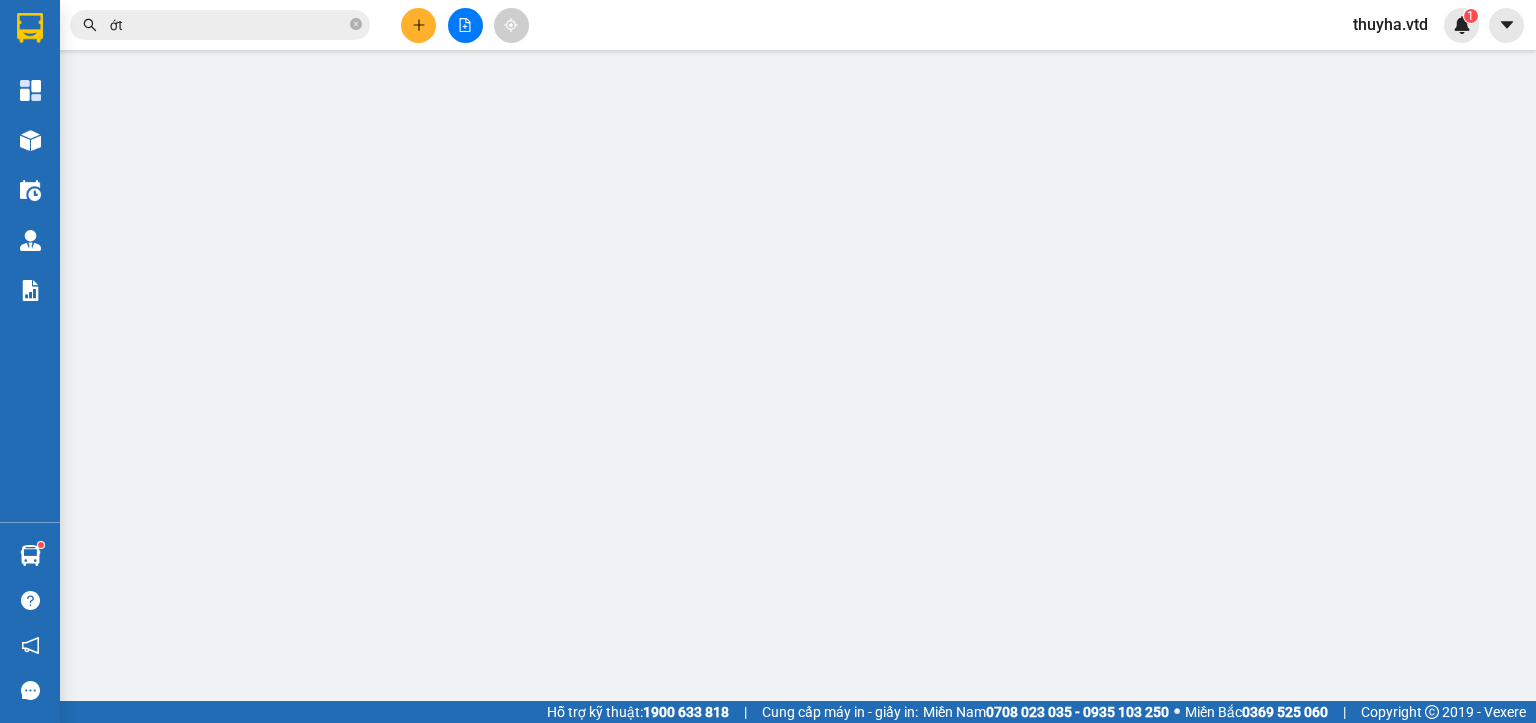 type on "0867044579" 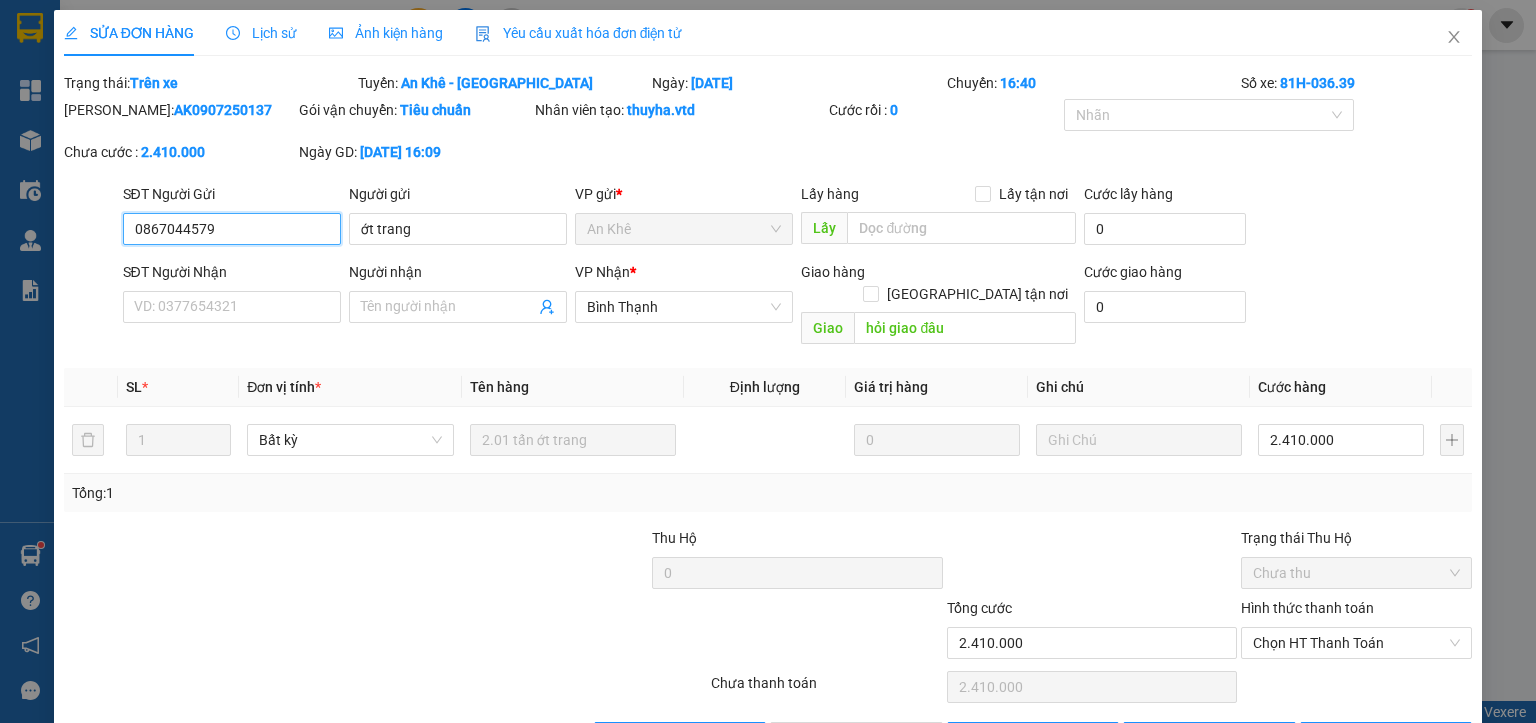 click on "0867044579" at bounding box center [232, 229] 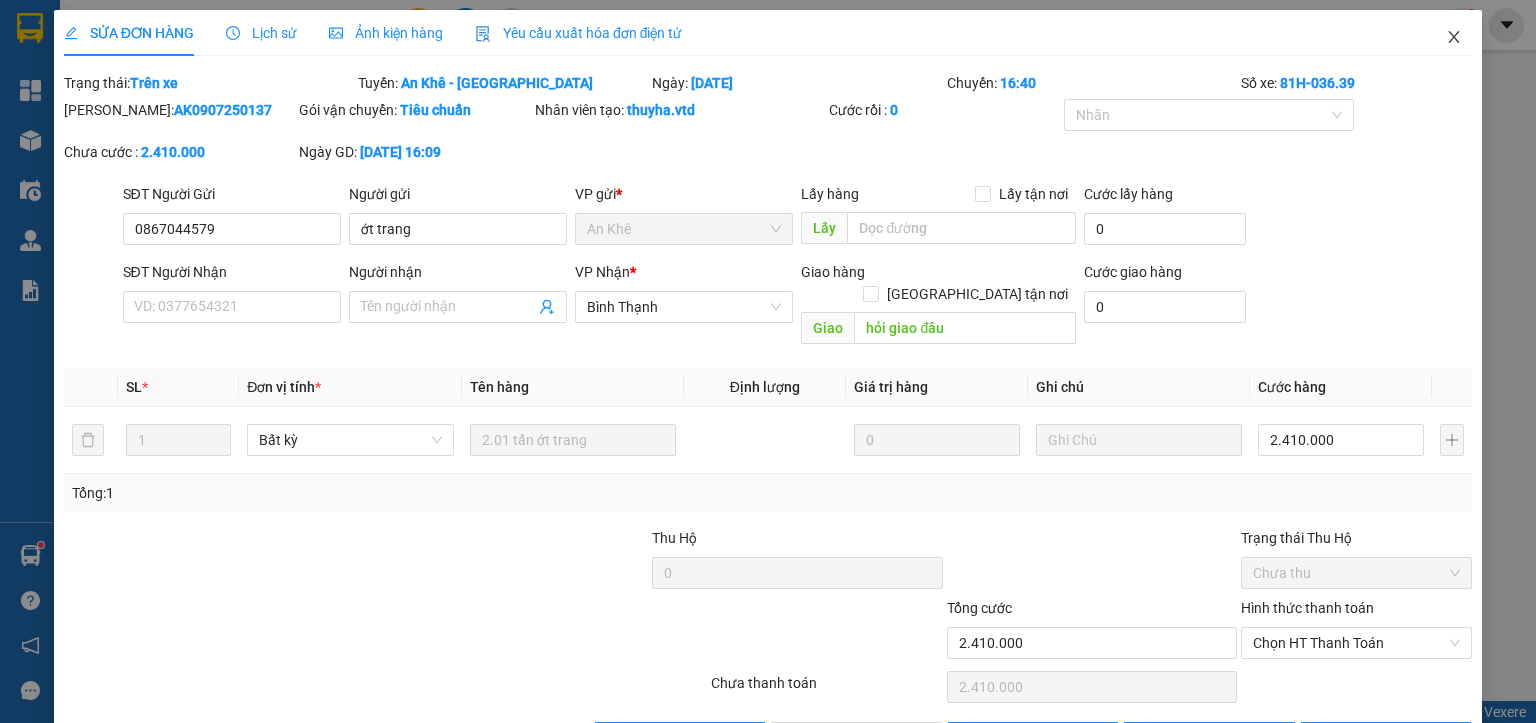 drag, startPoint x: 1435, startPoint y: 36, endPoint x: 157, endPoint y: 20, distance: 1278.1001 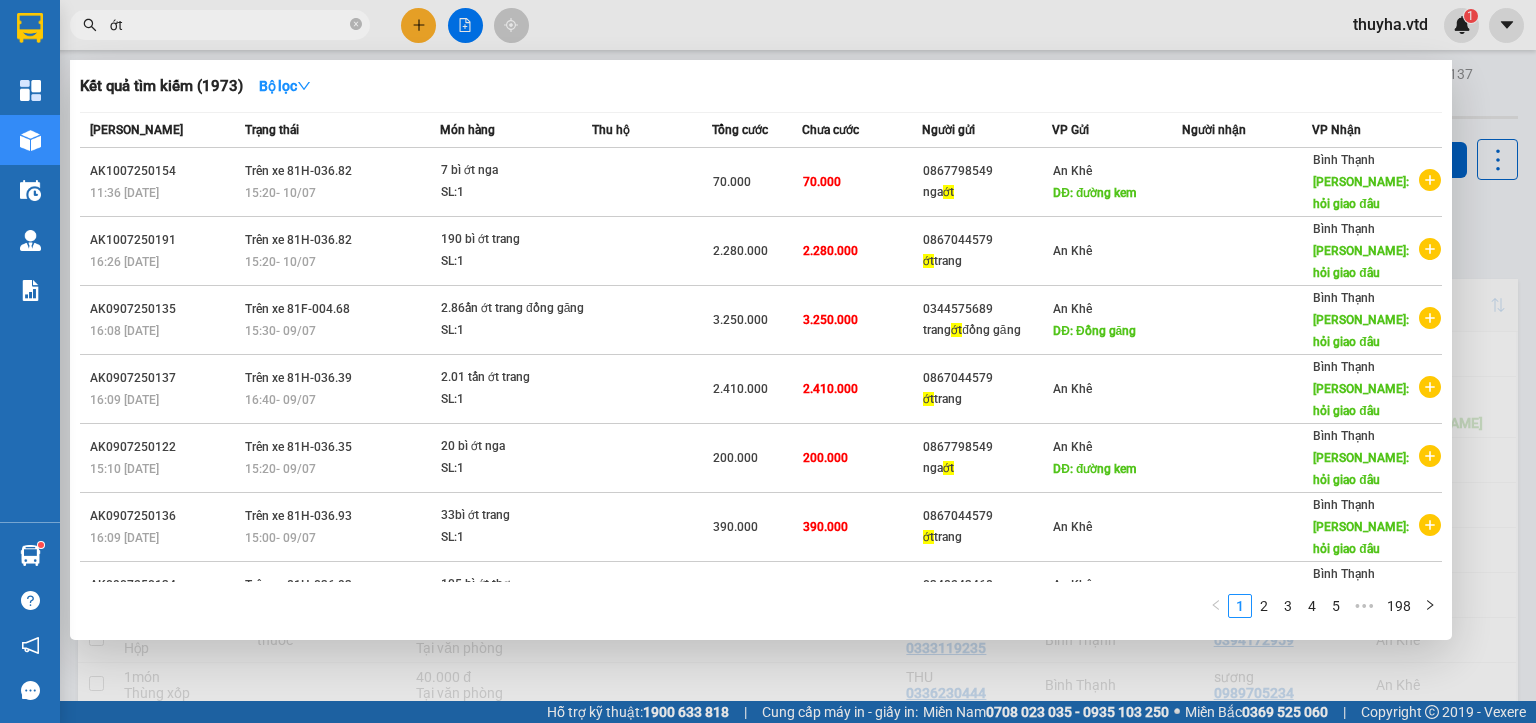 click on "ớt" at bounding box center [228, 25] 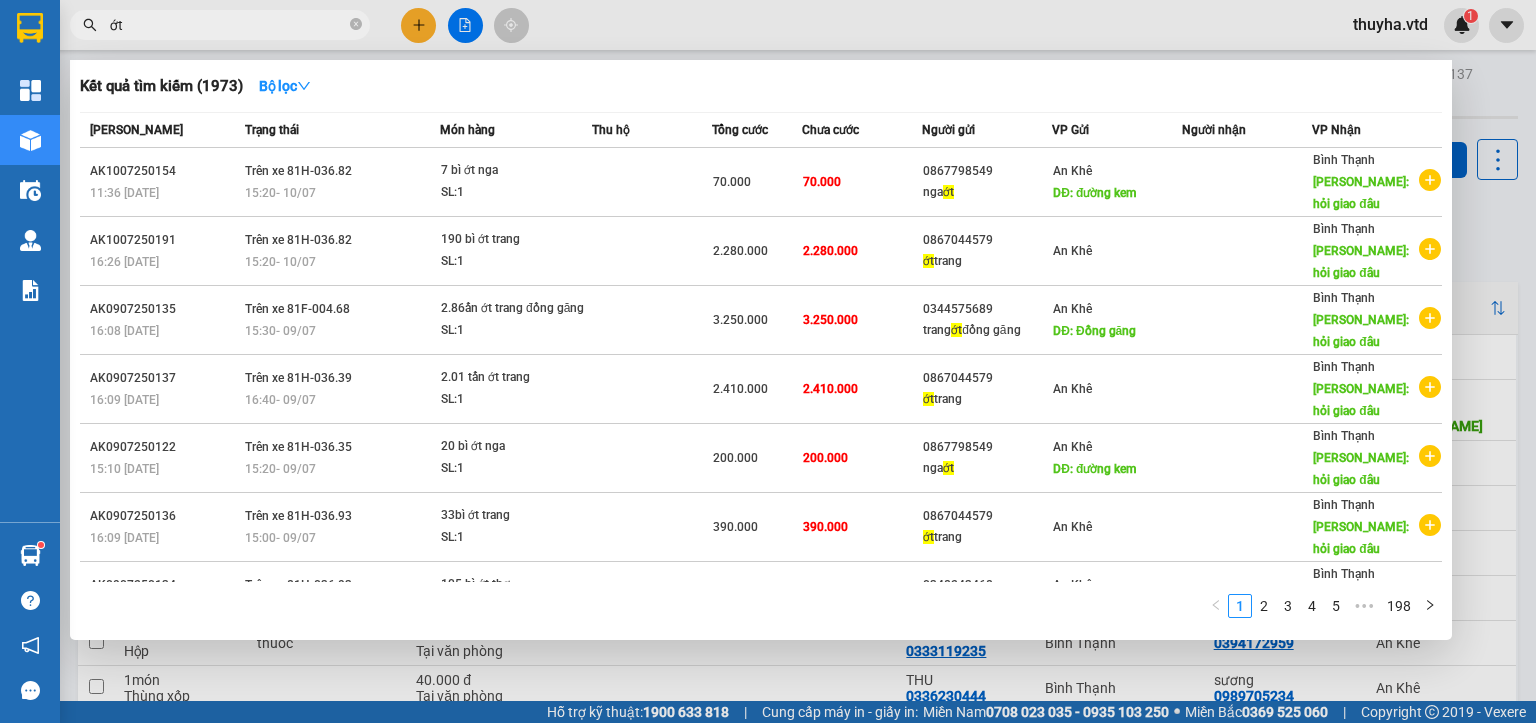 paste on "0867044579" 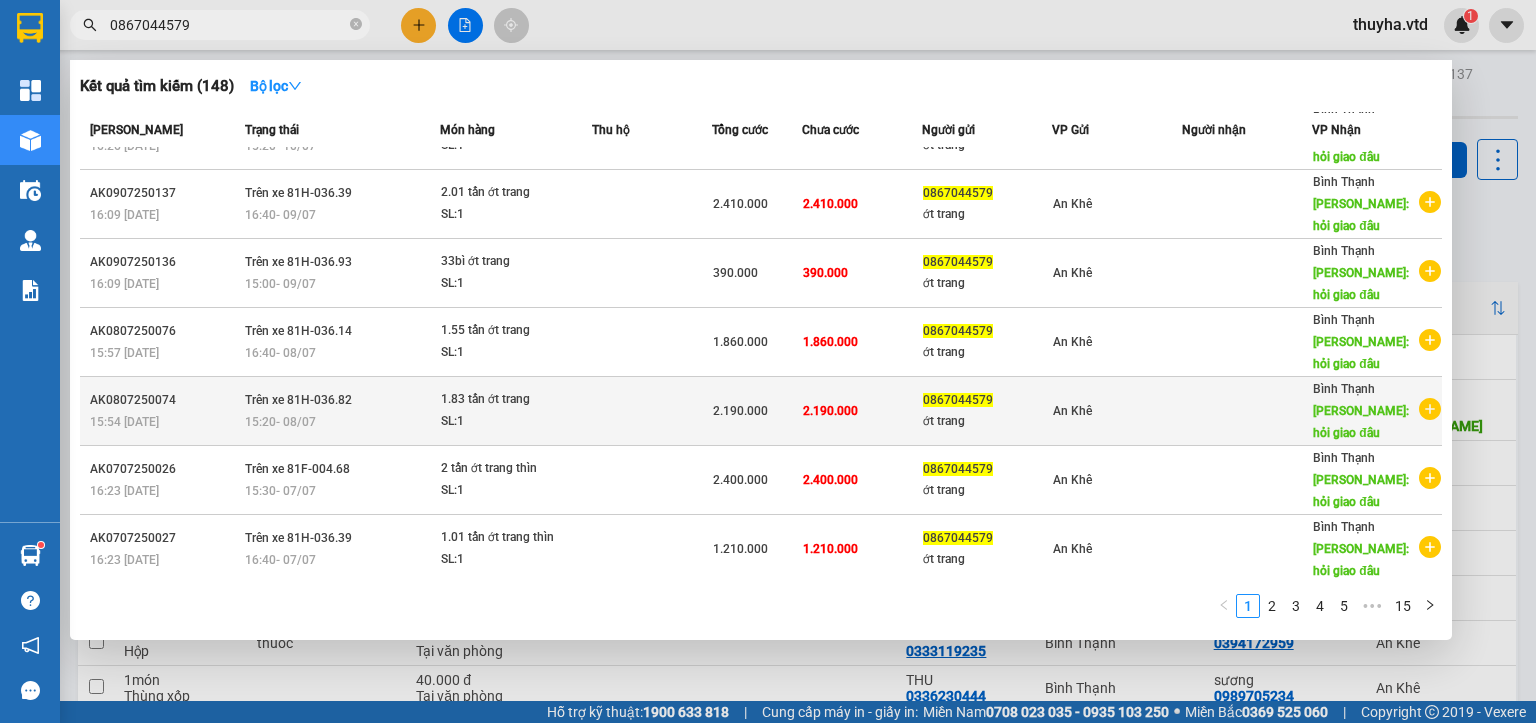 scroll, scrollTop: 0, scrollLeft: 0, axis: both 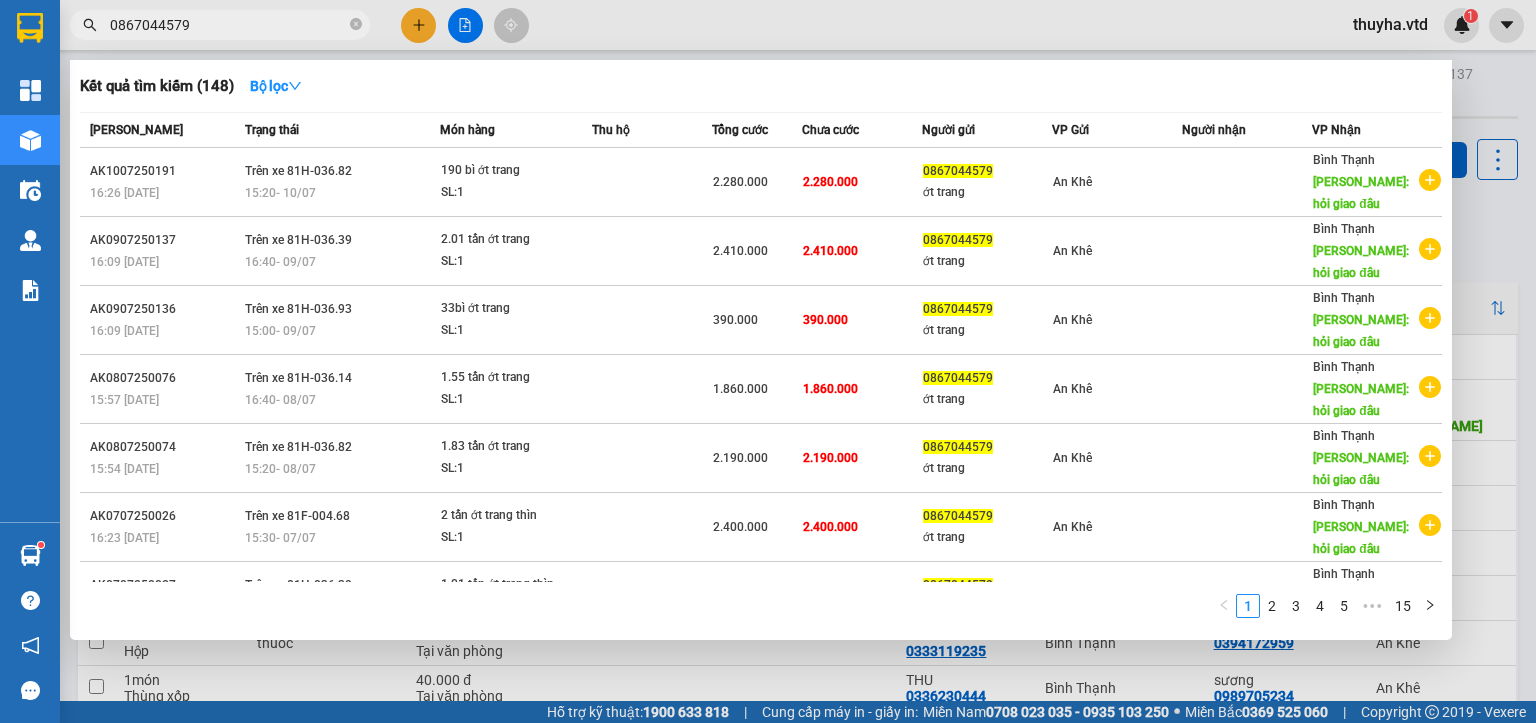 drag, startPoint x: 770, startPoint y: 685, endPoint x: 768, endPoint y: 661, distance: 24.083189 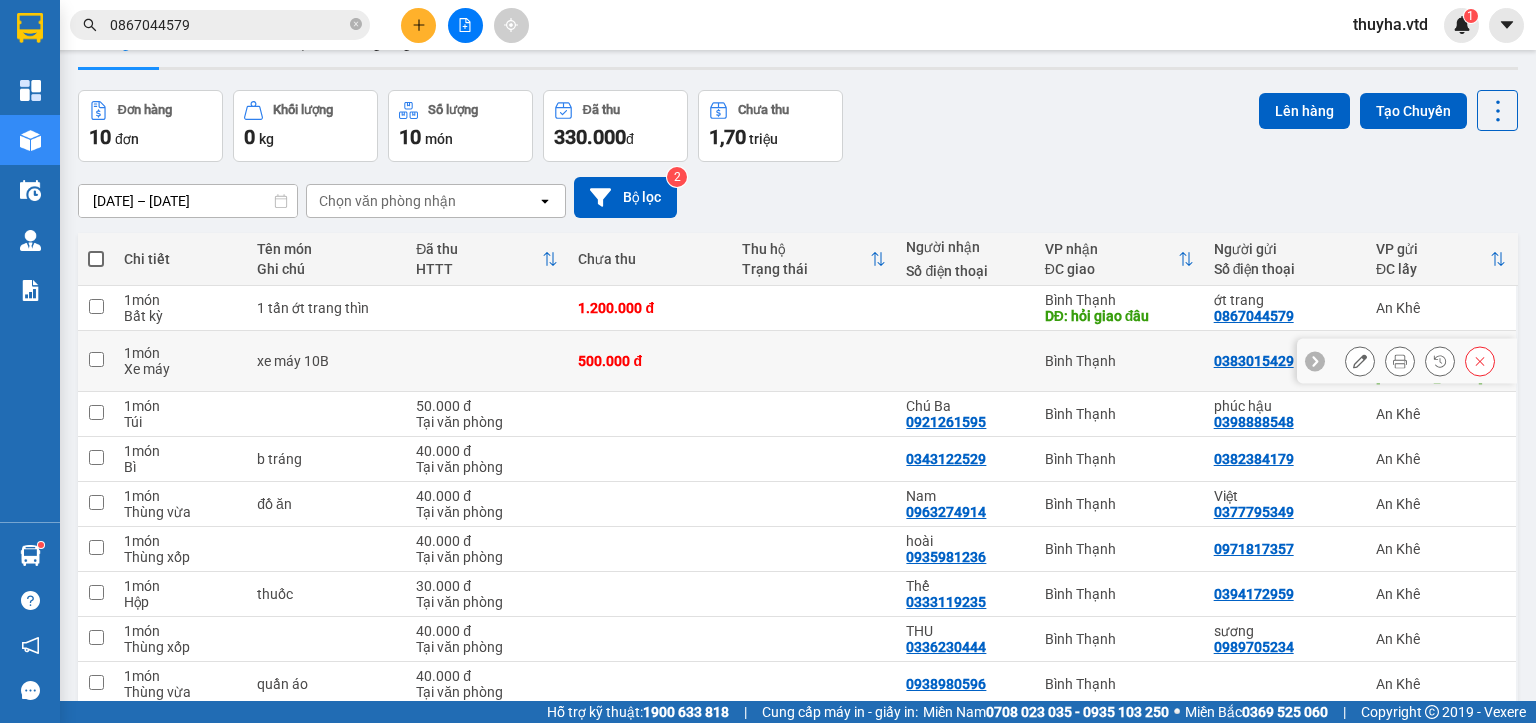 scroll, scrollTop: 0, scrollLeft: 0, axis: both 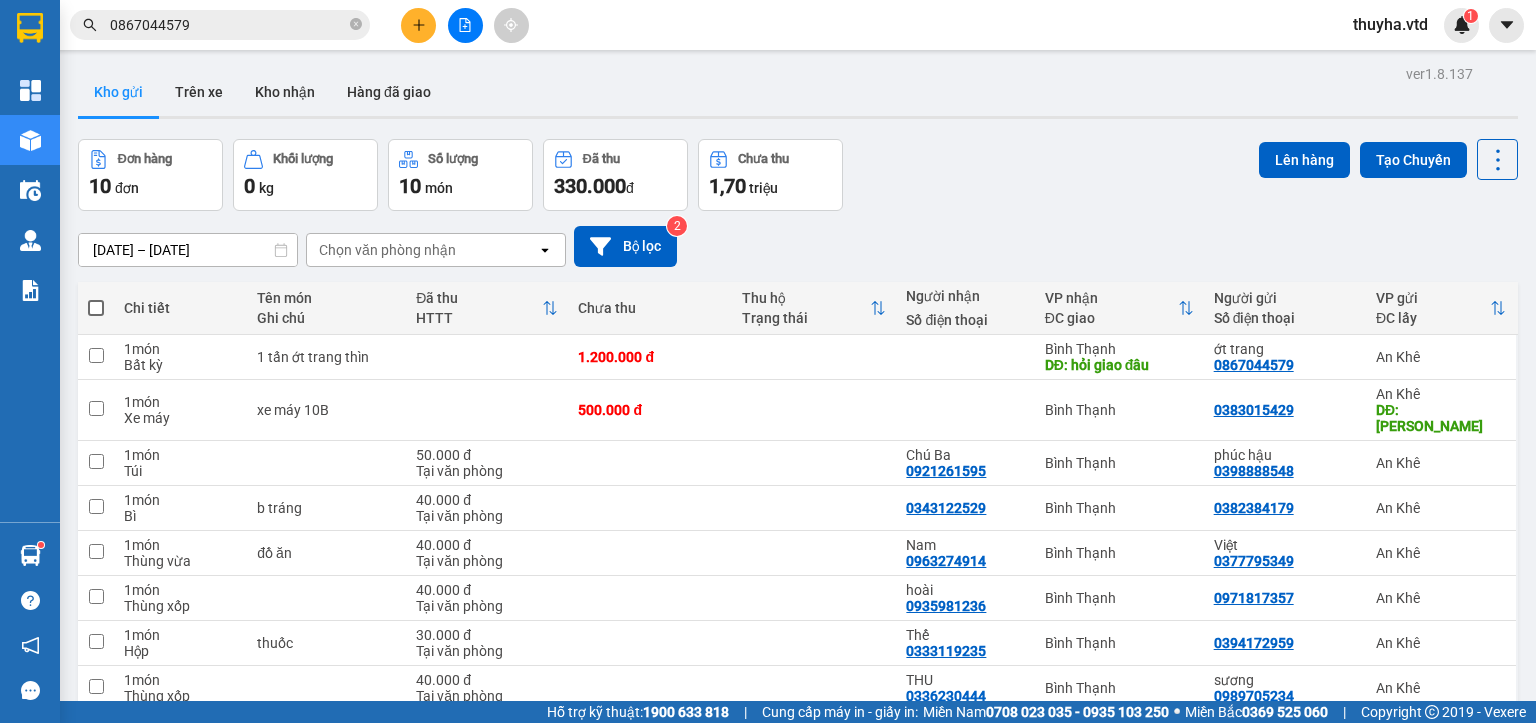 click on "0867044579" at bounding box center (228, 25) 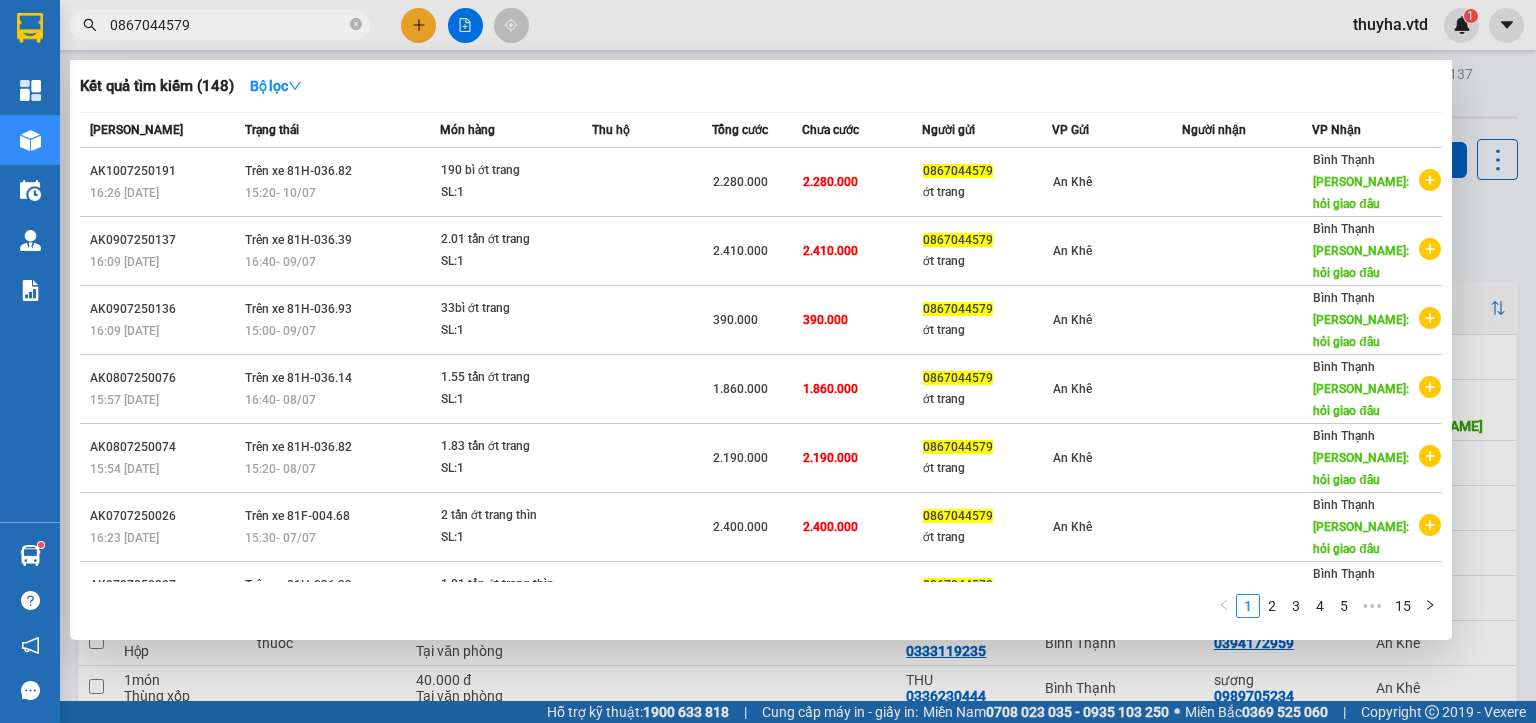 click on "0867044579" at bounding box center [228, 25] 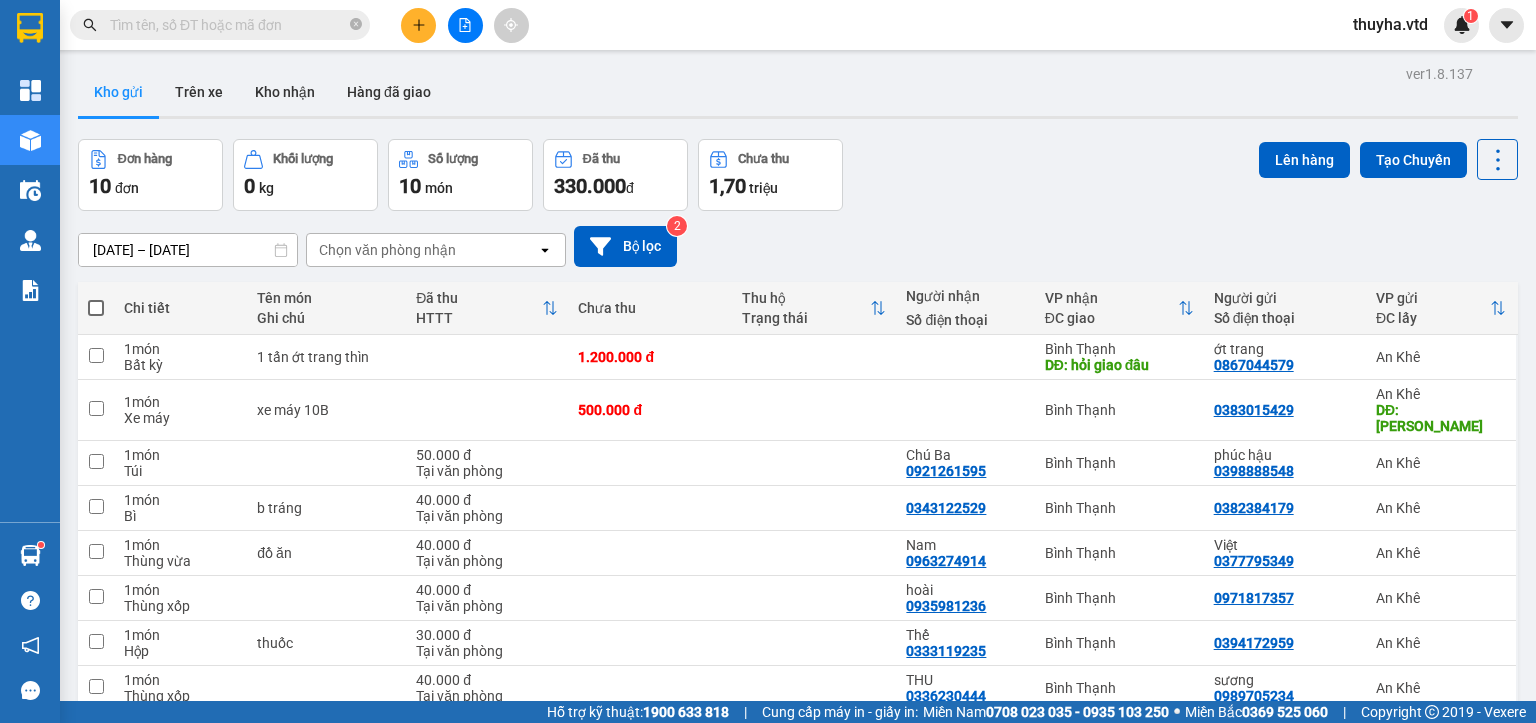 type on "ơ" 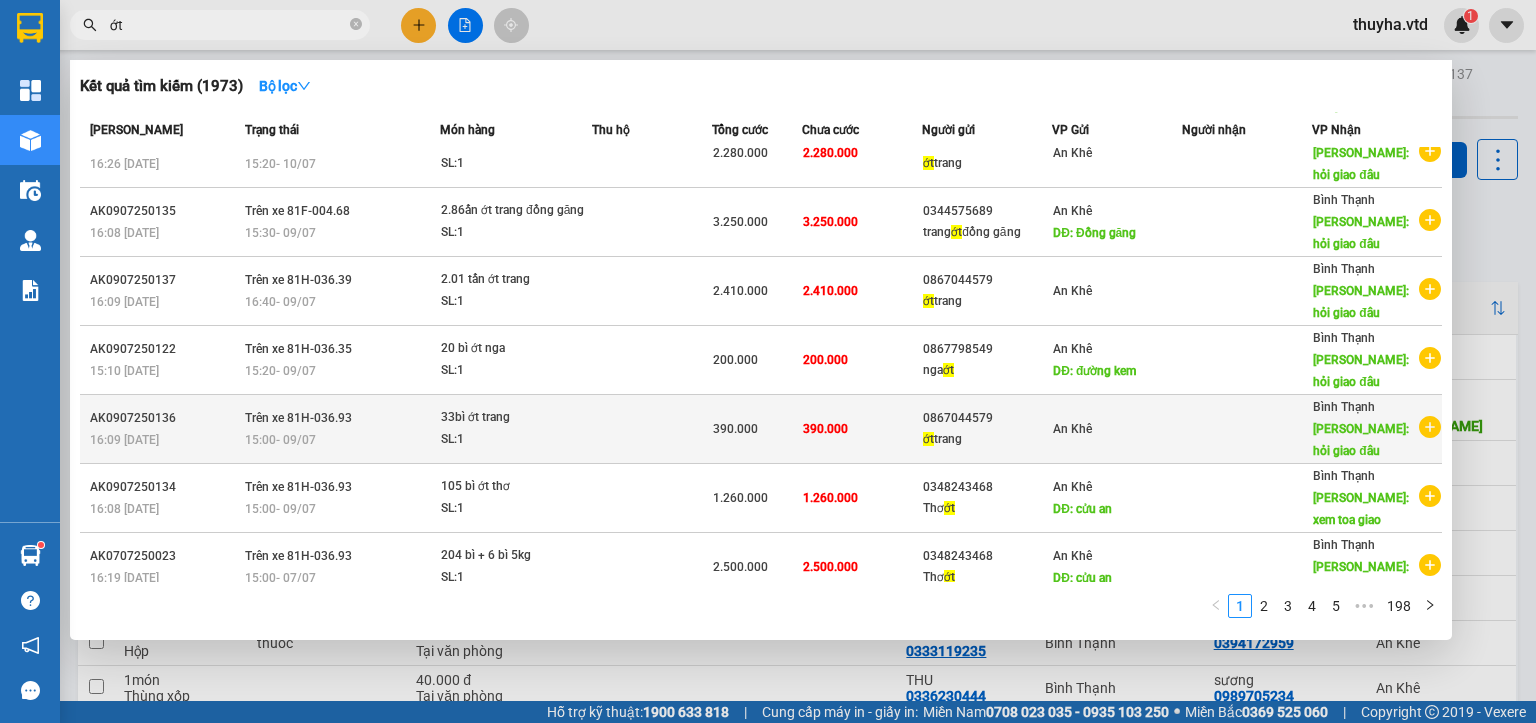 scroll, scrollTop: 200, scrollLeft: 0, axis: vertical 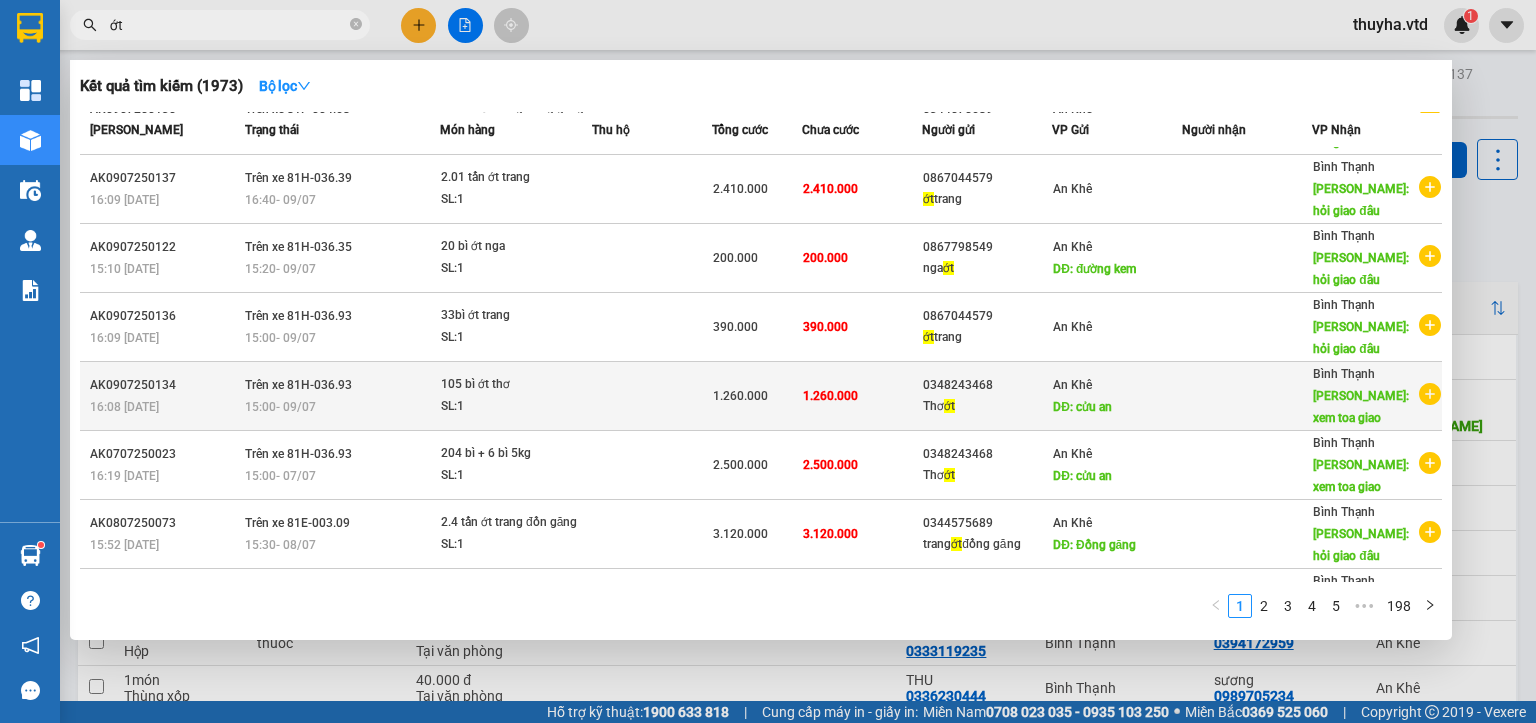 type on "ớt" 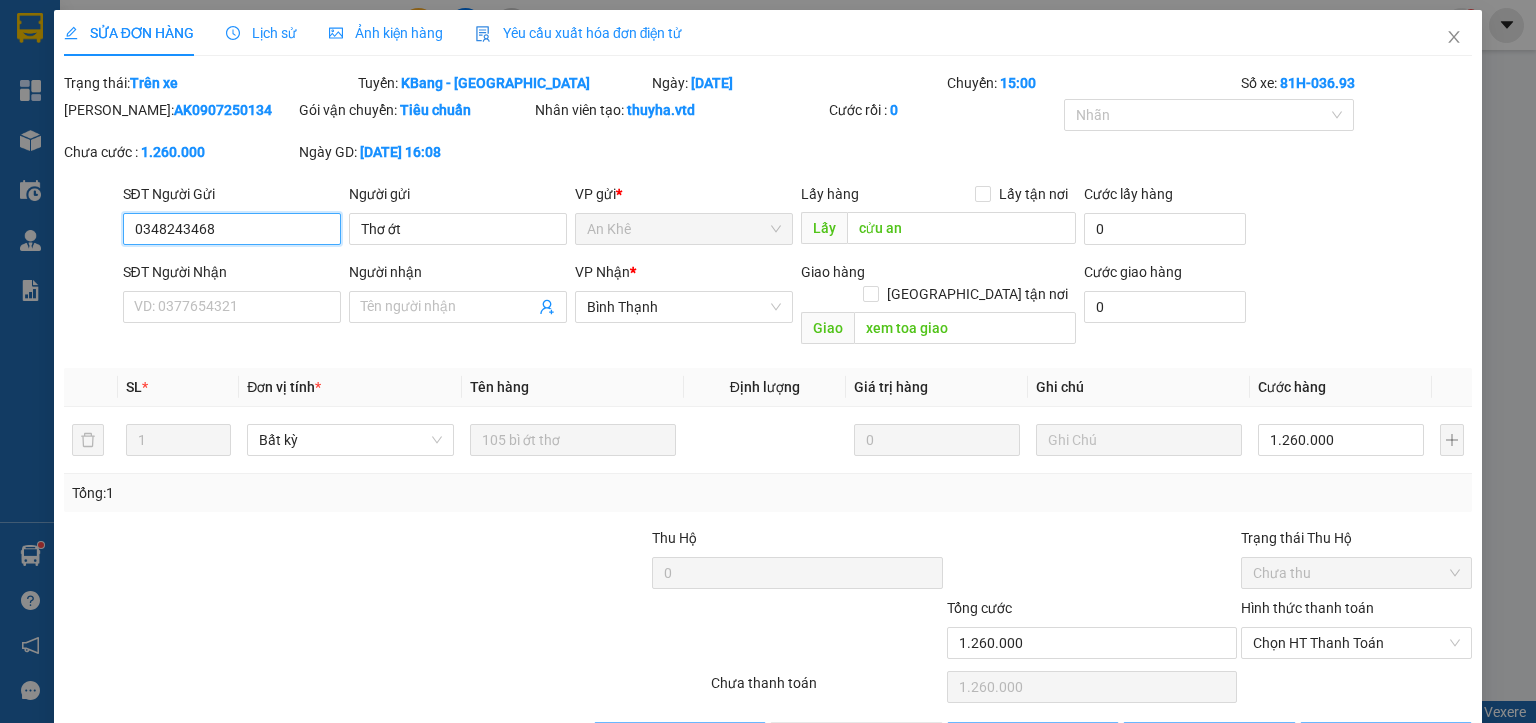 type on "0348243468" 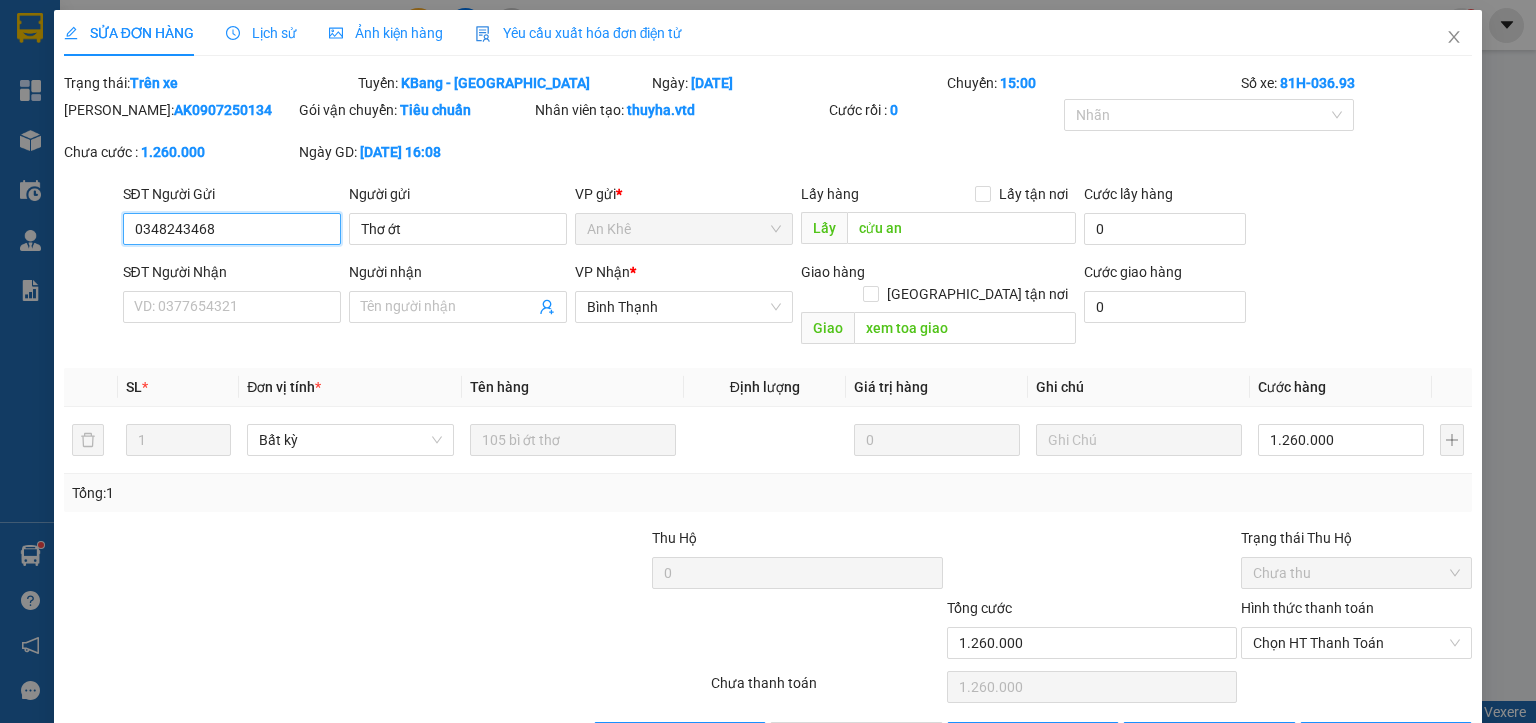 click on "0348243468" at bounding box center (232, 229) 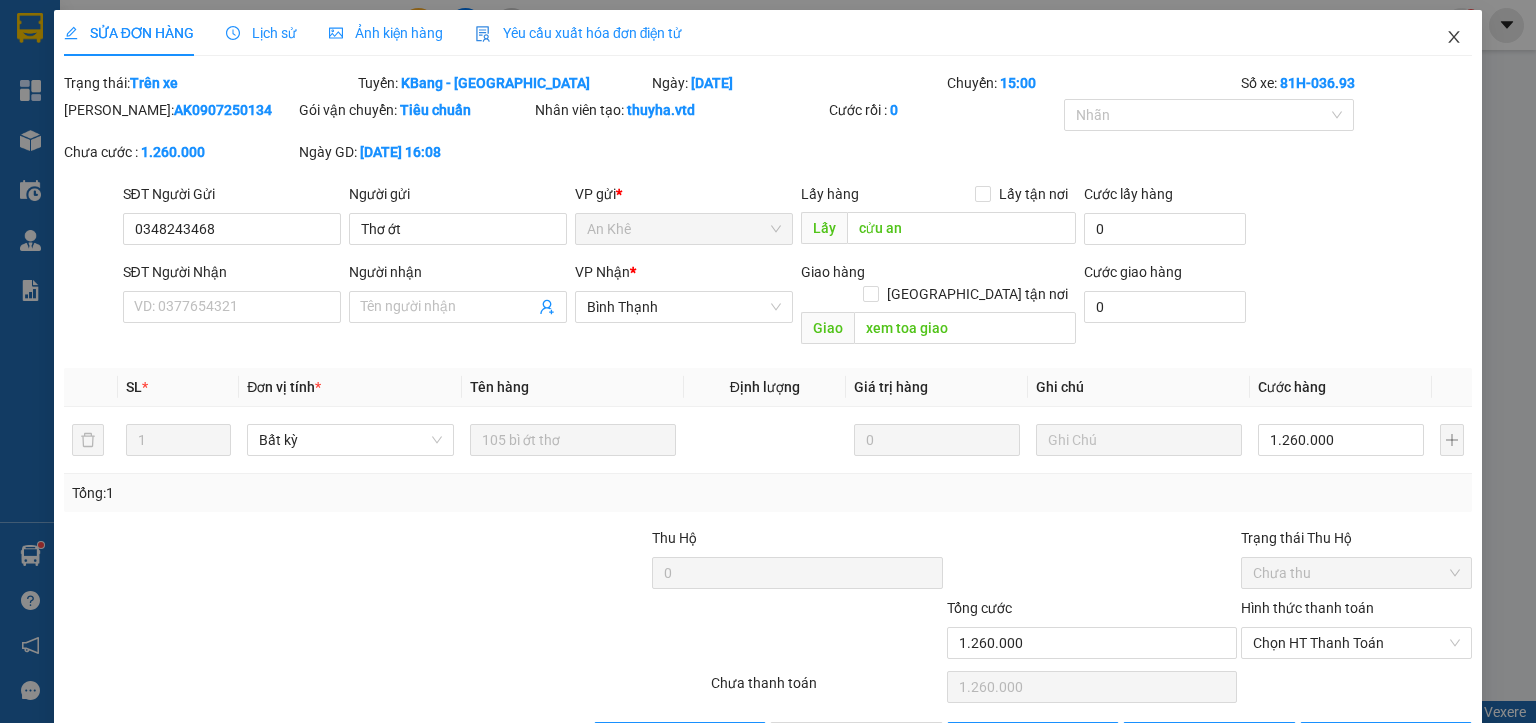 click 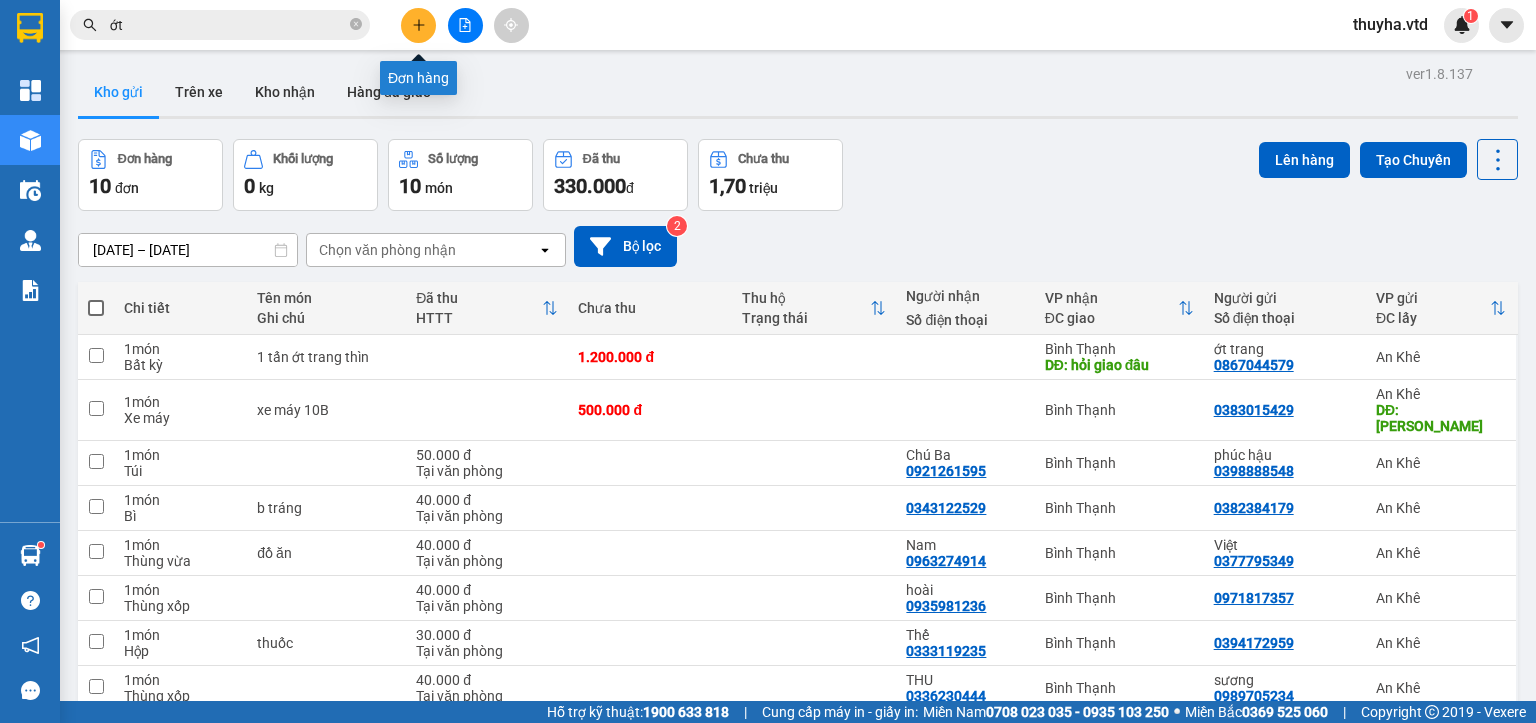 click 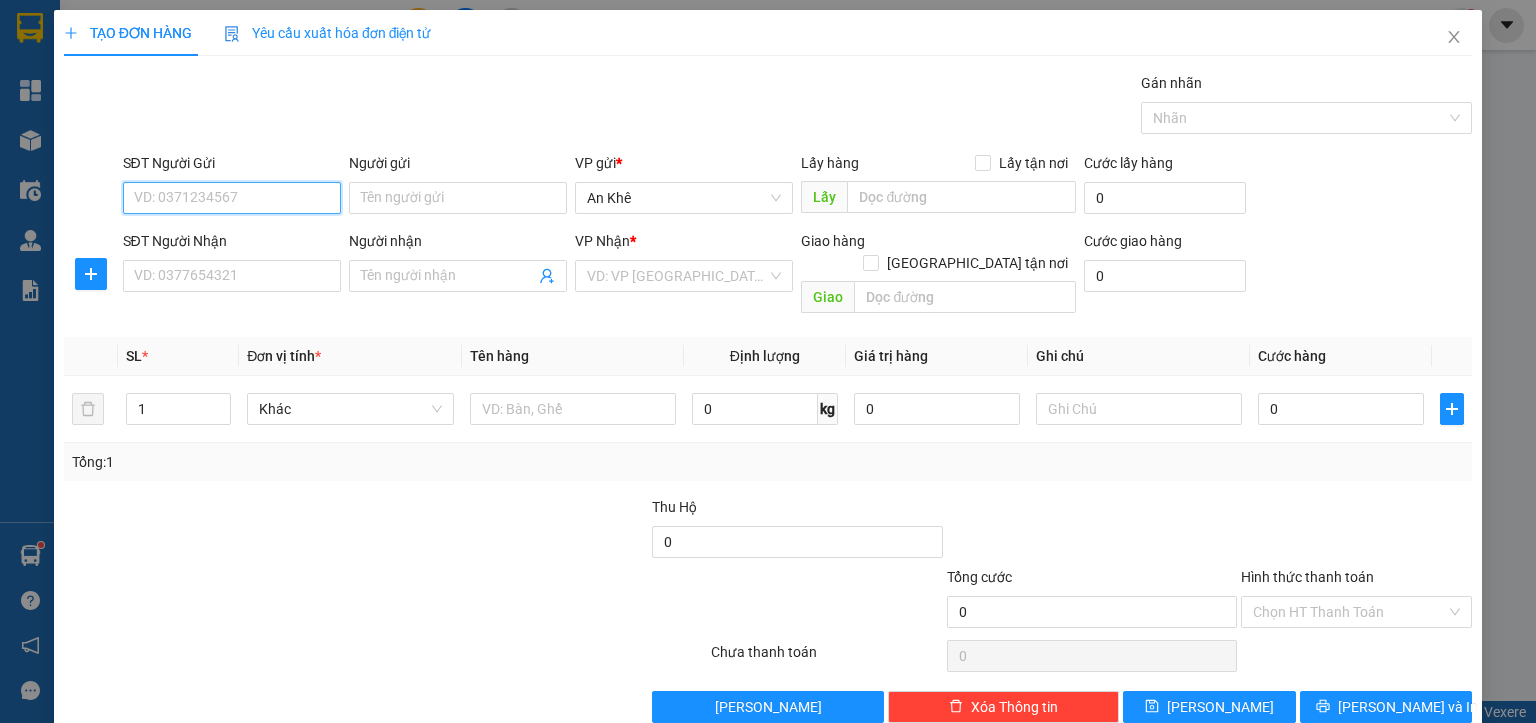 paste on "0348243468" 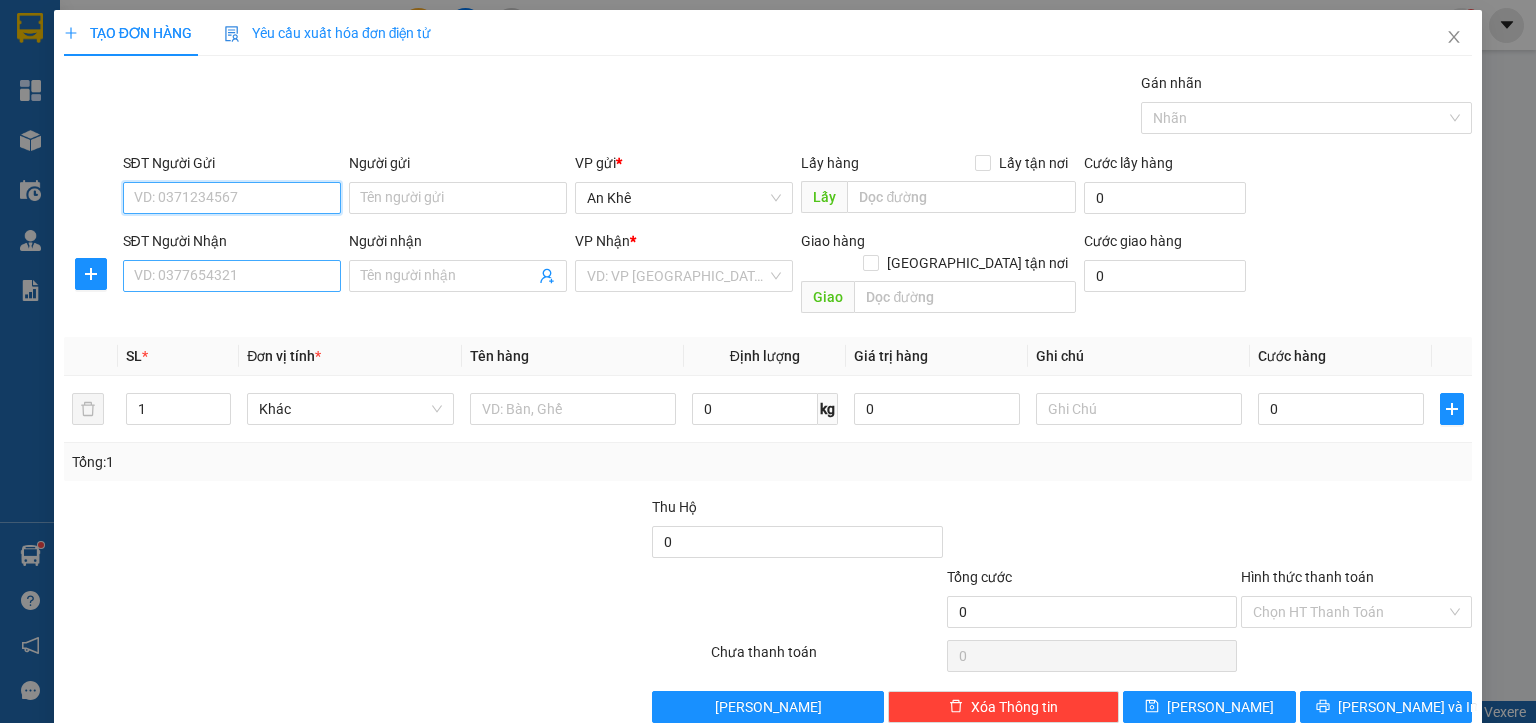 type 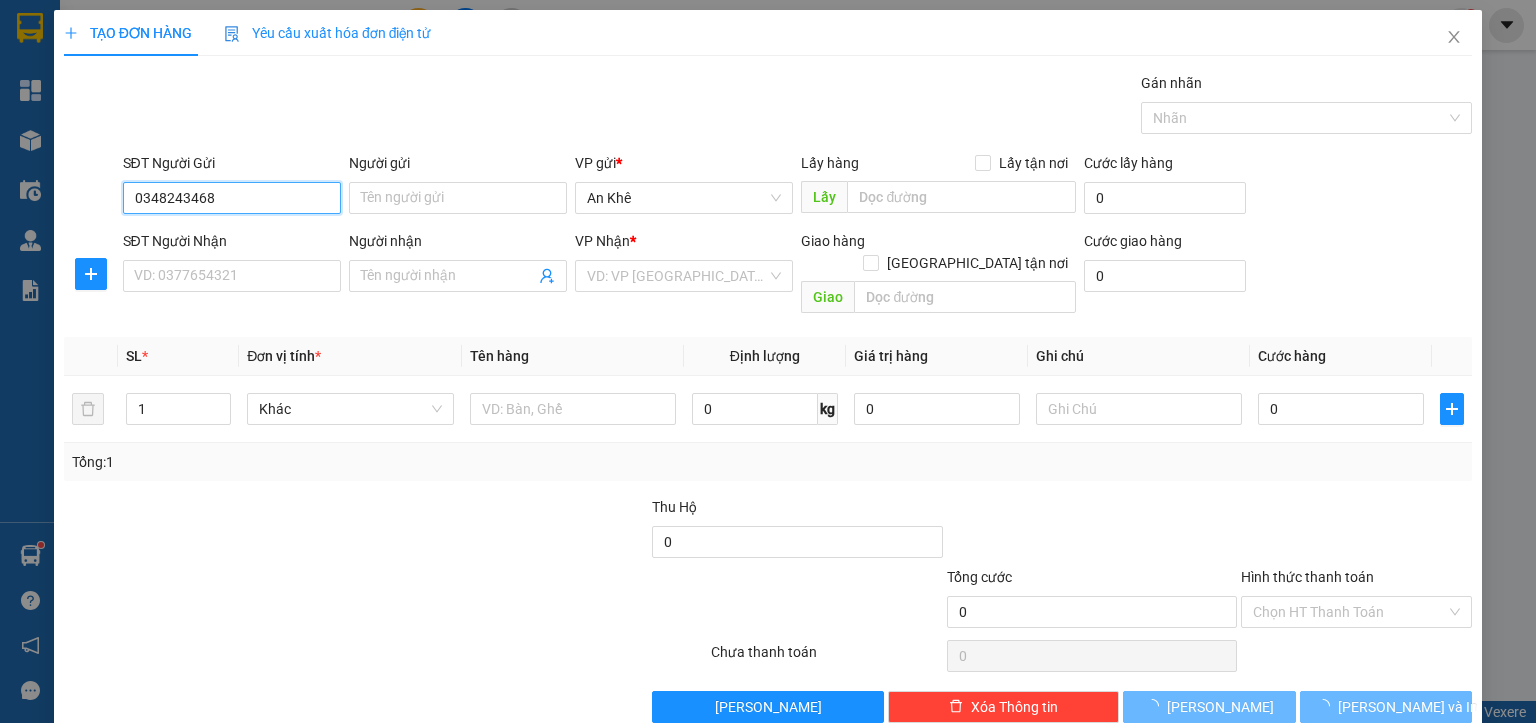 click on "0348243468" at bounding box center [232, 198] 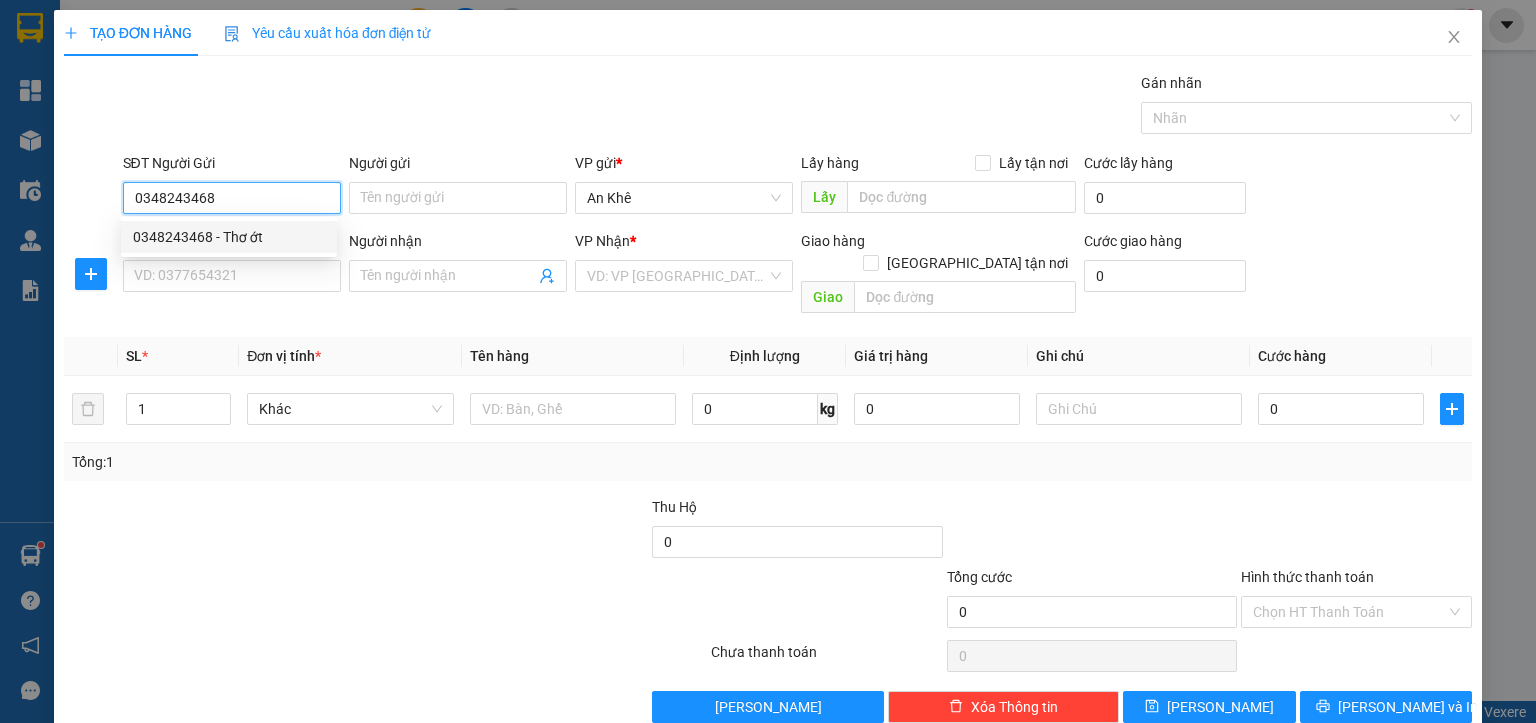 click on "0348243468" at bounding box center (232, 198) 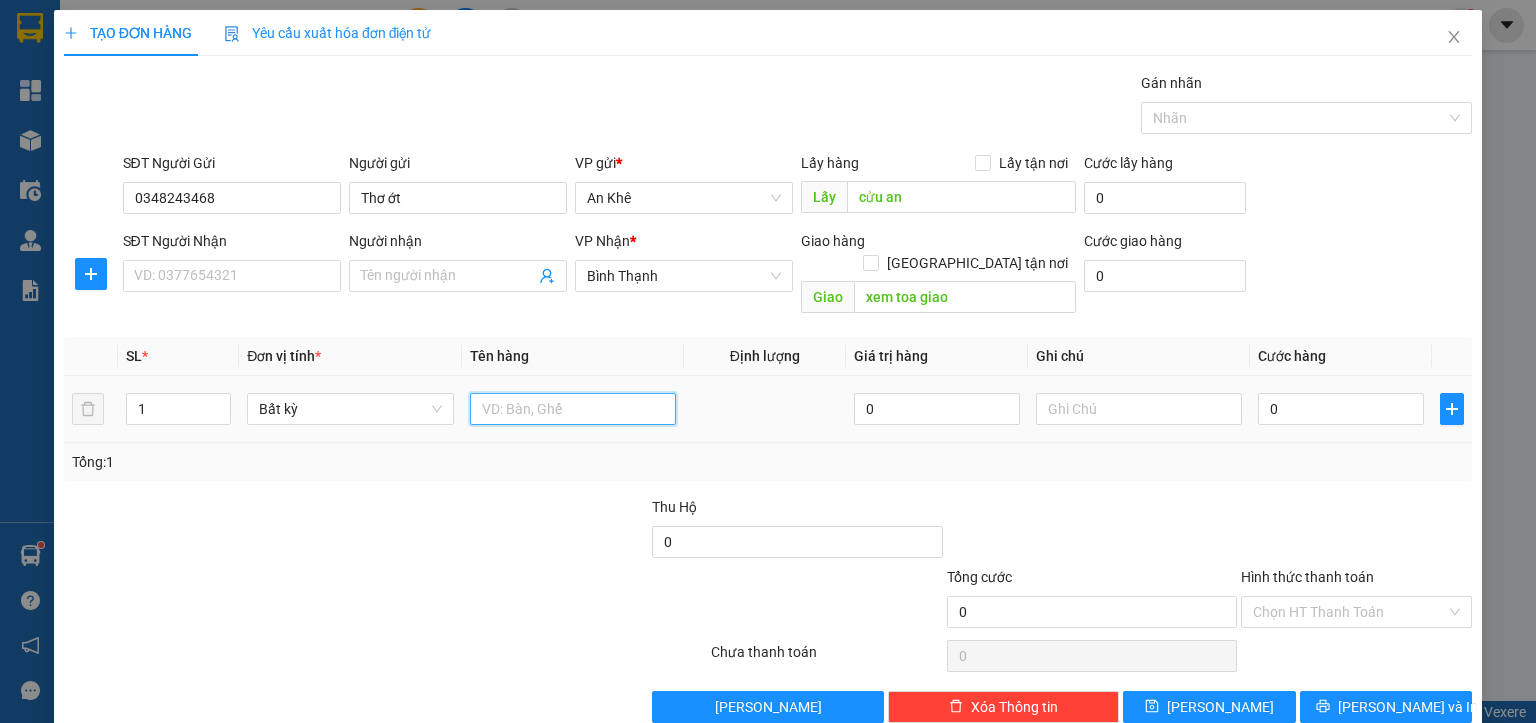 click at bounding box center (573, 409) 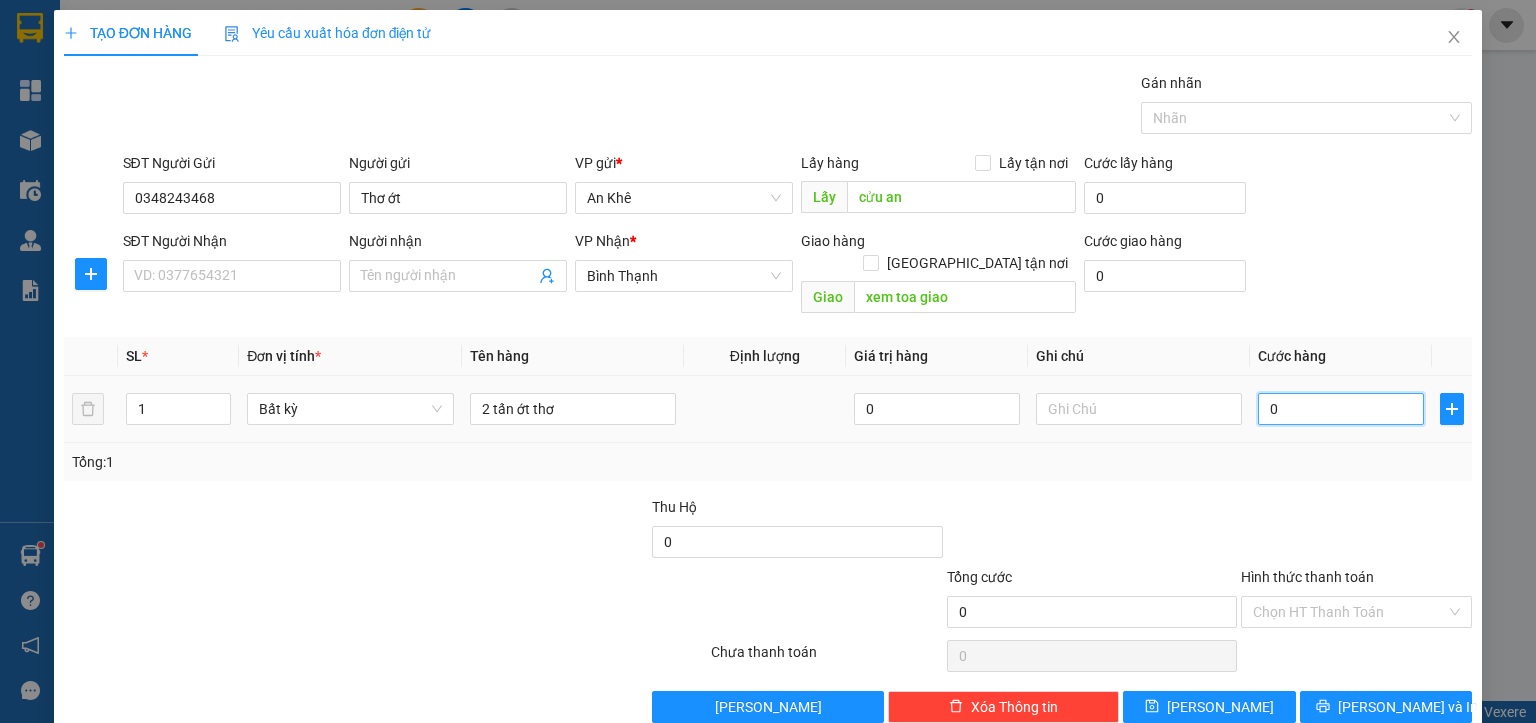 click on "0" at bounding box center (1341, 409) 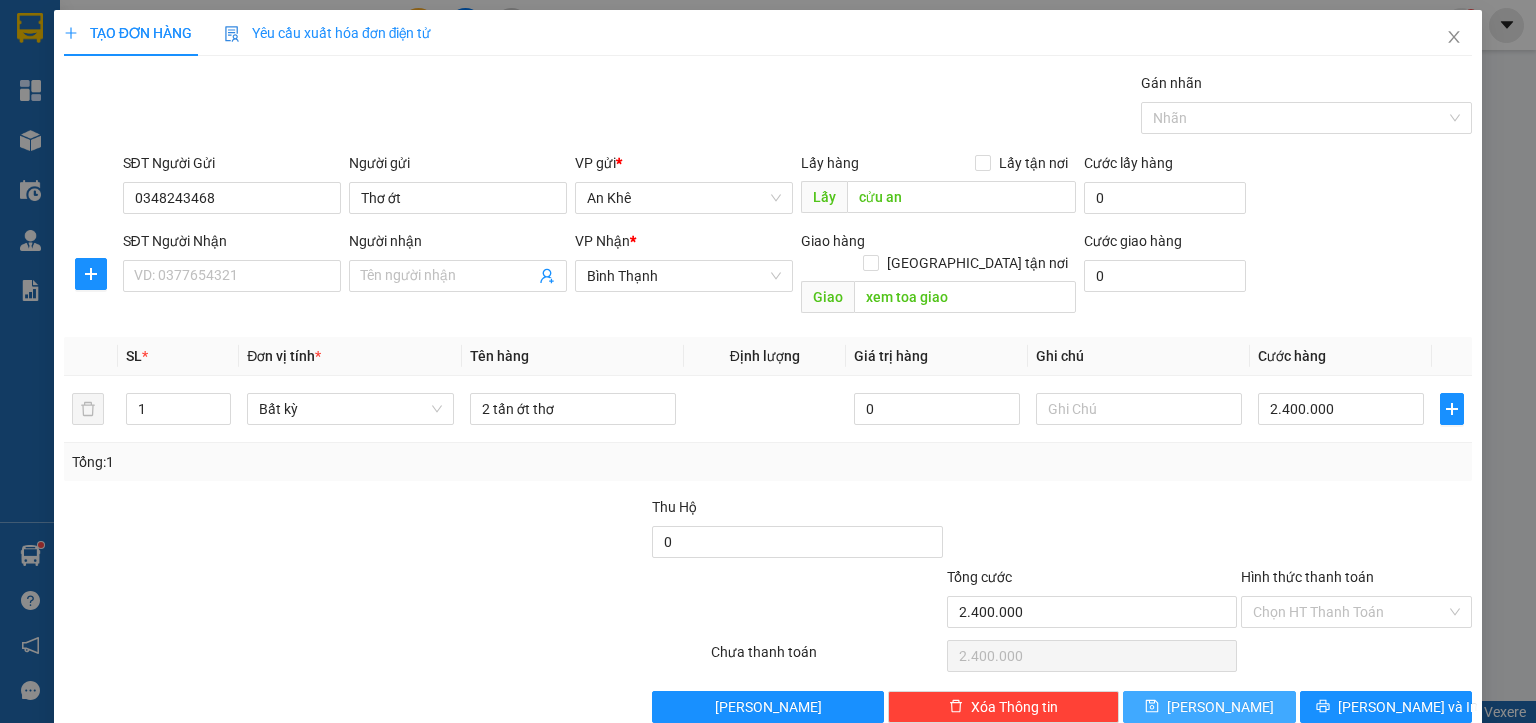 click on "[PERSON_NAME]" at bounding box center (1209, 707) 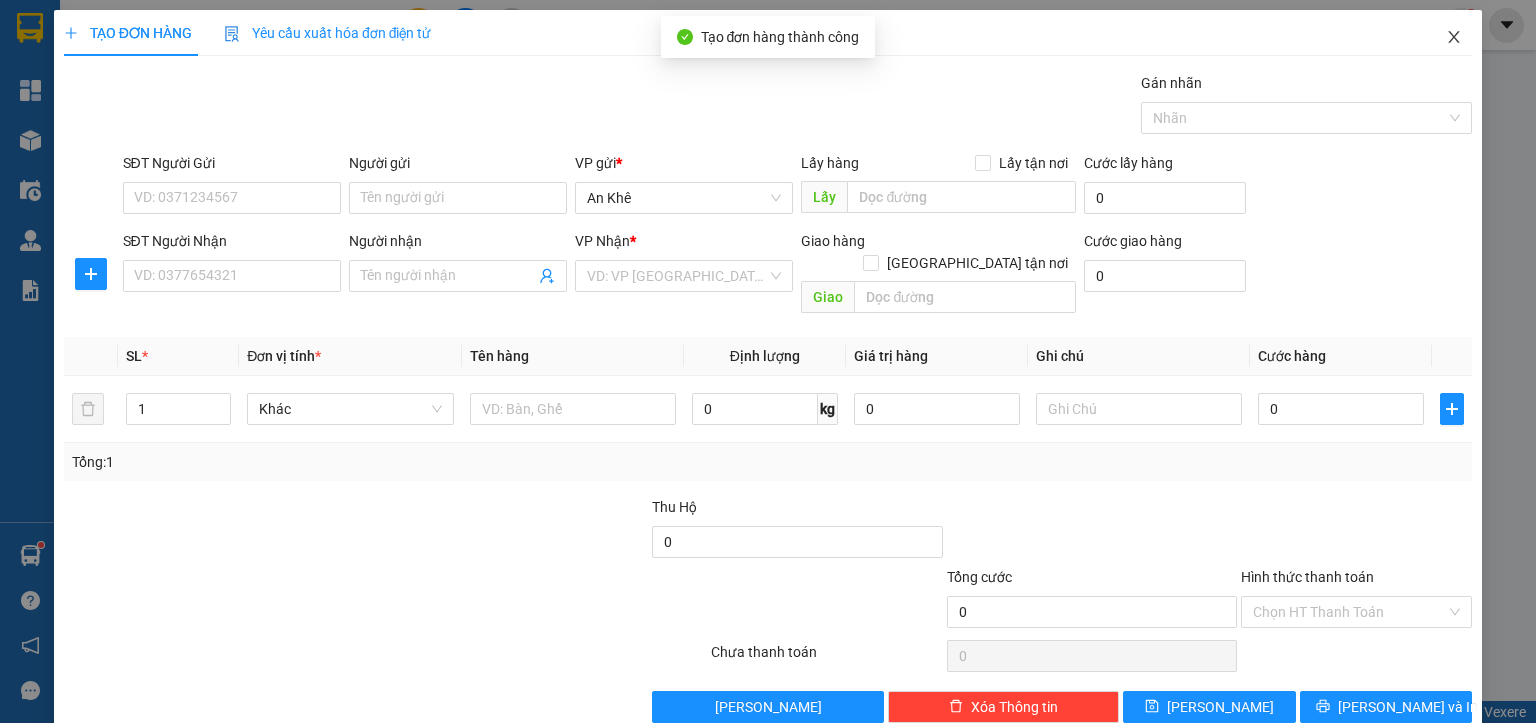 click 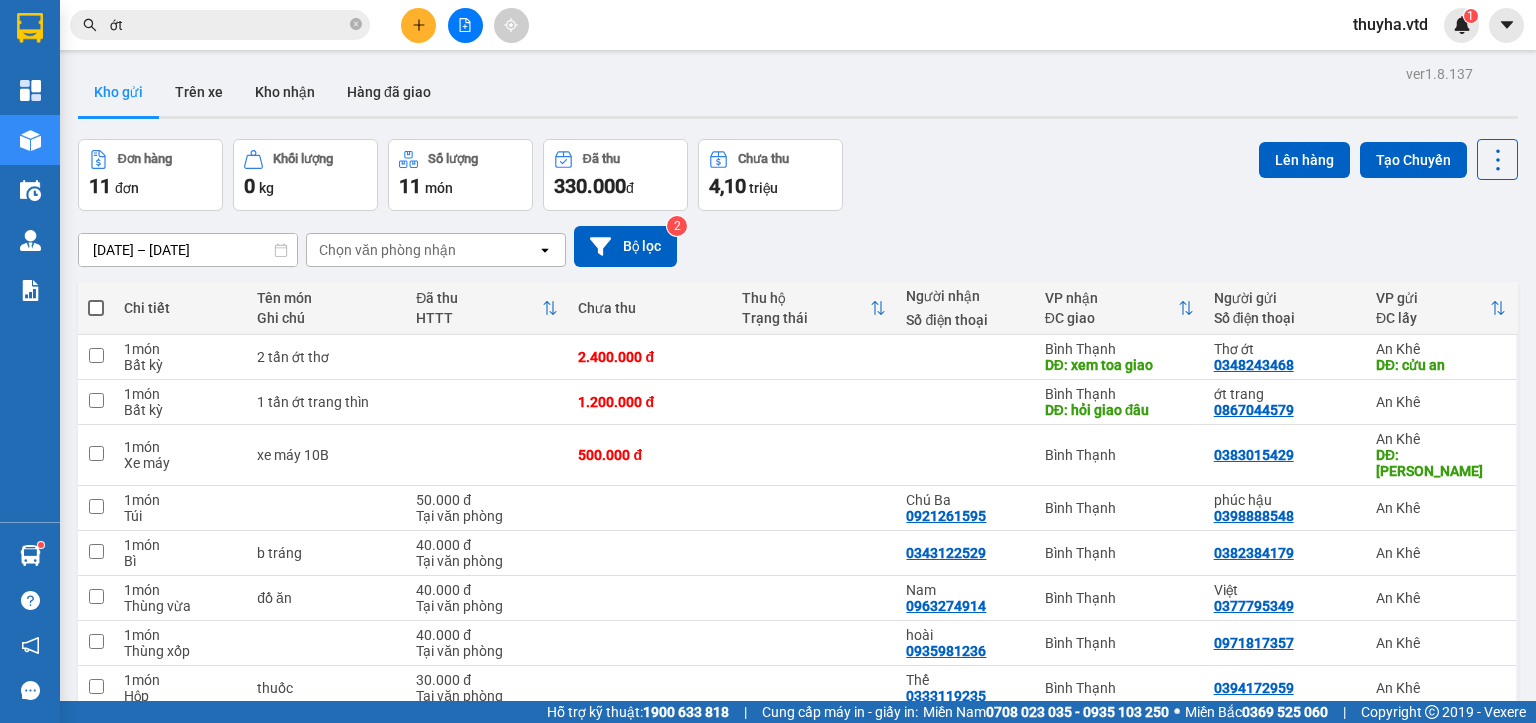 click on "ớt" at bounding box center [228, 25] 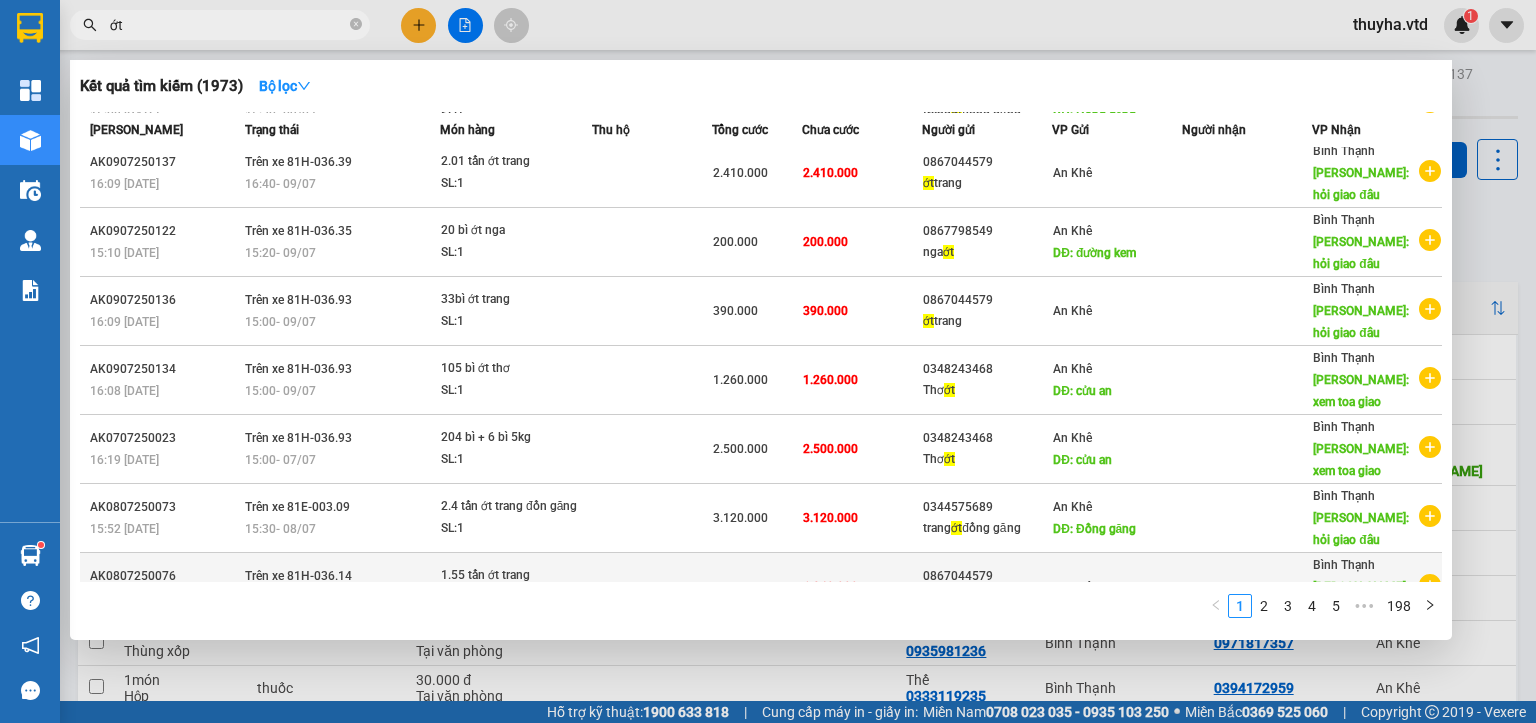 scroll, scrollTop: 247, scrollLeft: 0, axis: vertical 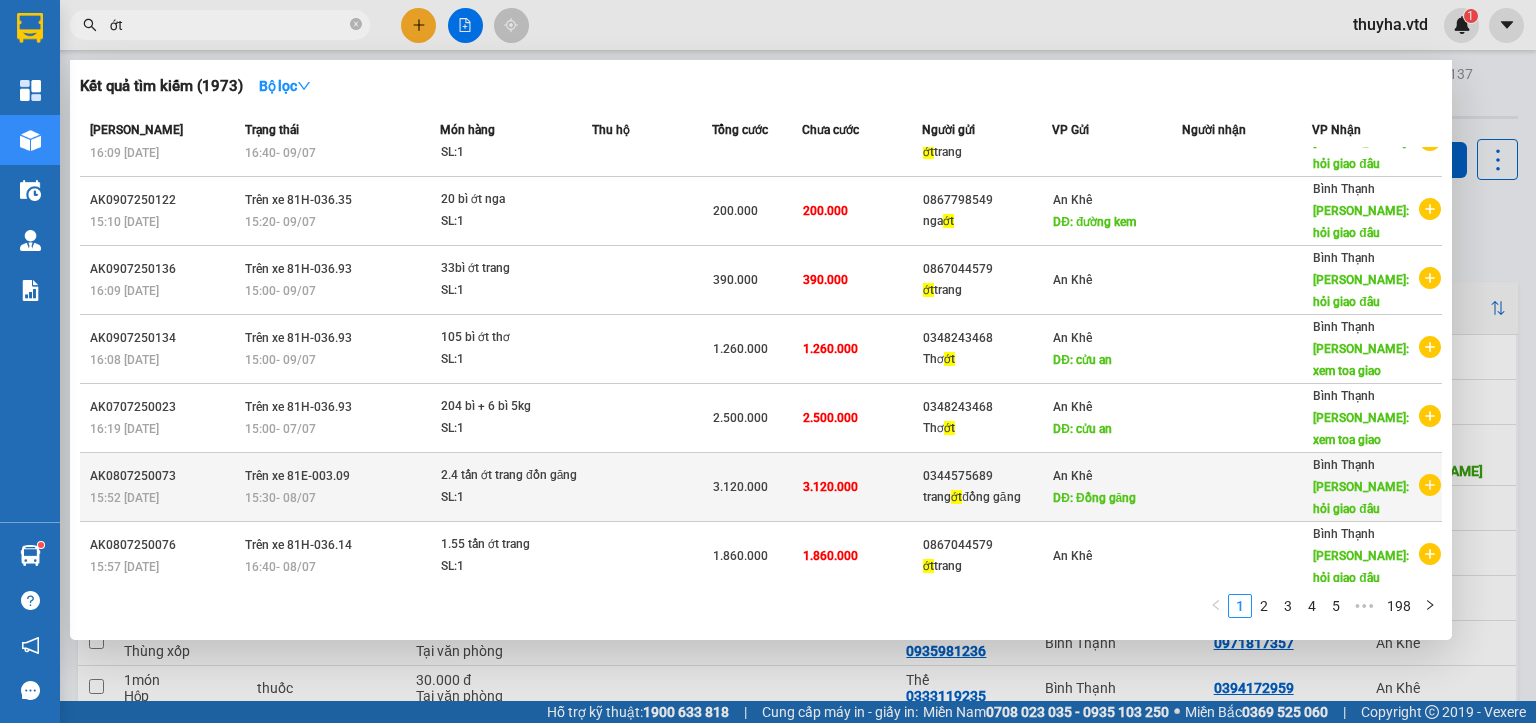 click on "trang  ớt  đồng găng" at bounding box center (987, 497) 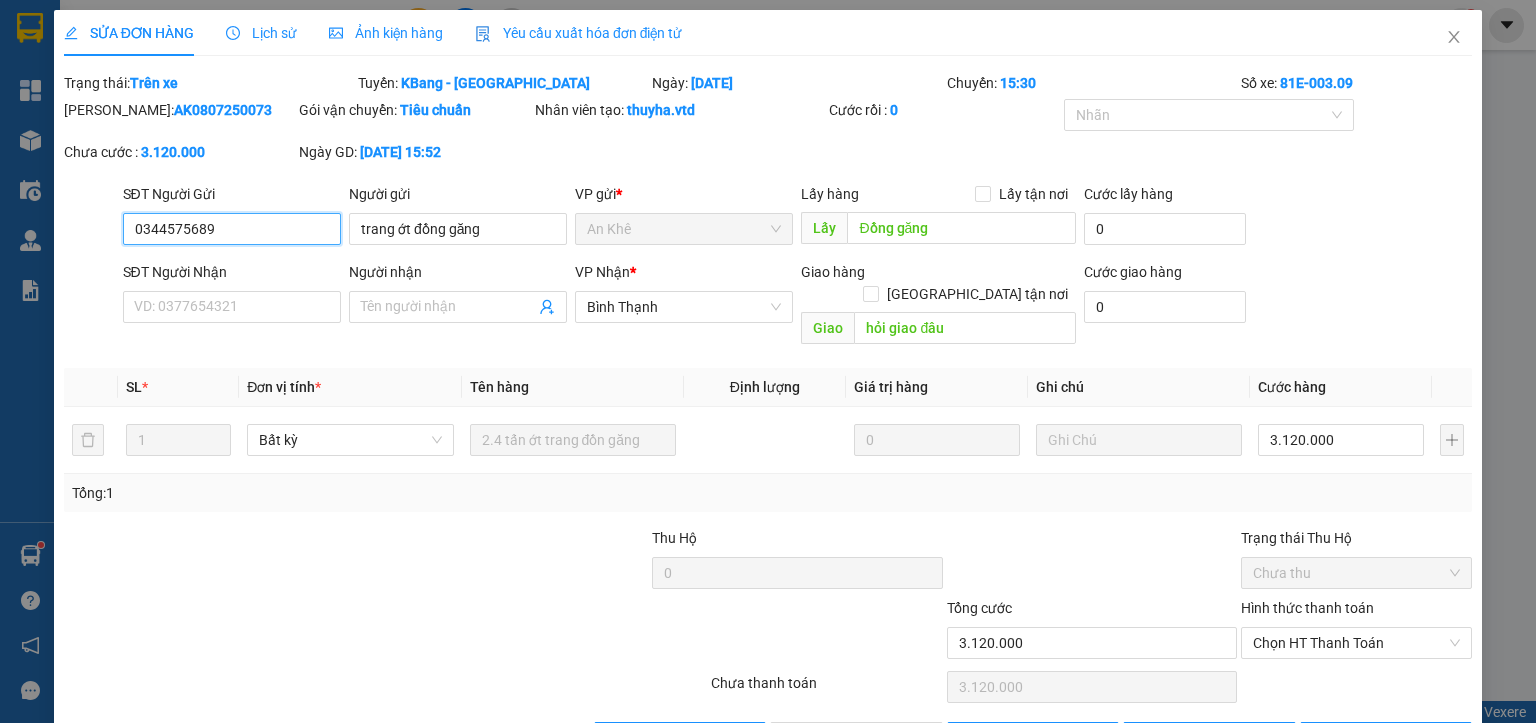 click on "0344575689" at bounding box center [232, 229] 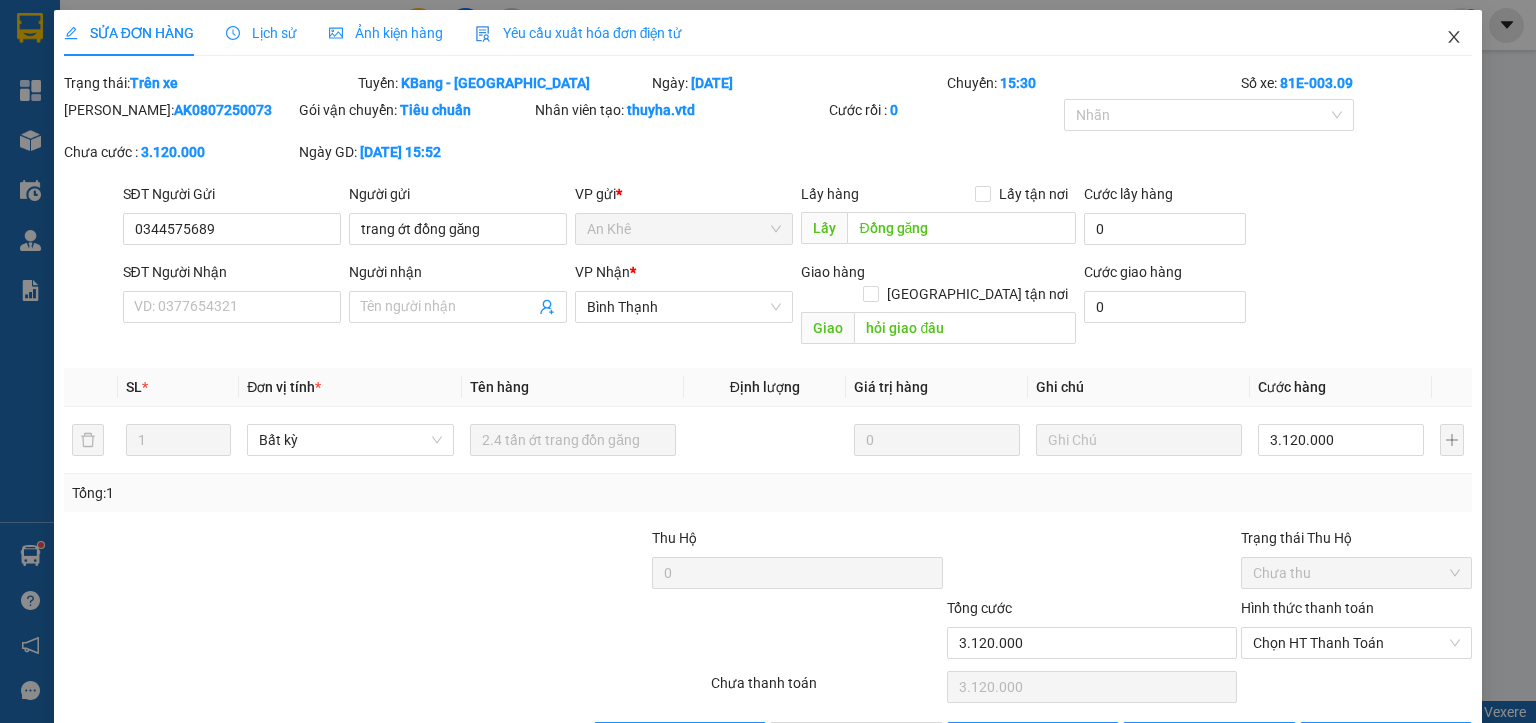 click 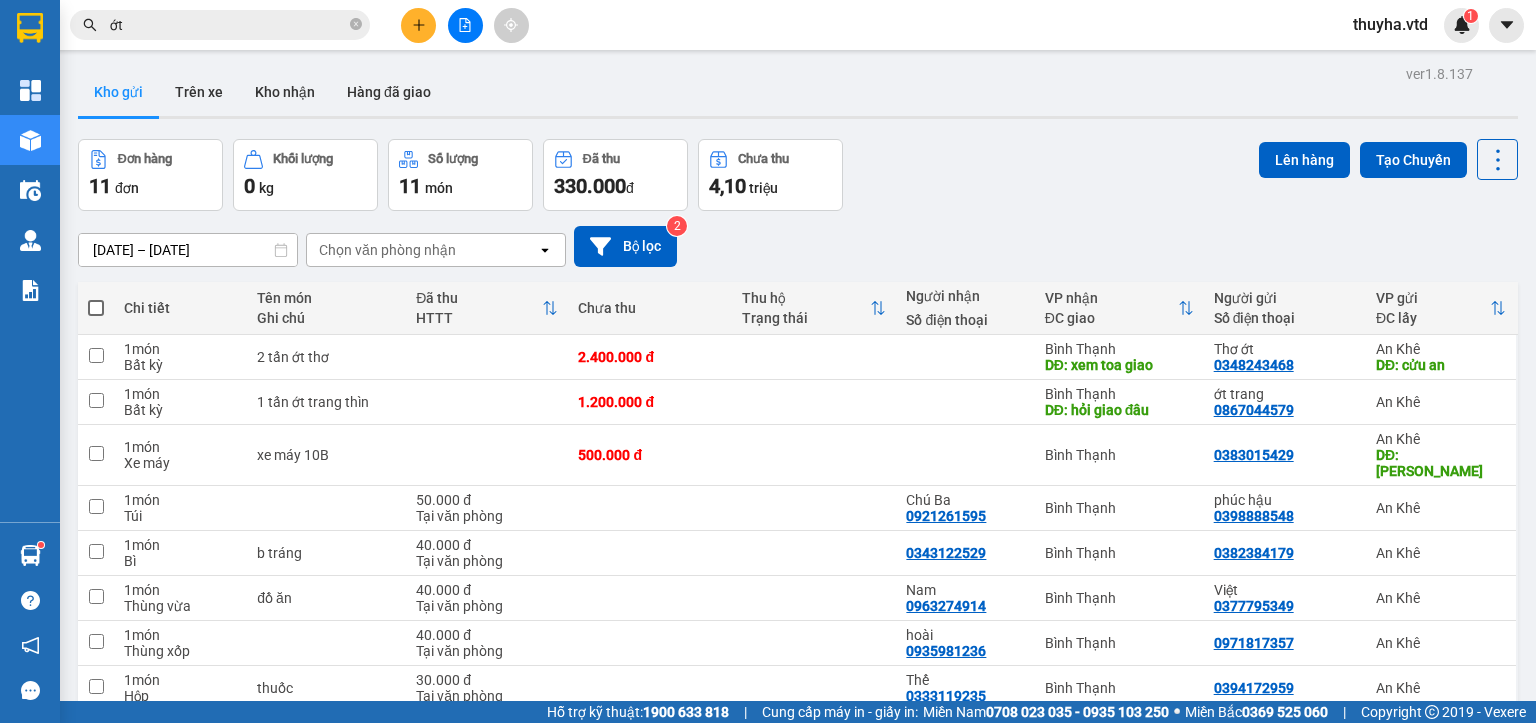 click 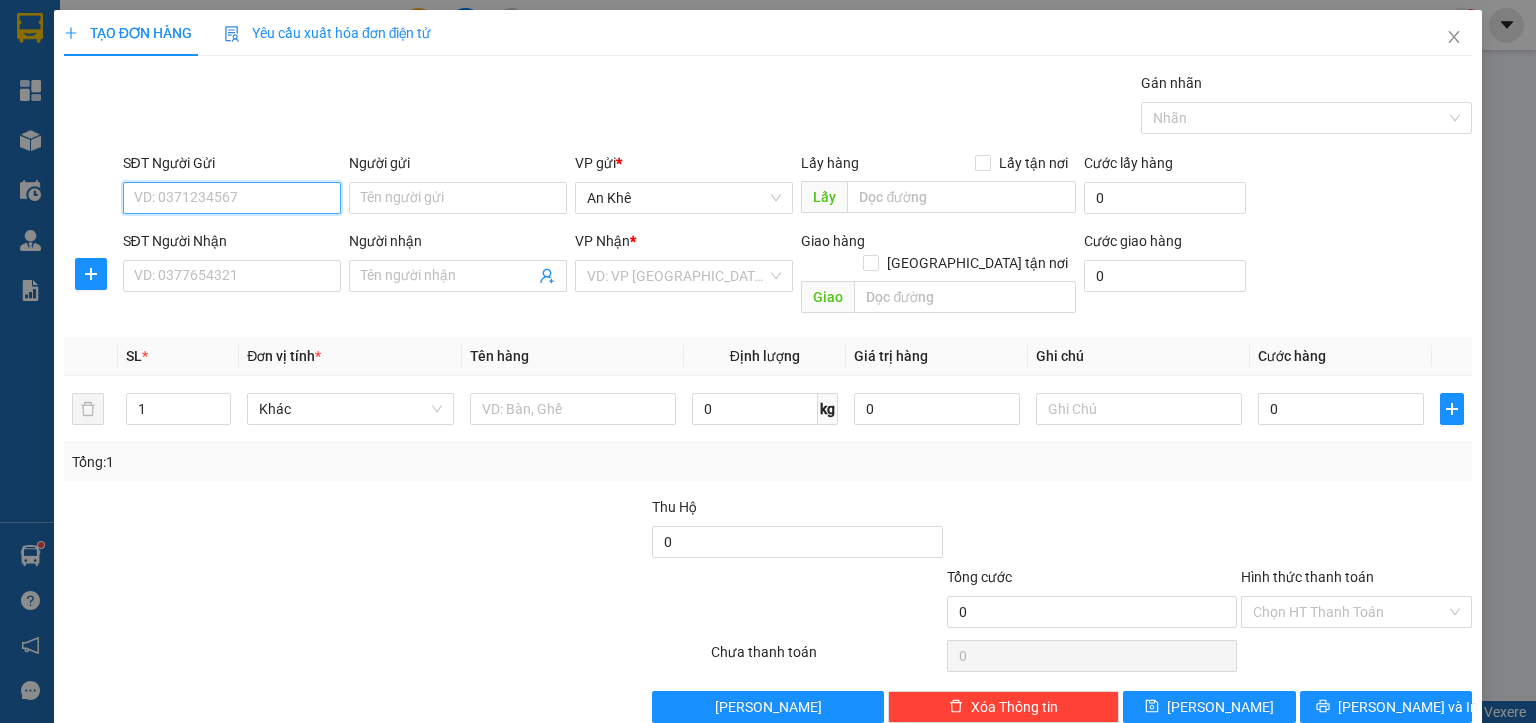 paste on "0344575689" 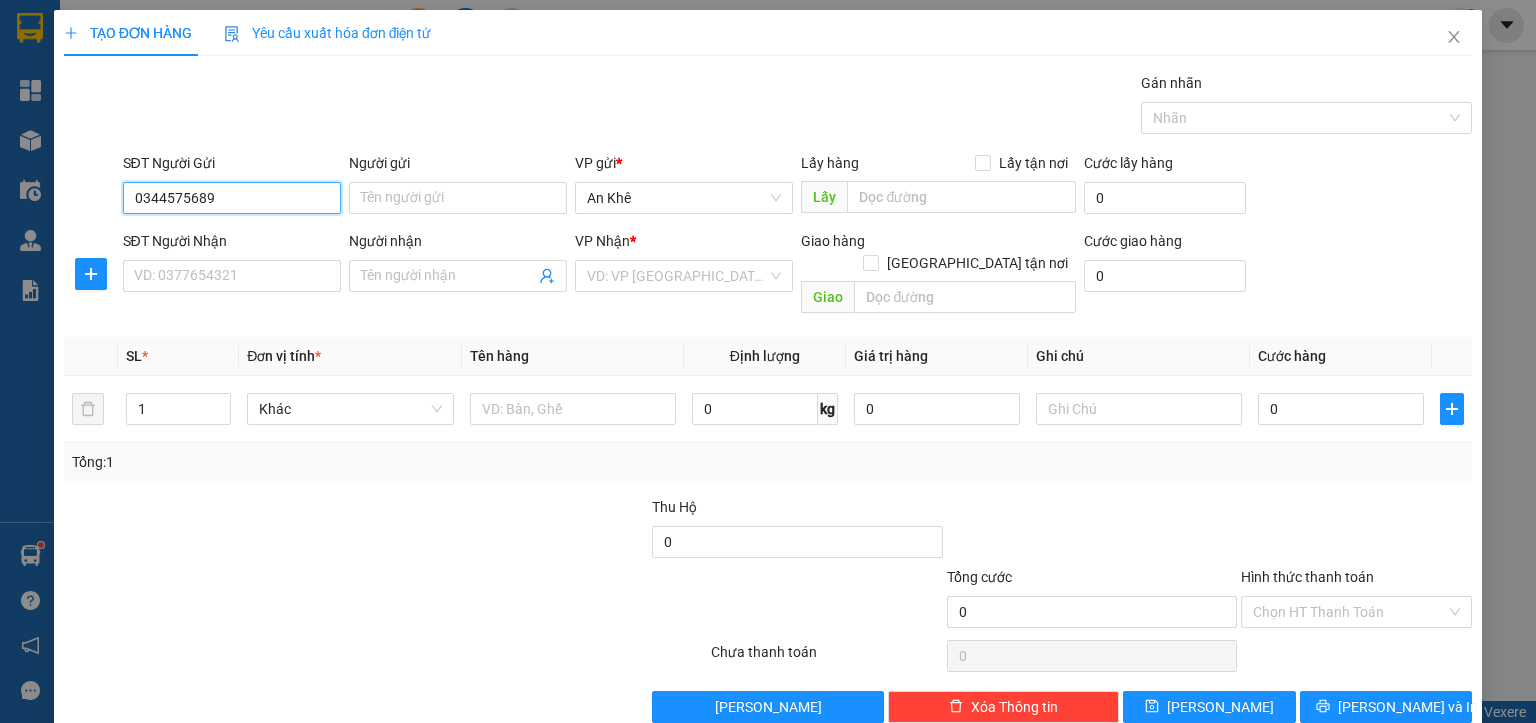 click on "0344575689" at bounding box center [232, 198] 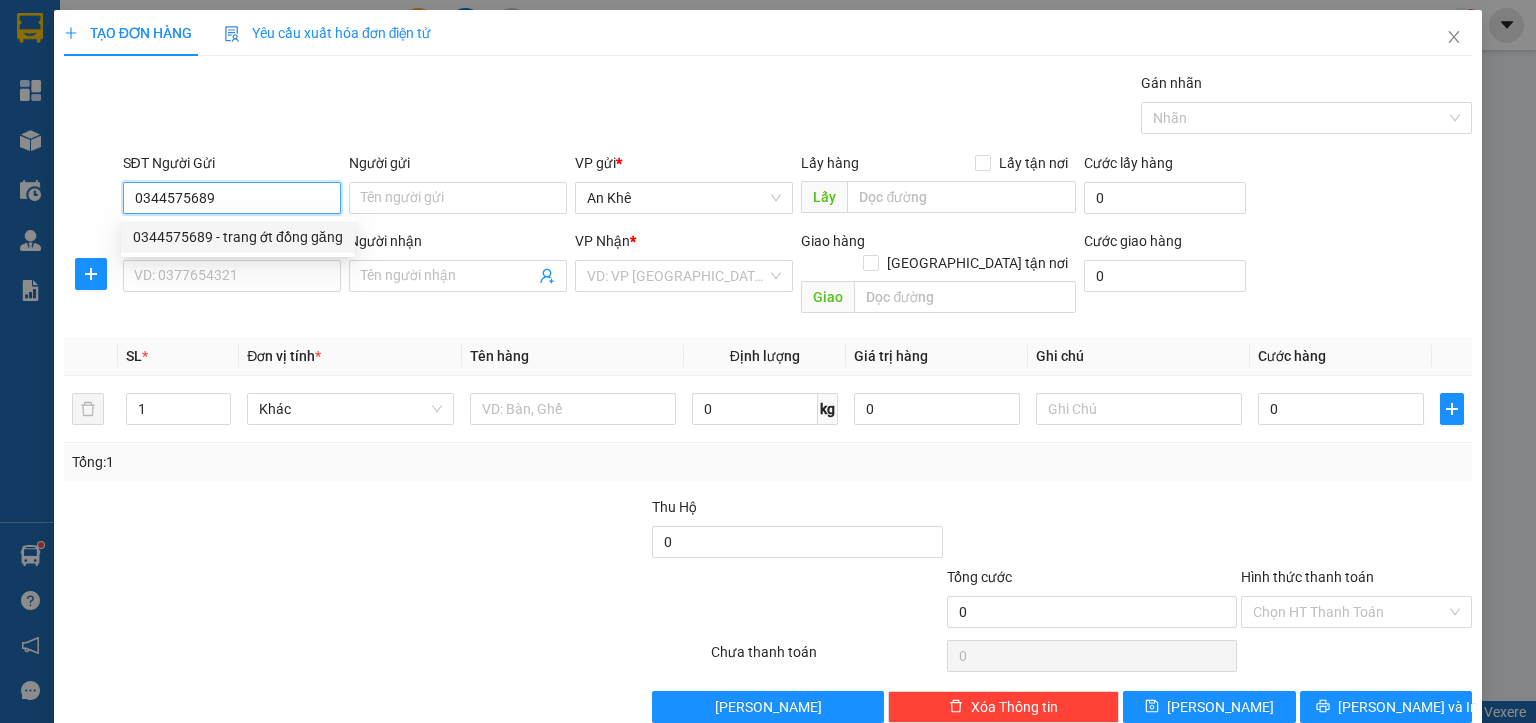 drag, startPoint x: 228, startPoint y: 241, endPoint x: 404, endPoint y: 296, distance: 184.3936 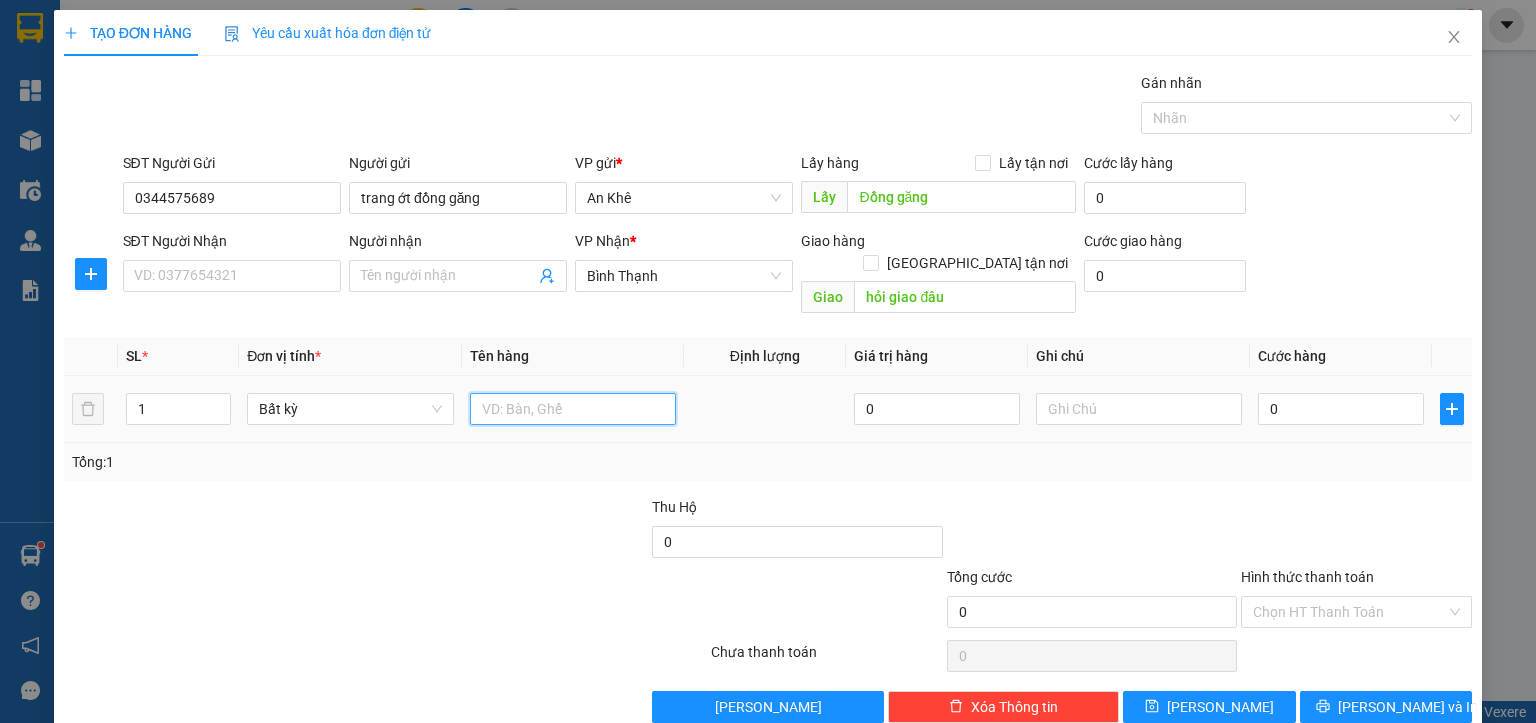 click at bounding box center [573, 409] 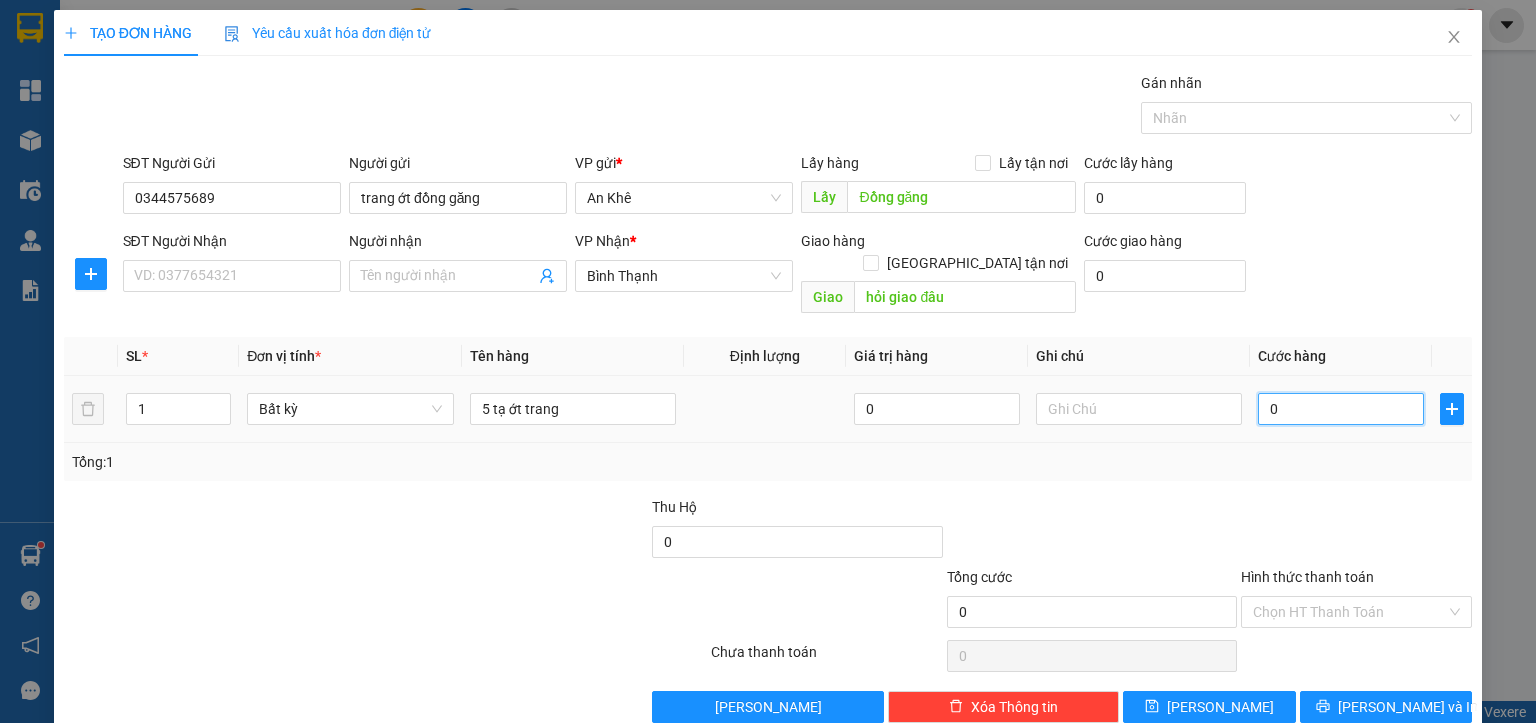 click on "0" at bounding box center (1341, 409) 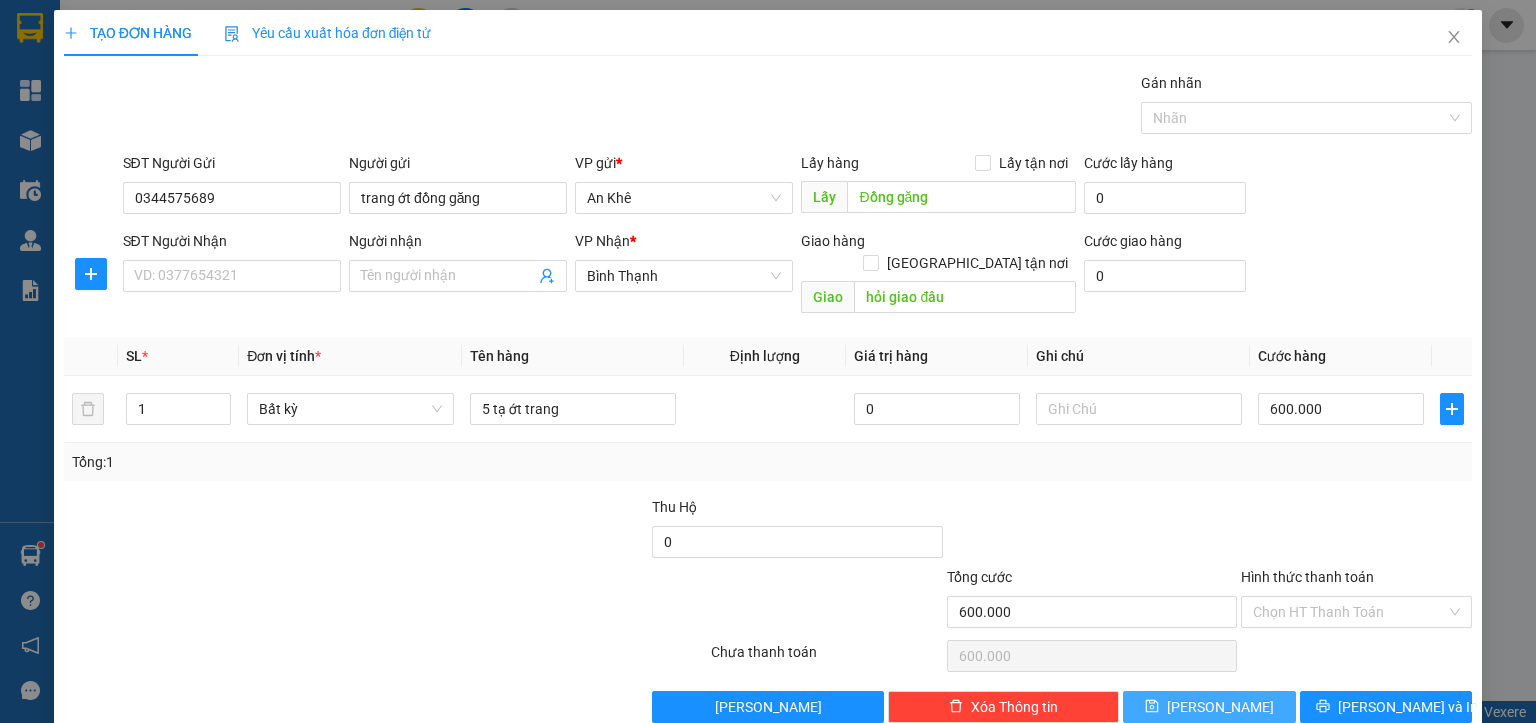 click 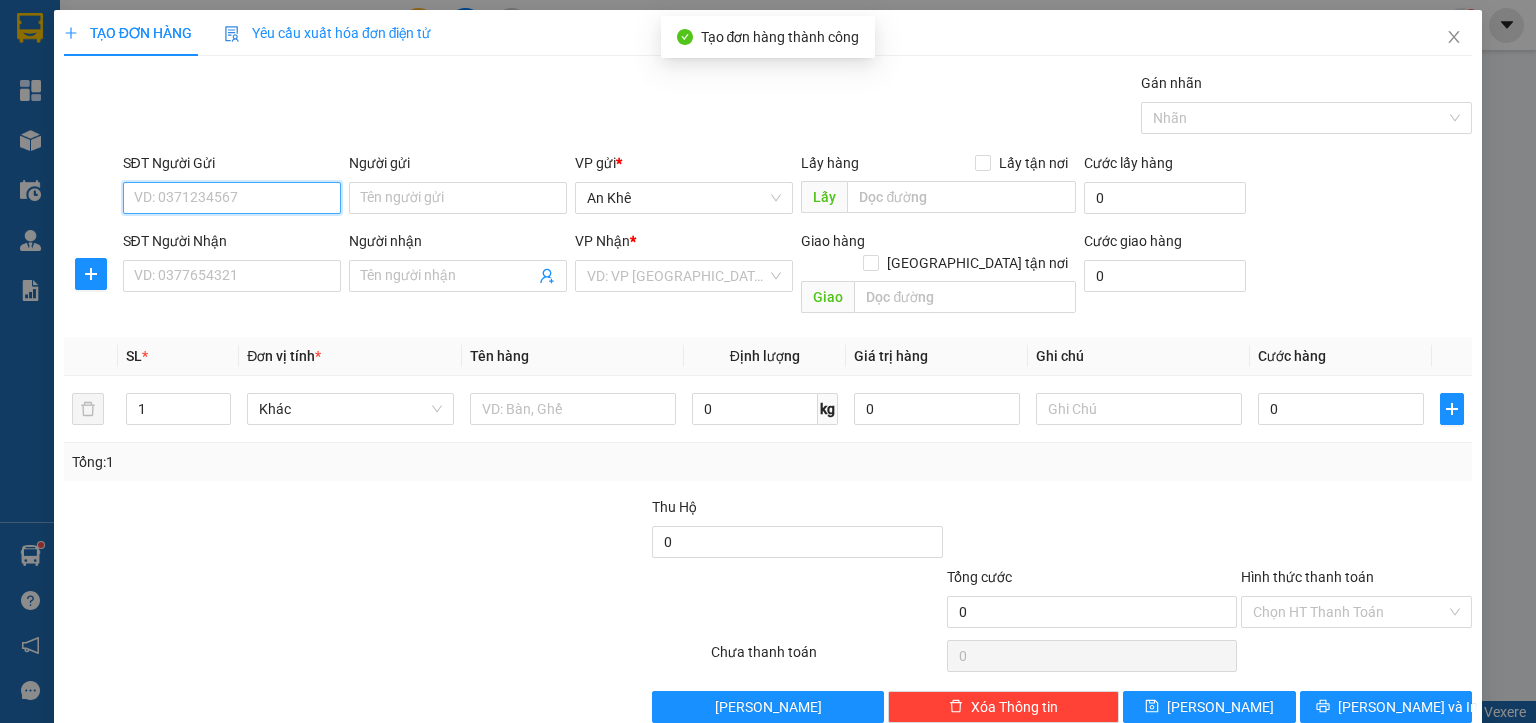 paste on "0344575689" 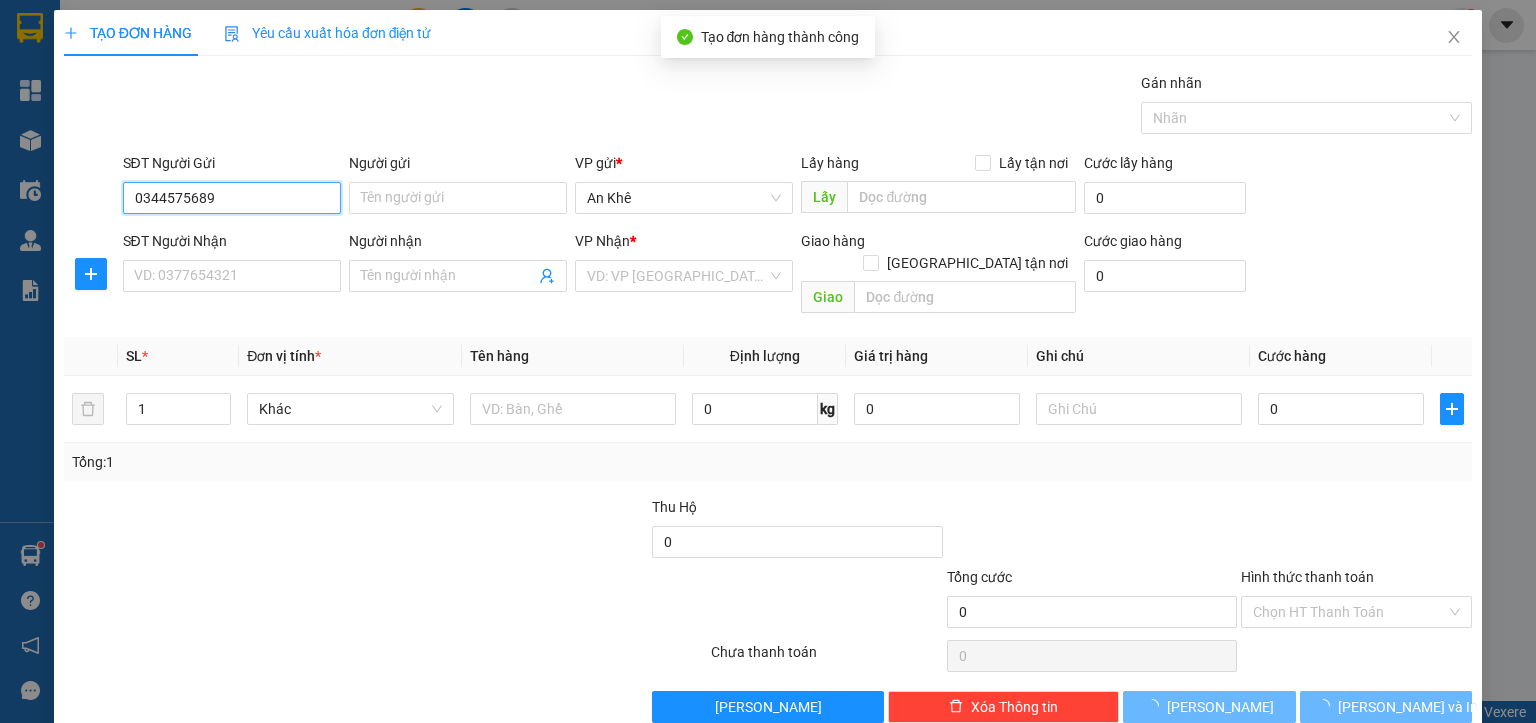 click on "0344575689" at bounding box center [232, 198] 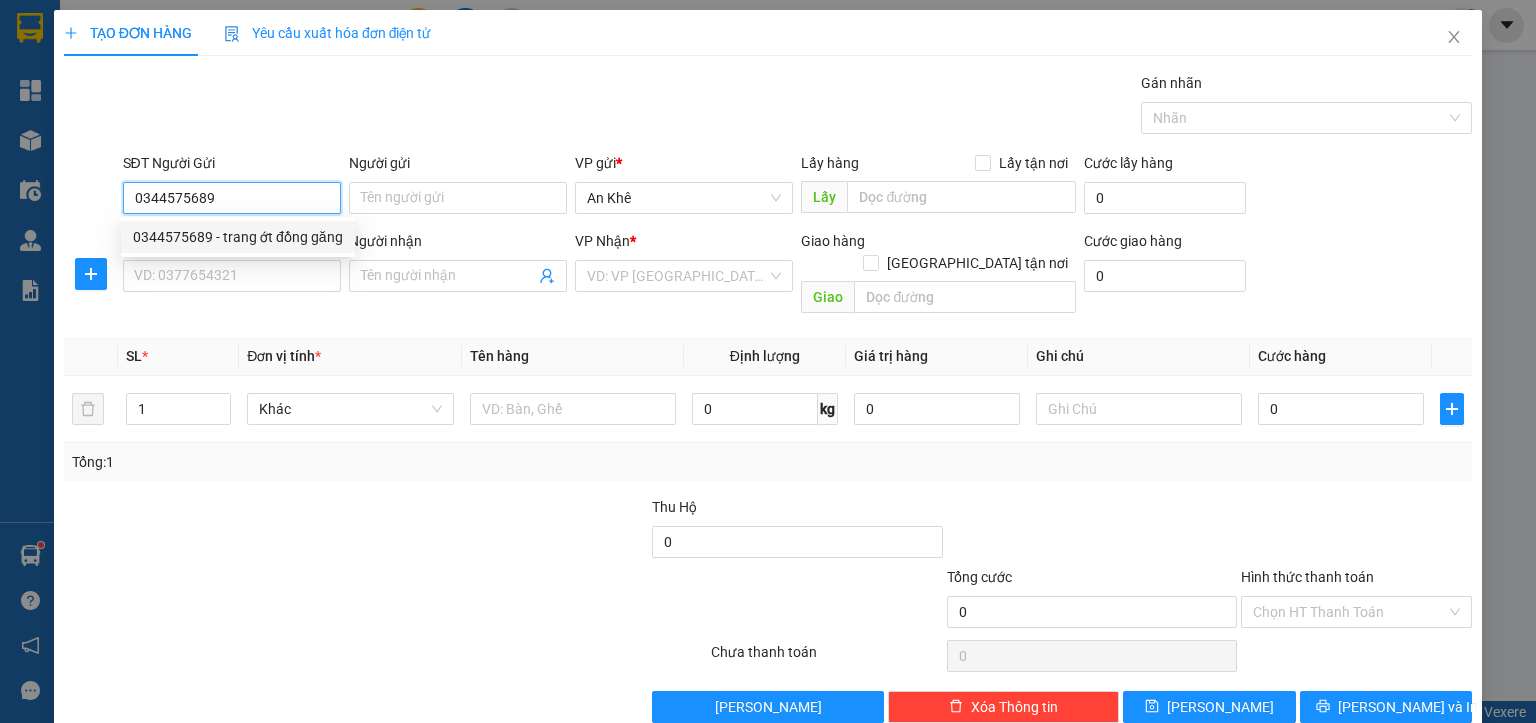 click on "0344575689 - trang ớt đồng găng" at bounding box center (238, 237) 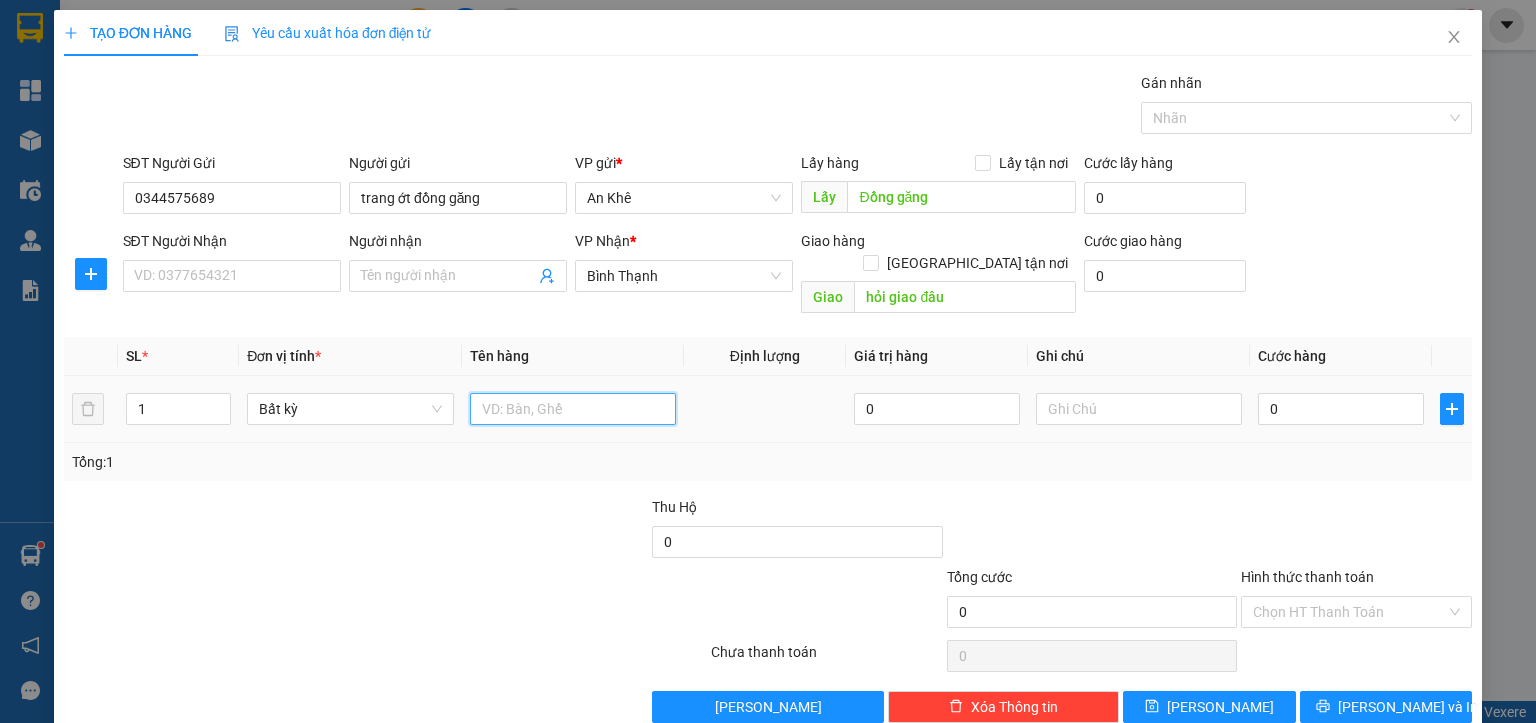 click at bounding box center (573, 409) 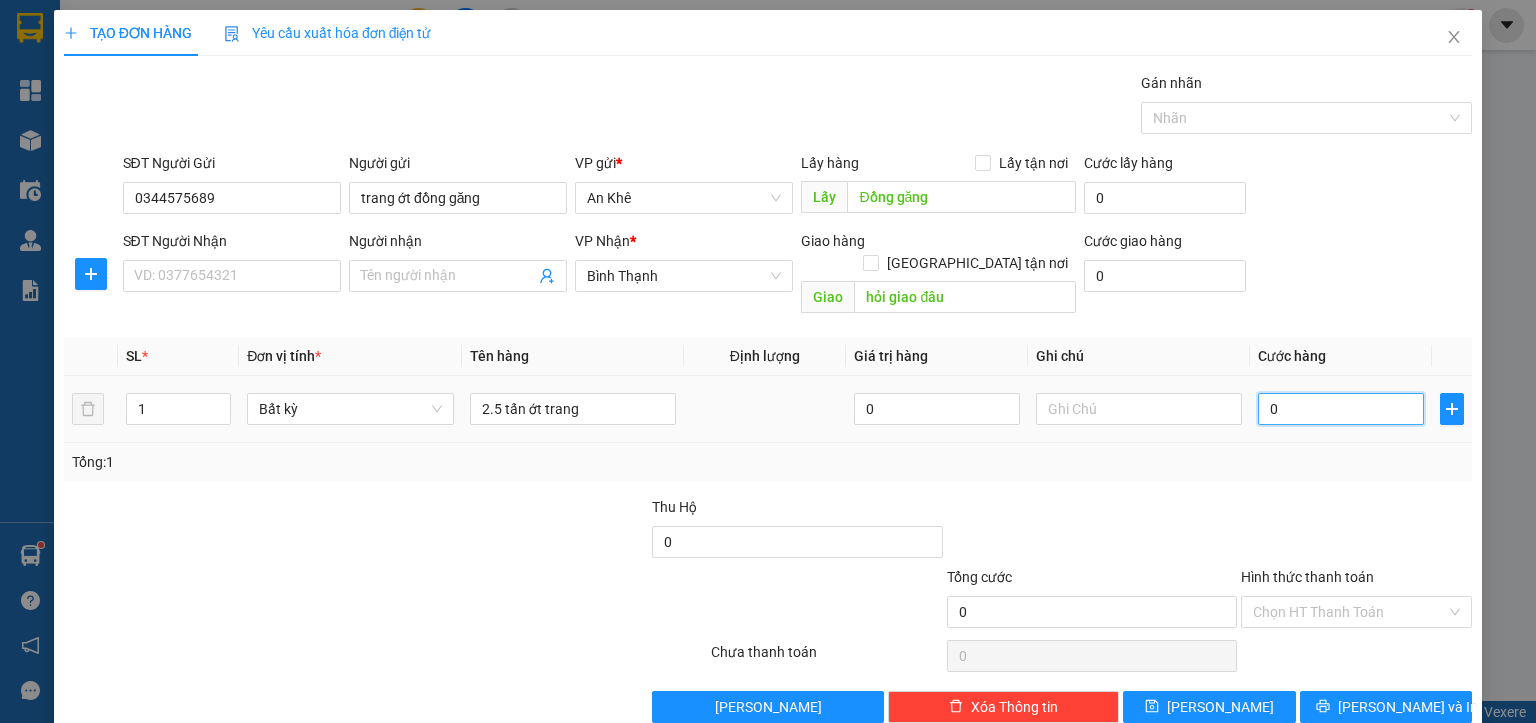 click on "0" at bounding box center [1341, 409] 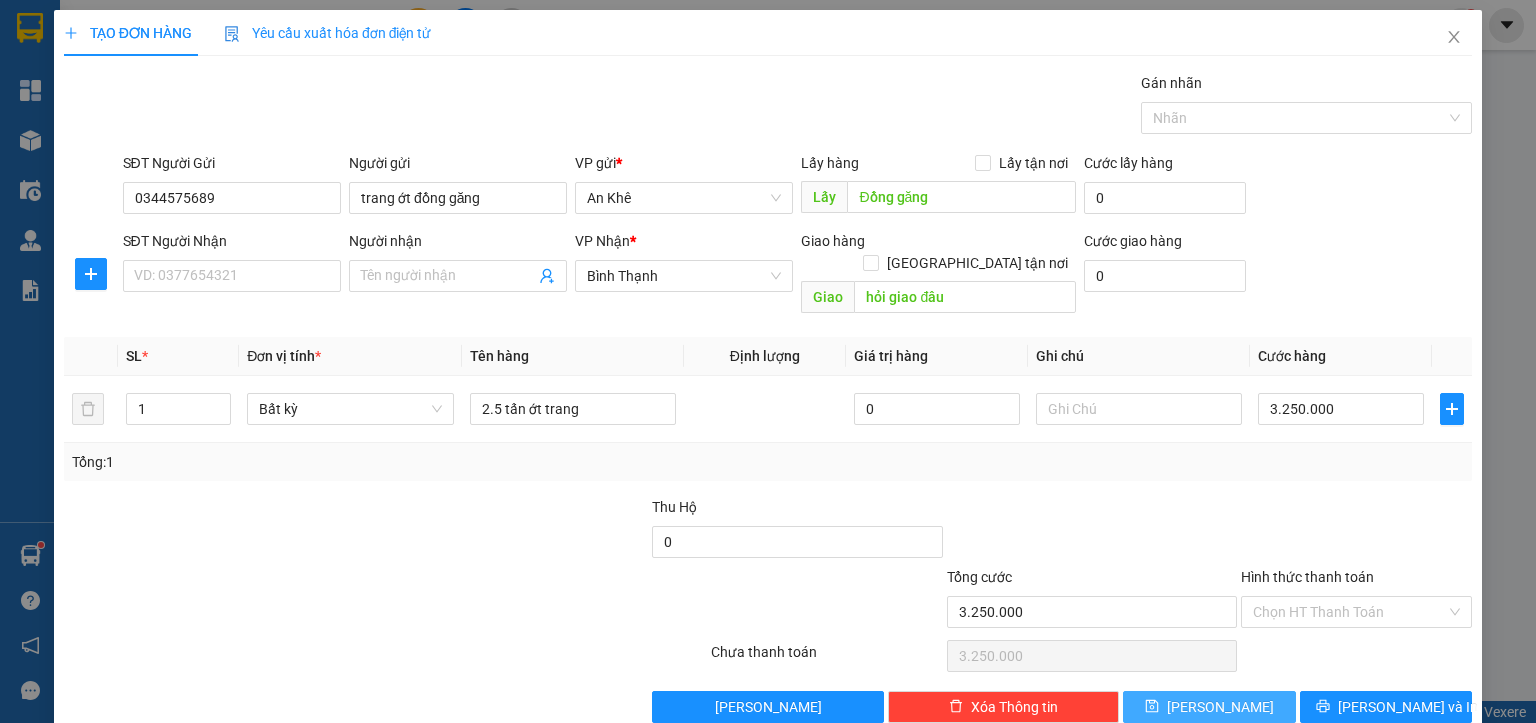 click 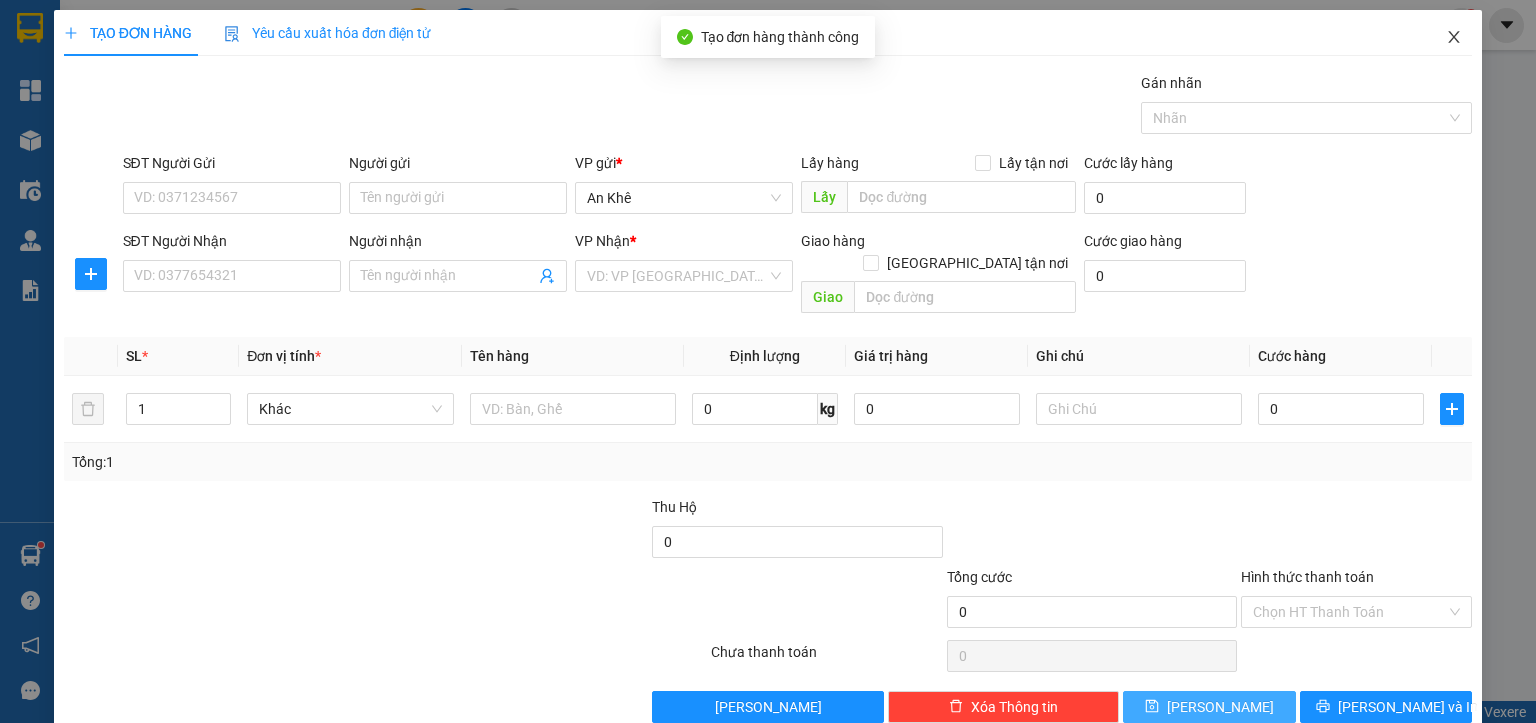 click at bounding box center [1454, 38] 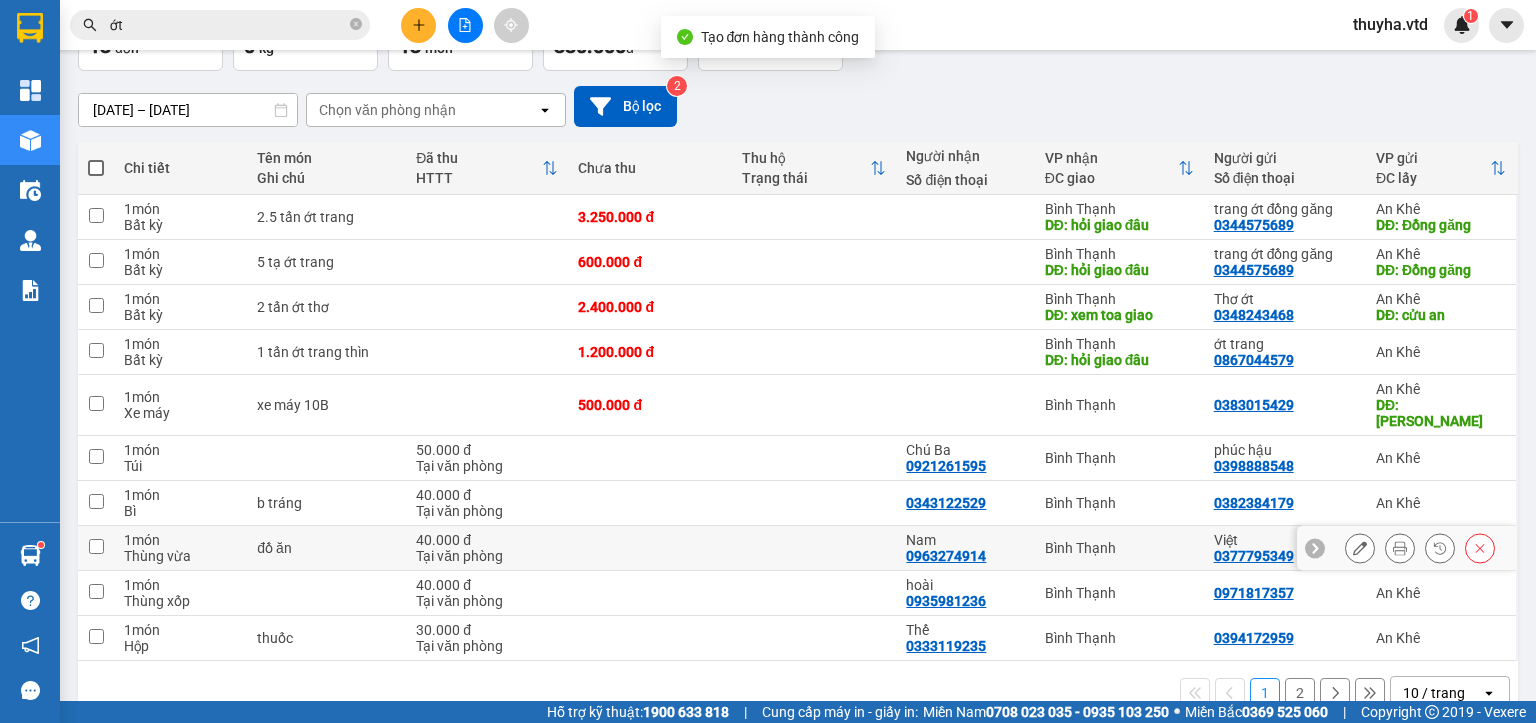 scroll, scrollTop: 162, scrollLeft: 0, axis: vertical 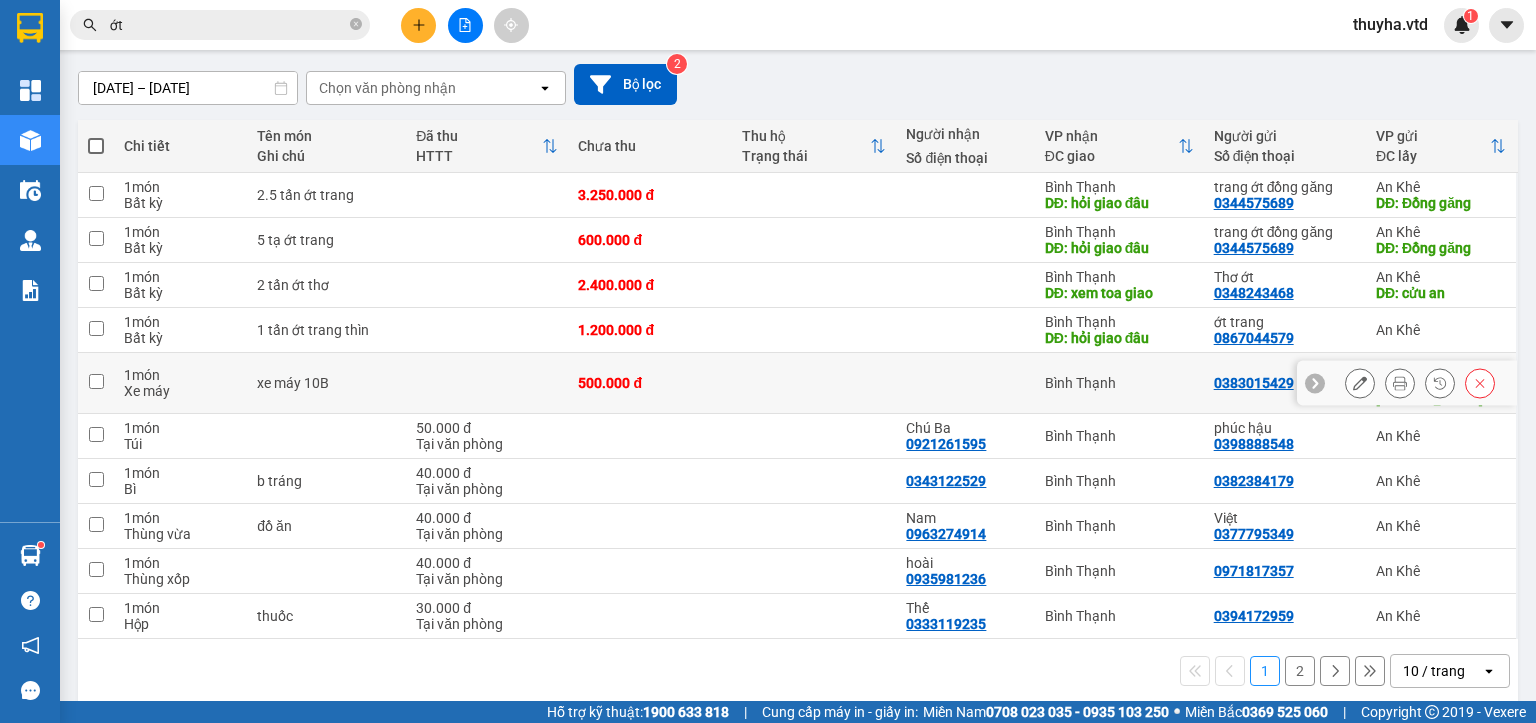 click at bounding box center [96, 381] 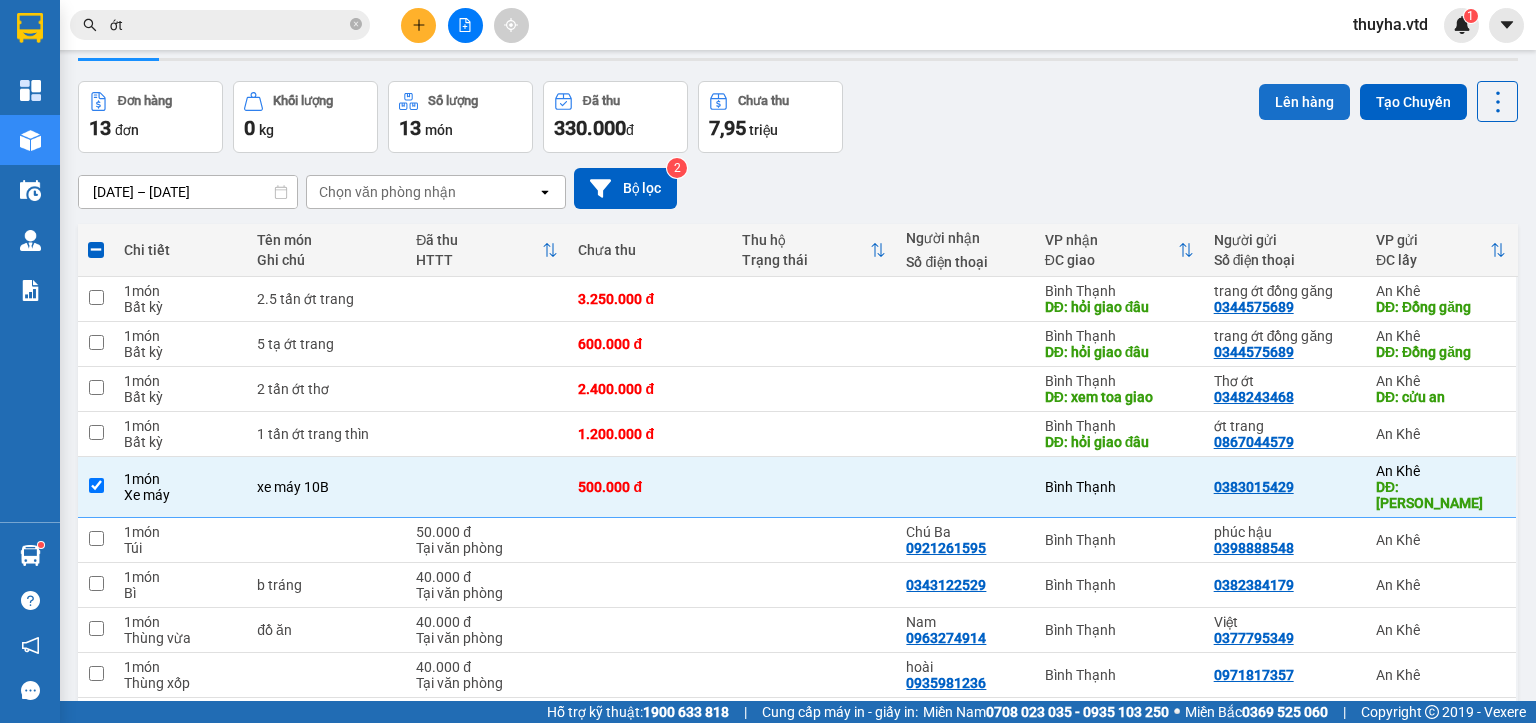 scroll, scrollTop: 0, scrollLeft: 0, axis: both 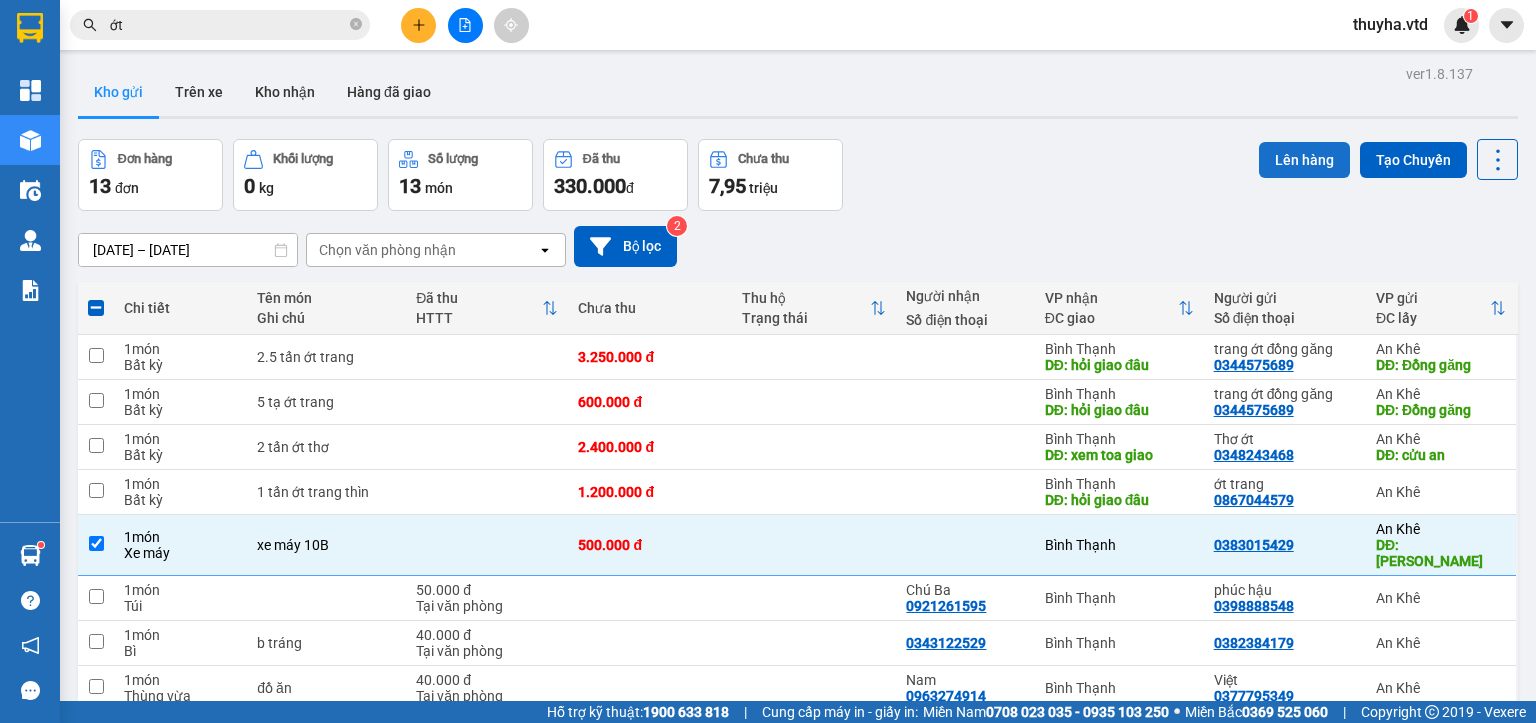 drag, startPoint x: 1289, startPoint y: 154, endPoint x: 1268, endPoint y: 154, distance: 21 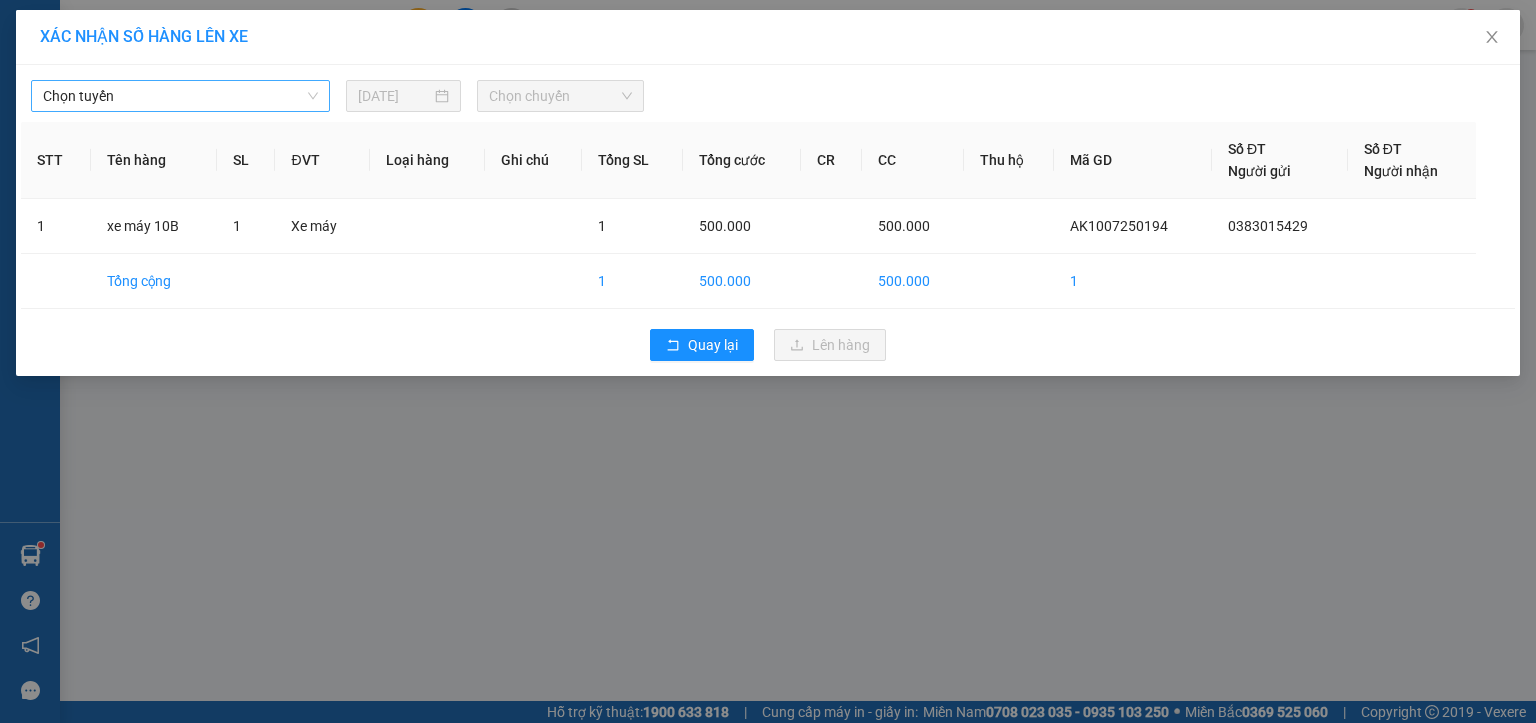 click on "Chọn tuyến" at bounding box center (180, 96) 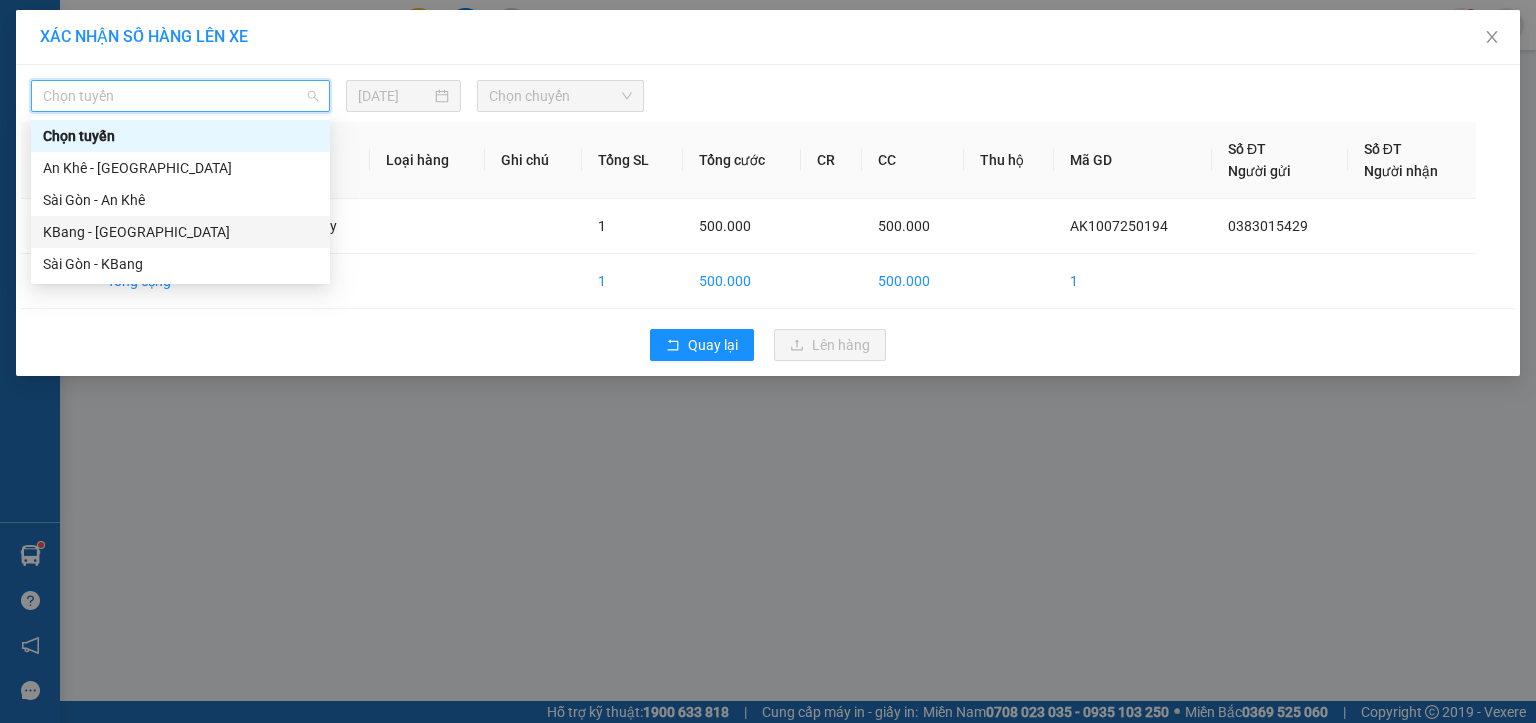 click on "KBang - [GEOGRAPHIC_DATA]" at bounding box center (180, 232) 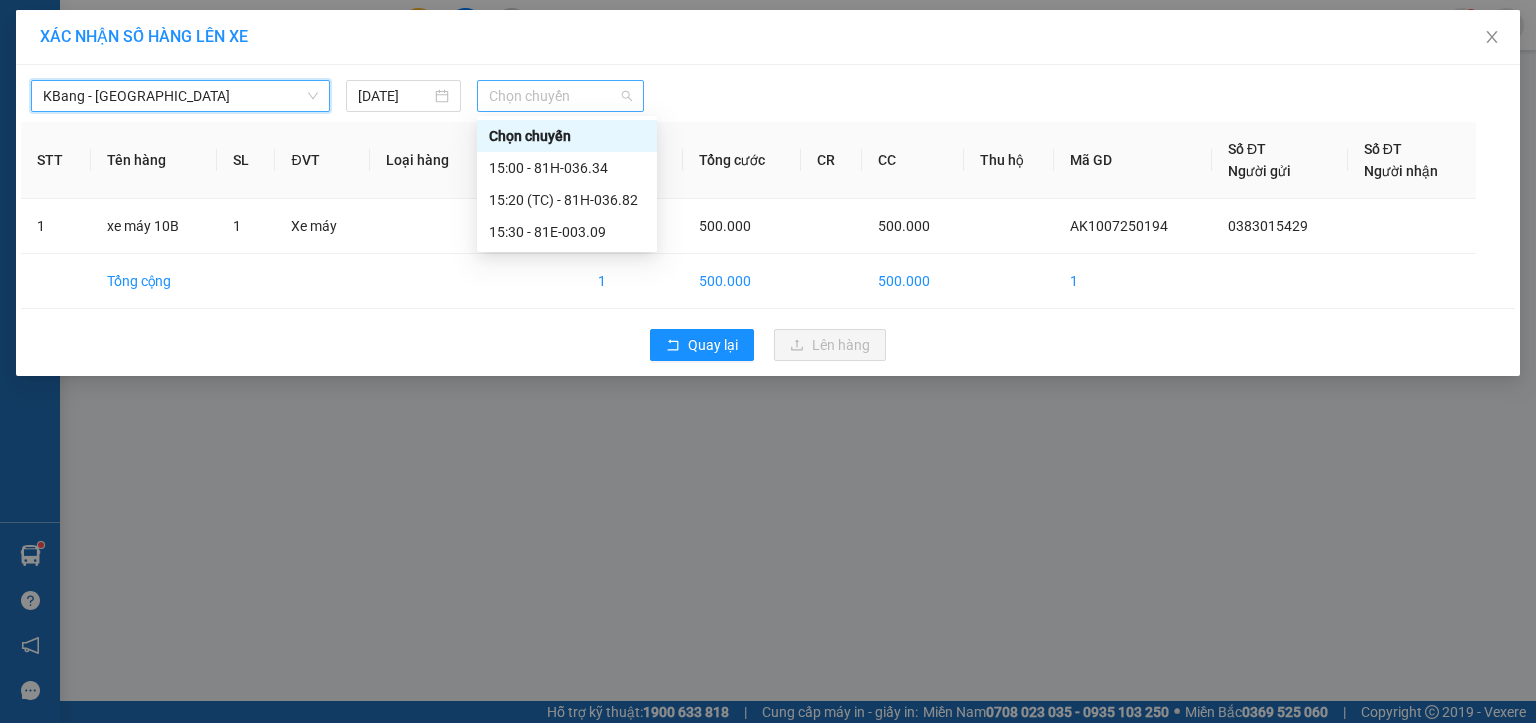 click on "Chọn chuyến" at bounding box center (561, 96) 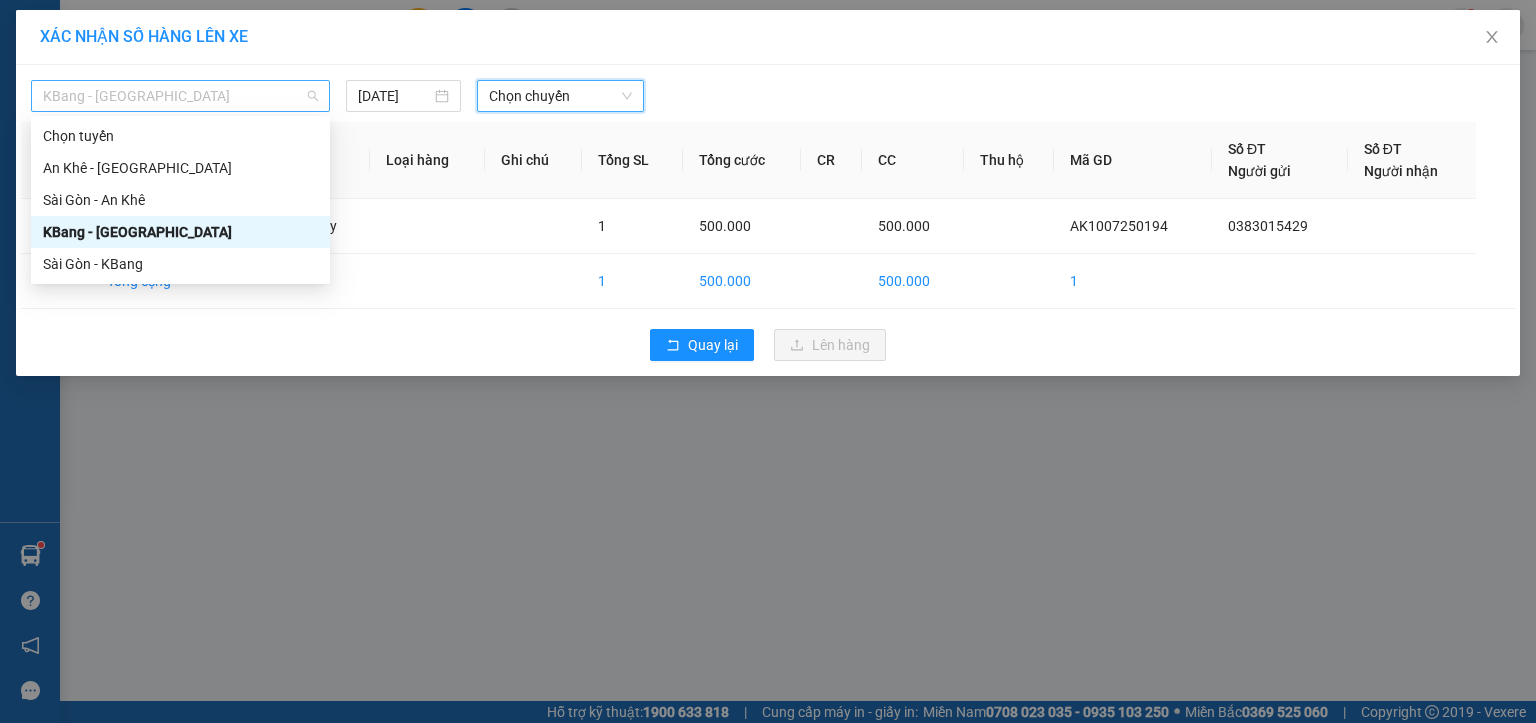 click on "KBang - [GEOGRAPHIC_DATA]" at bounding box center [180, 96] 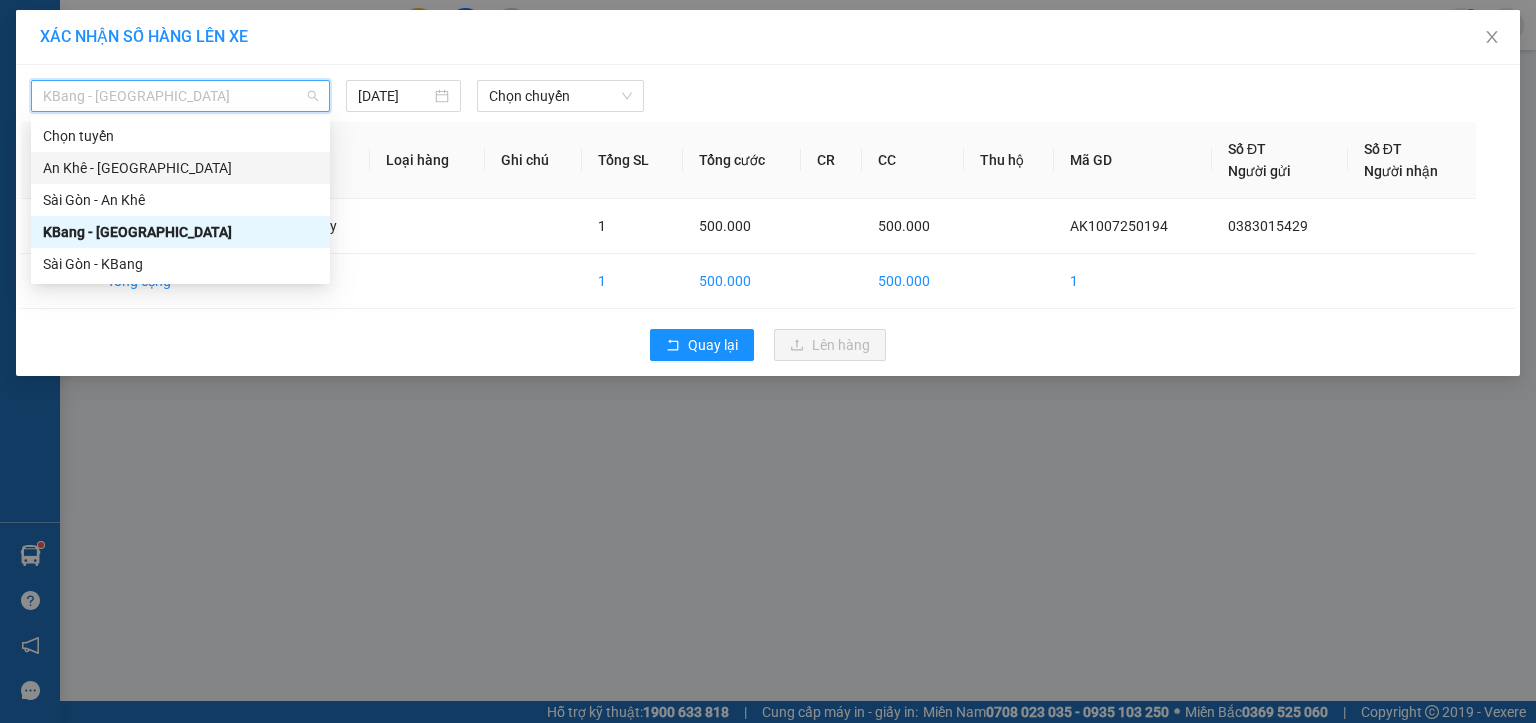 click on "An Khê - [GEOGRAPHIC_DATA]" at bounding box center (180, 168) 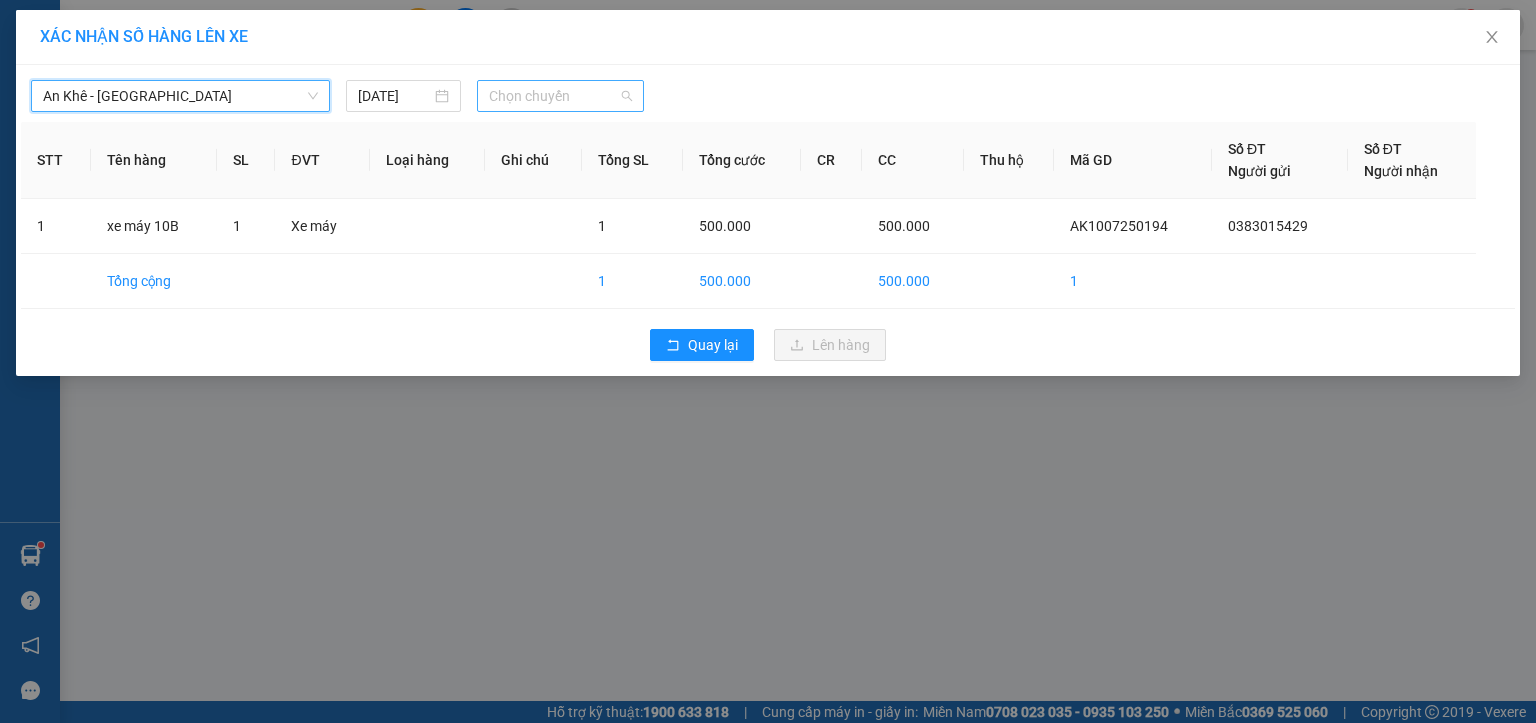 click on "Chọn chuyến" at bounding box center [561, 96] 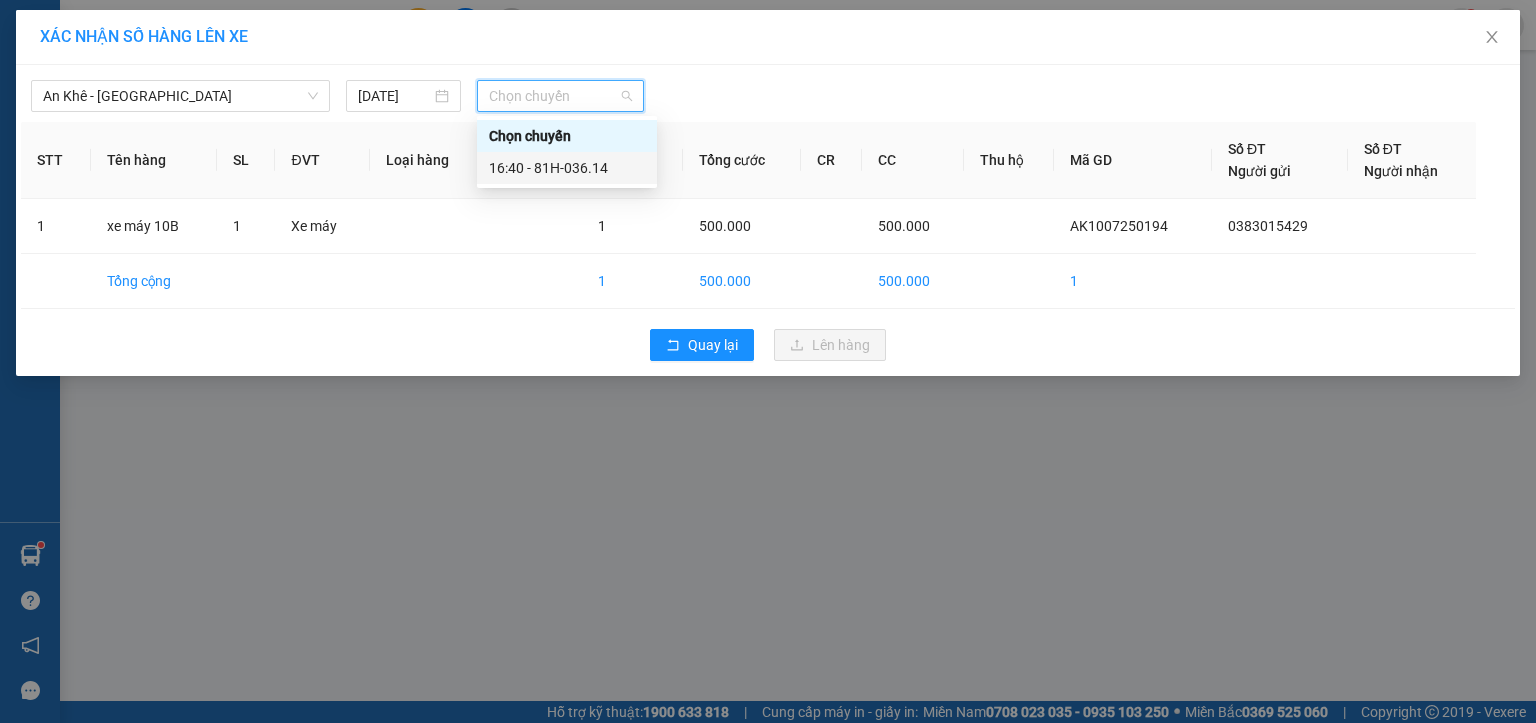 click on "16:40     - 81H-036.14" at bounding box center [567, 168] 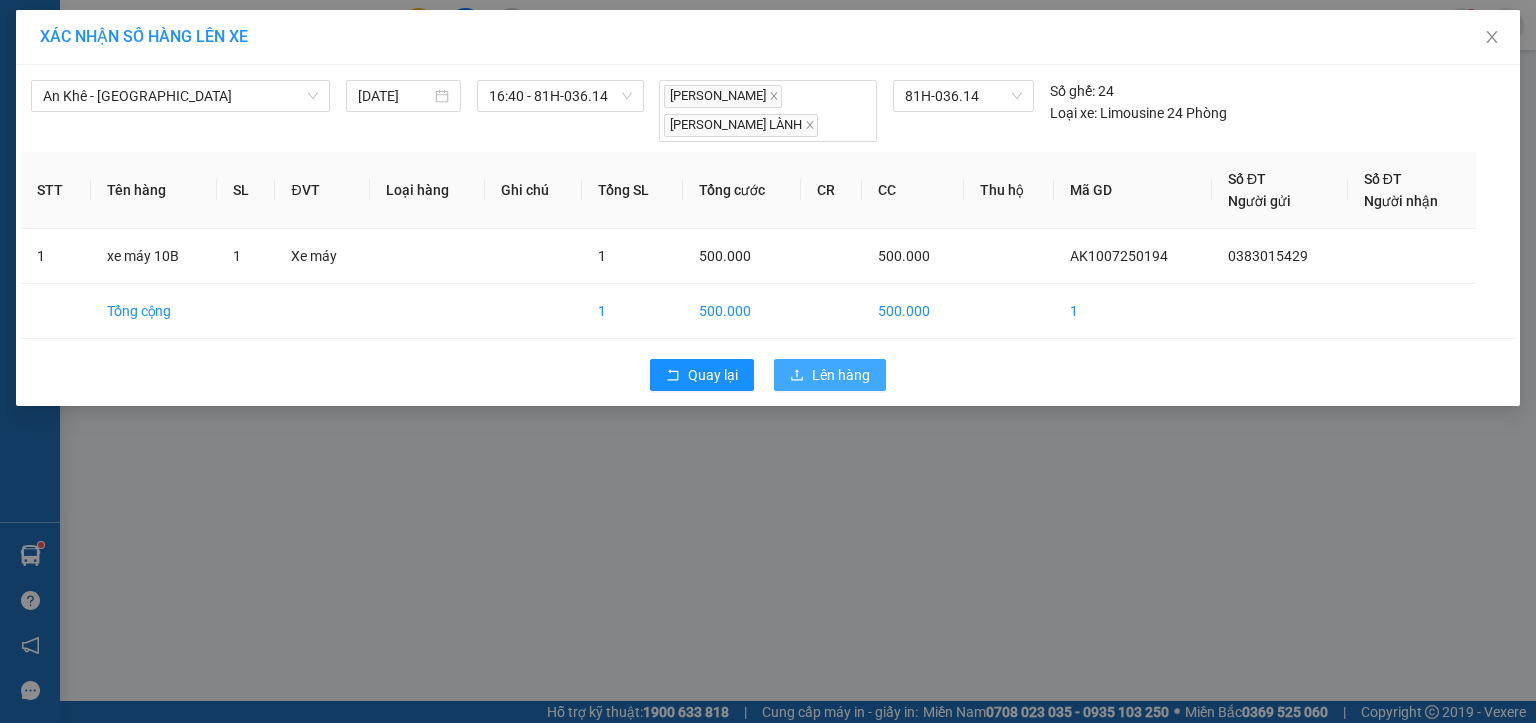 click on "Lên hàng" at bounding box center [841, 375] 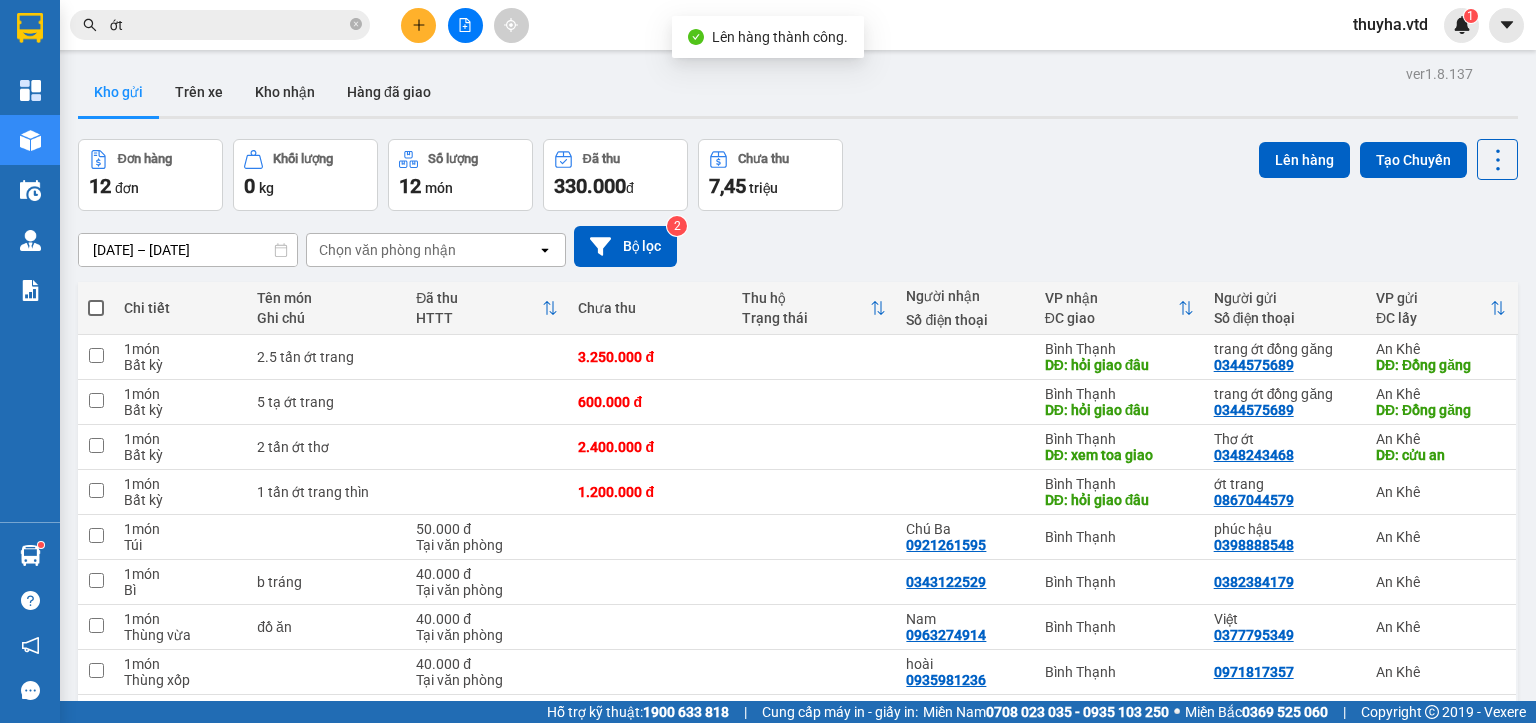 click 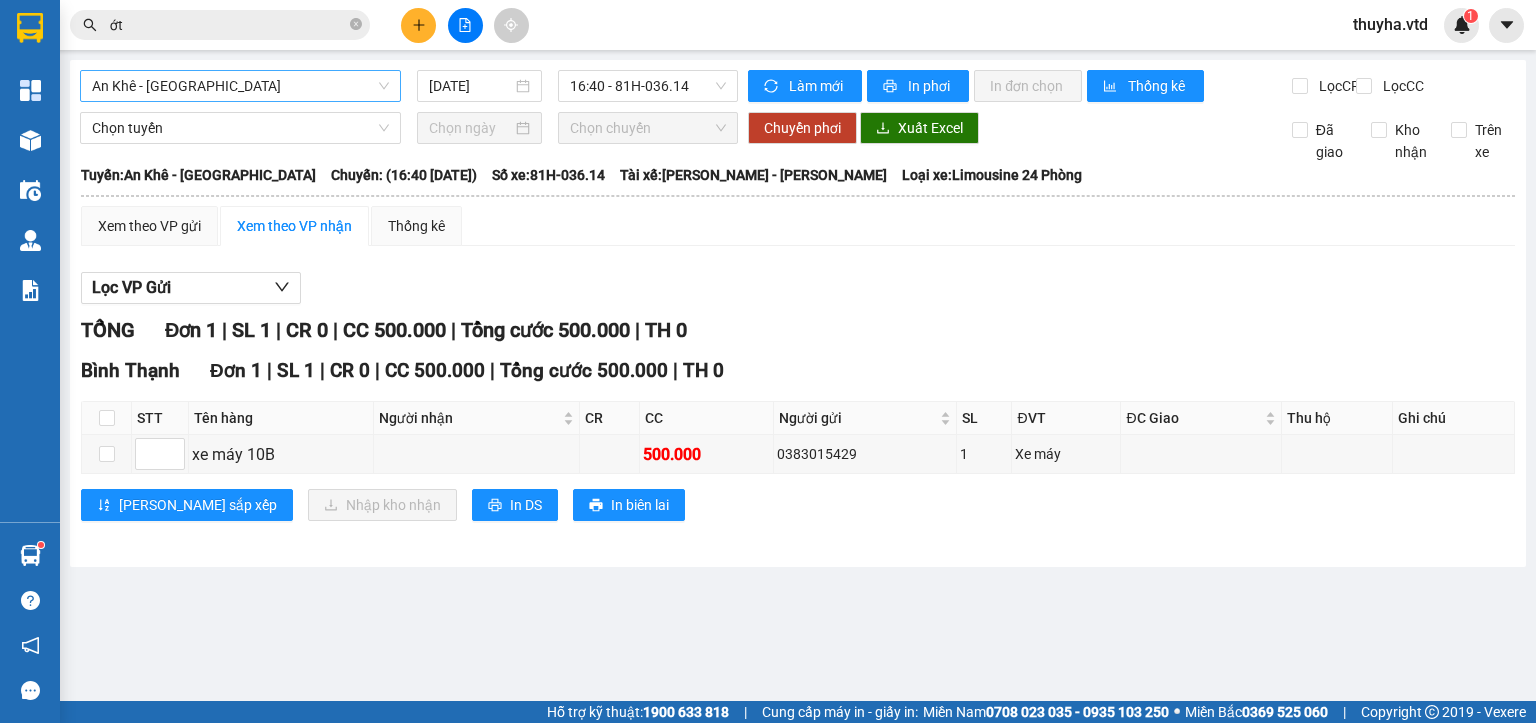 click on "An Khê - [GEOGRAPHIC_DATA]" at bounding box center (240, 86) 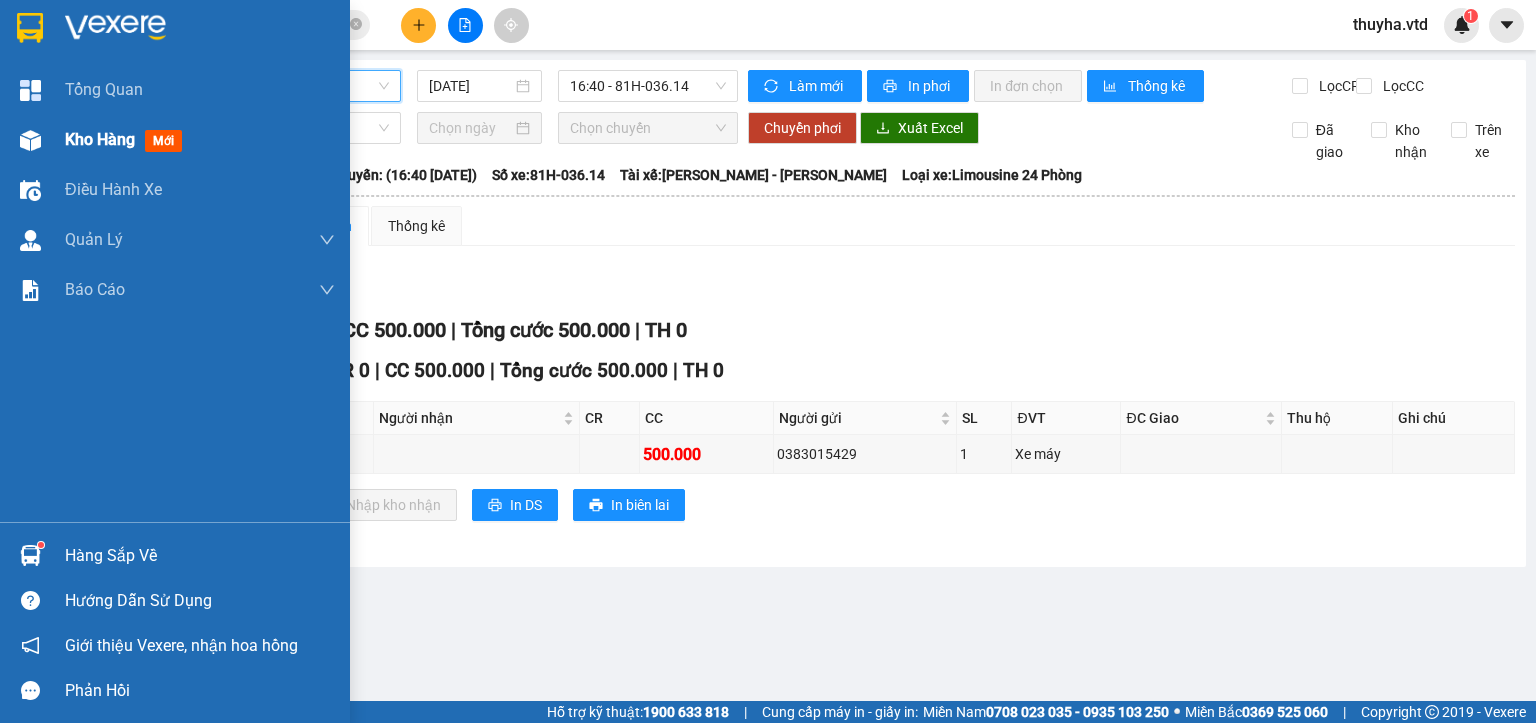 click on "Kho hàng mới" at bounding box center [175, 140] 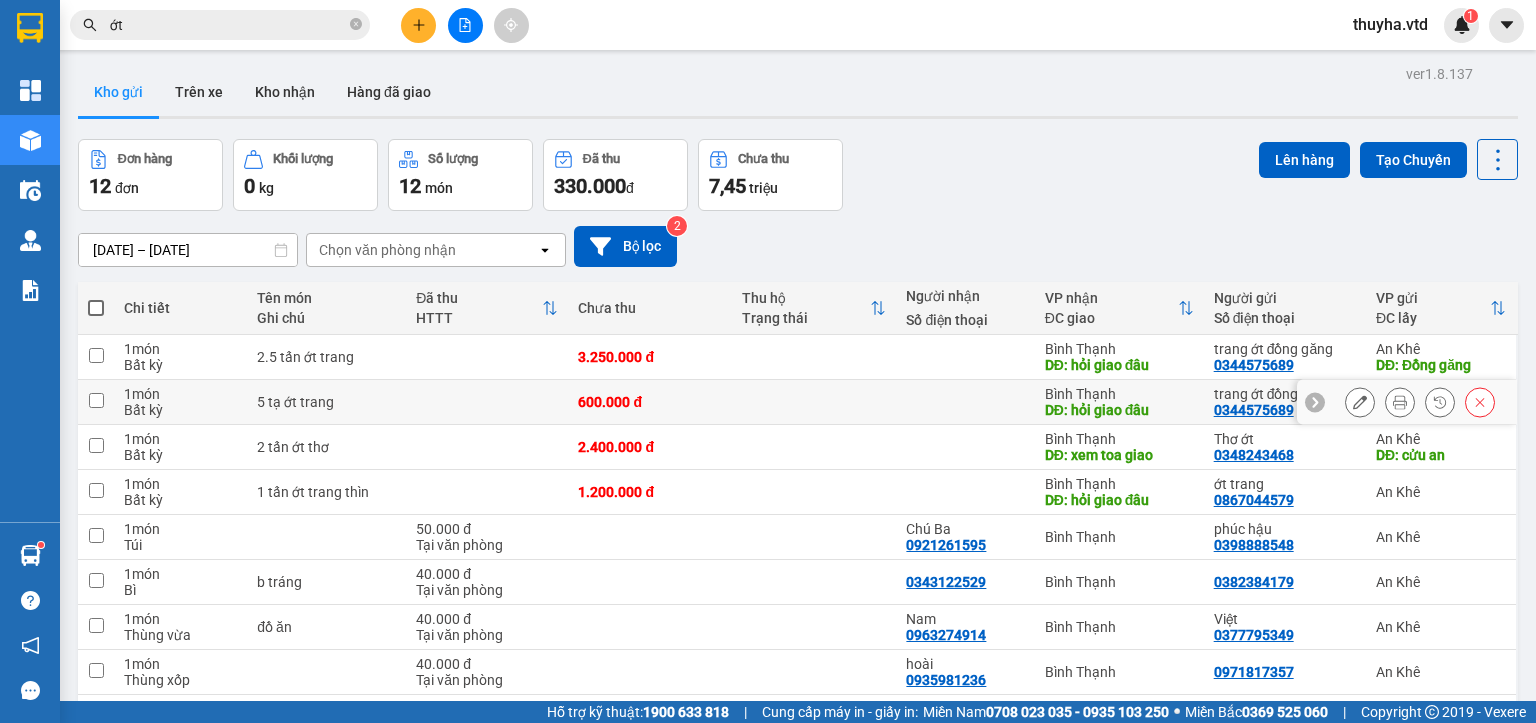 click at bounding box center [1360, 402] 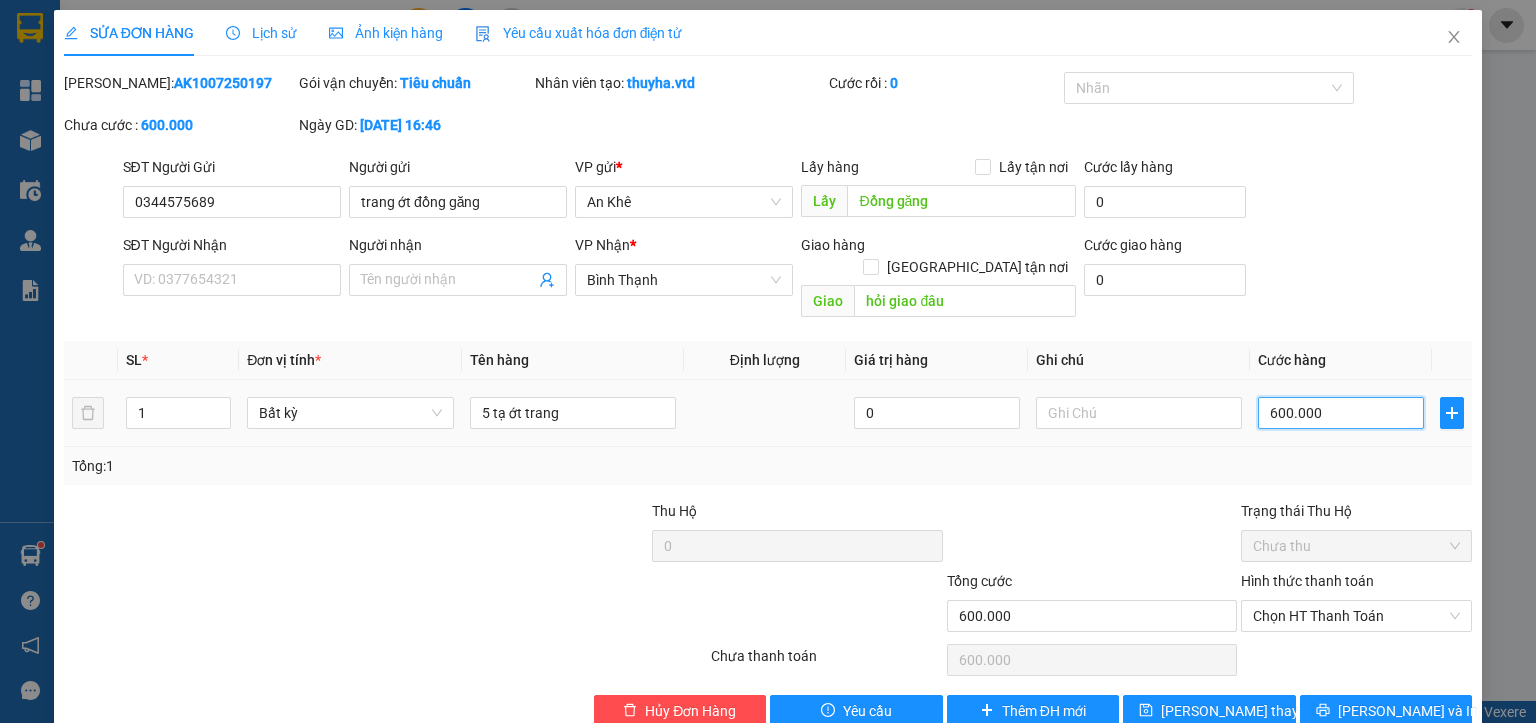 click on "600.000" at bounding box center (1341, 413) 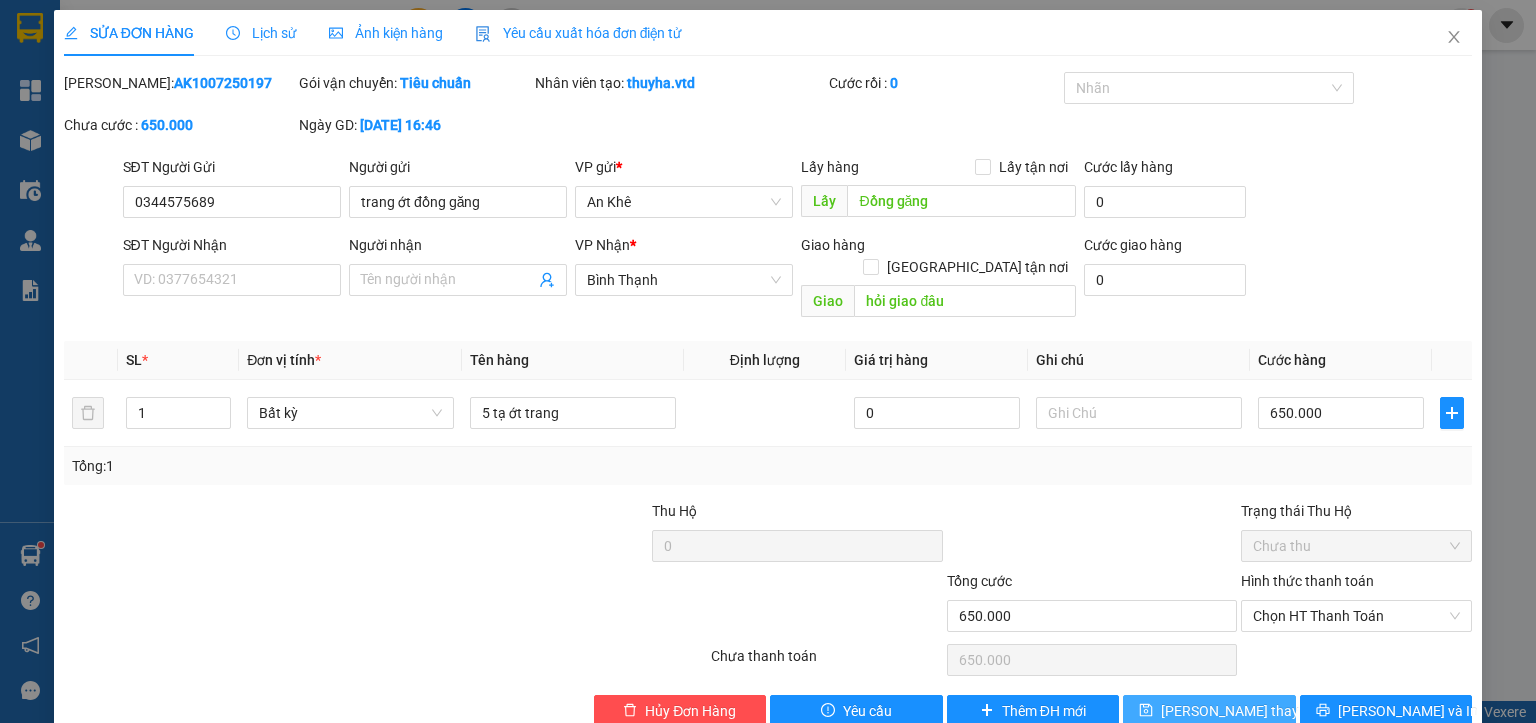 click on "[PERSON_NAME] thay đổi" at bounding box center [1241, 711] 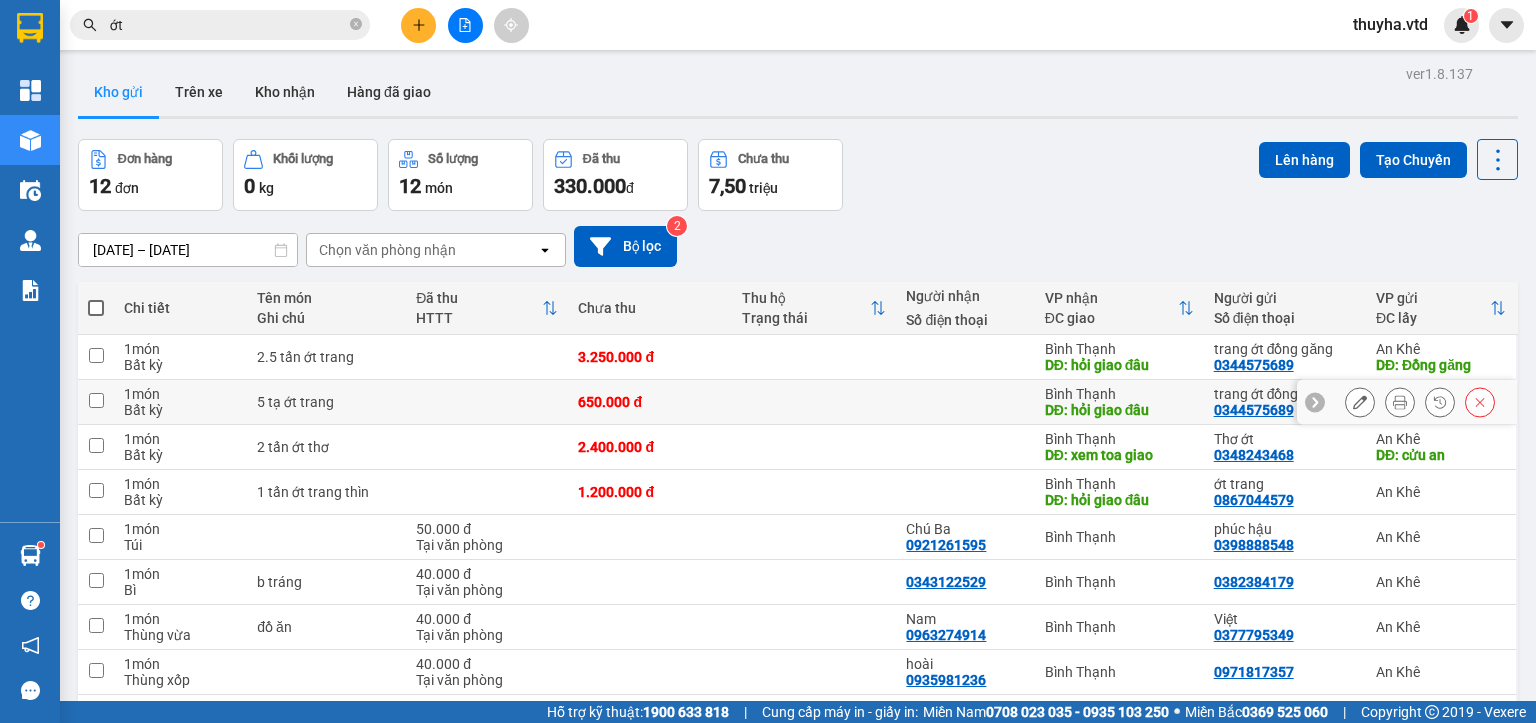 click at bounding box center [96, 402] 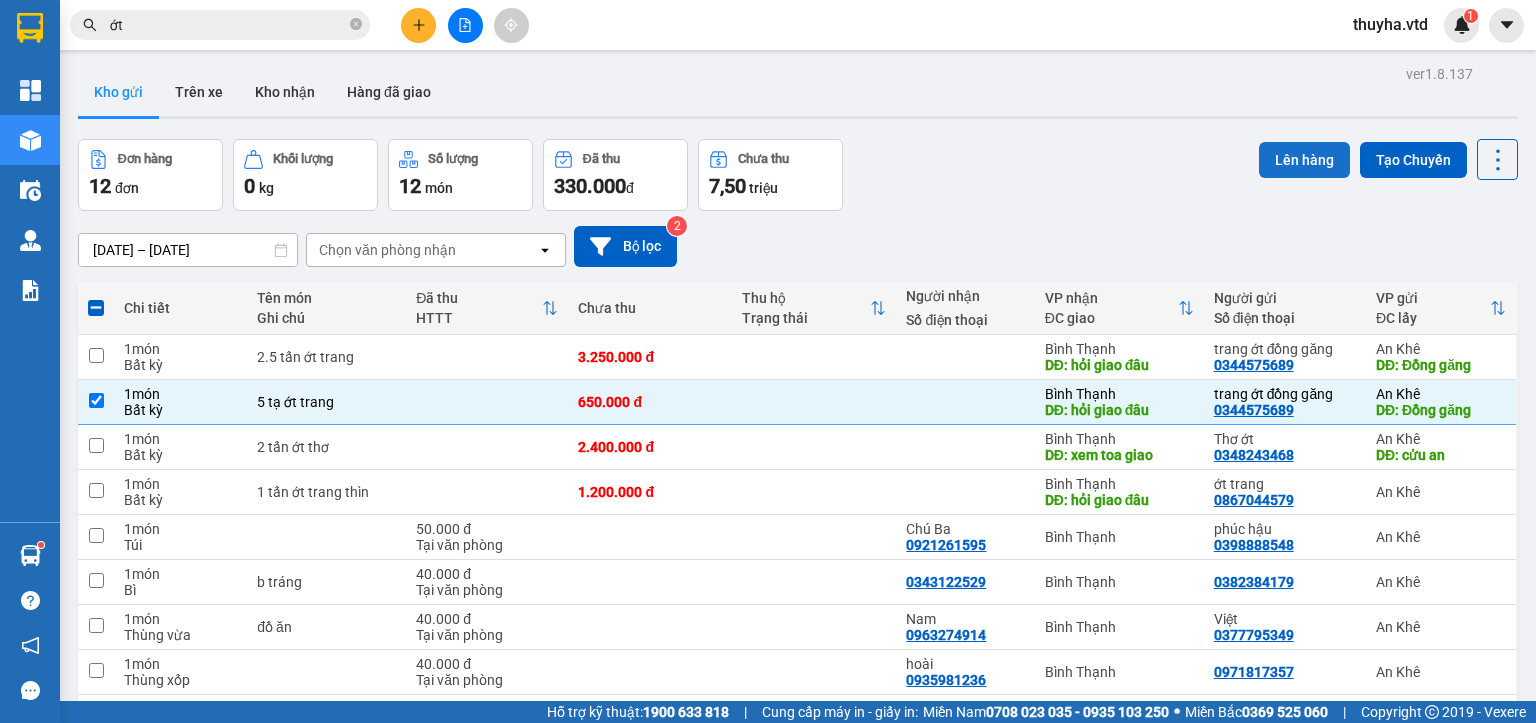 click on "Lên hàng" at bounding box center [1304, 160] 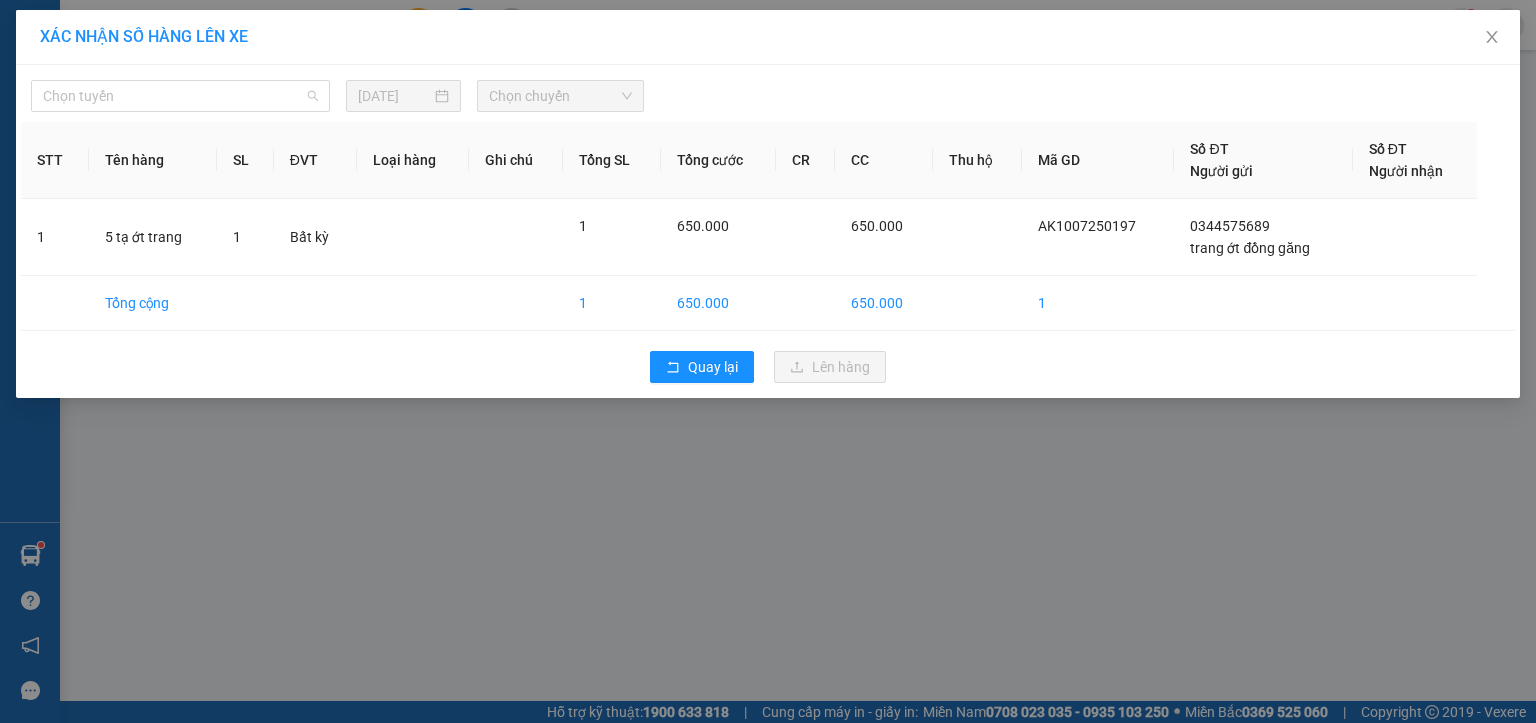 drag, startPoint x: 156, startPoint y: 91, endPoint x: 97, endPoint y: 173, distance: 101.0198 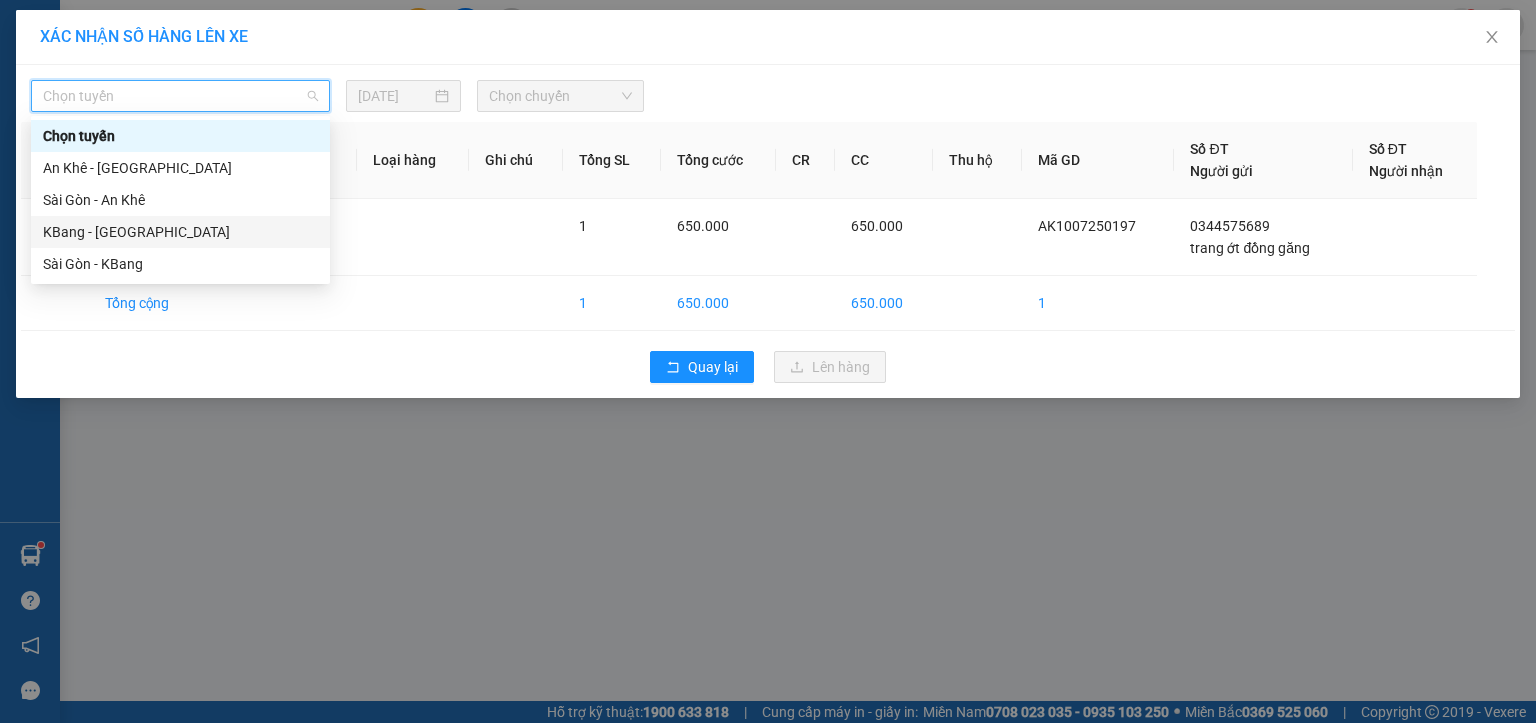 click on "KBang - [GEOGRAPHIC_DATA]" at bounding box center [180, 232] 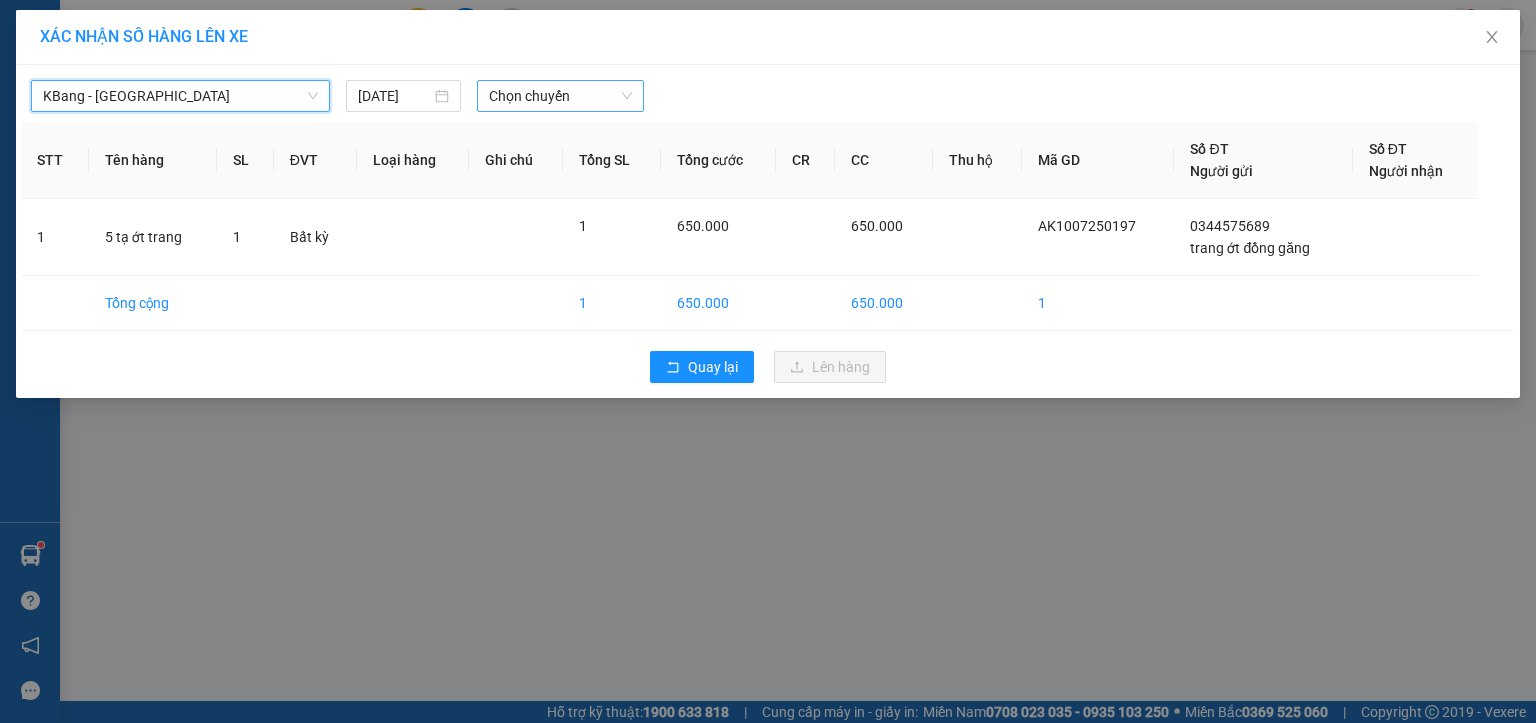 drag, startPoint x: 517, startPoint y: 90, endPoint x: 545, endPoint y: 102, distance: 30.463093 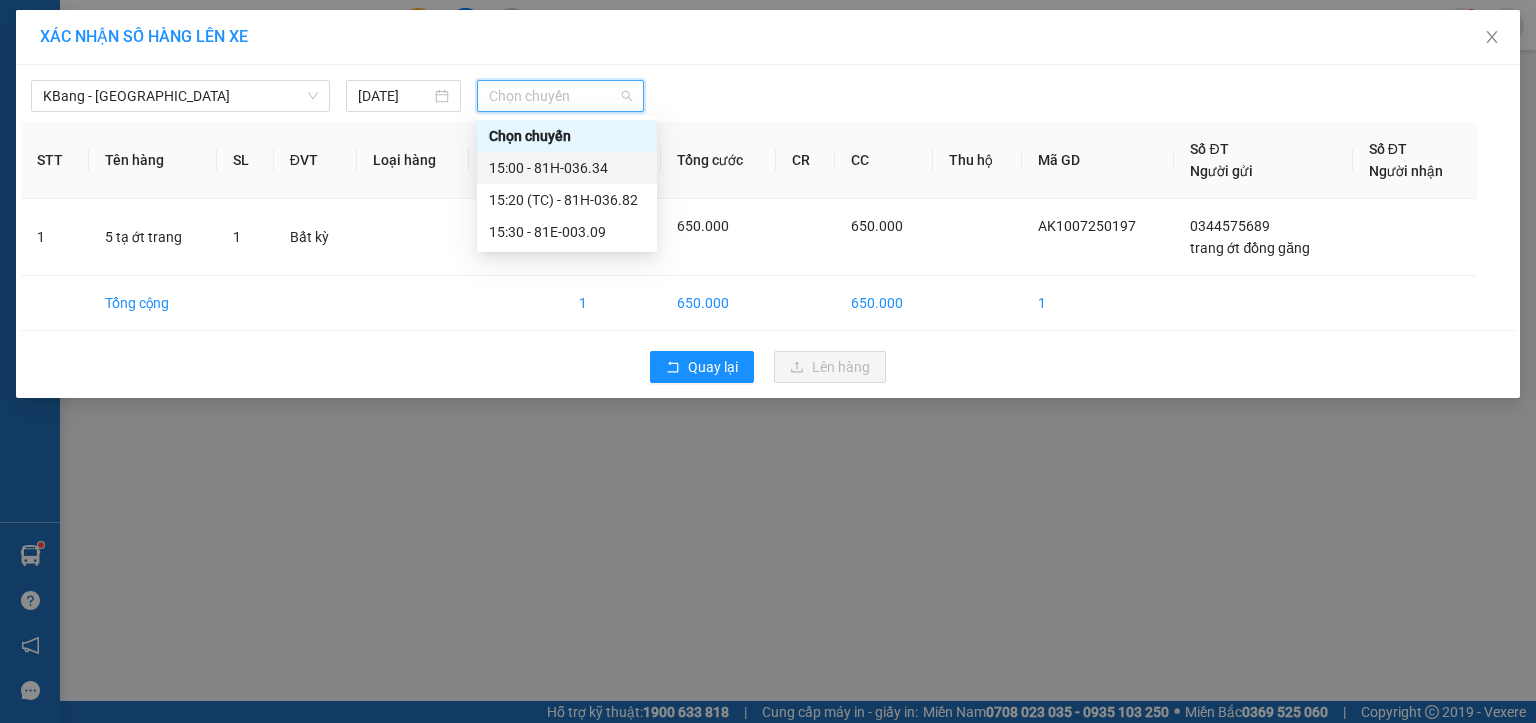 click on "15:00     - 81H-036.34" at bounding box center [567, 168] 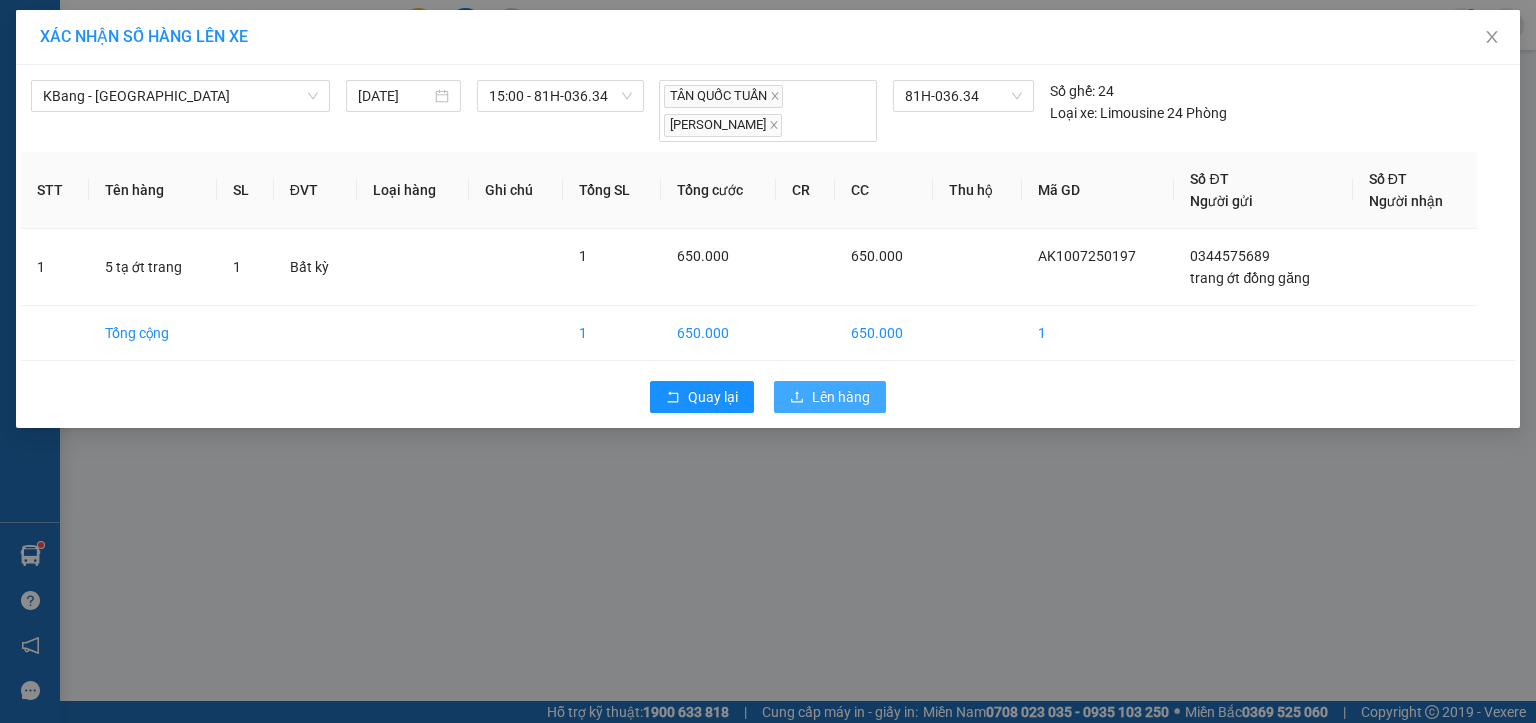 click on "Lên hàng" at bounding box center [841, 397] 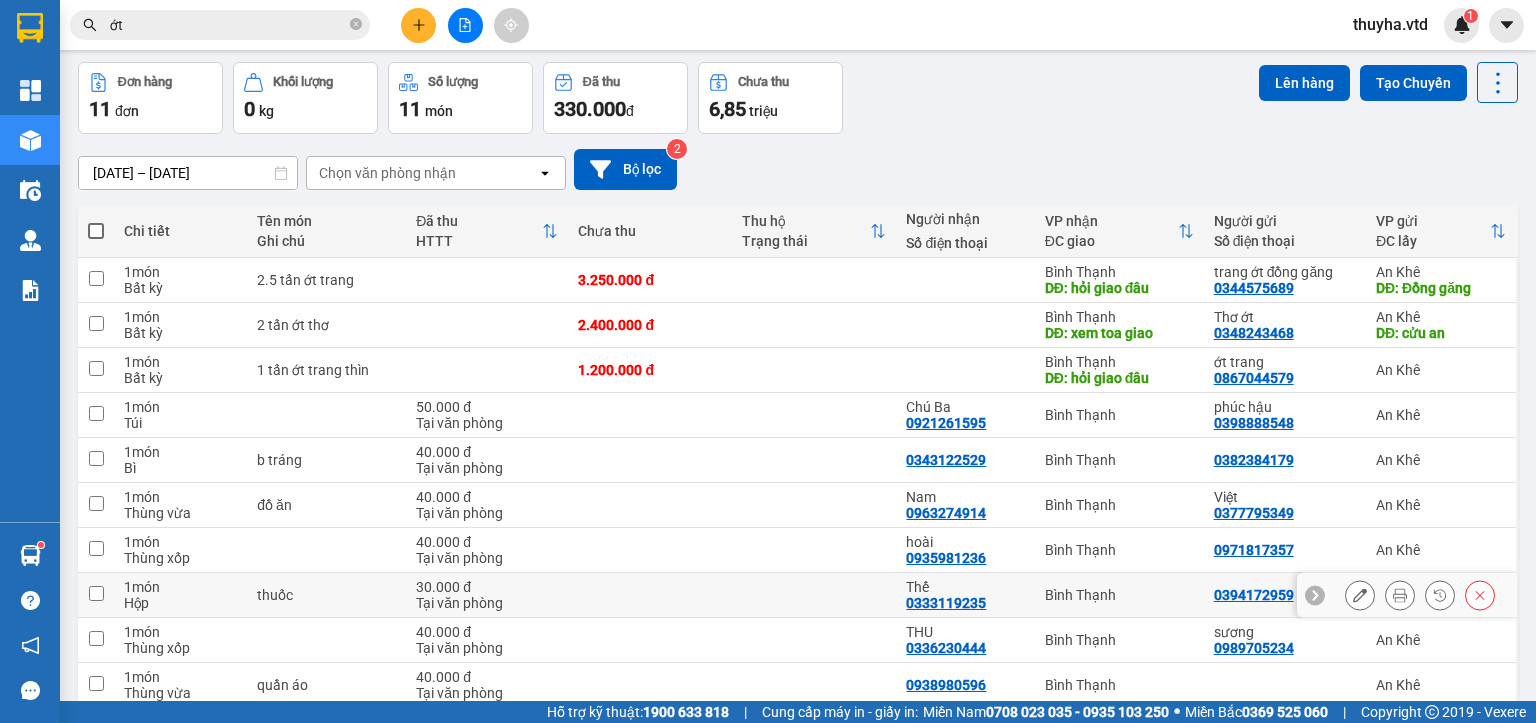 scroll, scrollTop: 0, scrollLeft: 0, axis: both 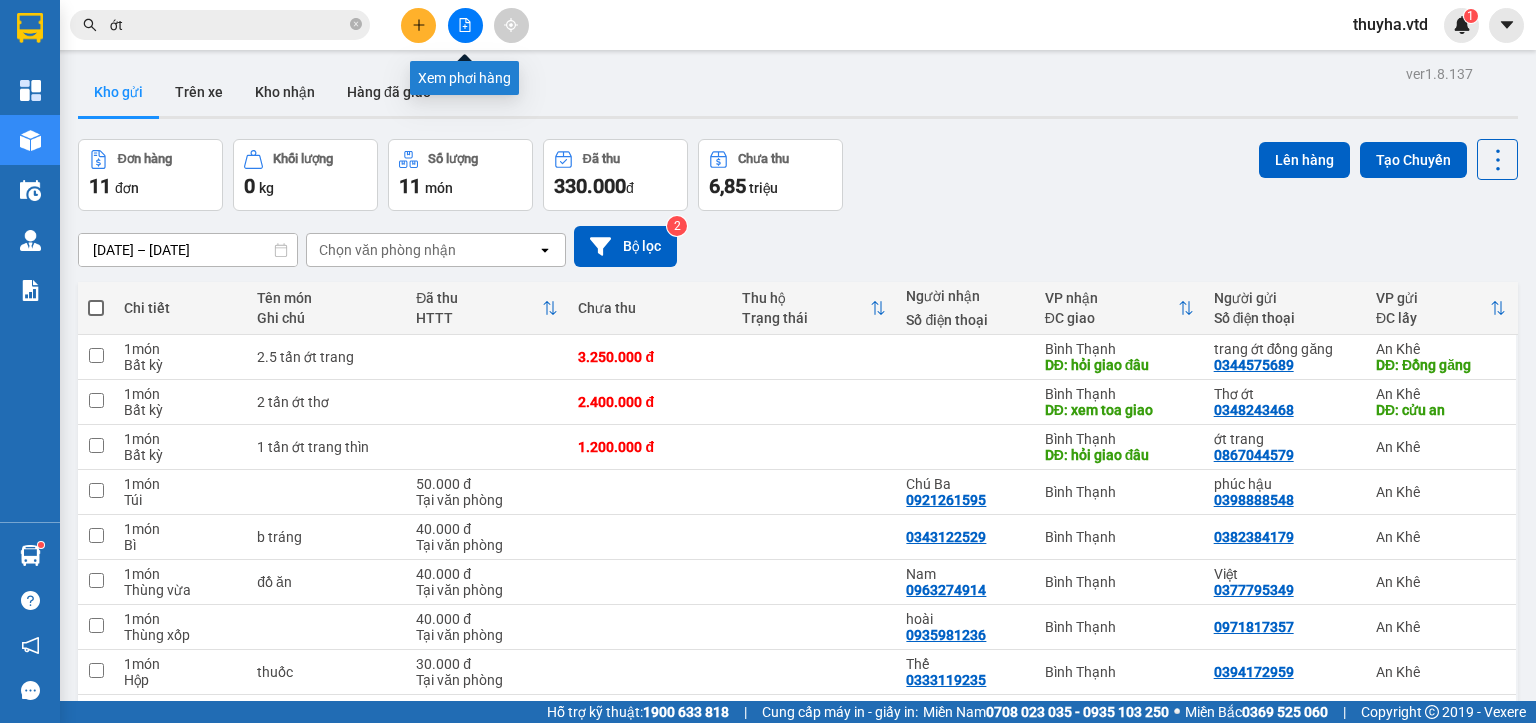 click at bounding box center [465, 25] 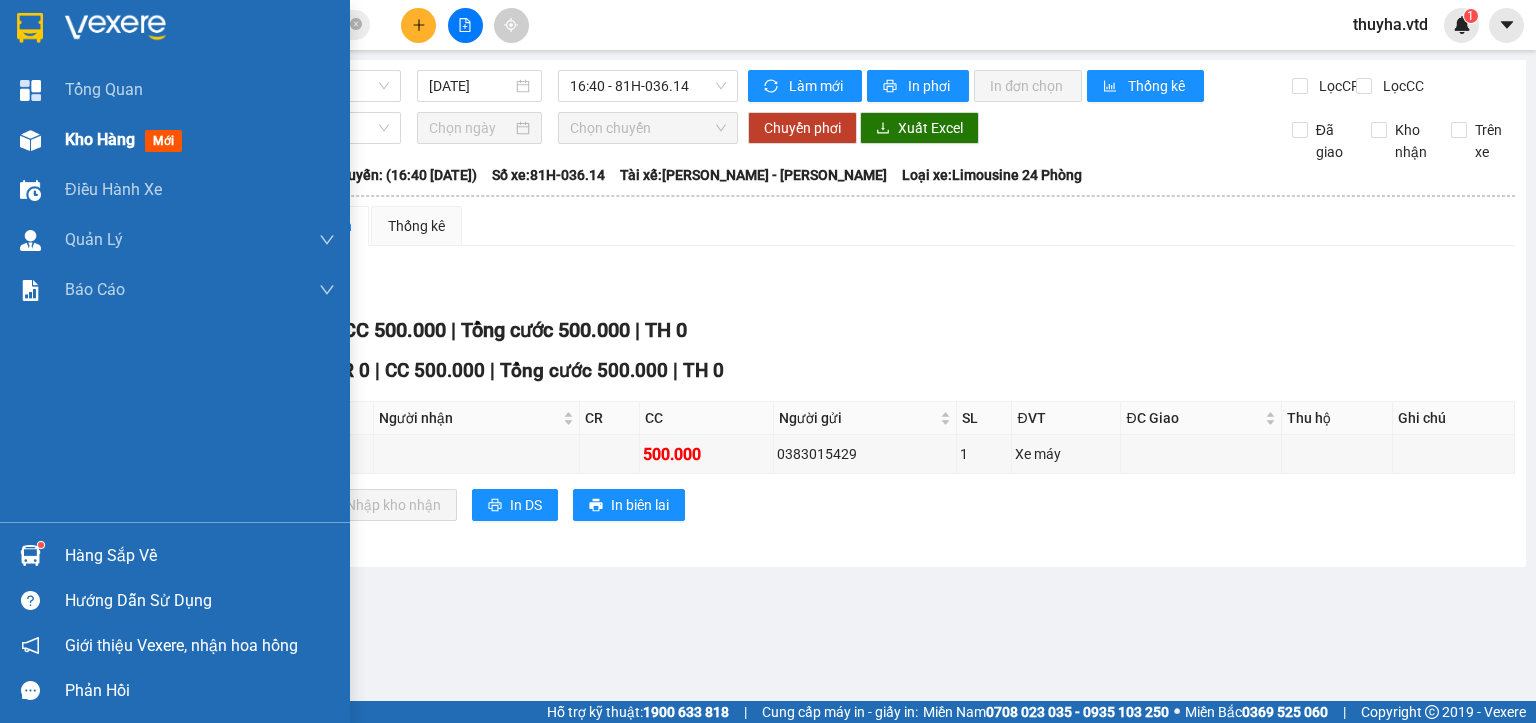 click on "Kho hàng" at bounding box center [100, 139] 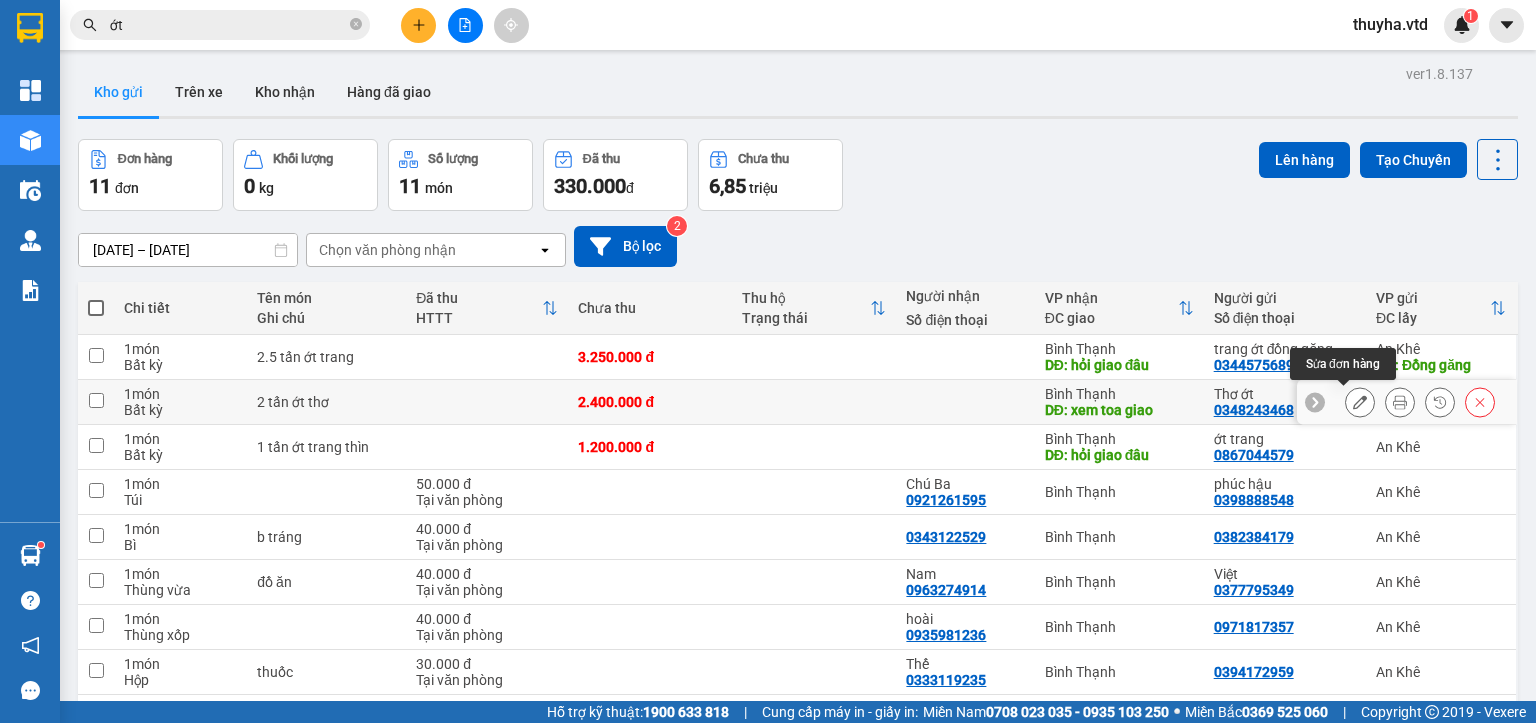 click 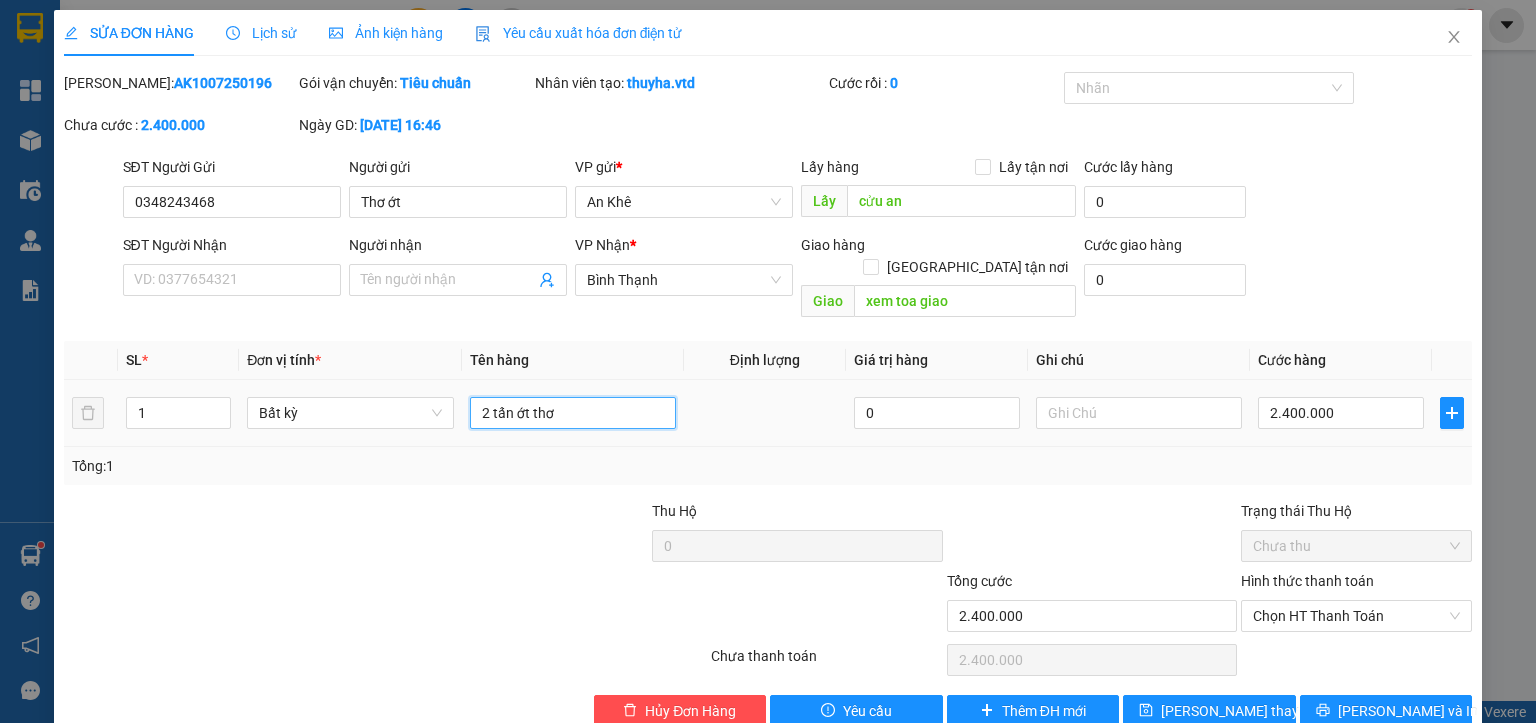 drag, startPoint x: 484, startPoint y: 399, endPoint x: 460, endPoint y: 401, distance: 24.083189 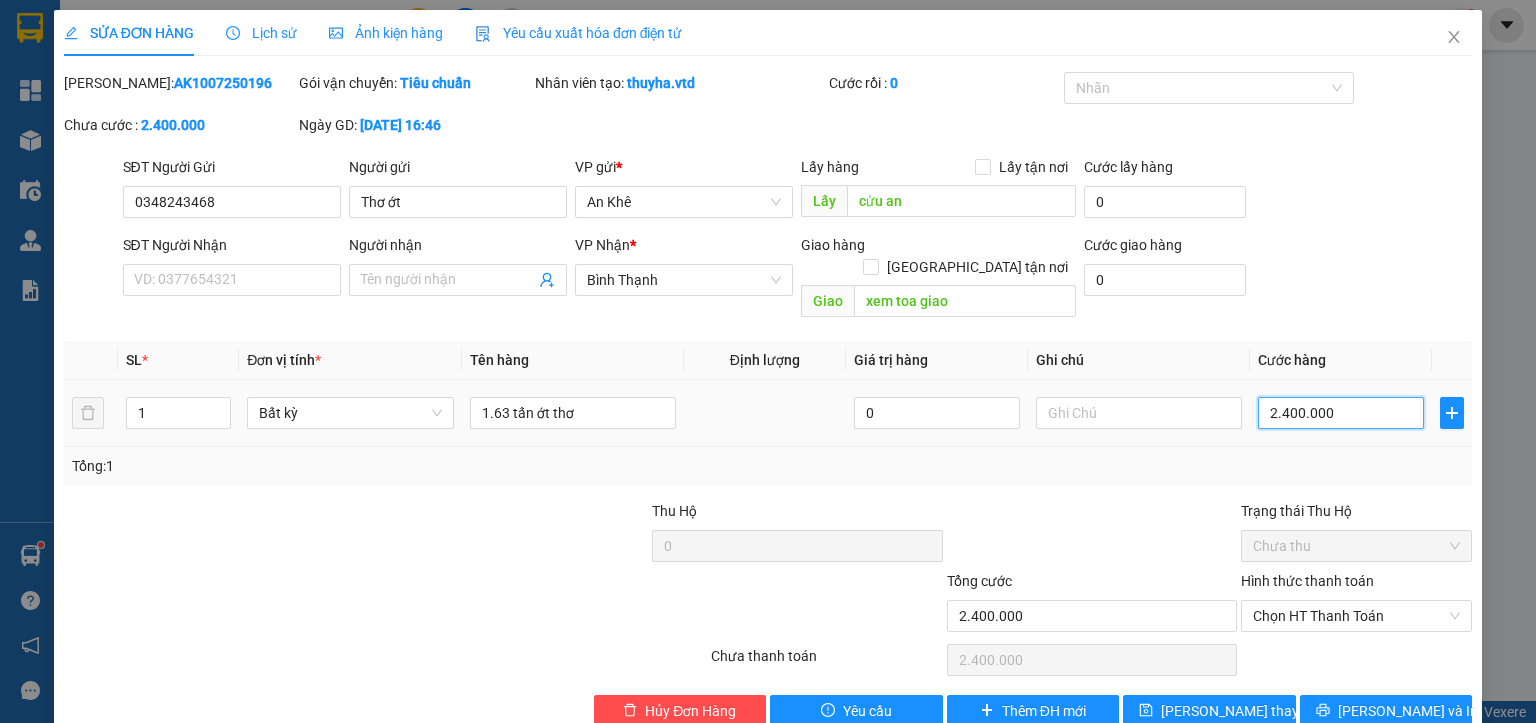 click on "2.400.000" at bounding box center (1341, 413) 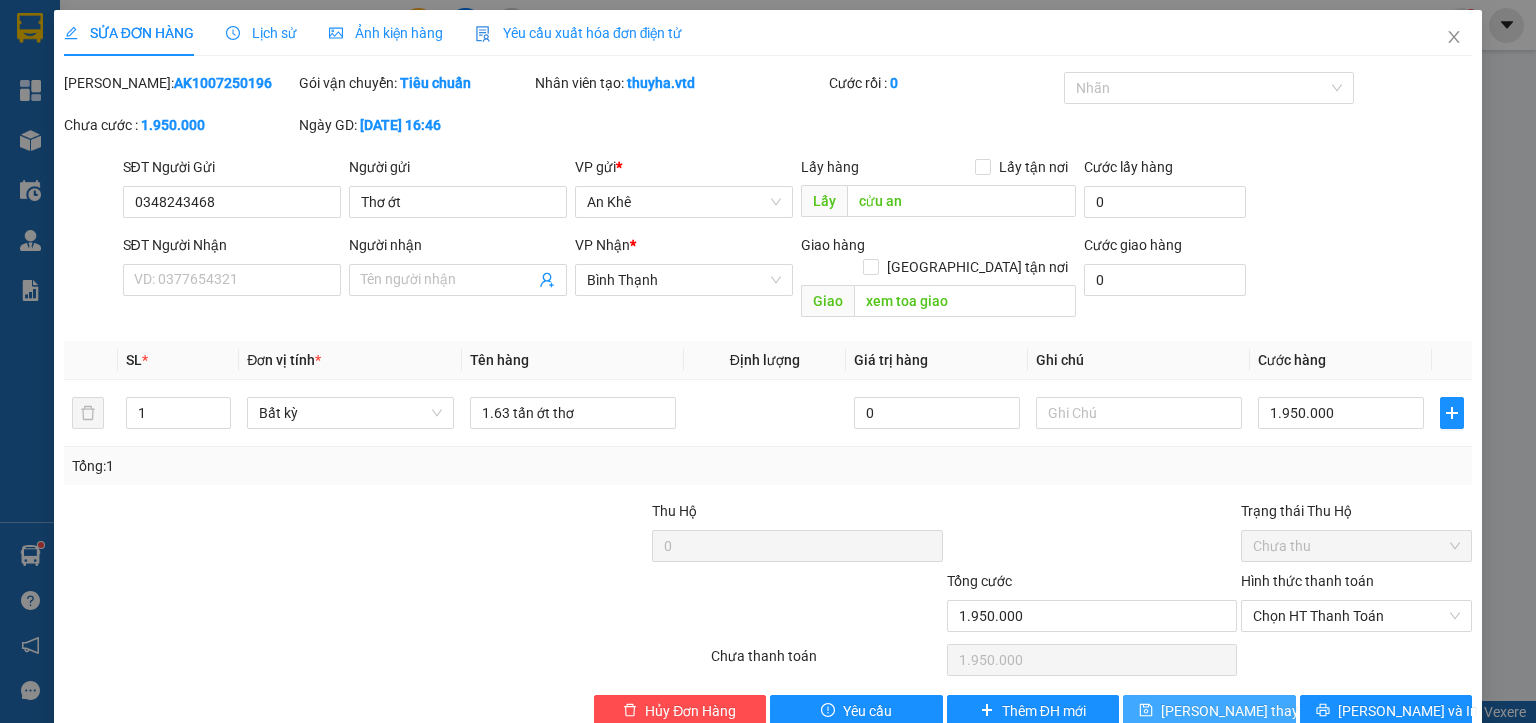 click on "[PERSON_NAME] thay đổi" at bounding box center [1241, 711] 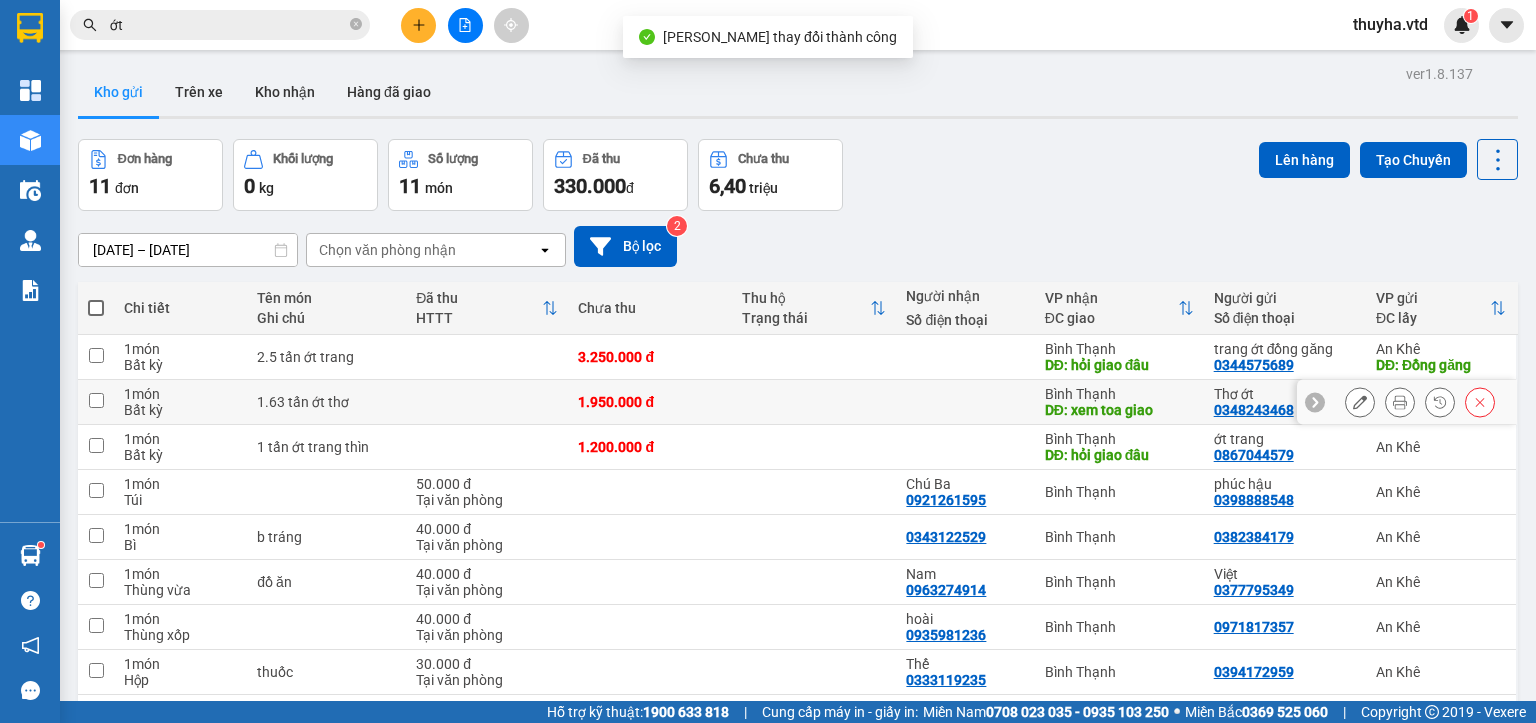drag, startPoint x: 92, startPoint y: 401, endPoint x: 387, endPoint y: 442, distance: 297.8355 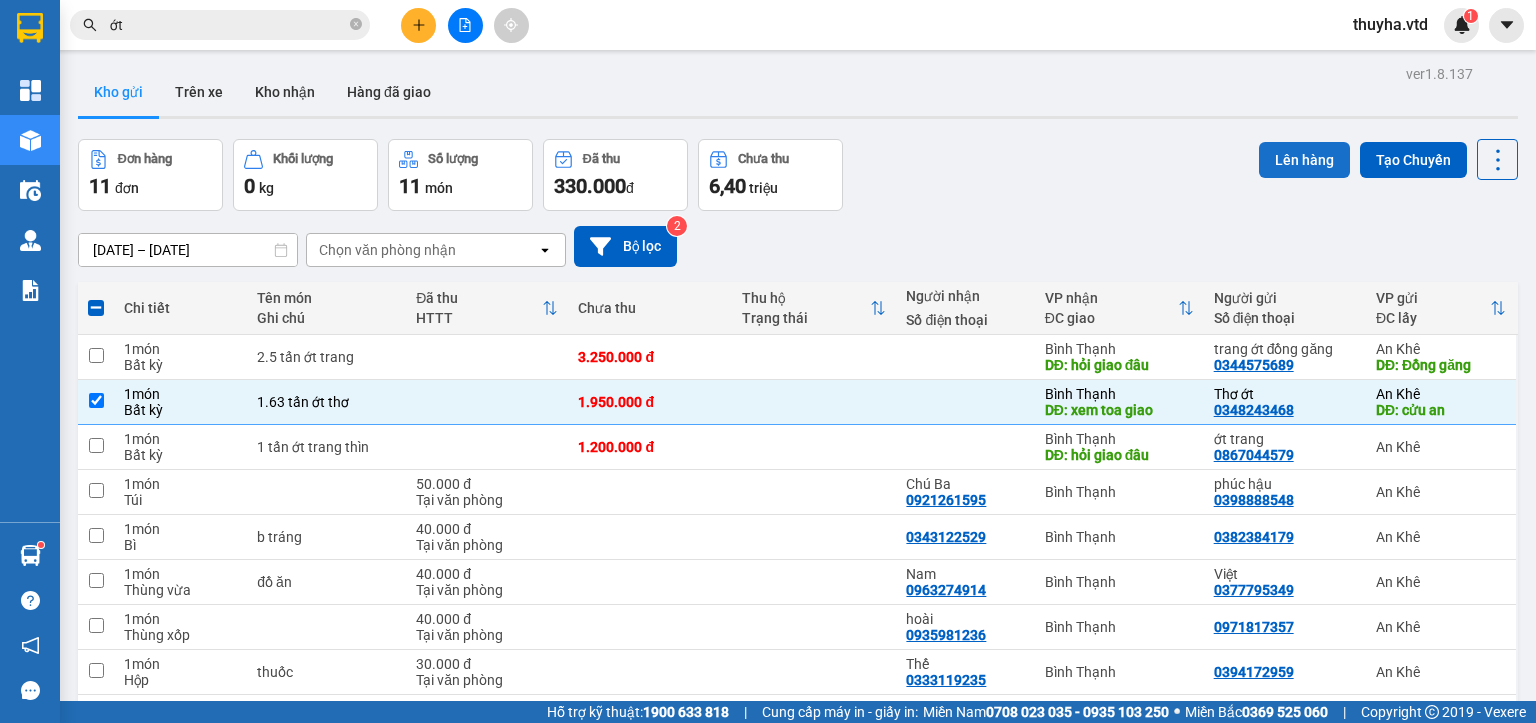 click on "Lên hàng" at bounding box center (1304, 160) 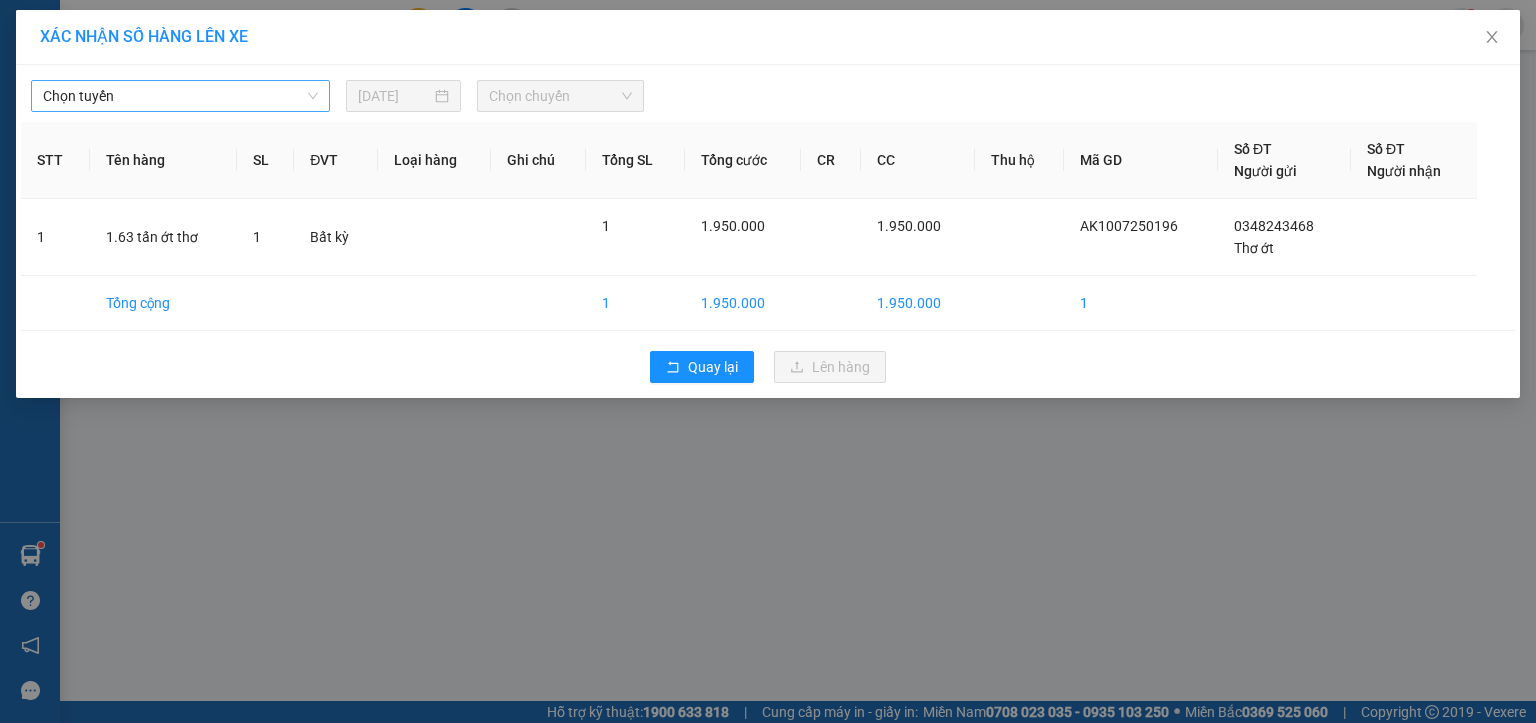 click on "Chọn tuyến" at bounding box center [180, 96] 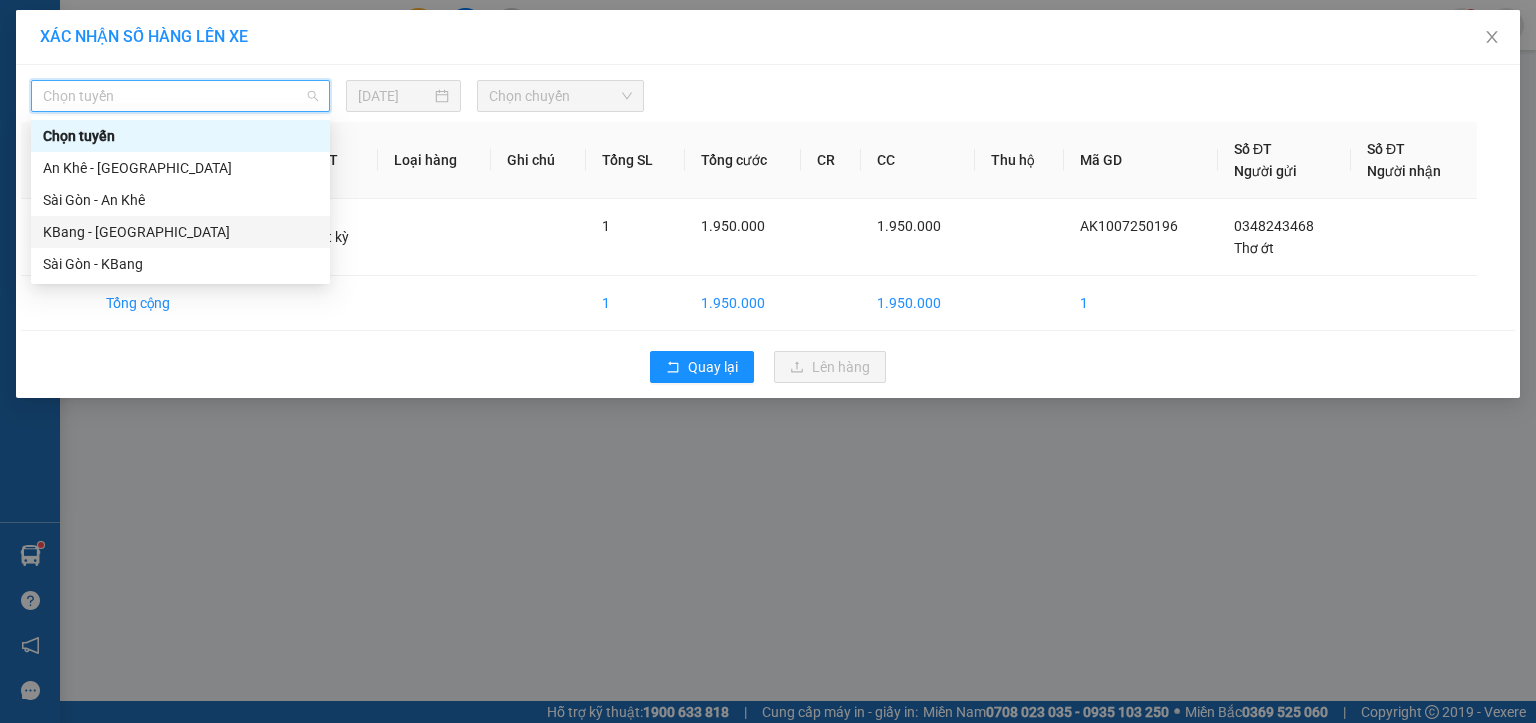 click on "KBang - [GEOGRAPHIC_DATA]" at bounding box center [180, 232] 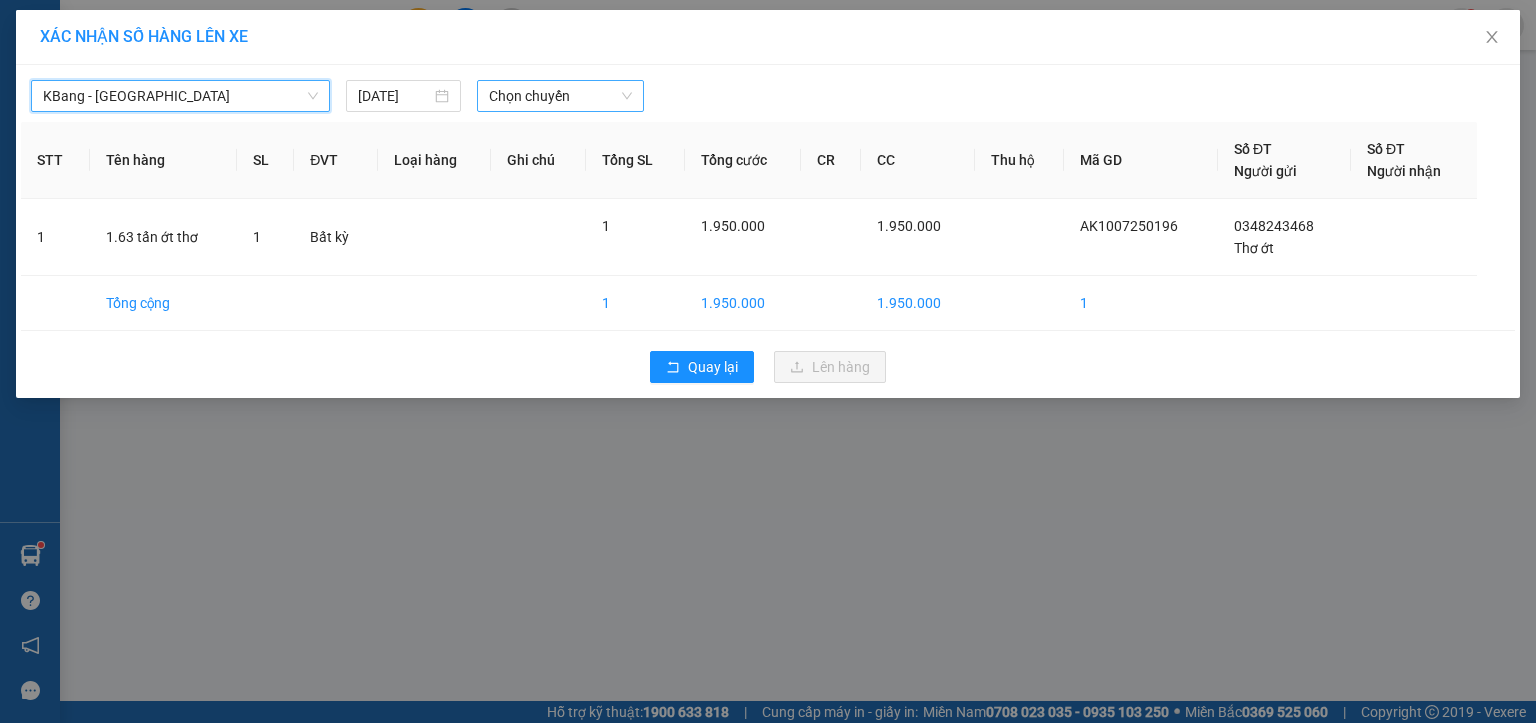 click on "Chọn chuyến" at bounding box center (561, 96) 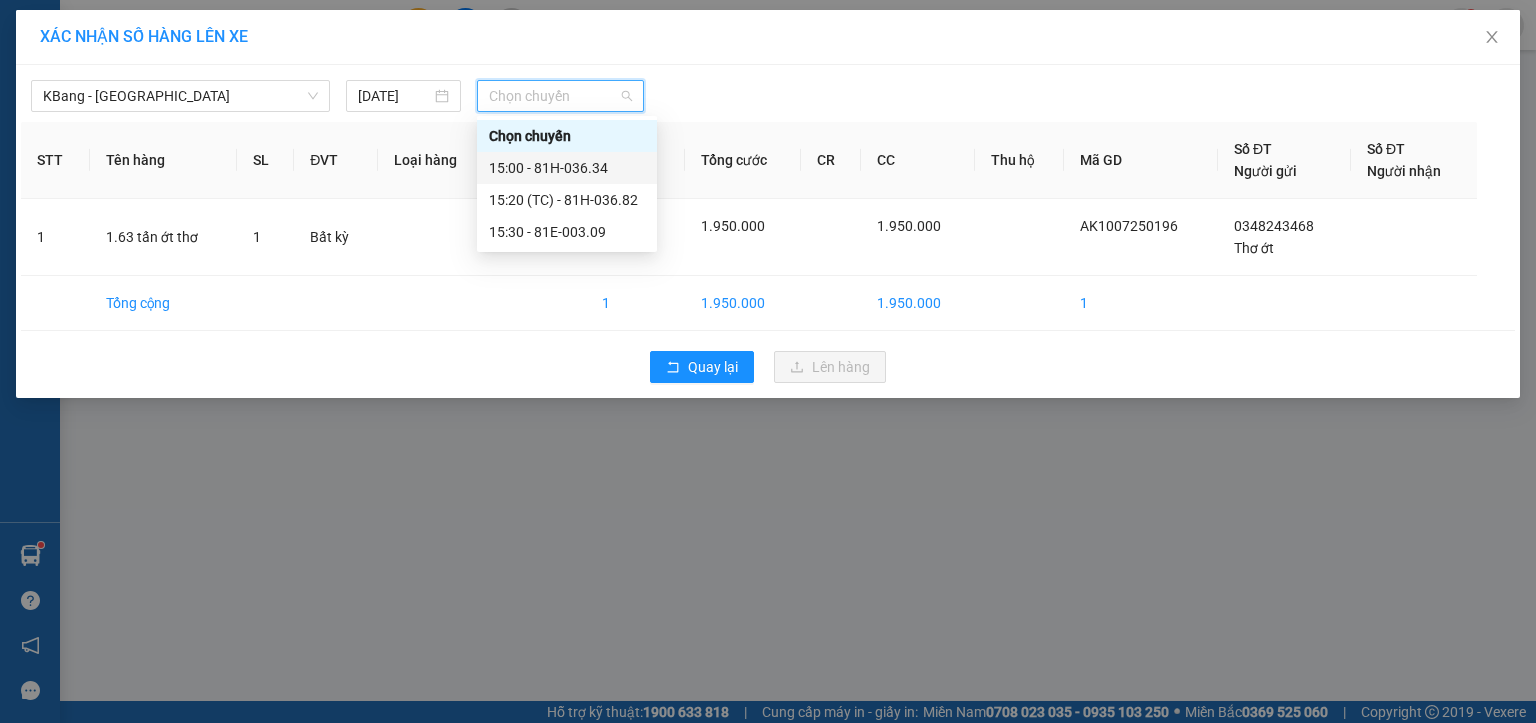 click on "15:00     - 81H-036.34" at bounding box center [567, 168] 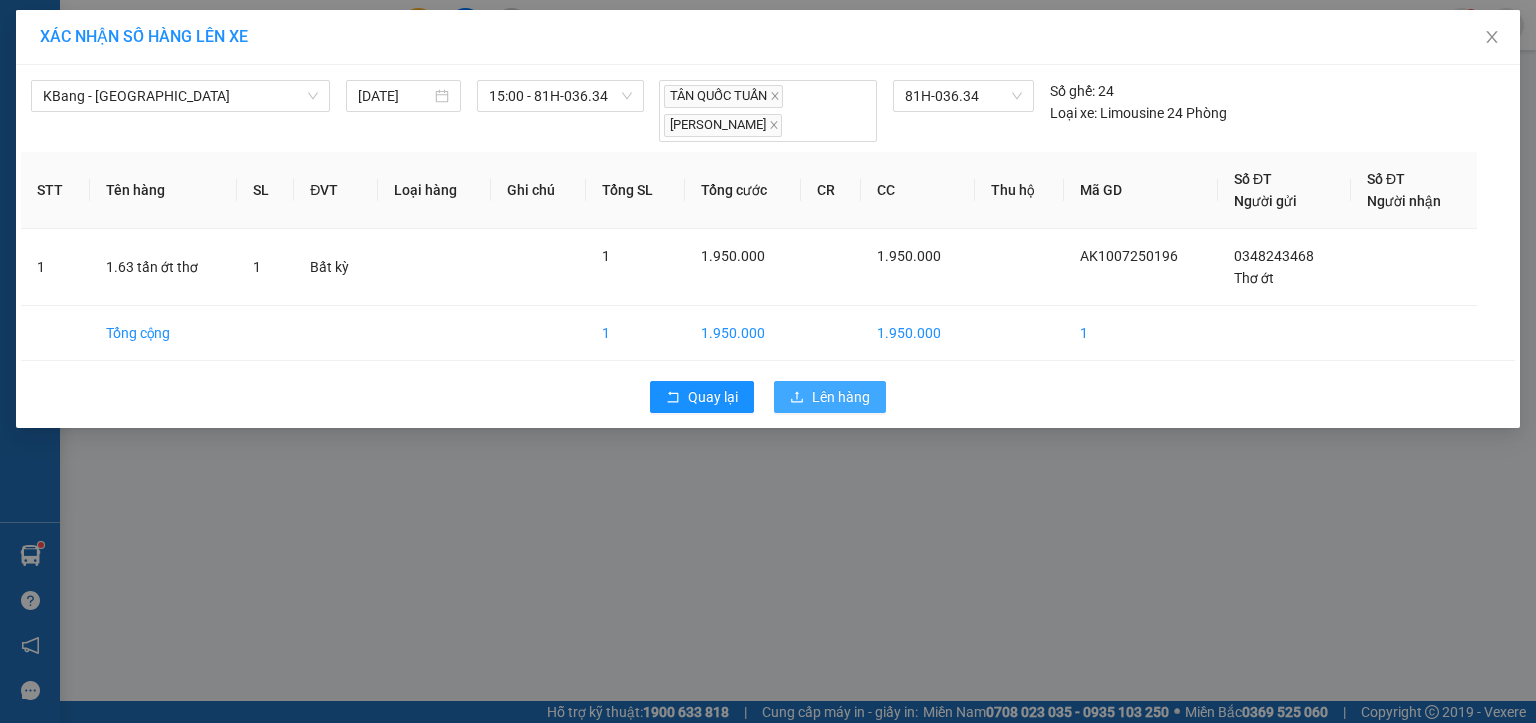 click on "Lên hàng" at bounding box center (841, 397) 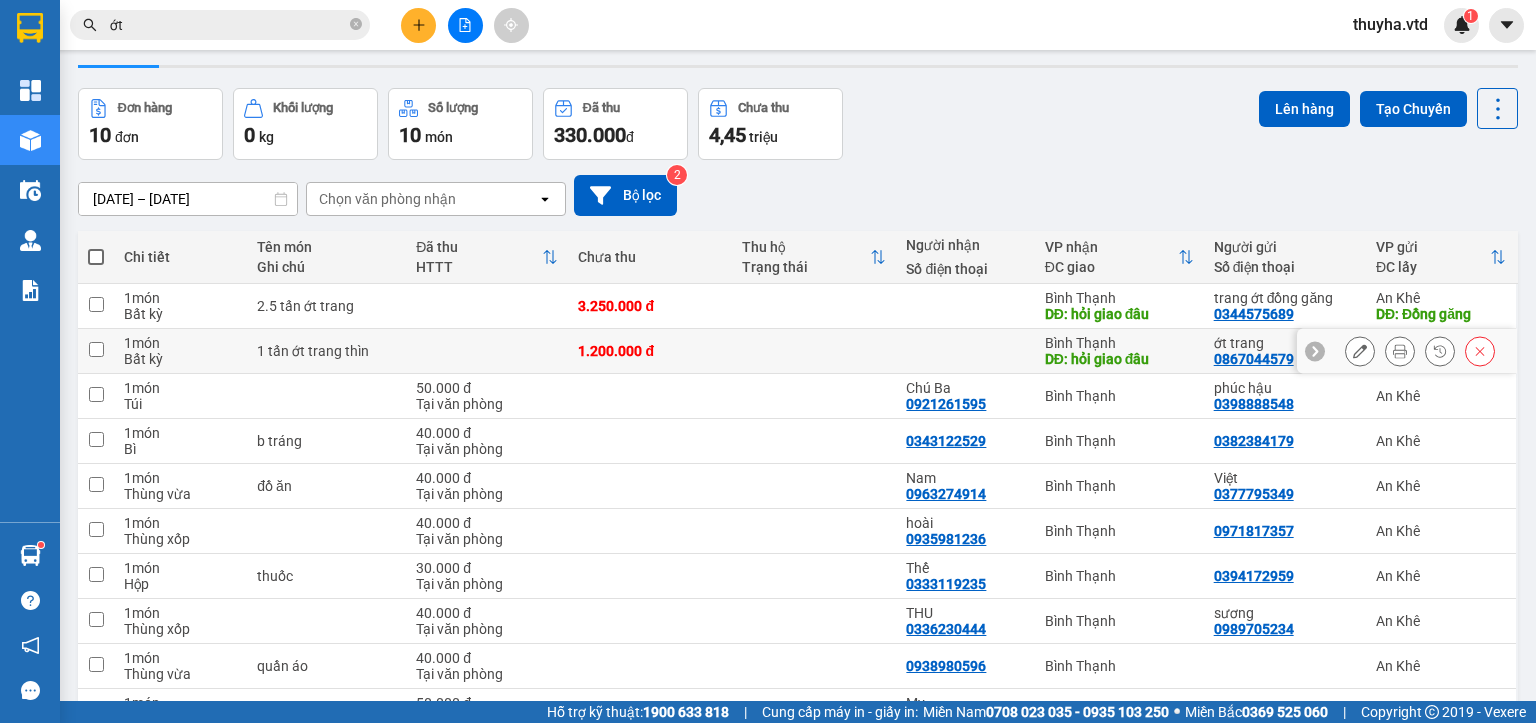 scroll, scrollTop: 100, scrollLeft: 0, axis: vertical 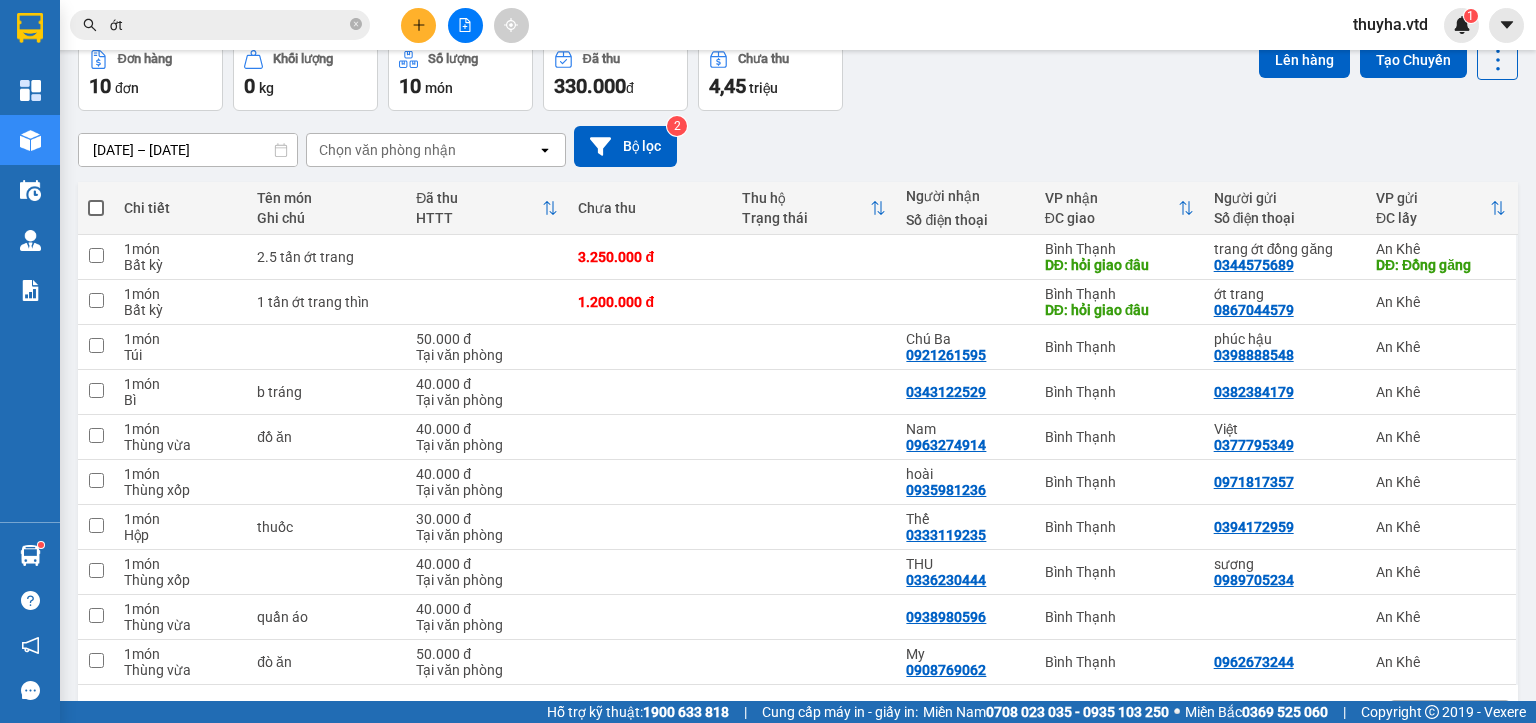 click at bounding box center (96, 208) 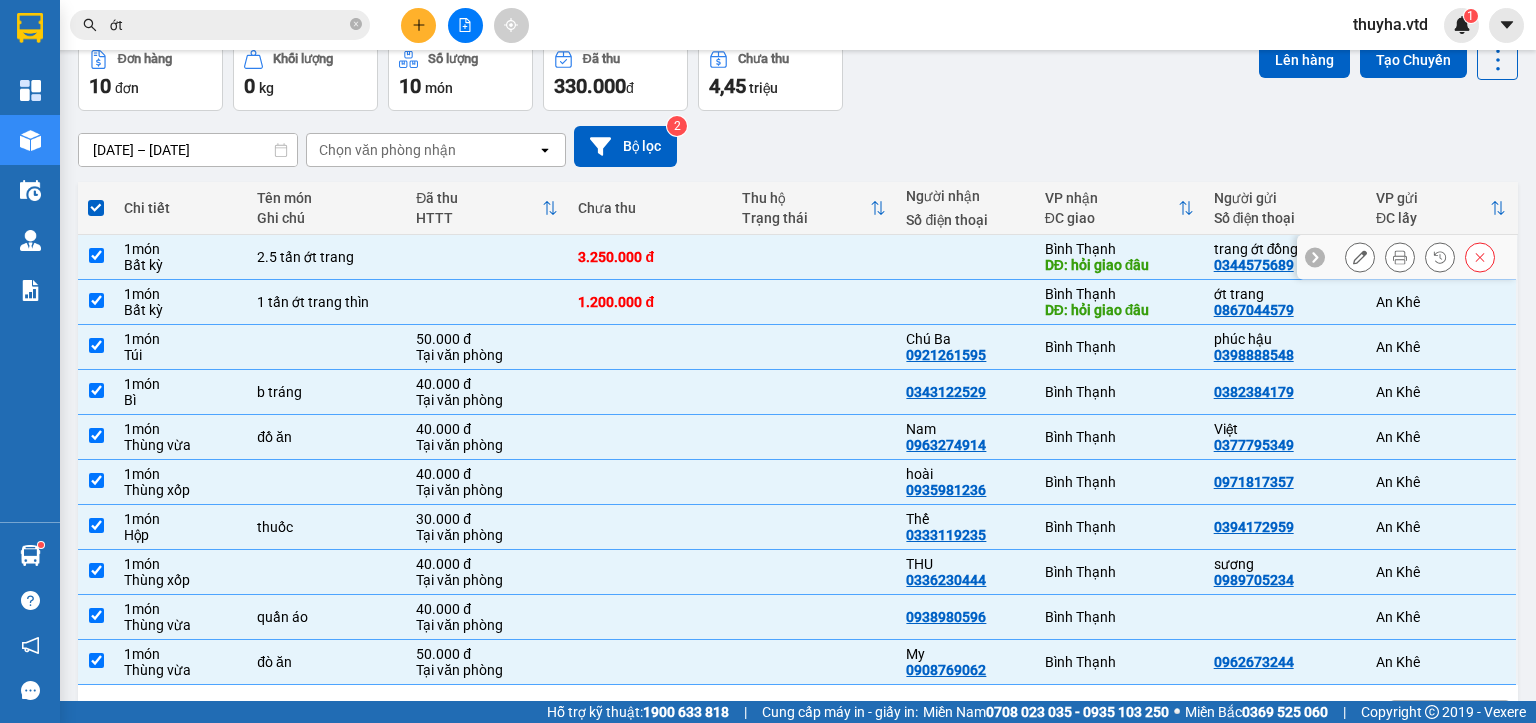 click at bounding box center (96, 255) 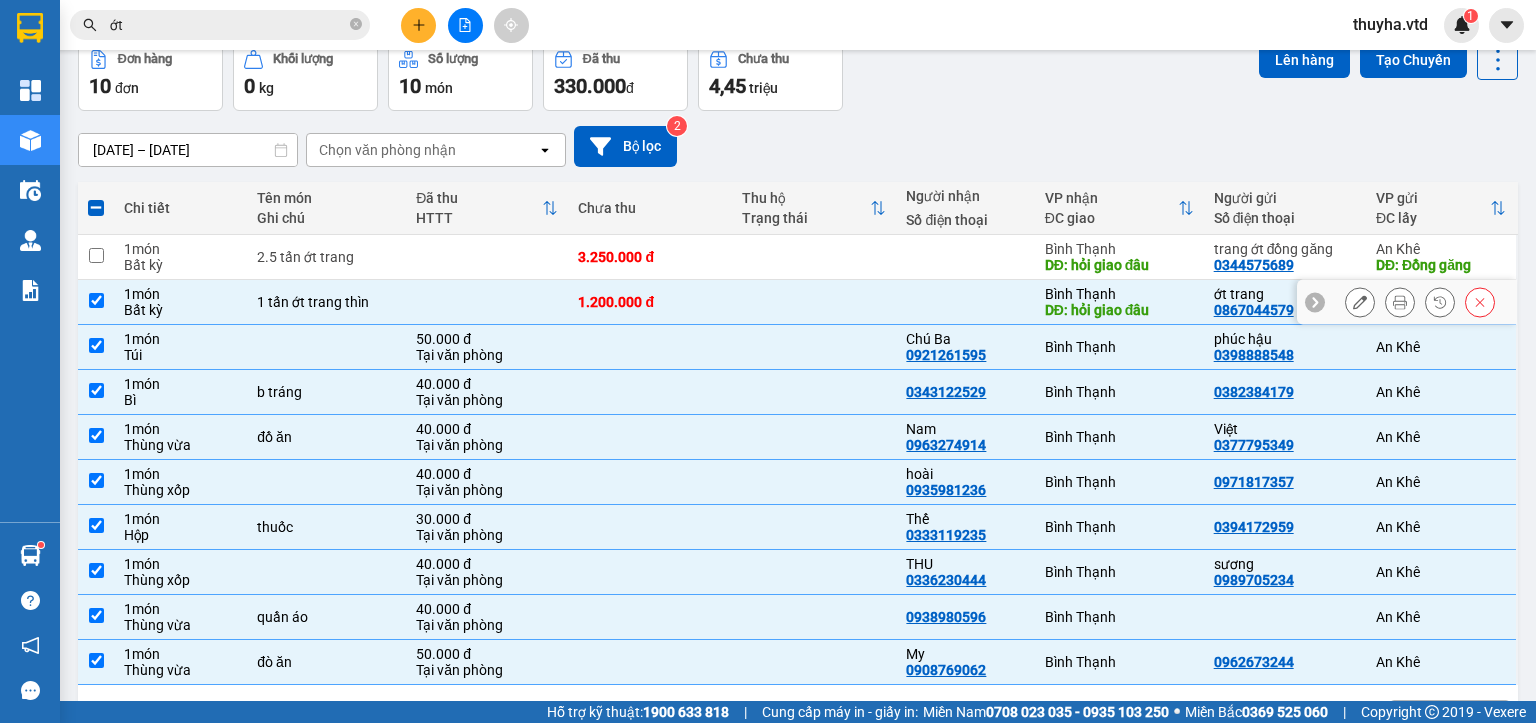 click at bounding box center [96, 300] 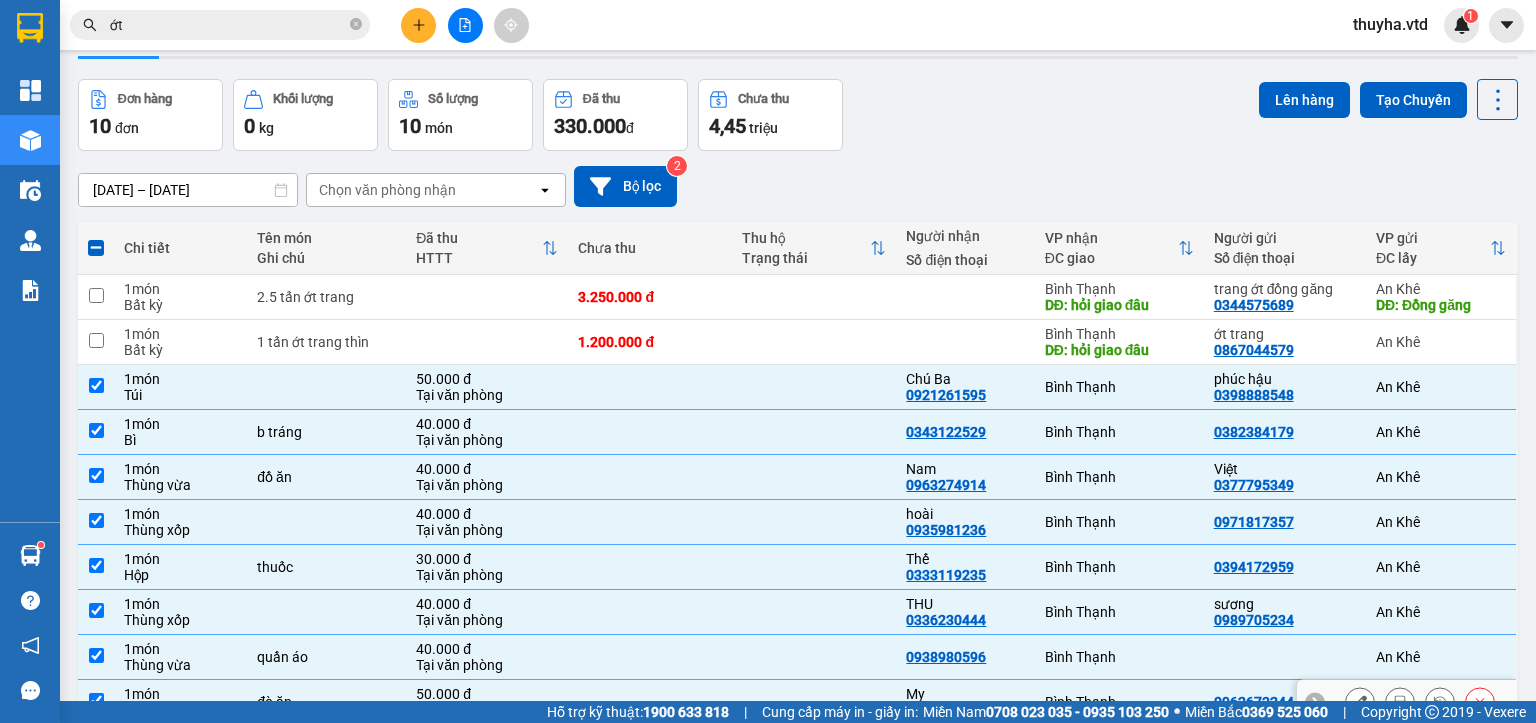 scroll, scrollTop: 0, scrollLeft: 0, axis: both 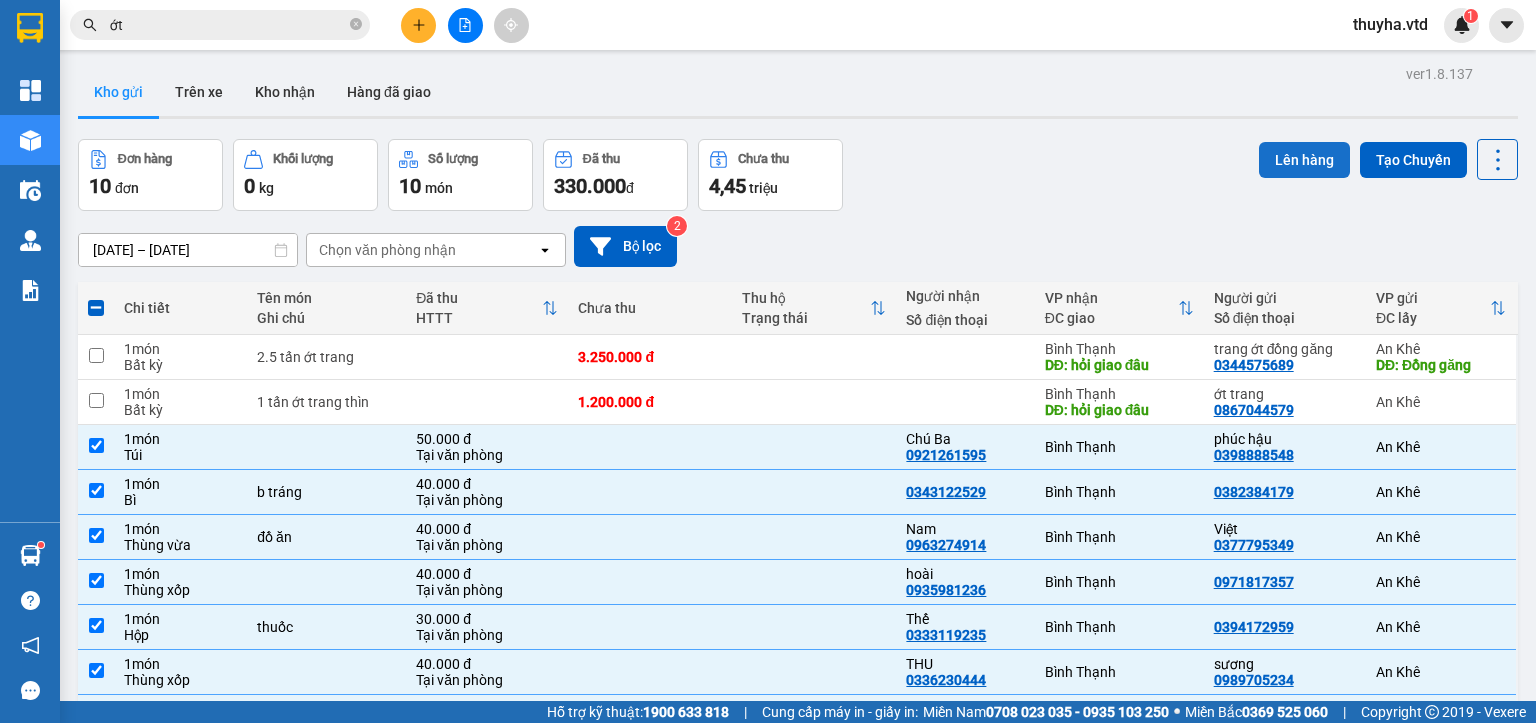 click on "Lên hàng" at bounding box center [1304, 160] 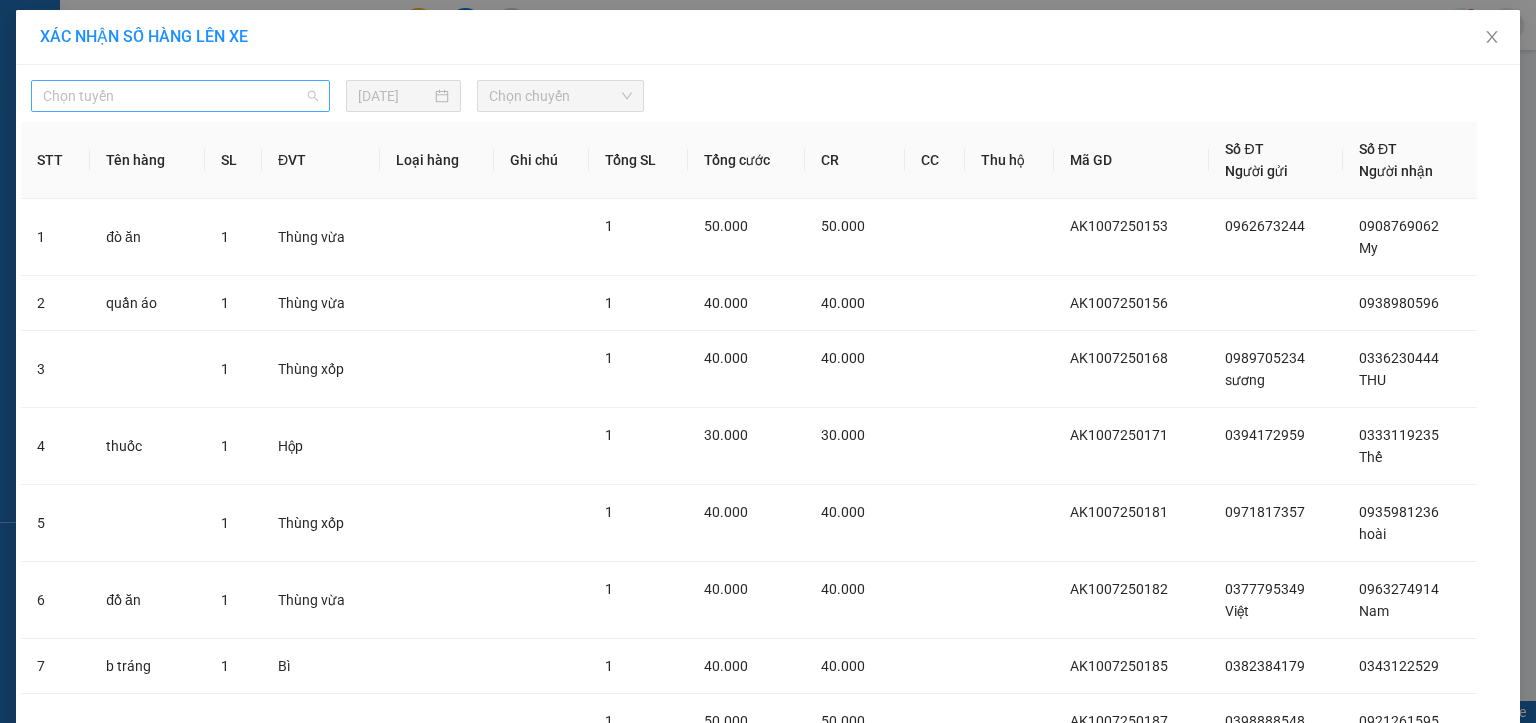 click on "Chọn tuyến" at bounding box center (180, 96) 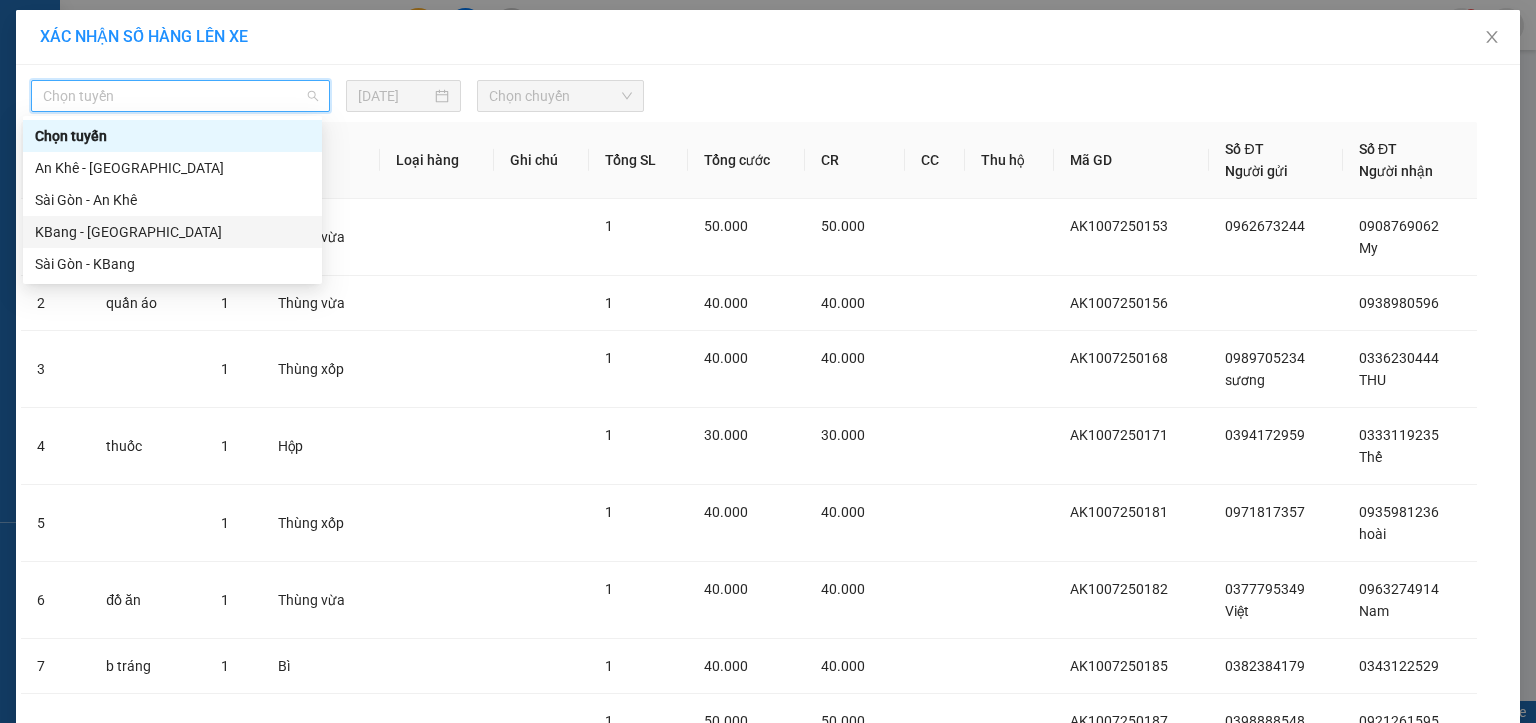 click on "KBang - [GEOGRAPHIC_DATA]" at bounding box center [172, 232] 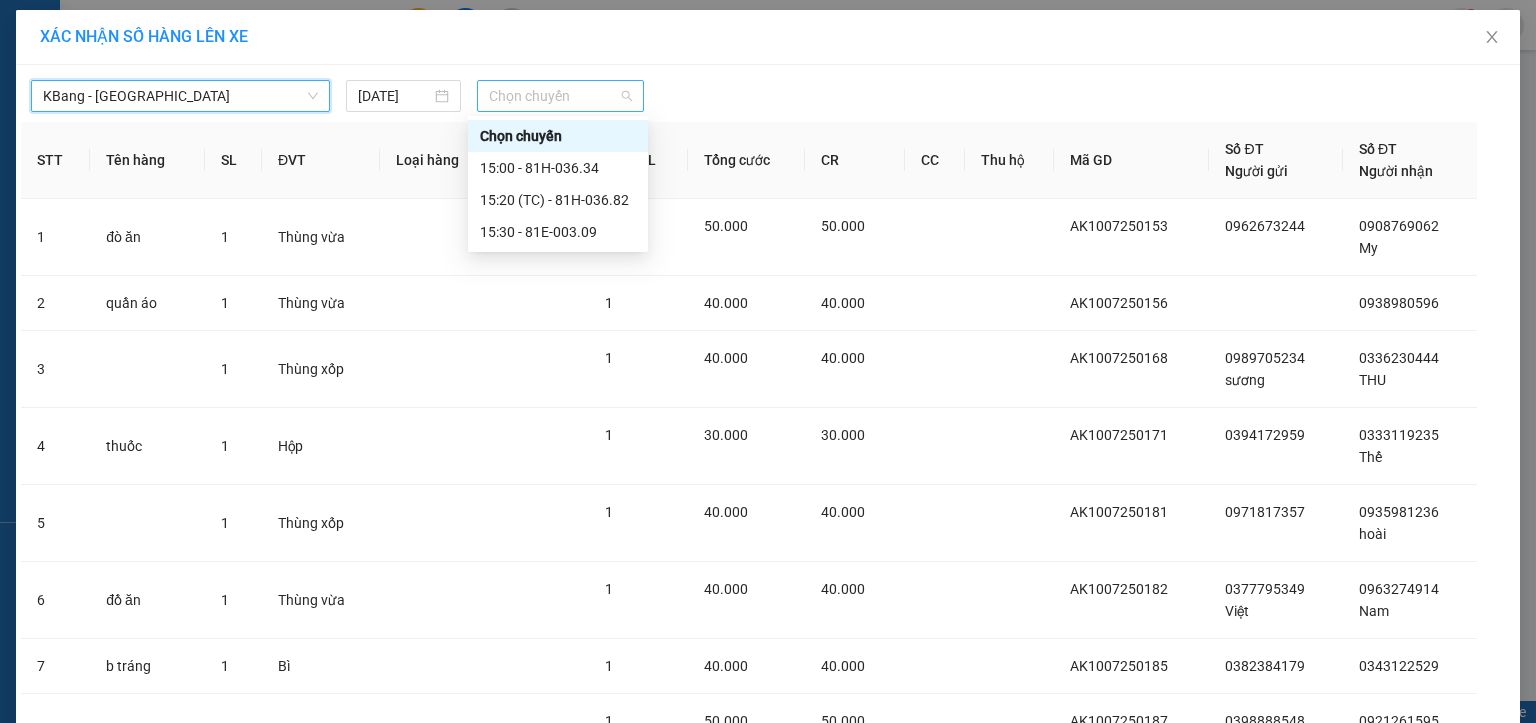 click on "Chọn chuyến" at bounding box center (561, 96) 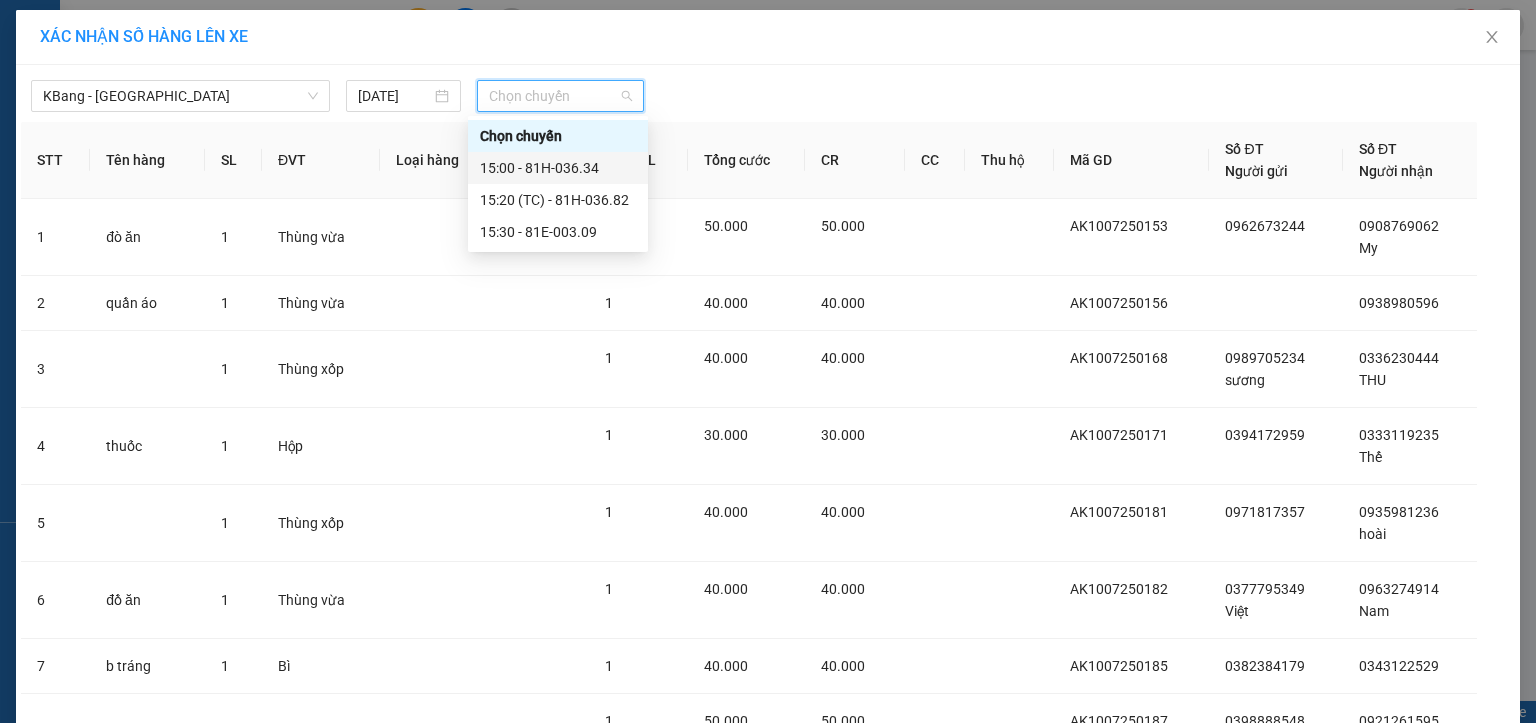 click on "15:00     - 81H-036.34" at bounding box center [558, 168] 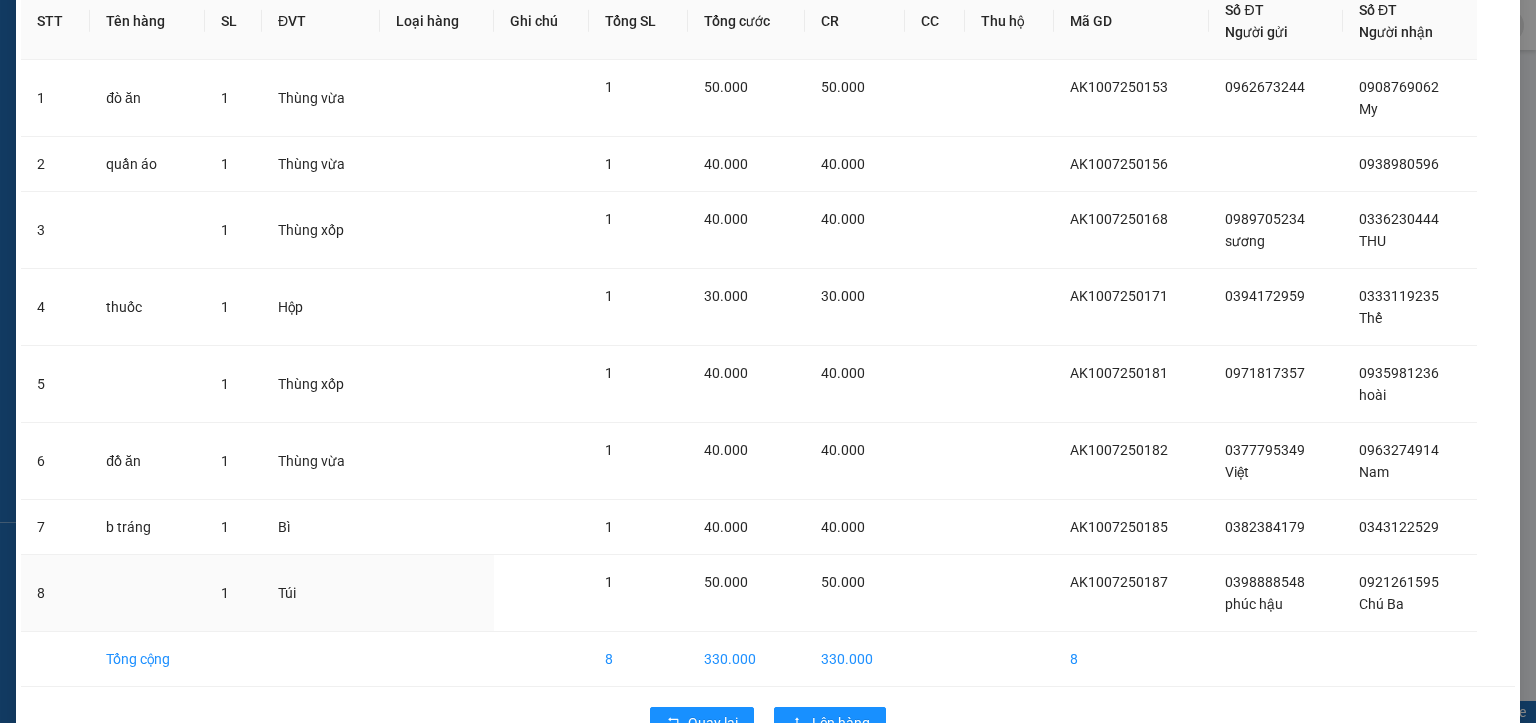 scroll, scrollTop: 220, scrollLeft: 0, axis: vertical 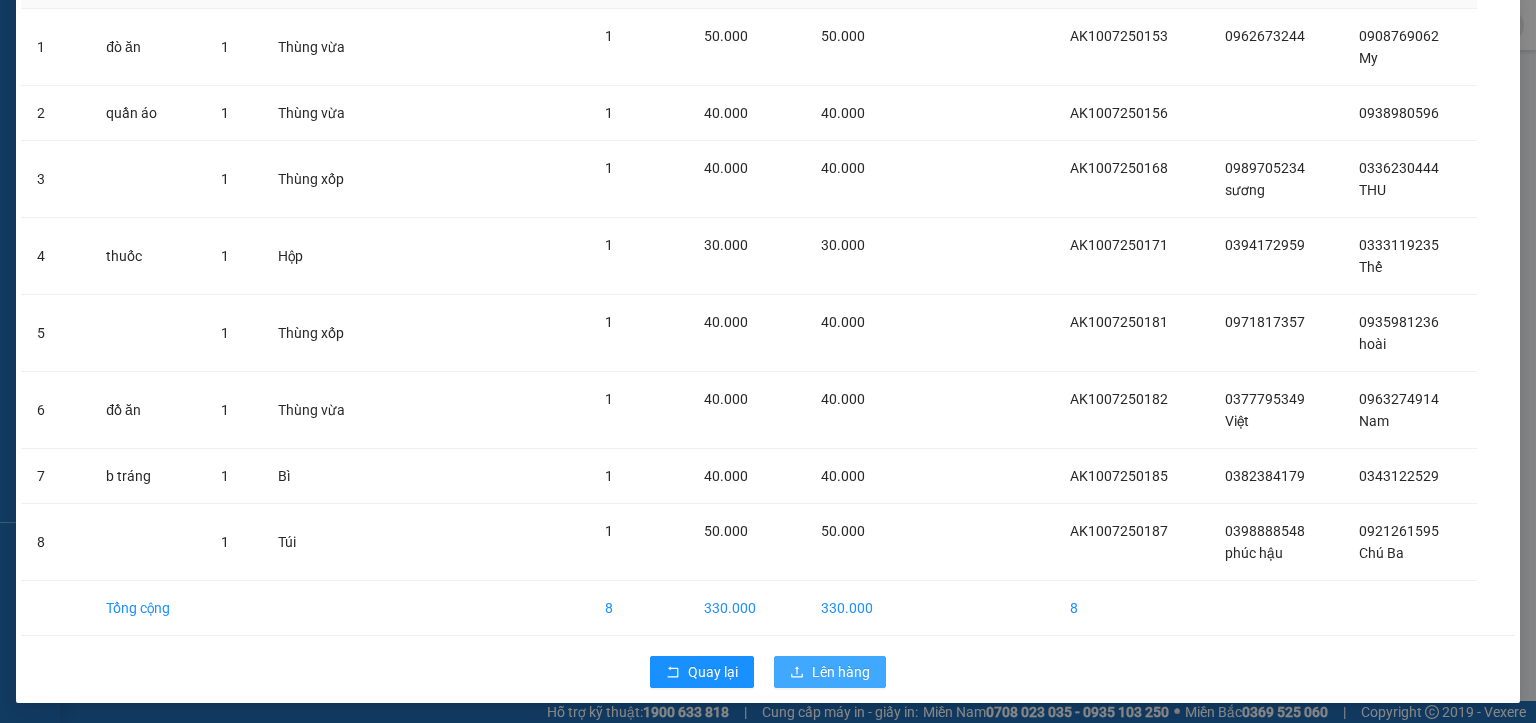 click on "Lên hàng" at bounding box center (841, 672) 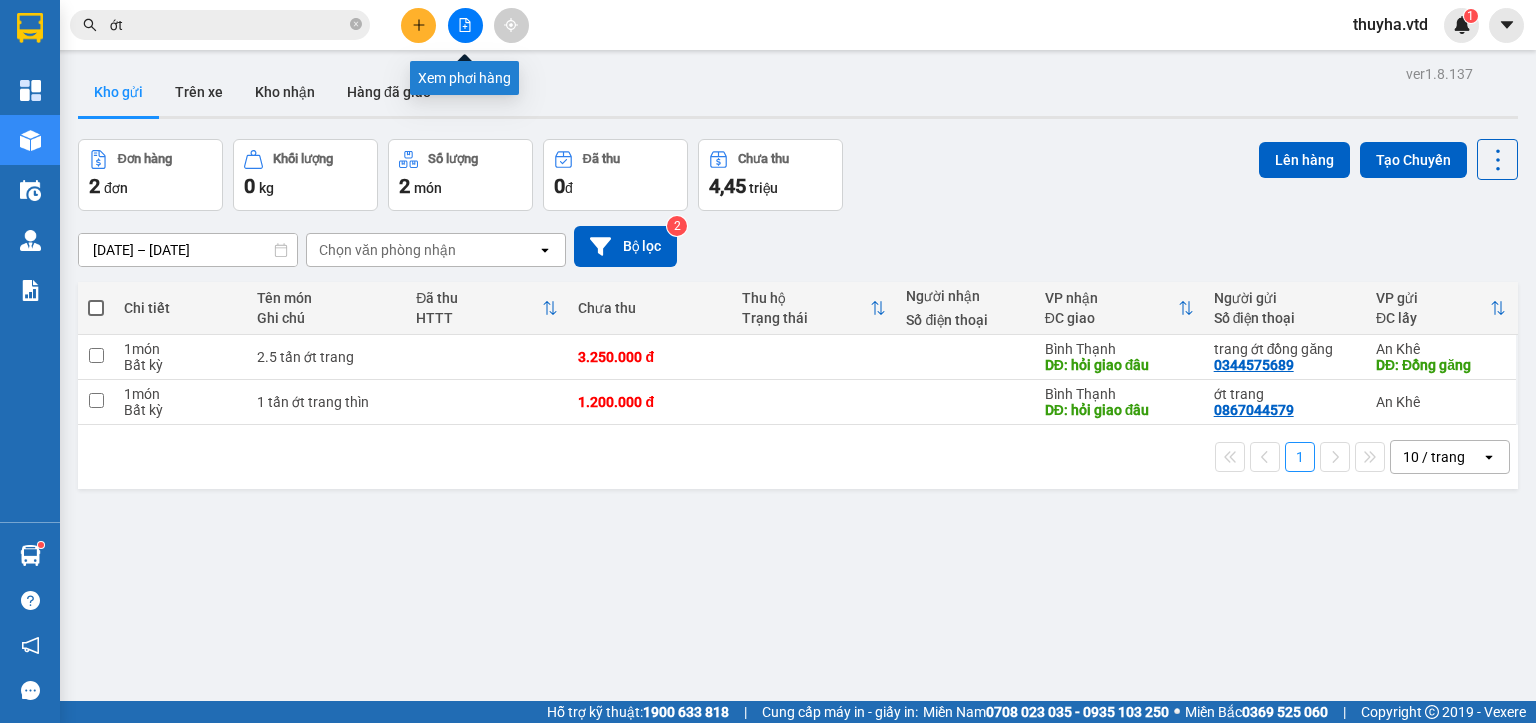 click at bounding box center (465, 25) 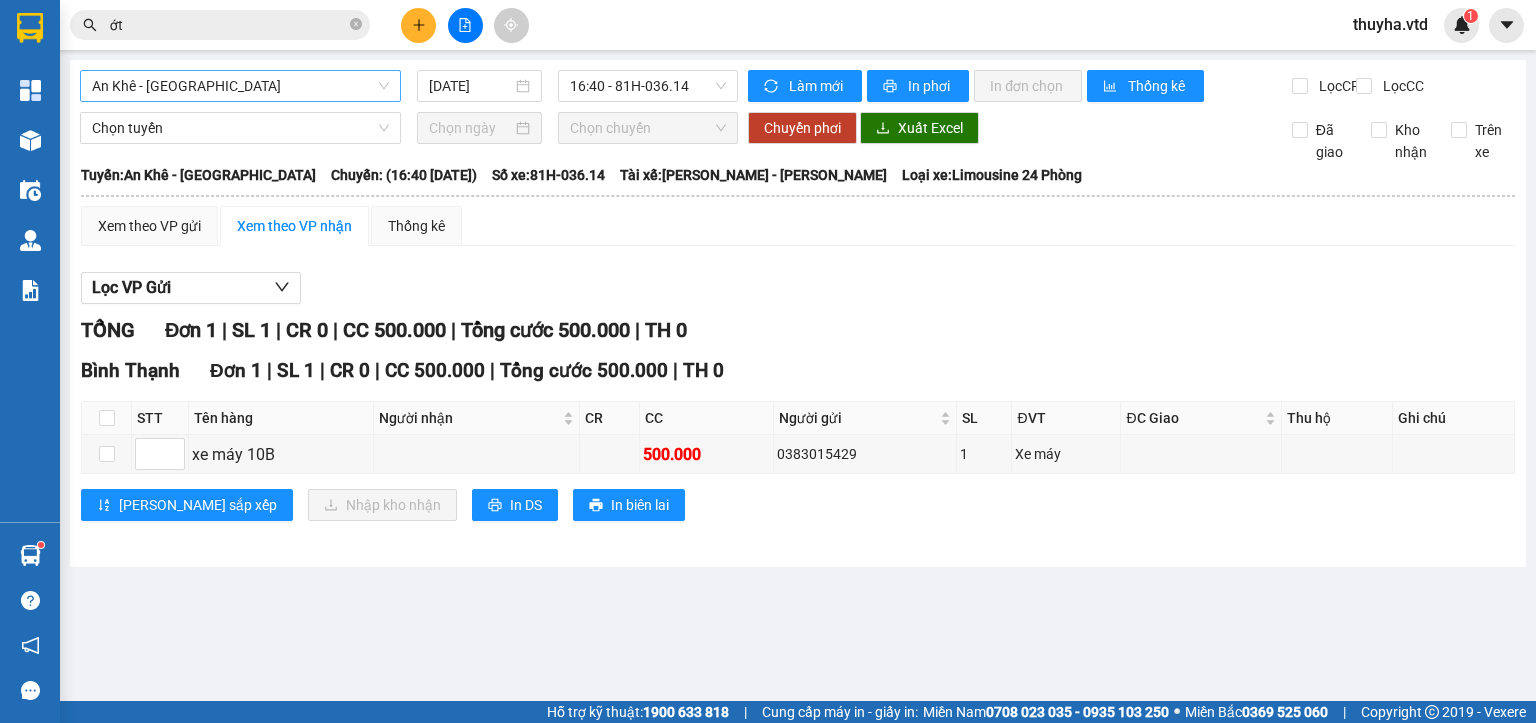 click on "An Khê - [GEOGRAPHIC_DATA]" at bounding box center [240, 86] 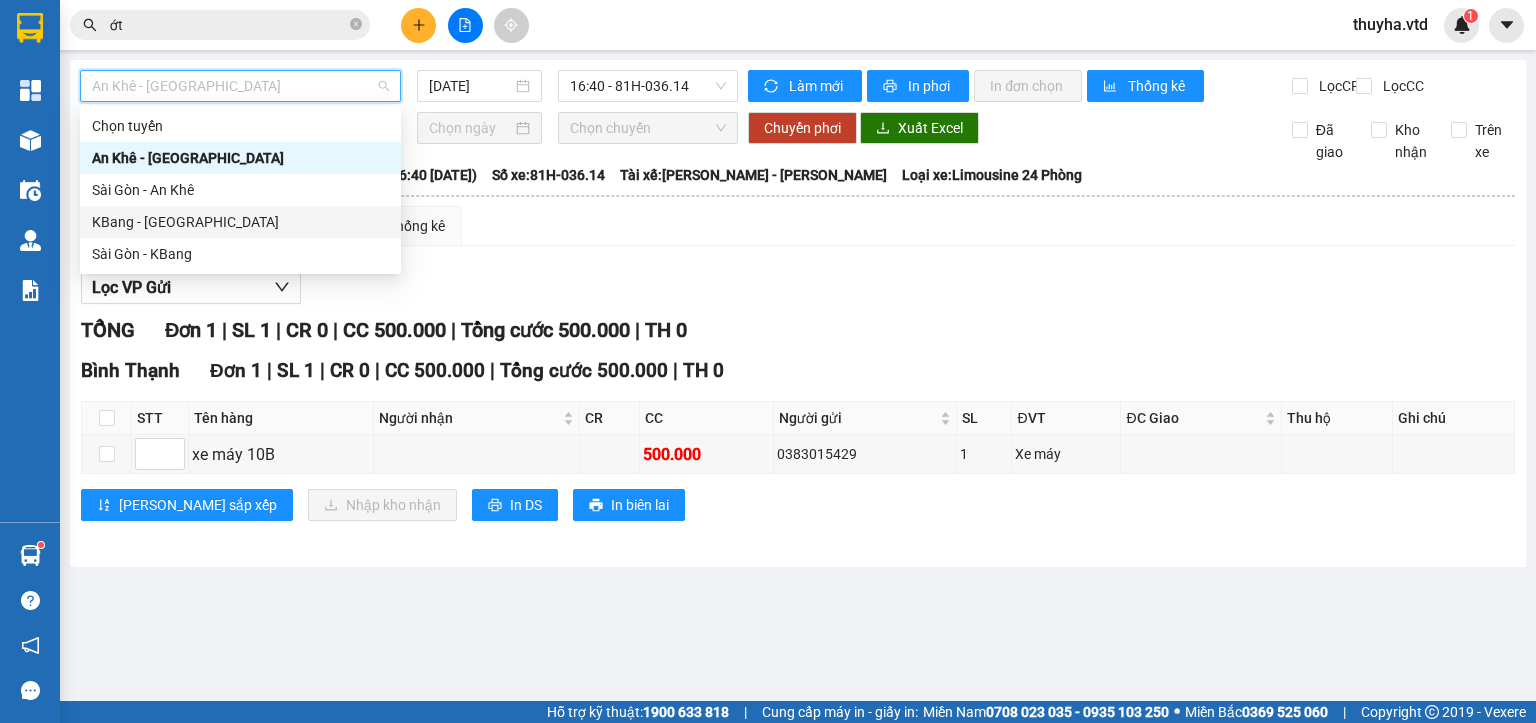 click on "KBang - [GEOGRAPHIC_DATA]" at bounding box center [240, 222] 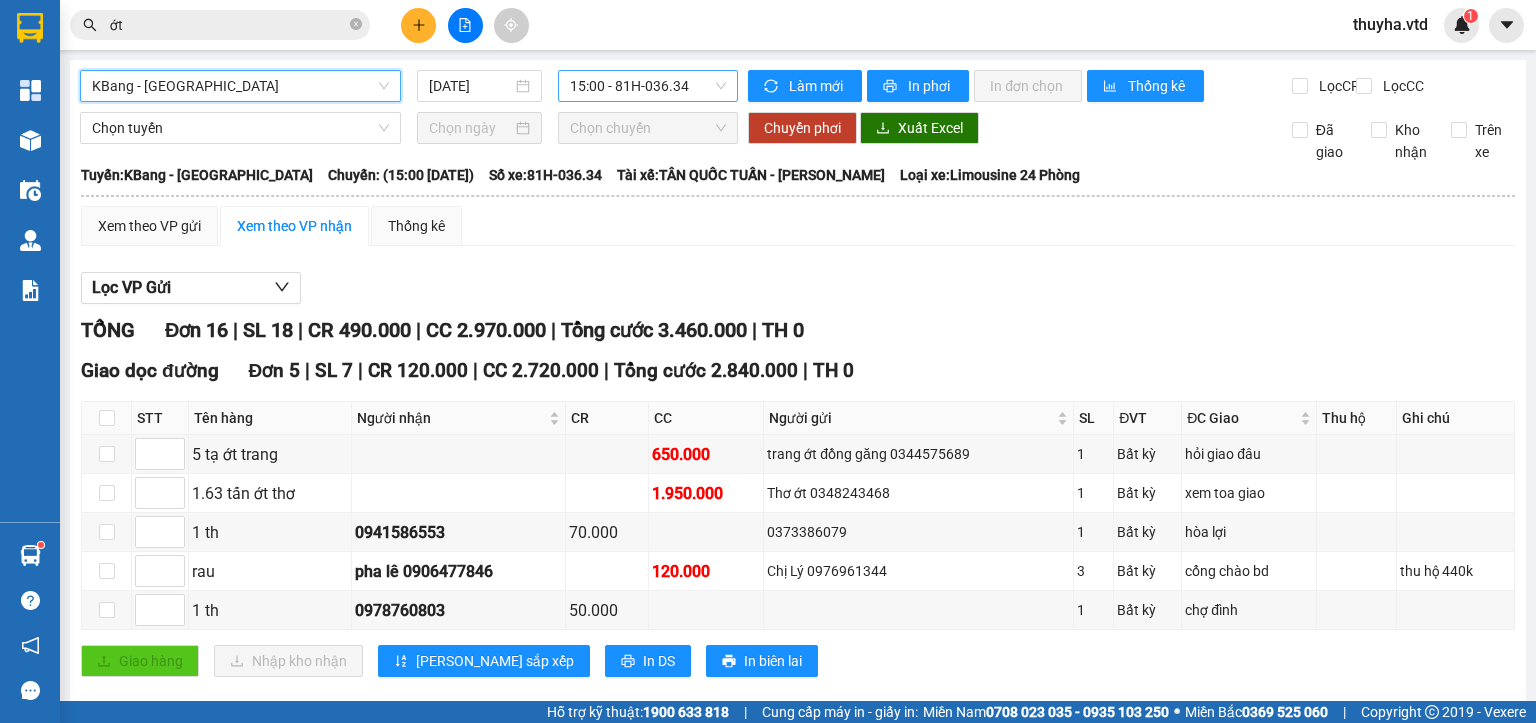 click on "15:00     - 81H-036.34" at bounding box center (648, 86) 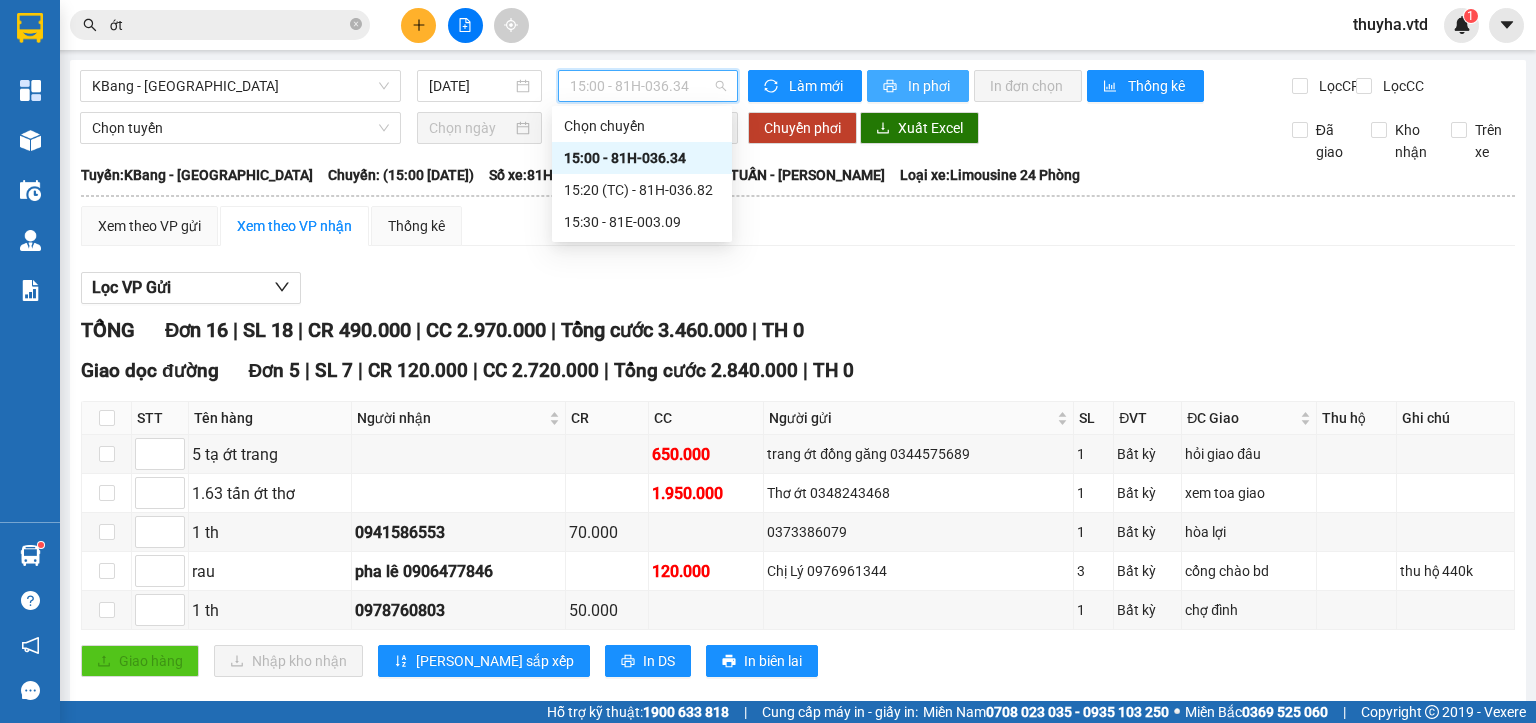 click on "In phơi" at bounding box center [930, 86] 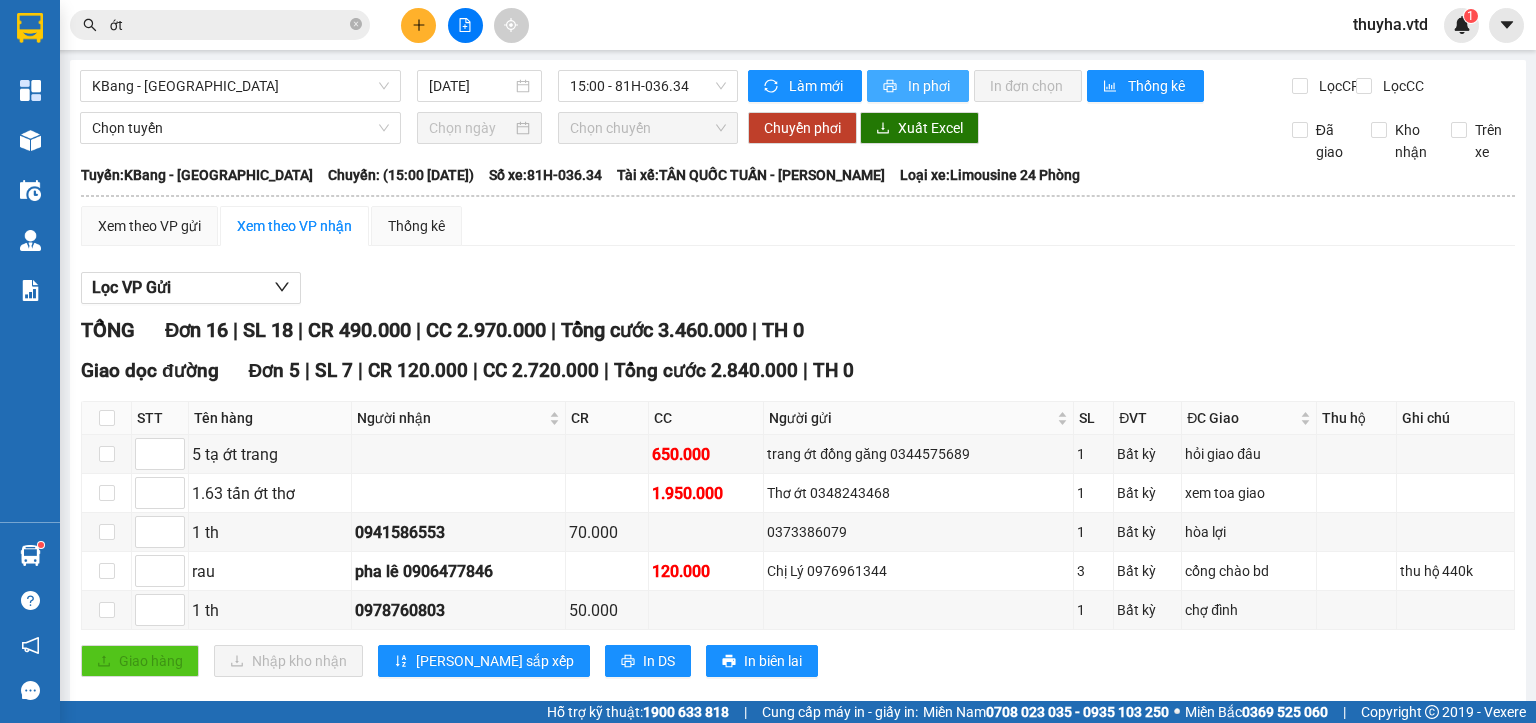 scroll, scrollTop: 0, scrollLeft: 0, axis: both 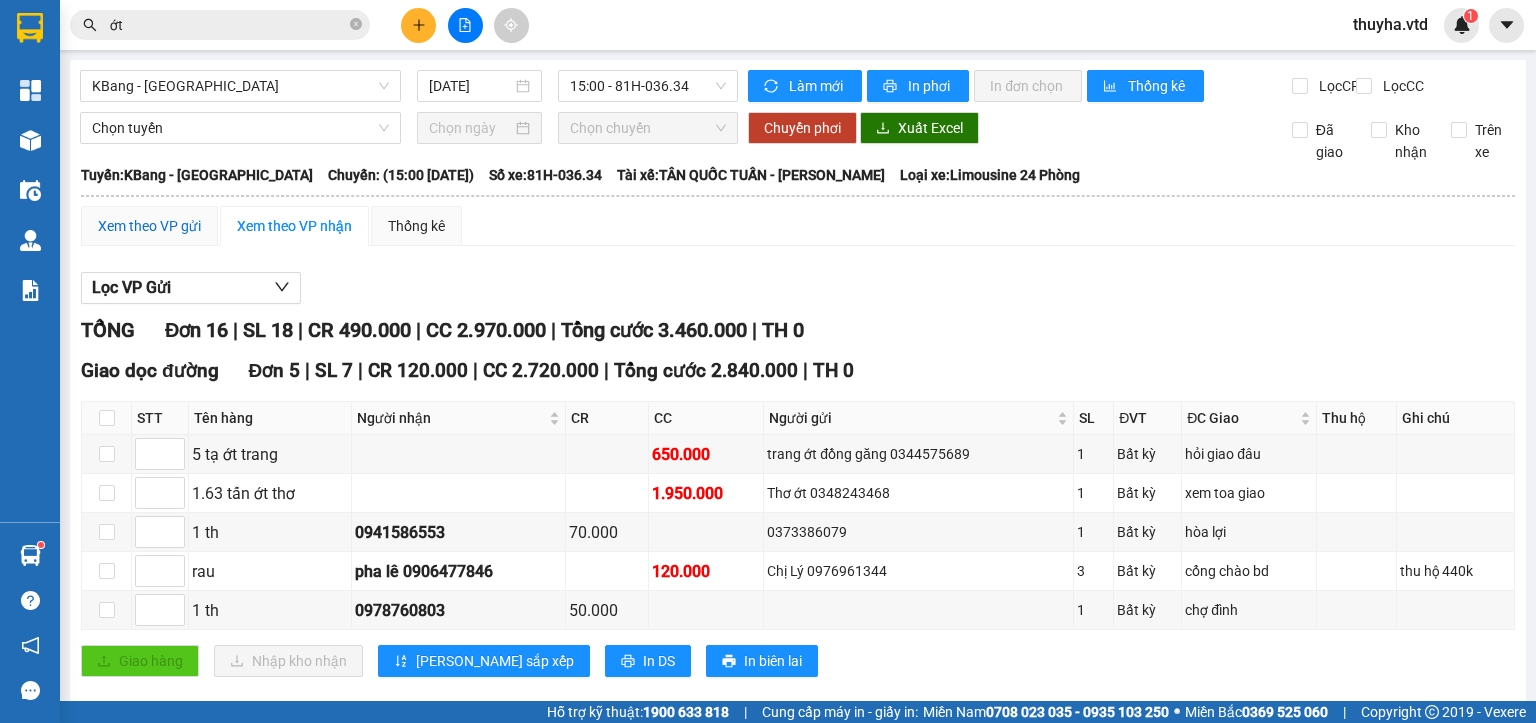 click on "Xem theo VP gửi" at bounding box center [149, 226] 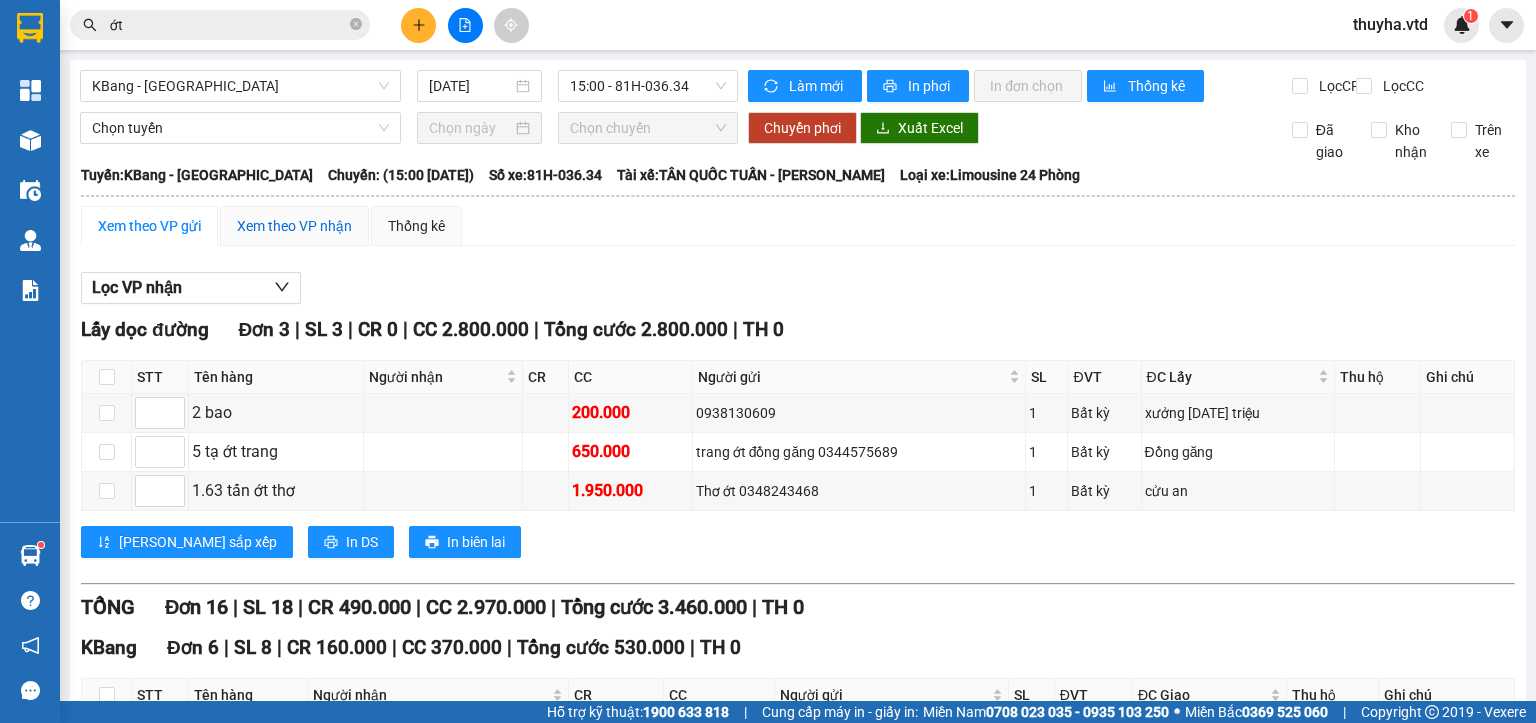 click on "Xem theo VP nhận" at bounding box center [294, 226] 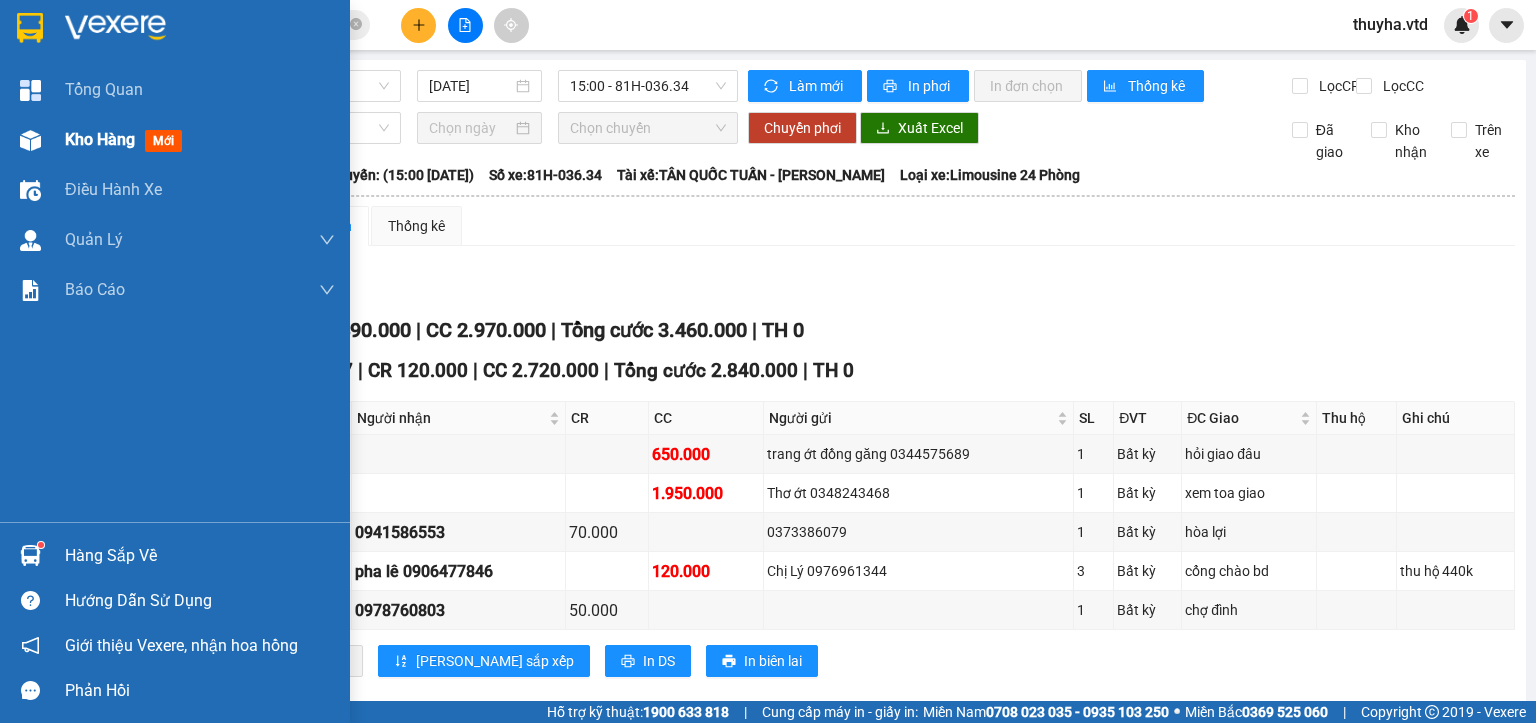 click on "Kho hàng mới" at bounding box center (175, 140) 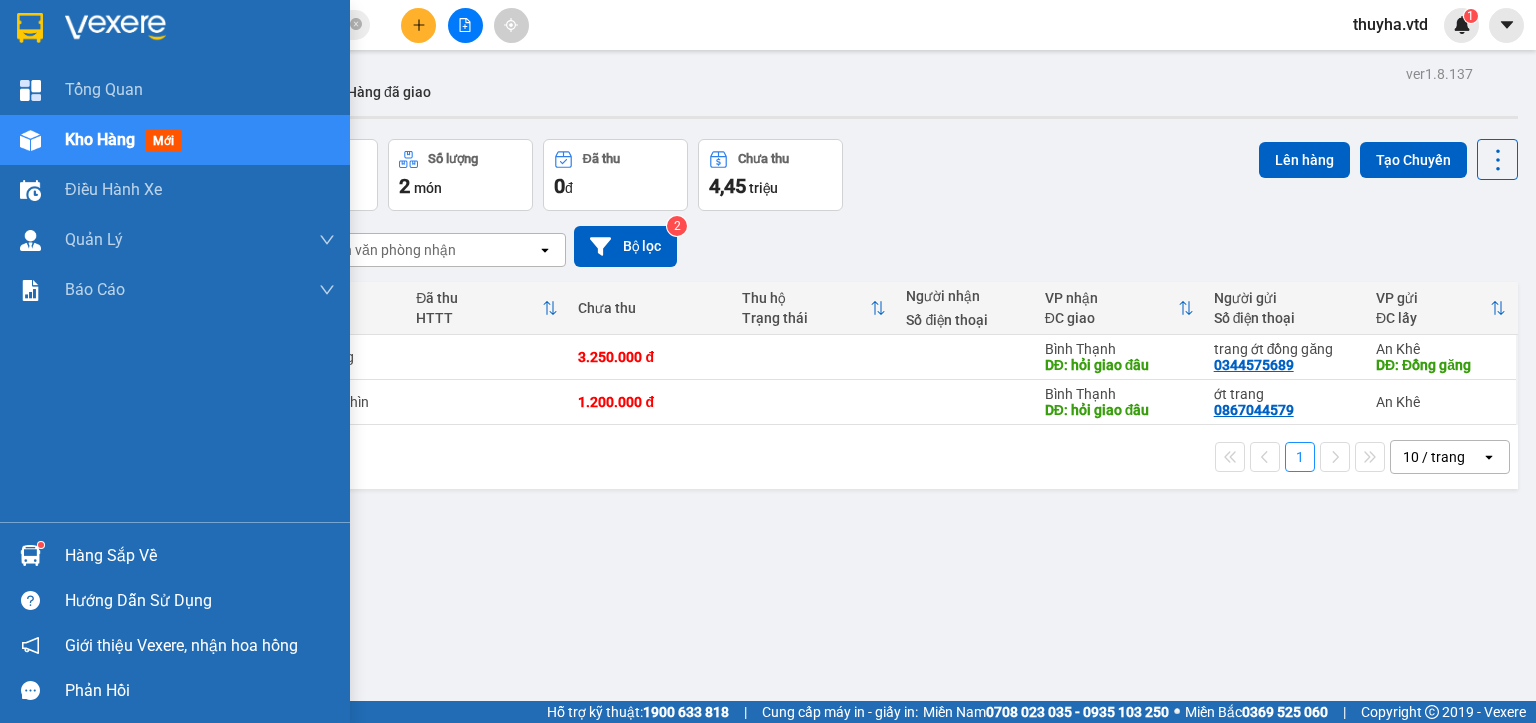 click on "Kho hàng" at bounding box center [100, 139] 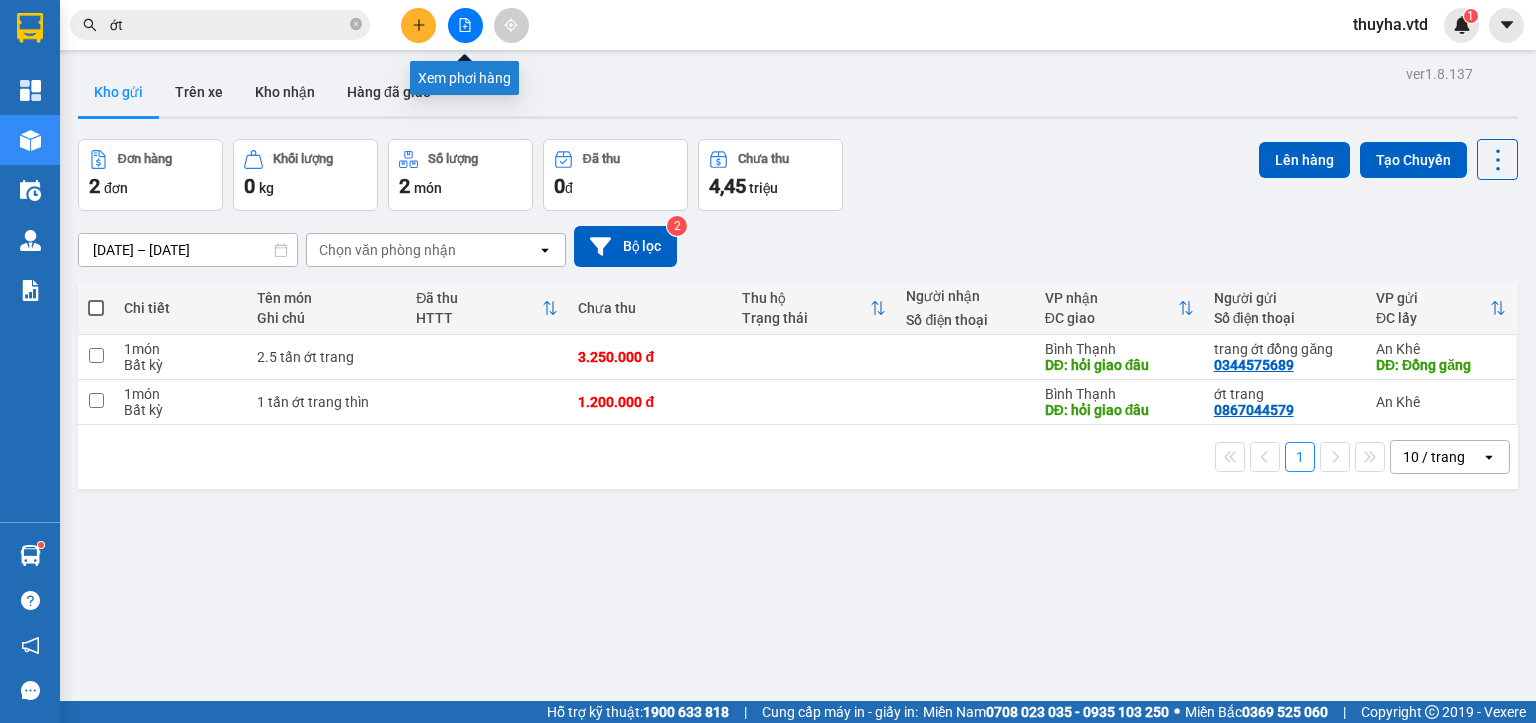 click 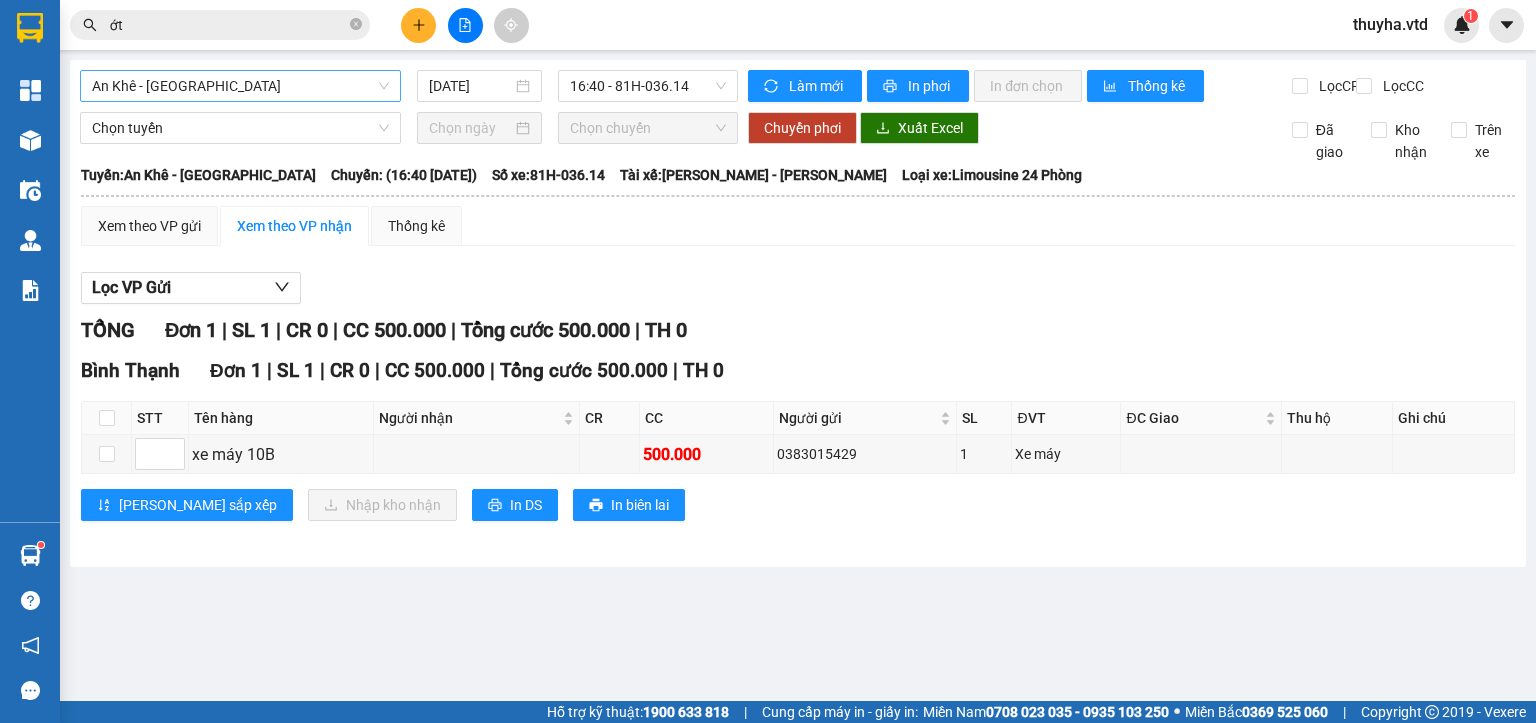 click on "An Khê - [GEOGRAPHIC_DATA]" at bounding box center [240, 86] 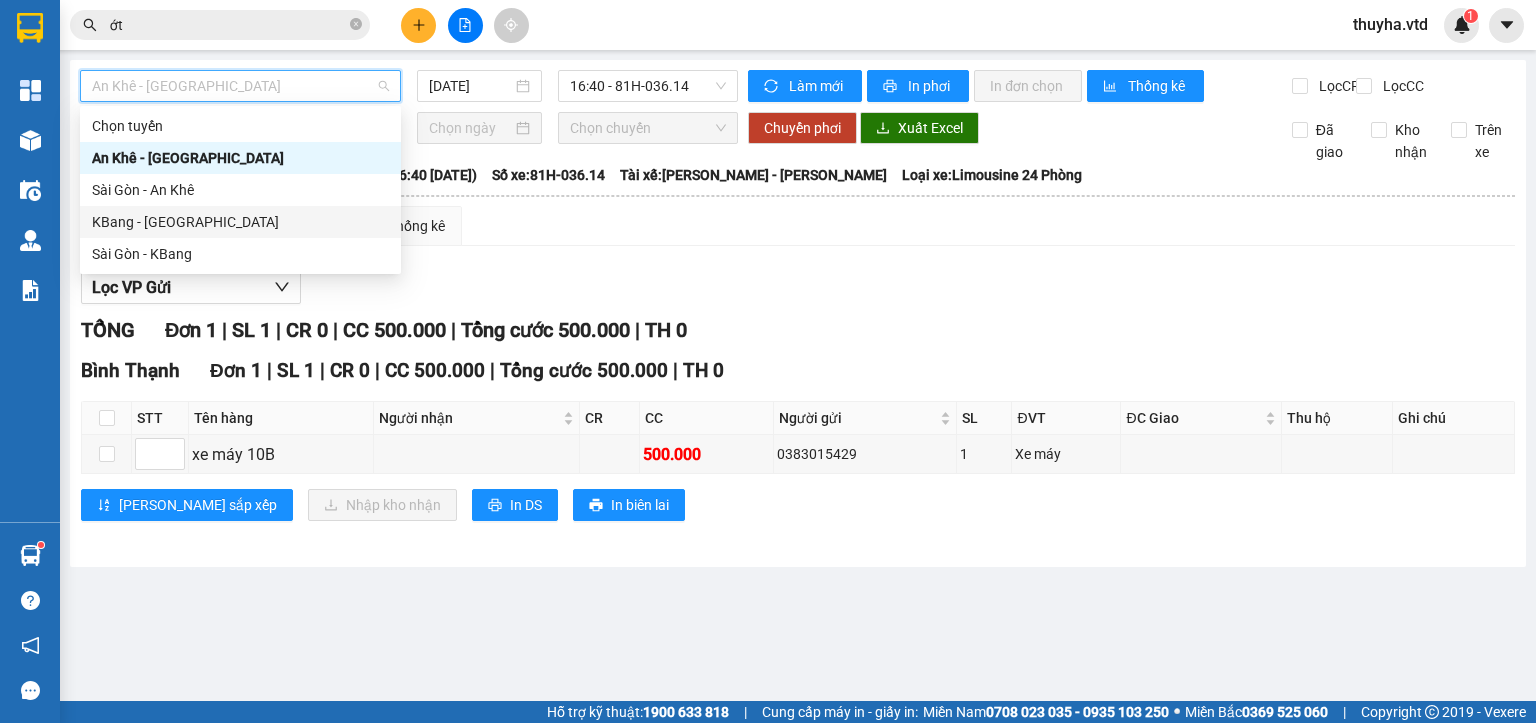 click on "KBang - [GEOGRAPHIC_DATA]" at bounding box center [240, 222] 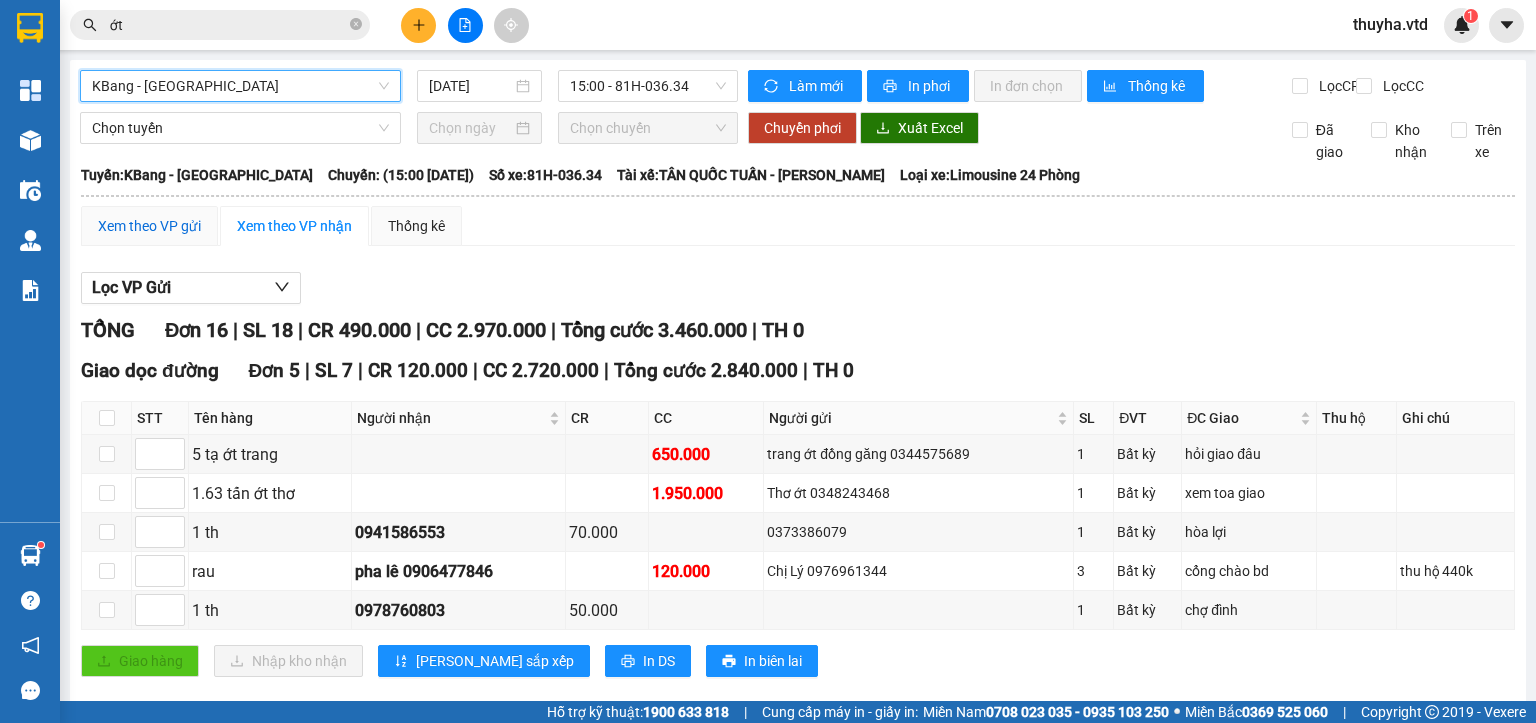 click on "Xem theo VP gửi" at bounding box center [149, 226] 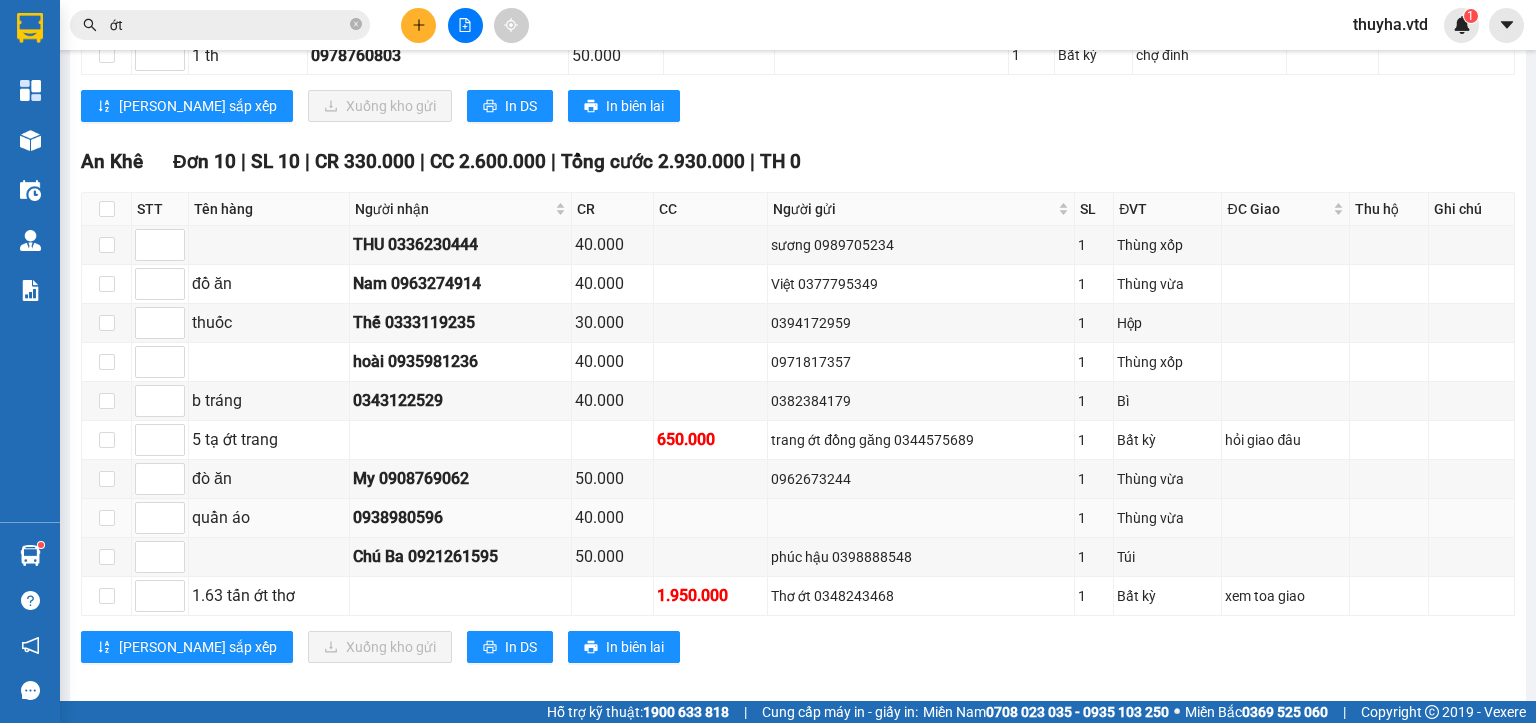 scroll, scrollTop: 891, scrollLeft: 0, axis: vertical 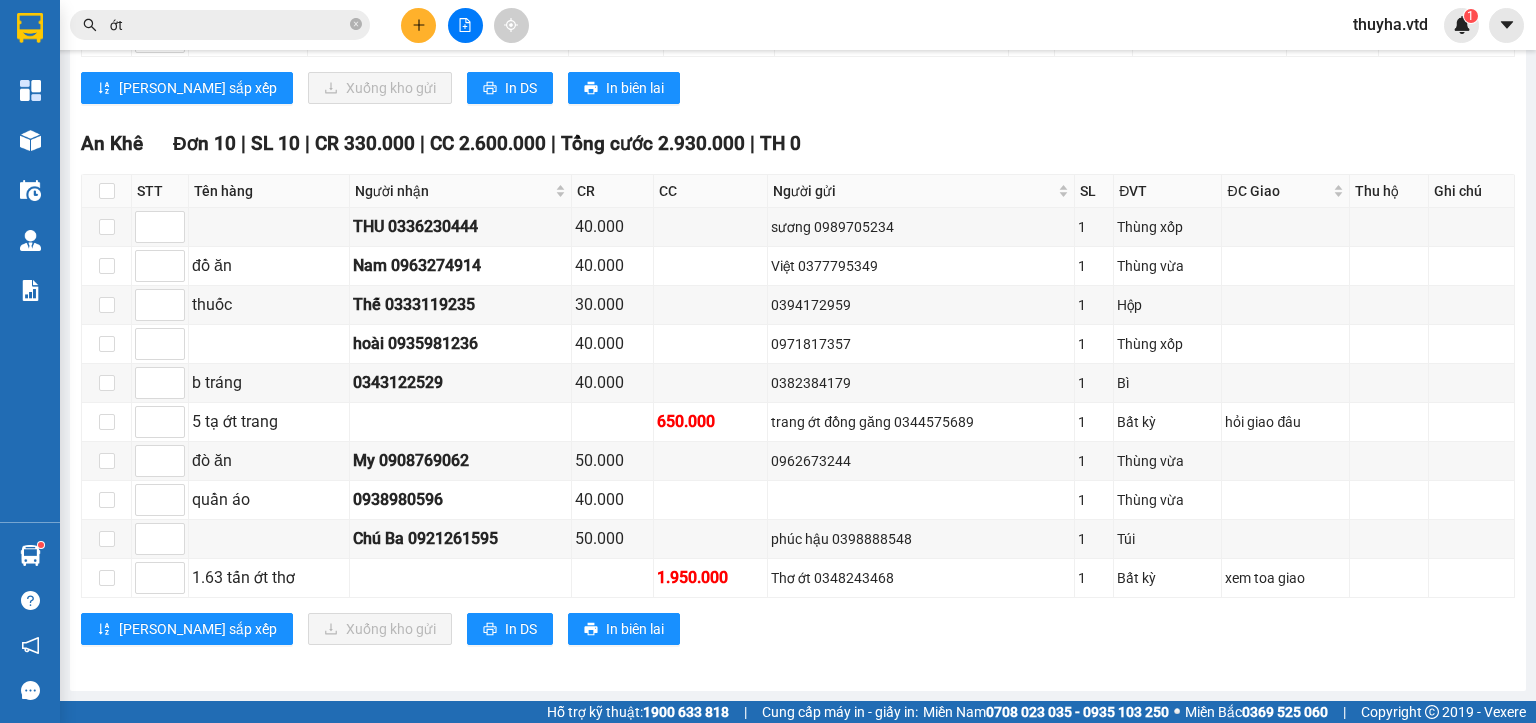 click at bounding box center [107, 191] 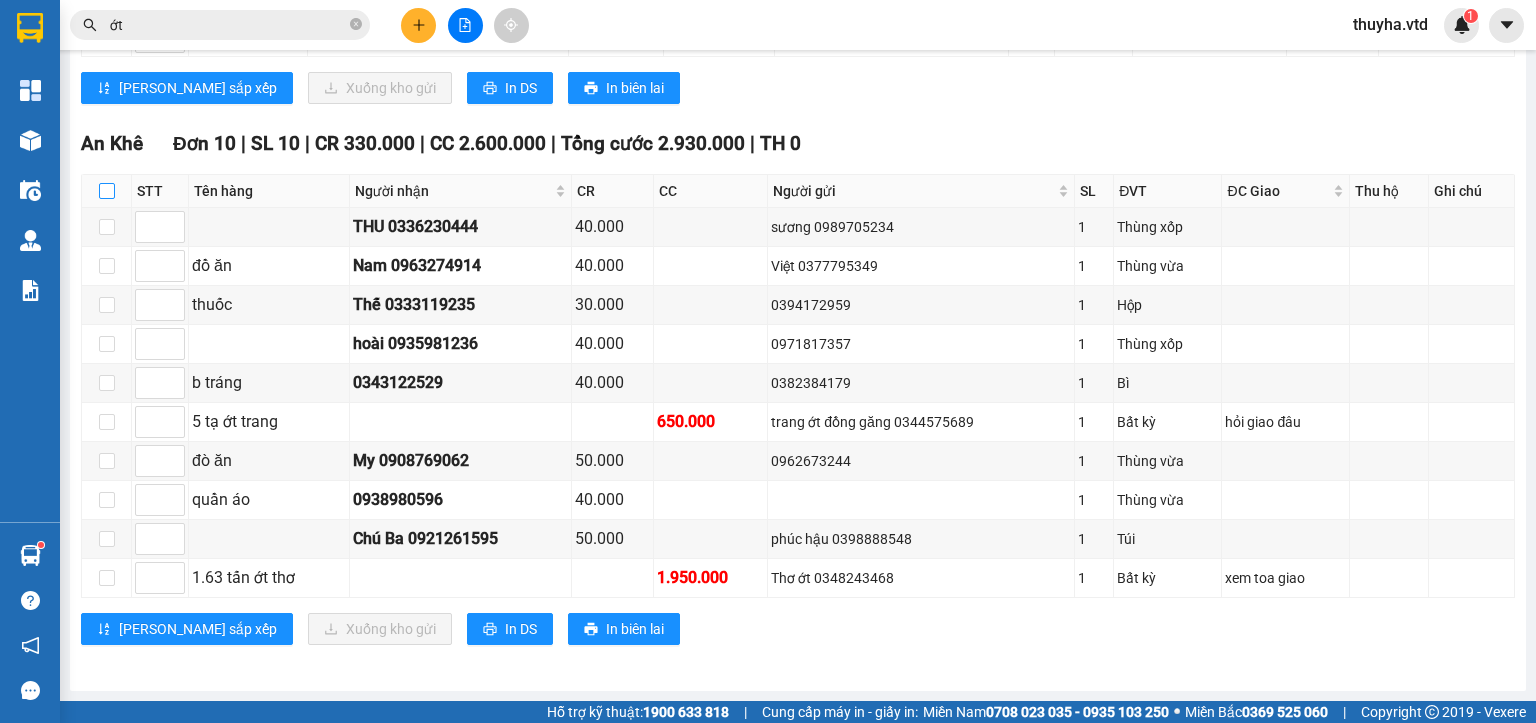 click at bounding box center [107, 191] 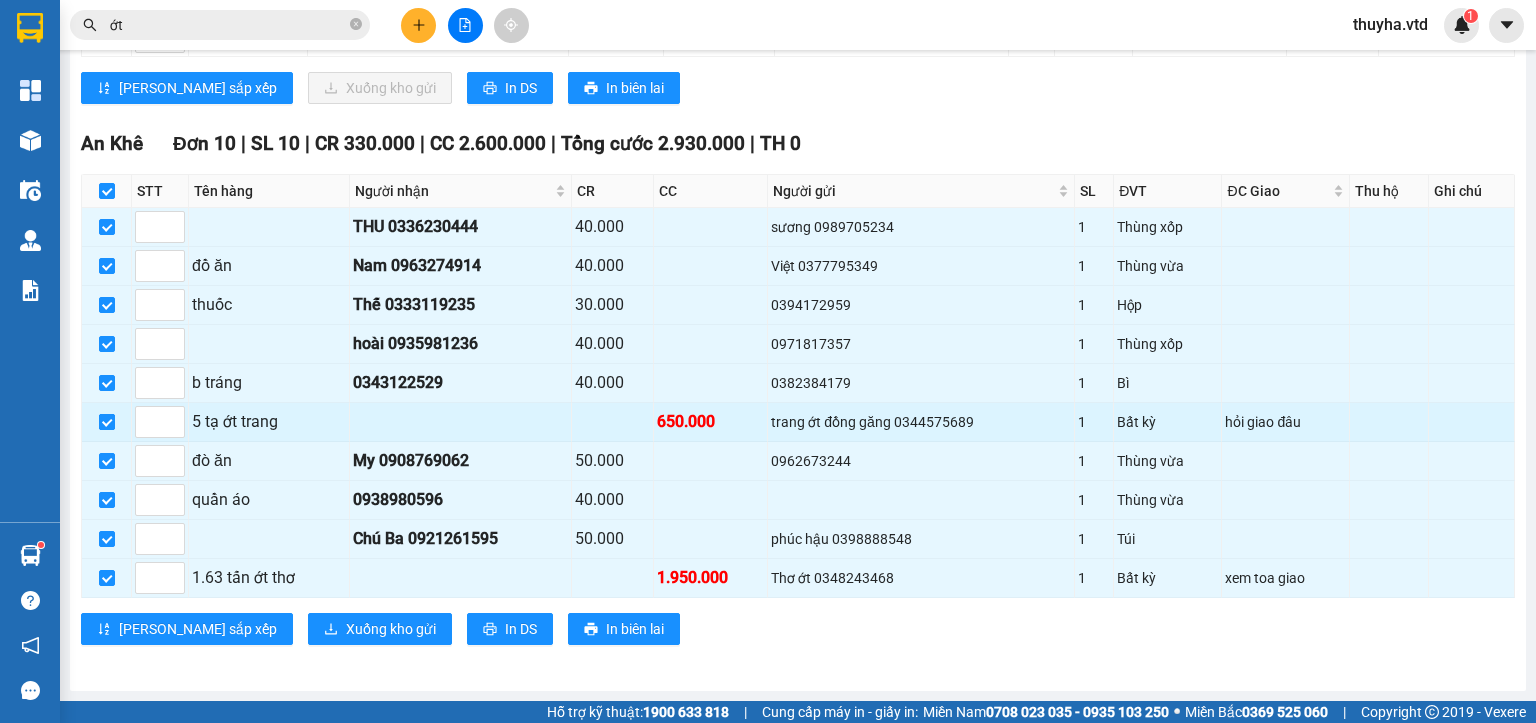 click at bounding box center (107, 422) 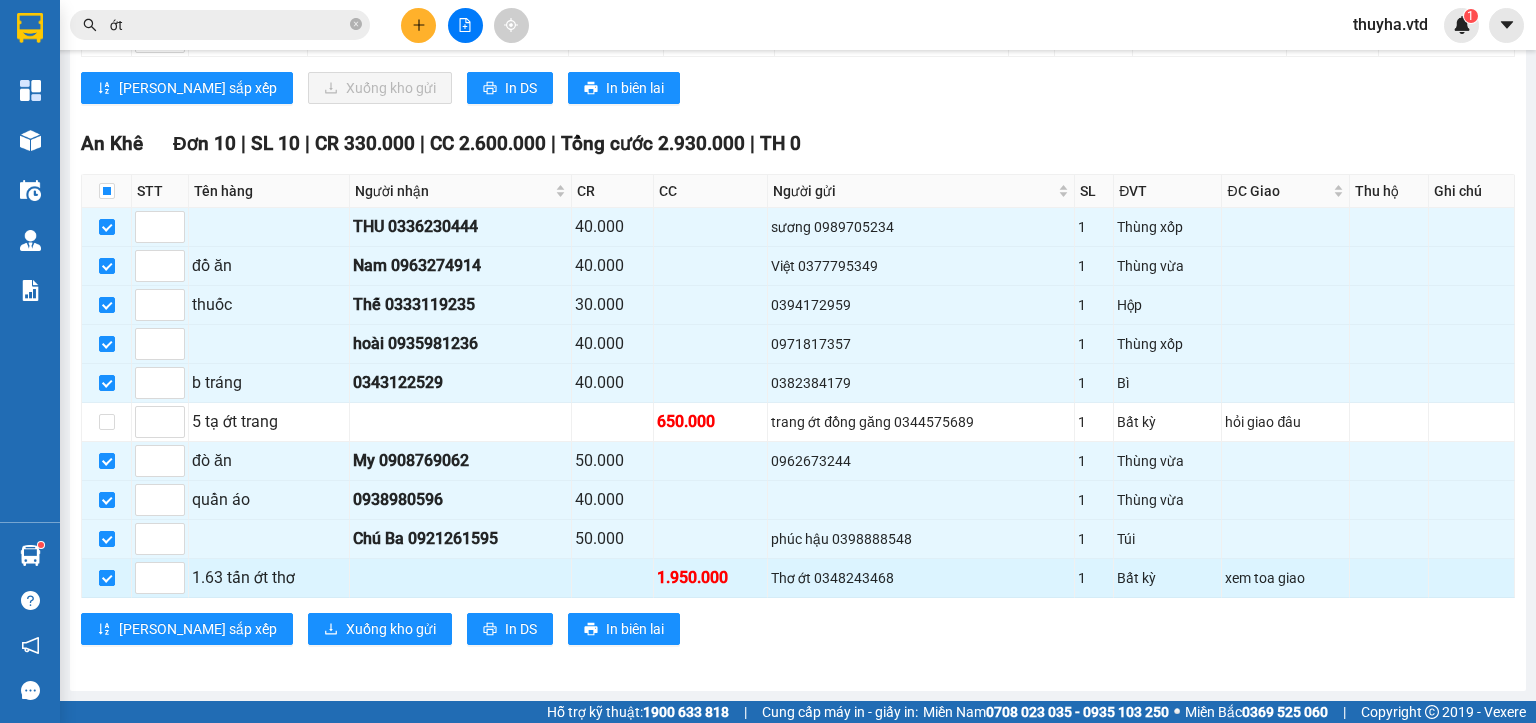 click at bounding box center [107, 578] 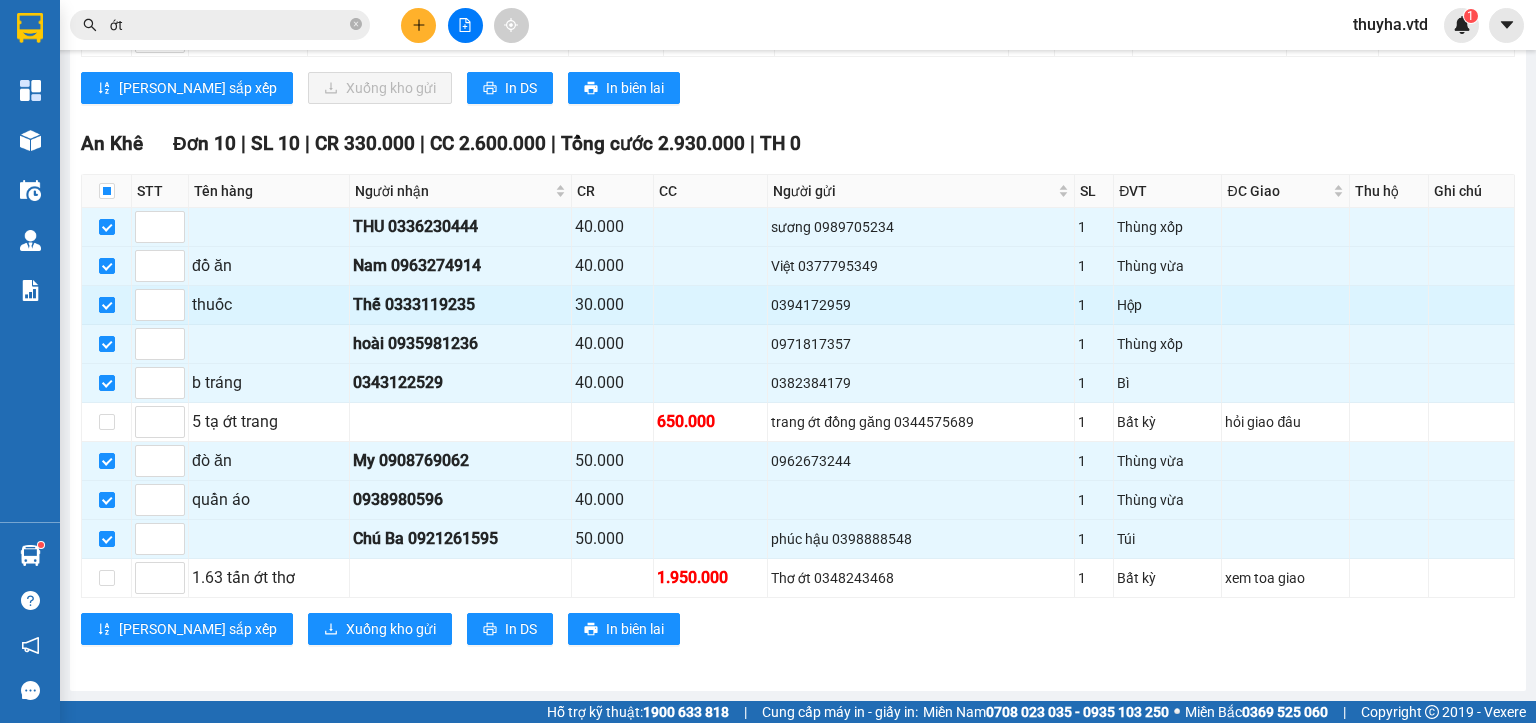 click at bounding box center [107, 305] 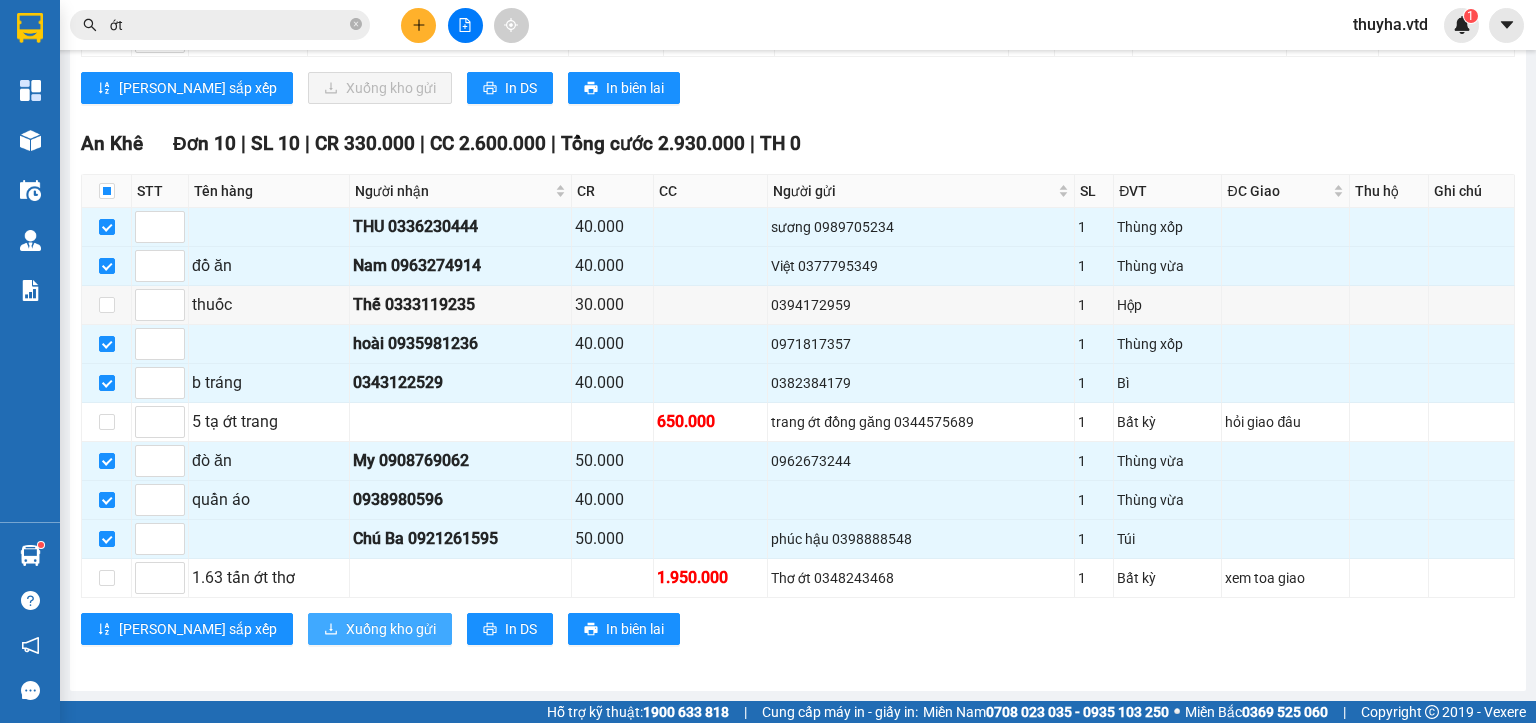 click on "Xuống kho gửi" at bounding box center [391, 629] 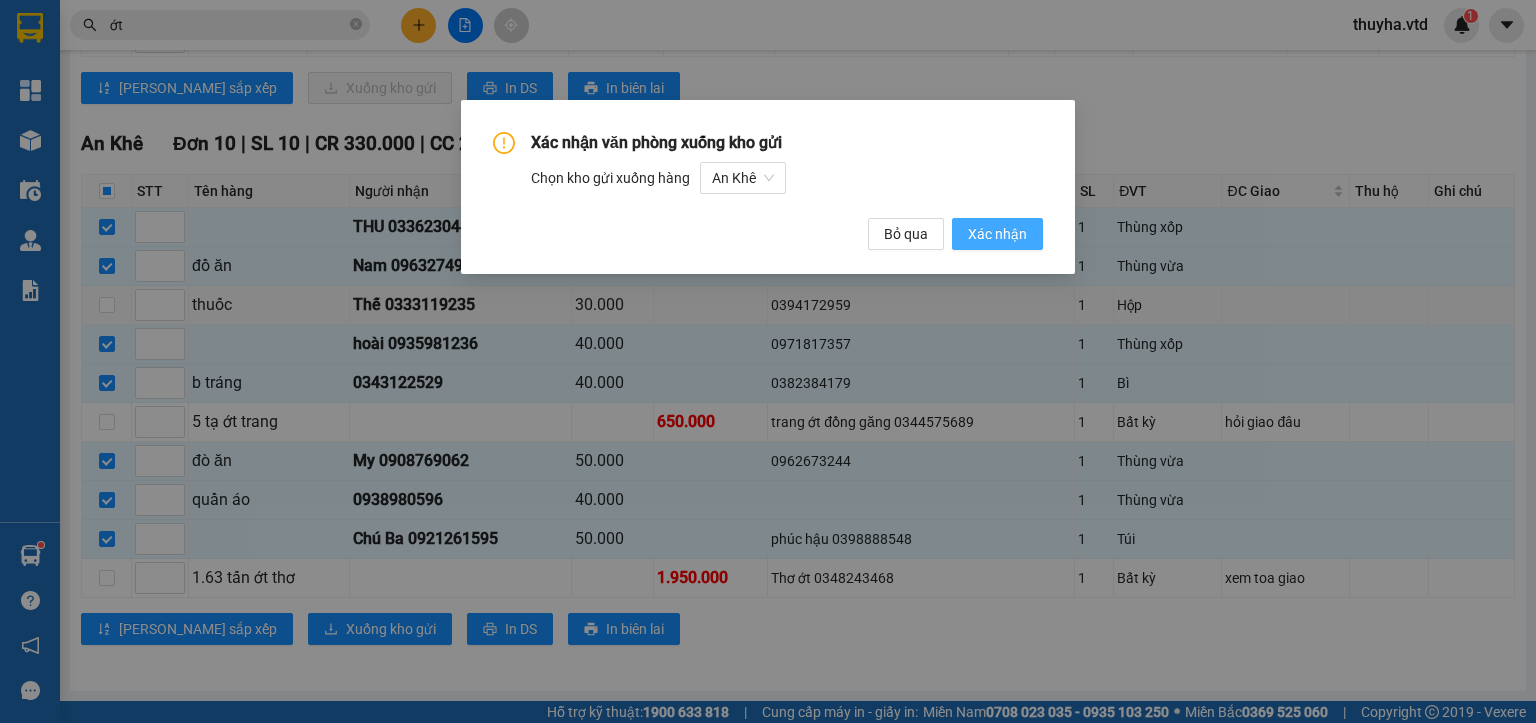 click on "Xác nhận" at bounding box center (997, 234) 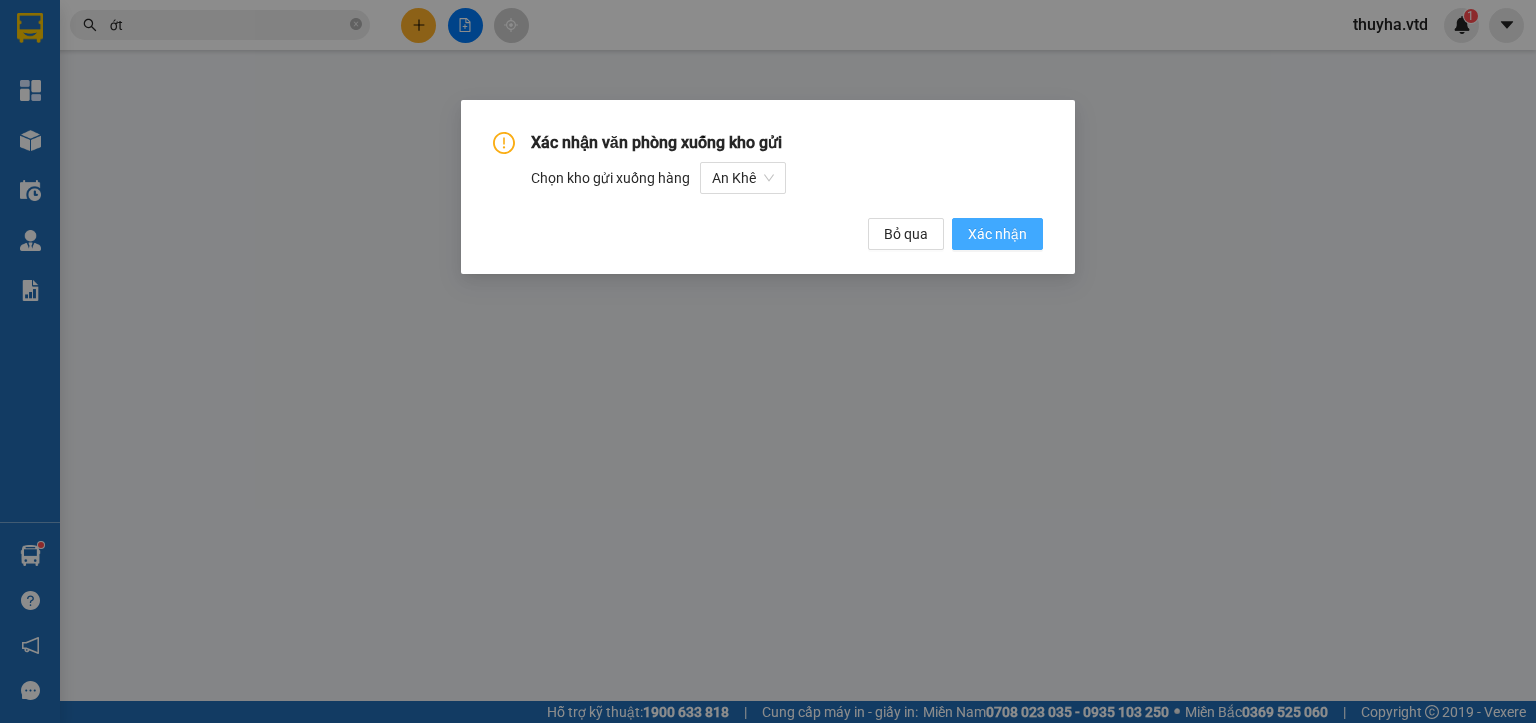 scroll, scrollTop: 0, scrollLeft: 0, axis: both 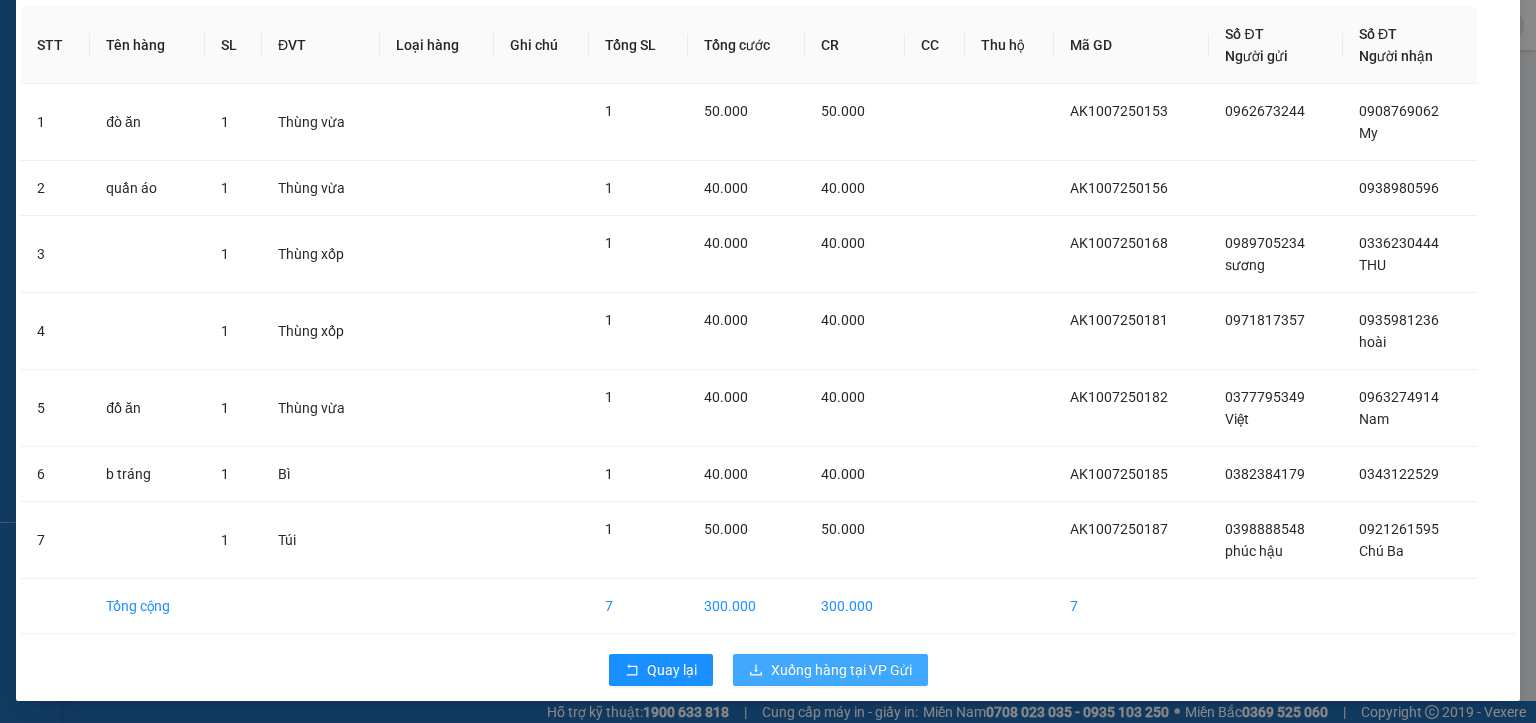 click on "Xuống hàng tại VP Gửi" at bounding box center [841, 670] 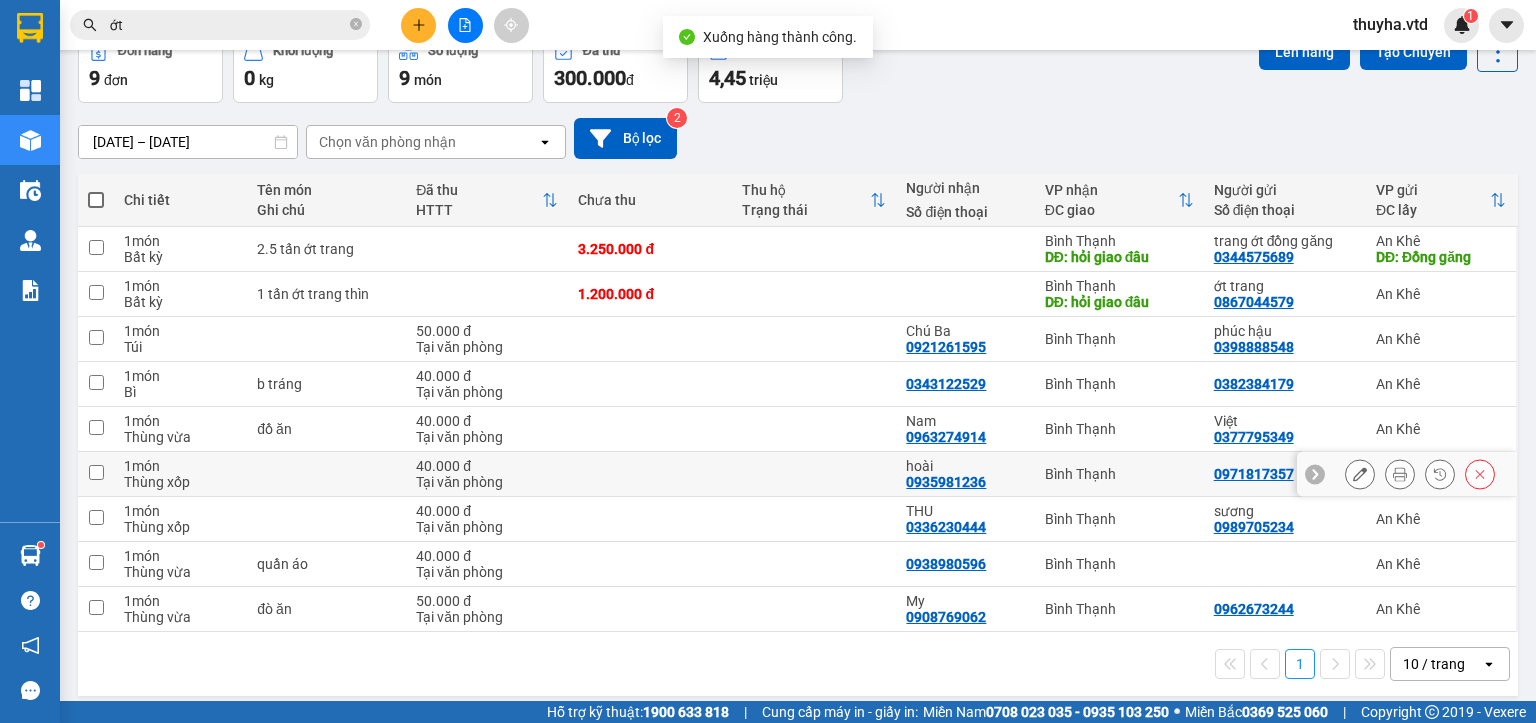 scroll, scrollTop: 117, scrollLeft: 0, axis: vertical 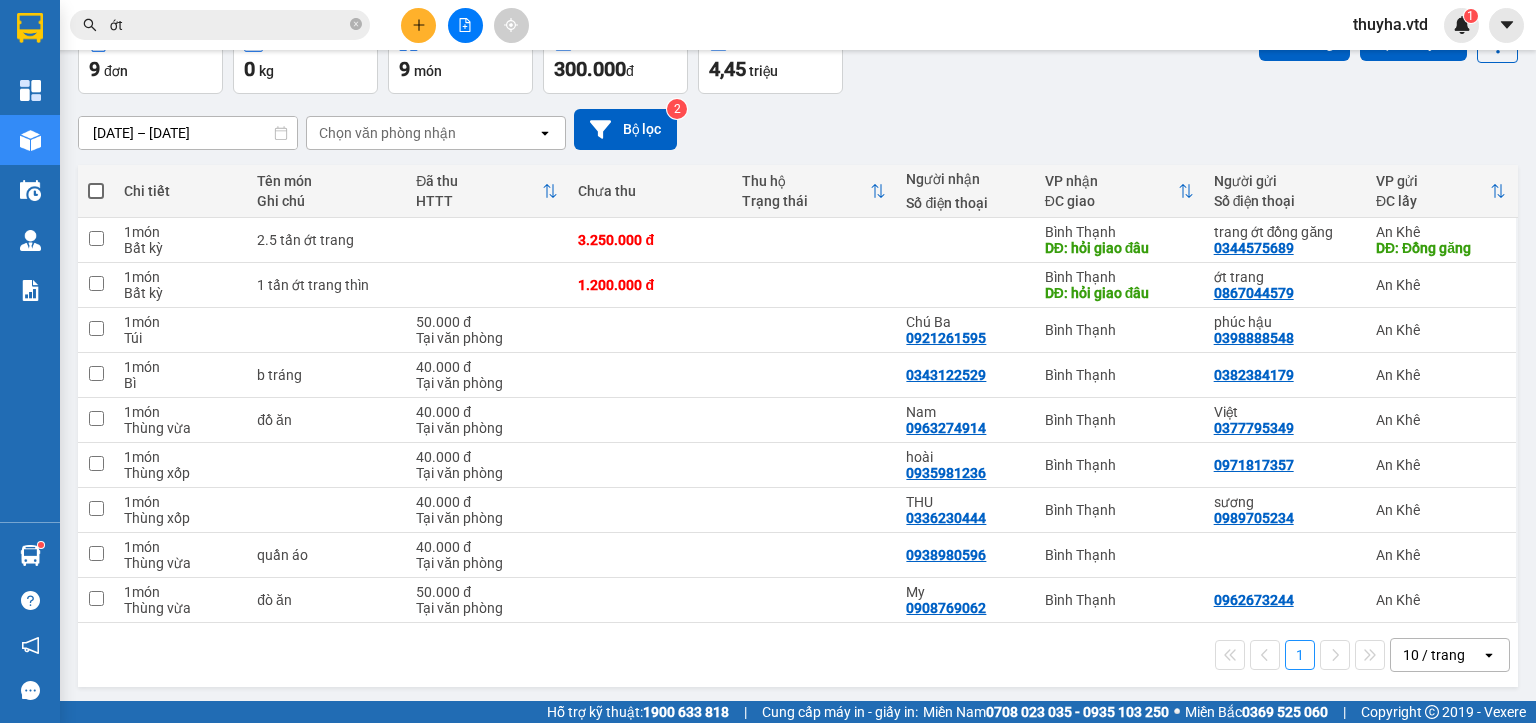 drag, startPoint x: 96, startPoint y: 181, endPoint x: 94, endPoint y: 202, distance: 21.095022 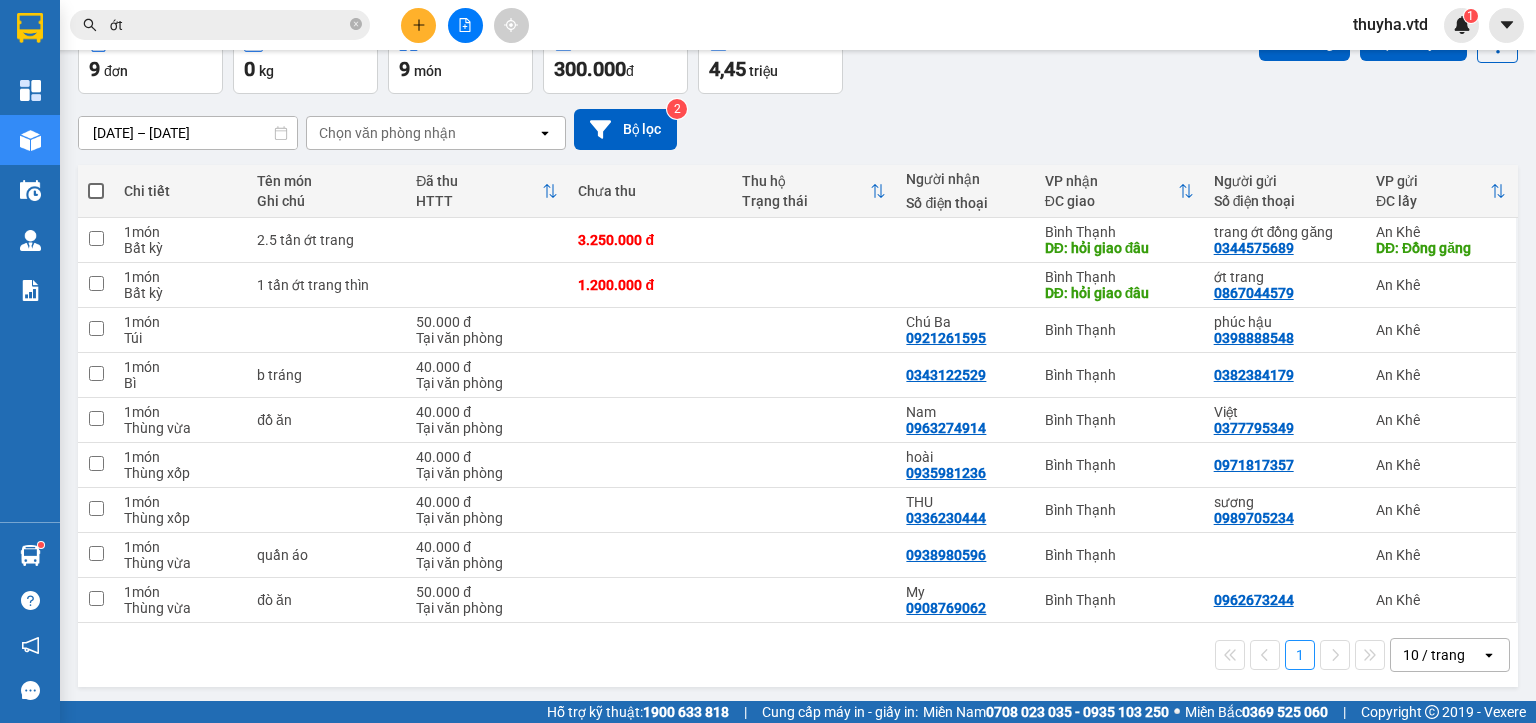 click at bounding box center (96, 191) 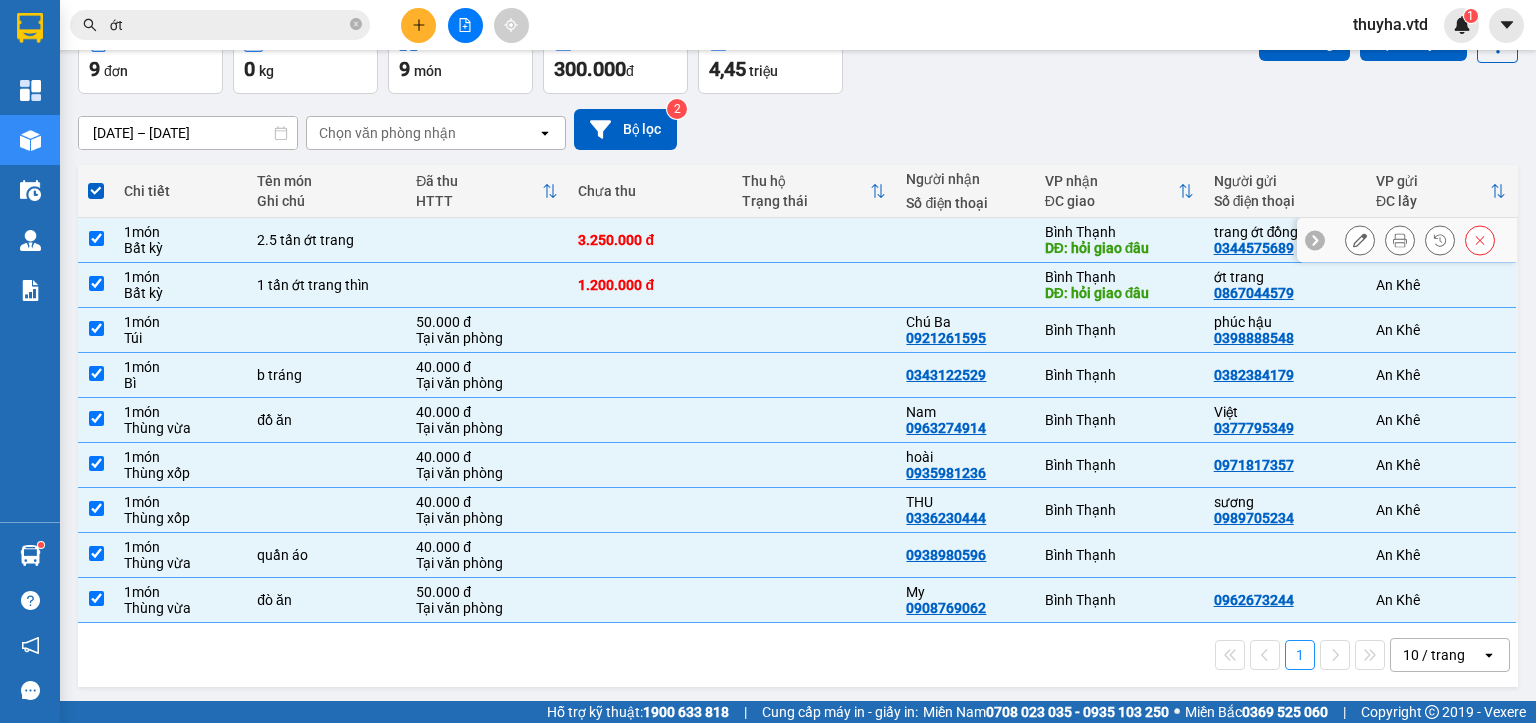 drag, startPoint x: 94, startPoint y: 238, endPoint x: 95, endPoint y: 249, distance: 11.045361 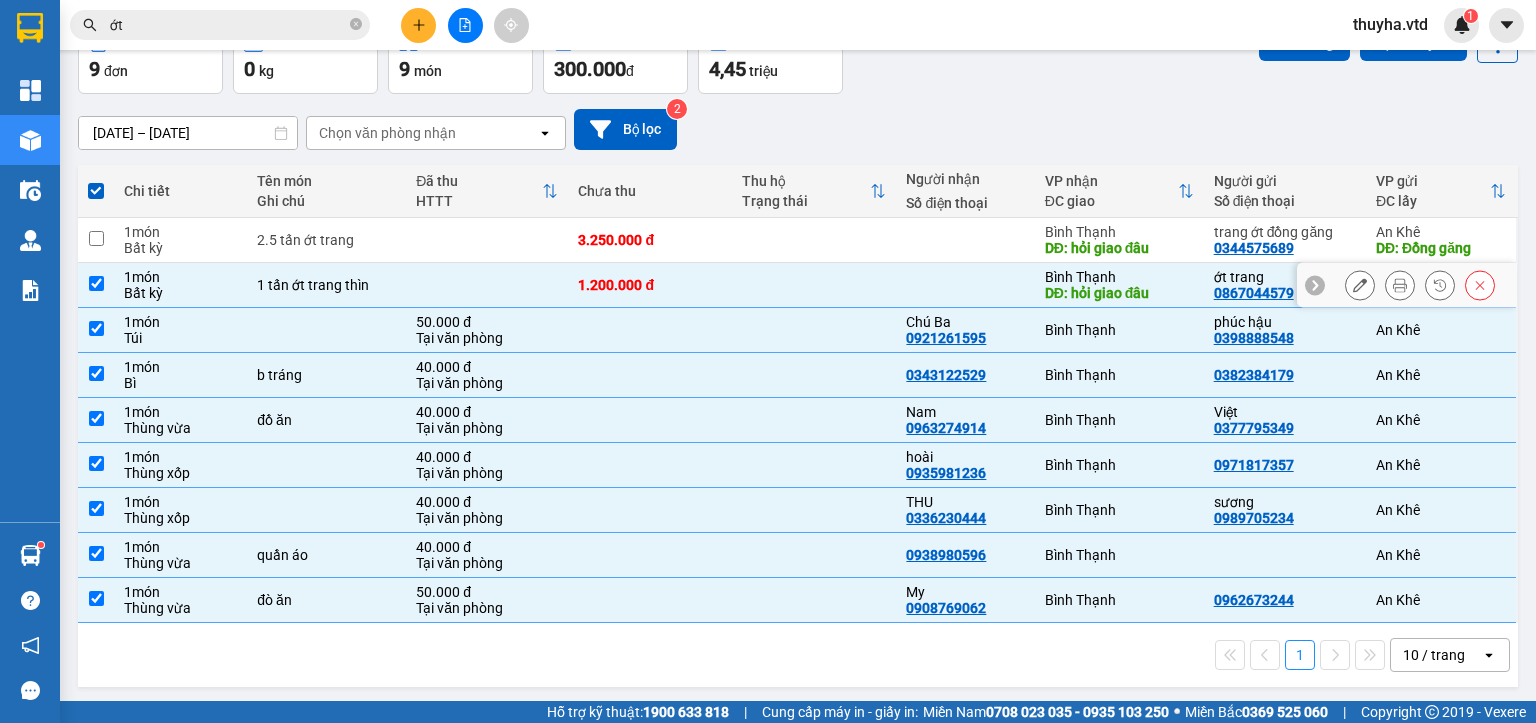 click at bounding box center [96, 285] 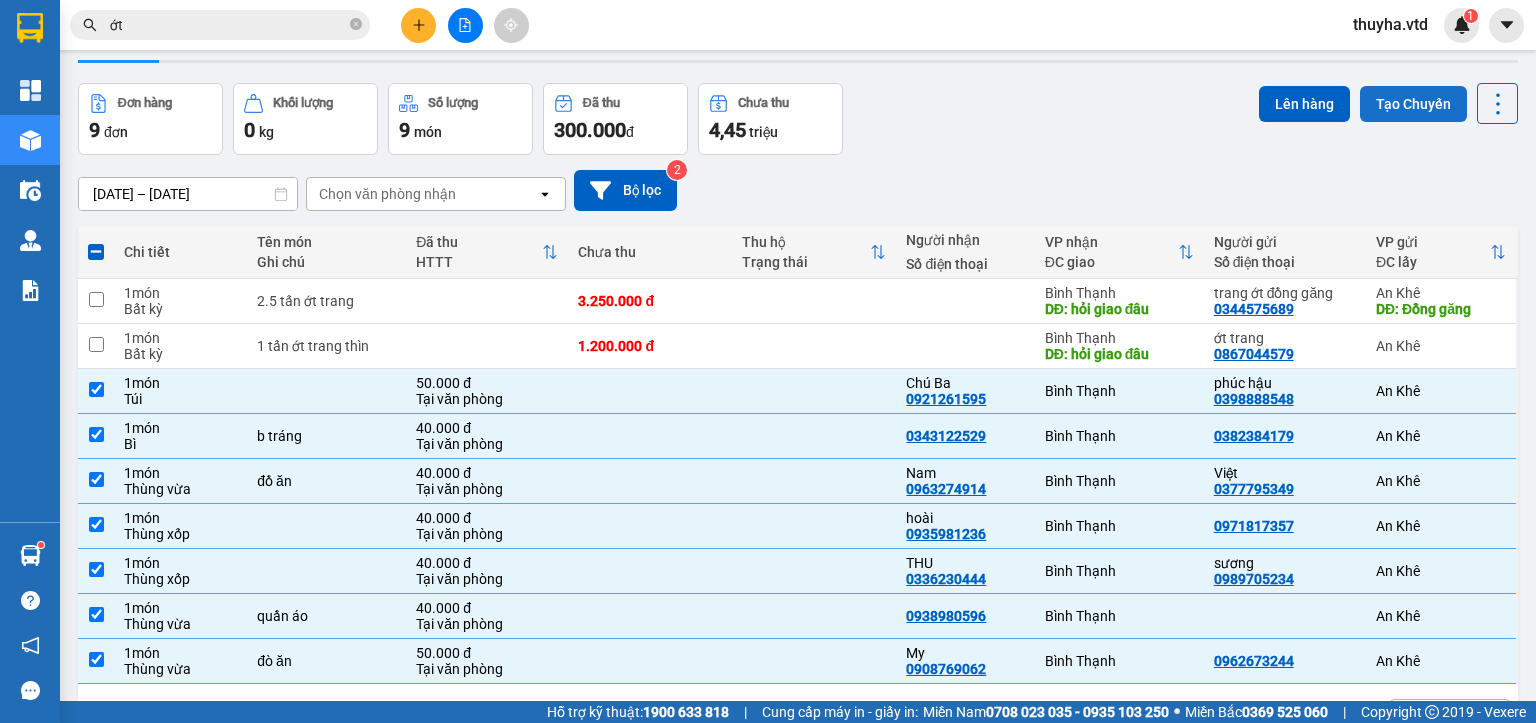 scroll, scrollTop: 0, scrollLeft: 0, axis: both 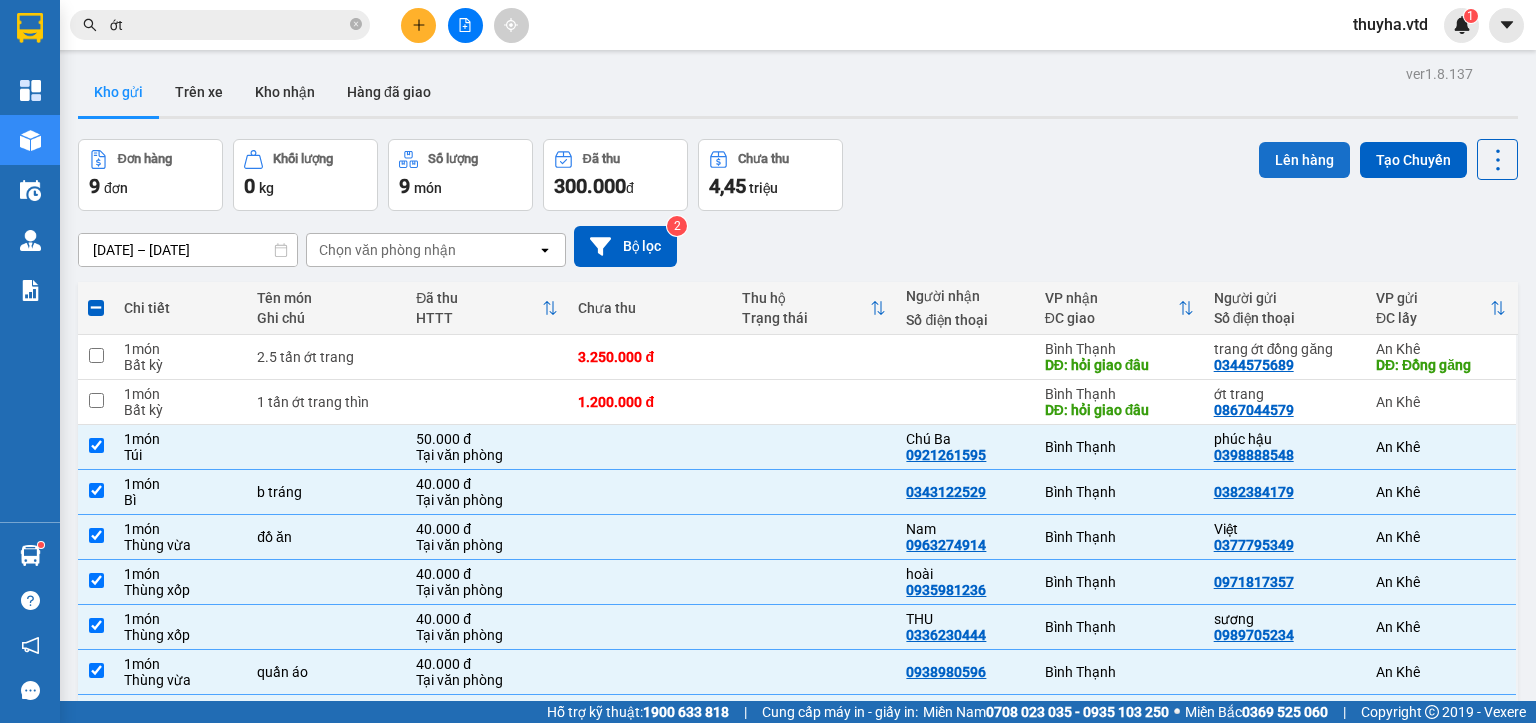 click on "Lên hàng" at bounding box center (1304, 160) 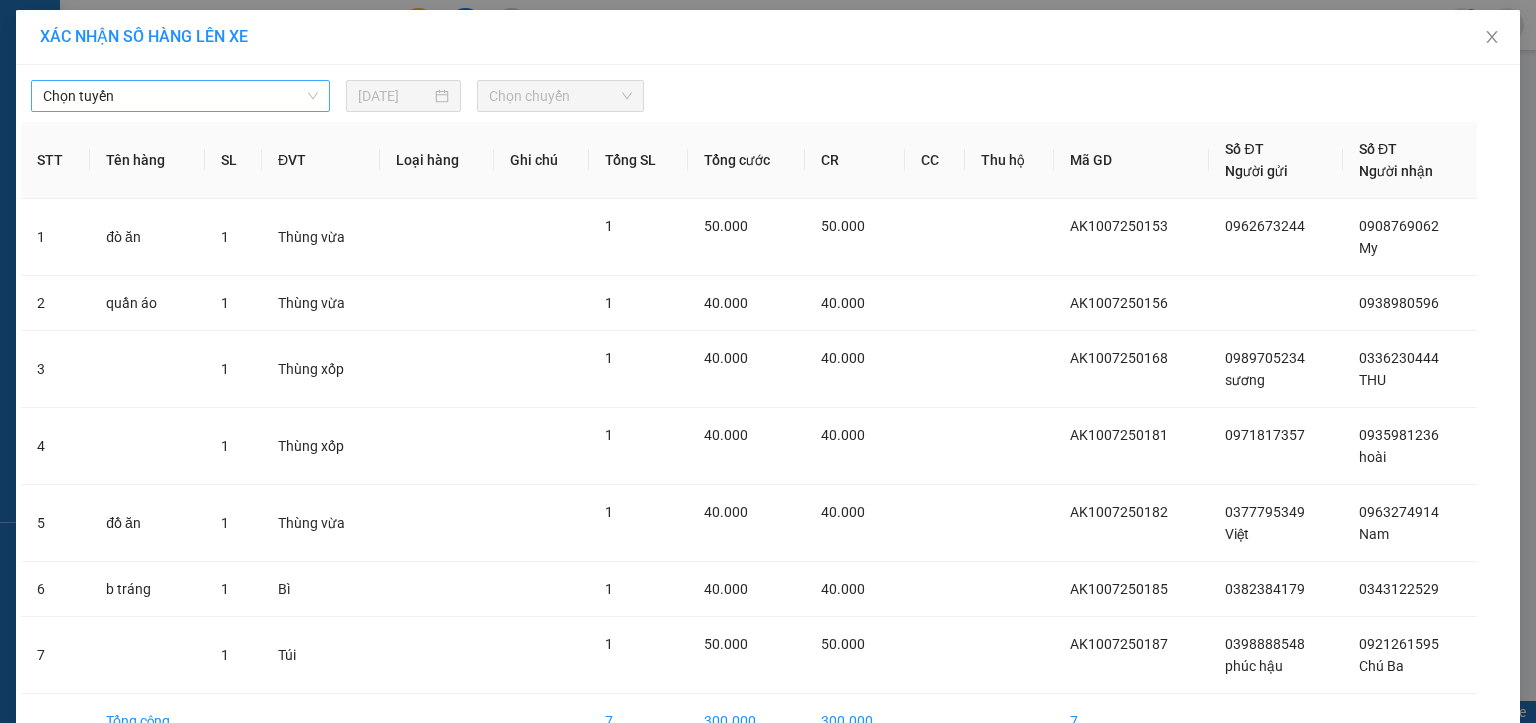 click on "Chọn tuyến" at bounding box center [180, 96] 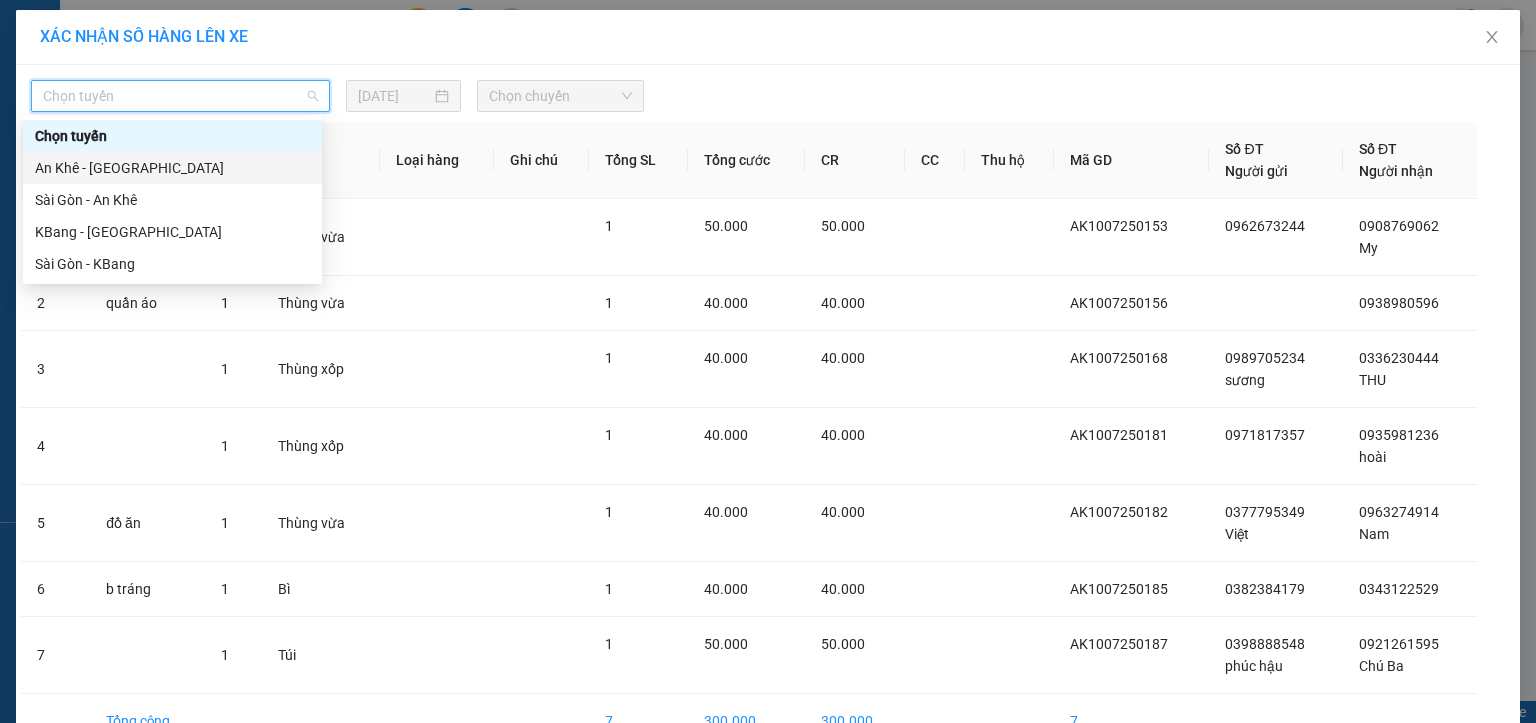 click on "An Khê - [GEOGRAPHIC_DATA]" at bounding box center (172, 168) 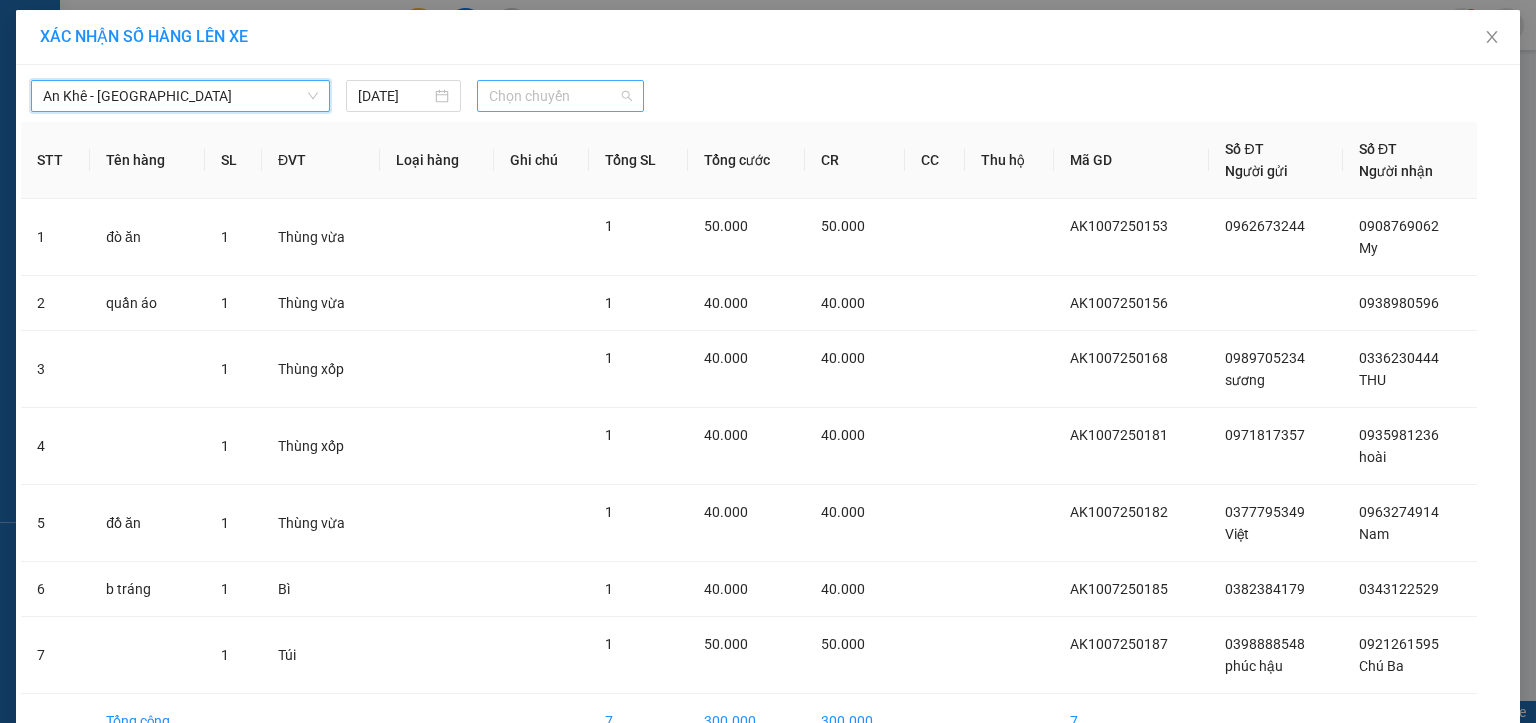 click on "Chọn chuyến" at bounding box center [561, 96] 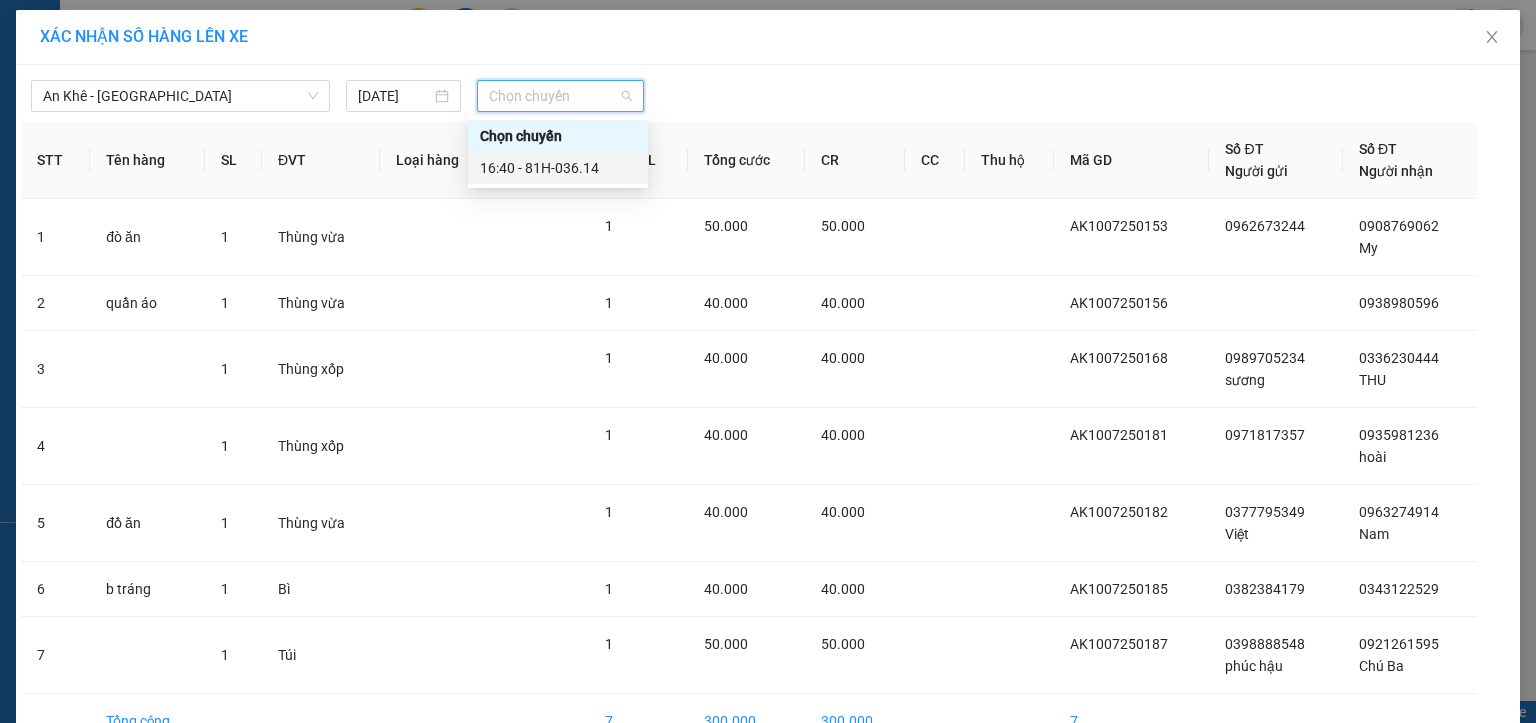 drag, startPoint x: 598, startPoint y: 163, endPoint x: 611, endPoint y: 219, distance: 57.48913 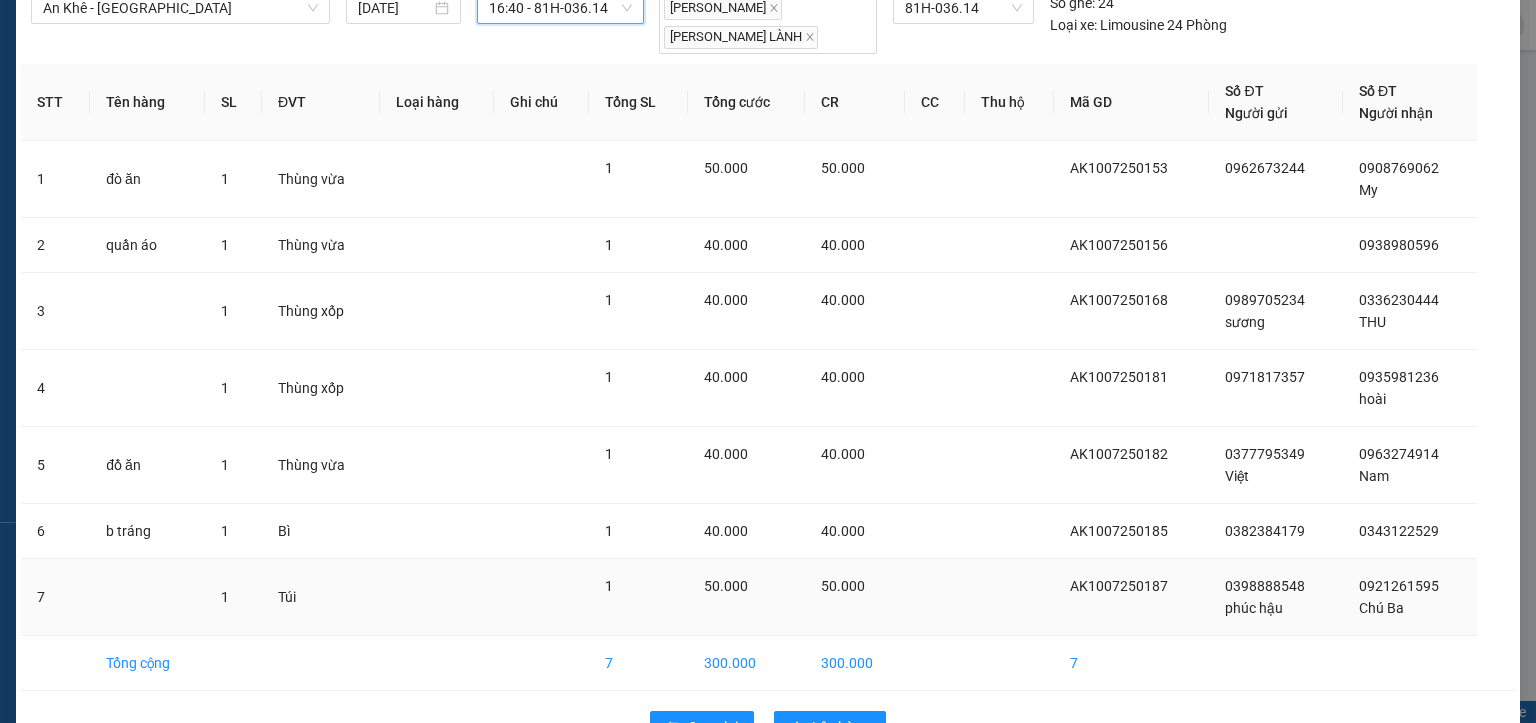 scroll, scrollTop: 143, scrollLeft: 0, axis: vertical 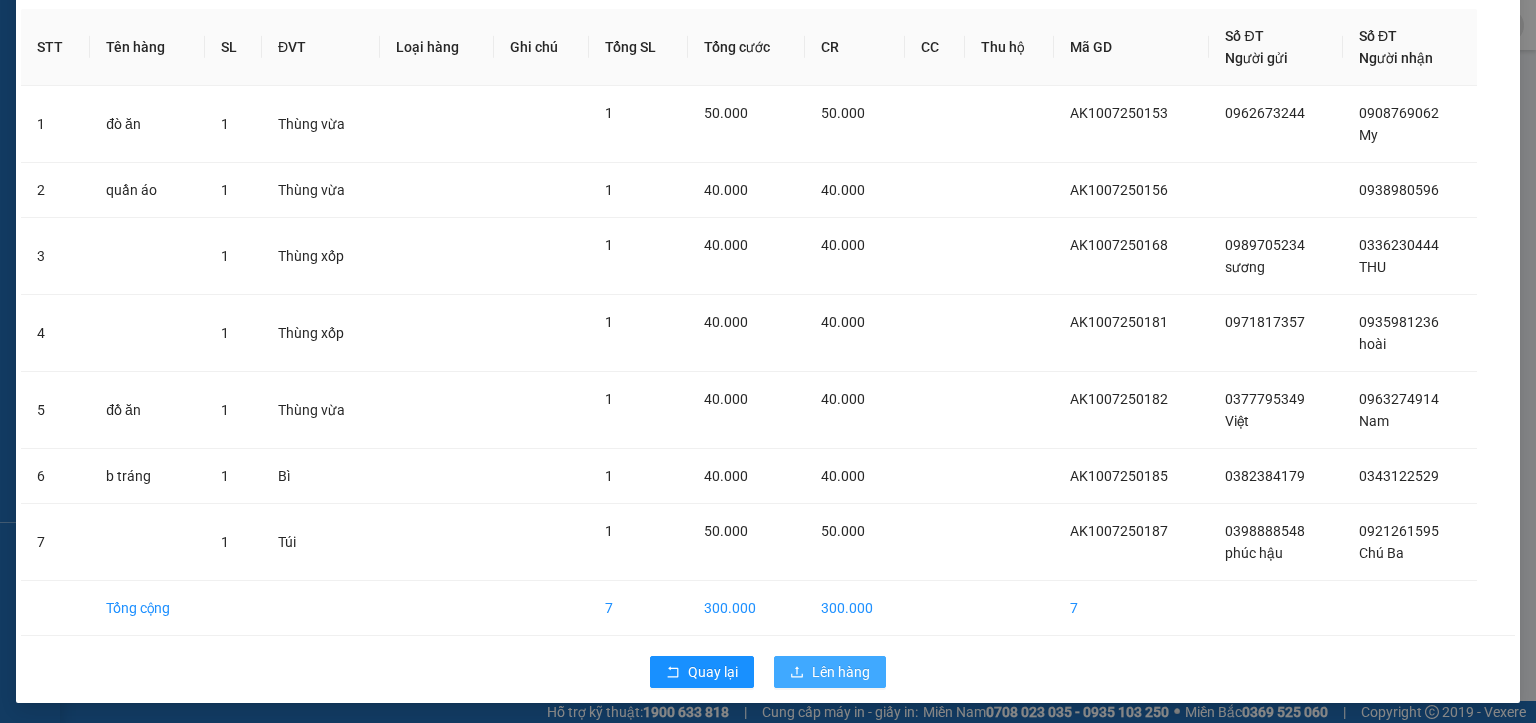 click on "Lên hàng" at bounding box center [841, 672] 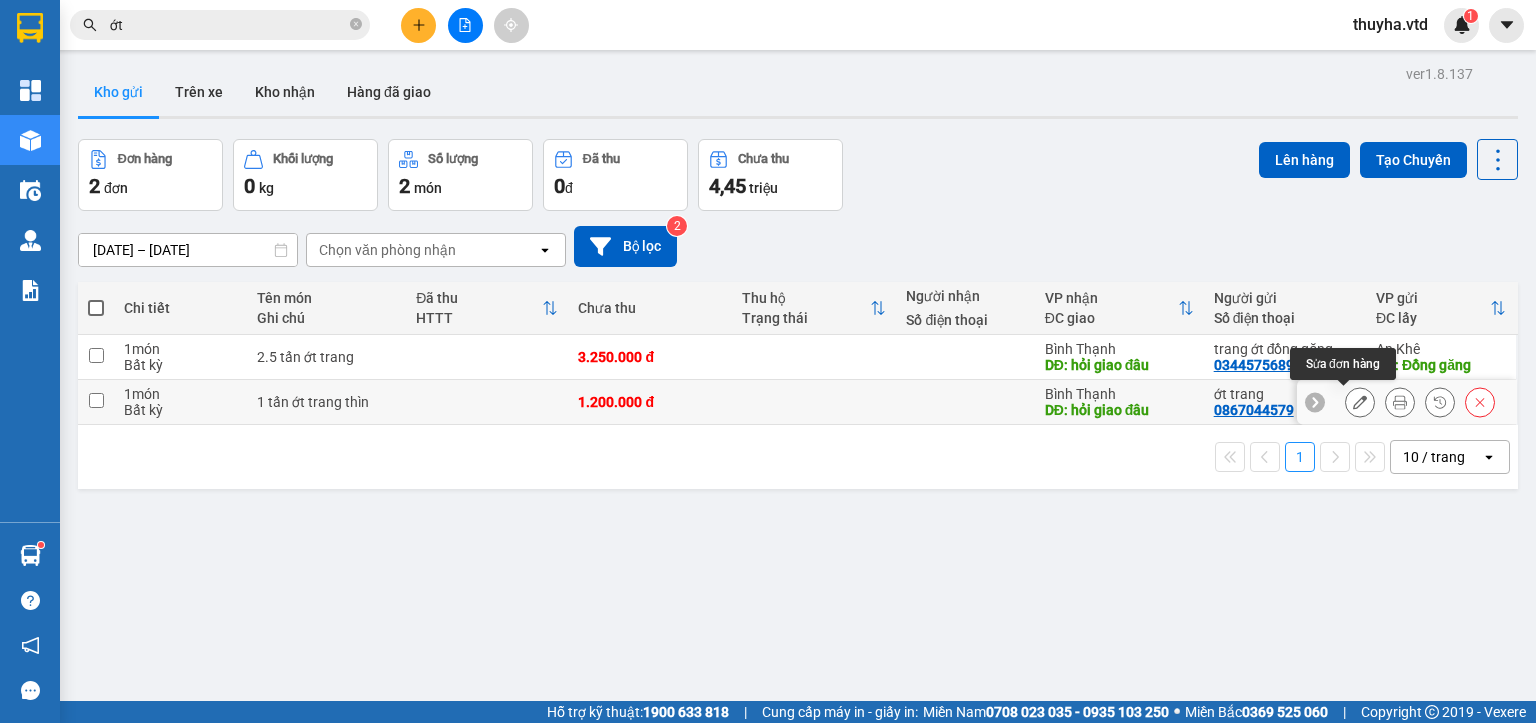 click 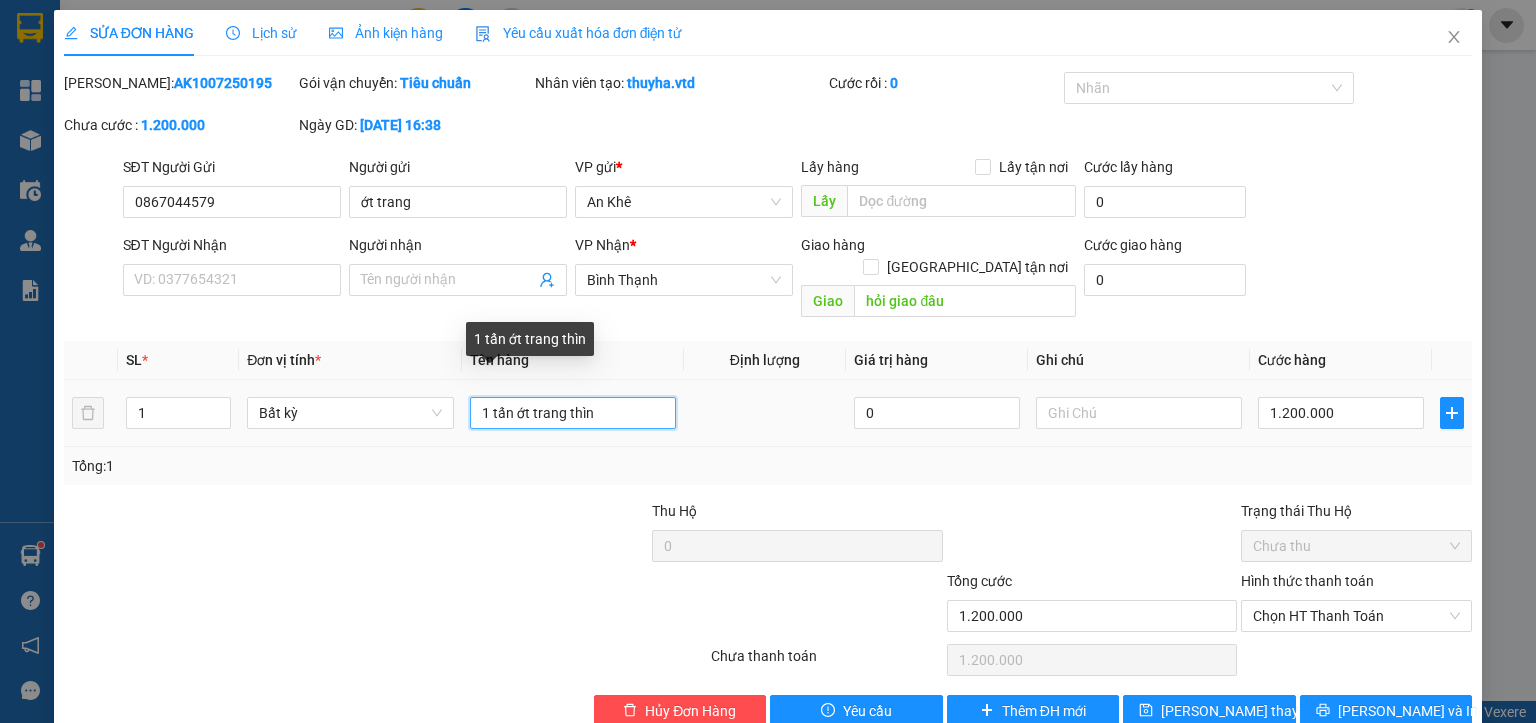 click on "1 tấn ớt trang thìn" at bounding box center [573, 413] 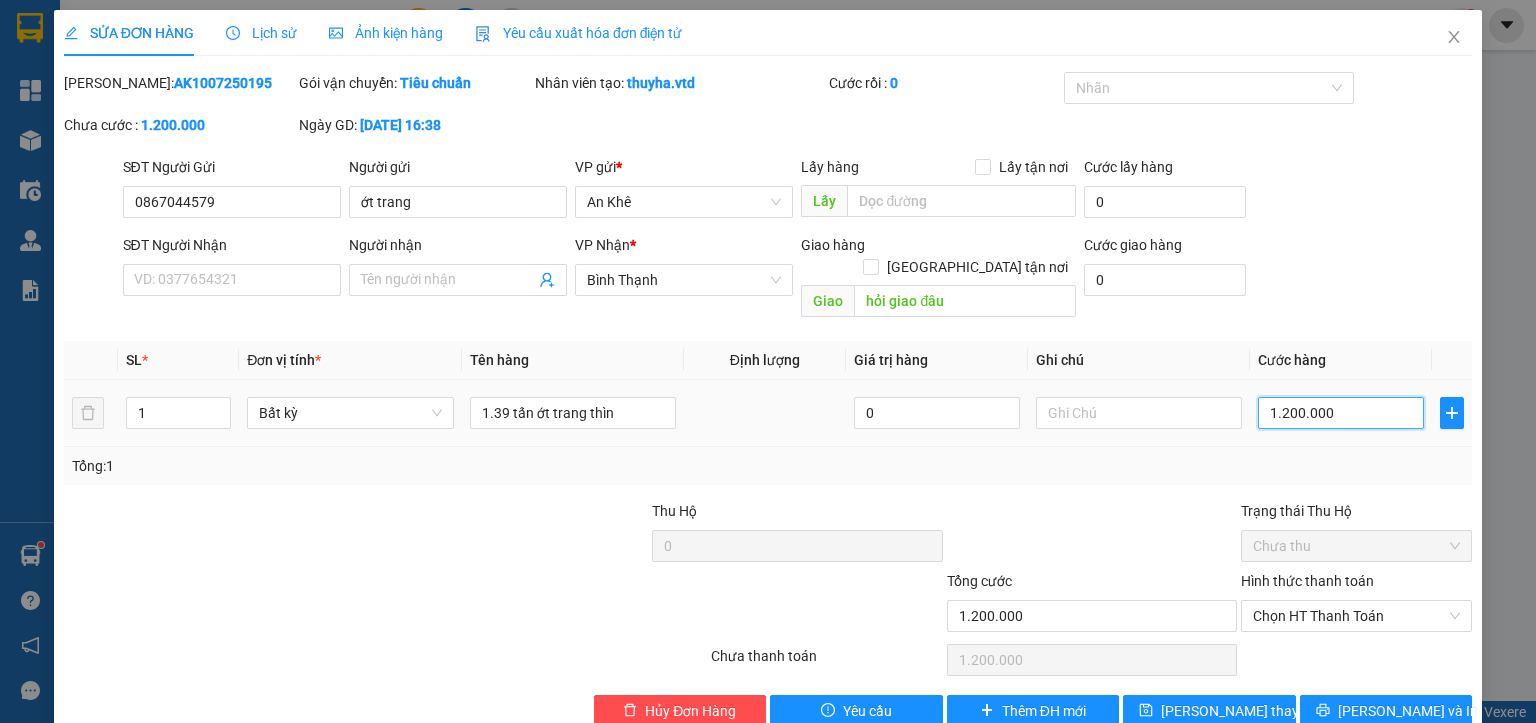click on "1.200.000" at bounding box center [1341, 413] 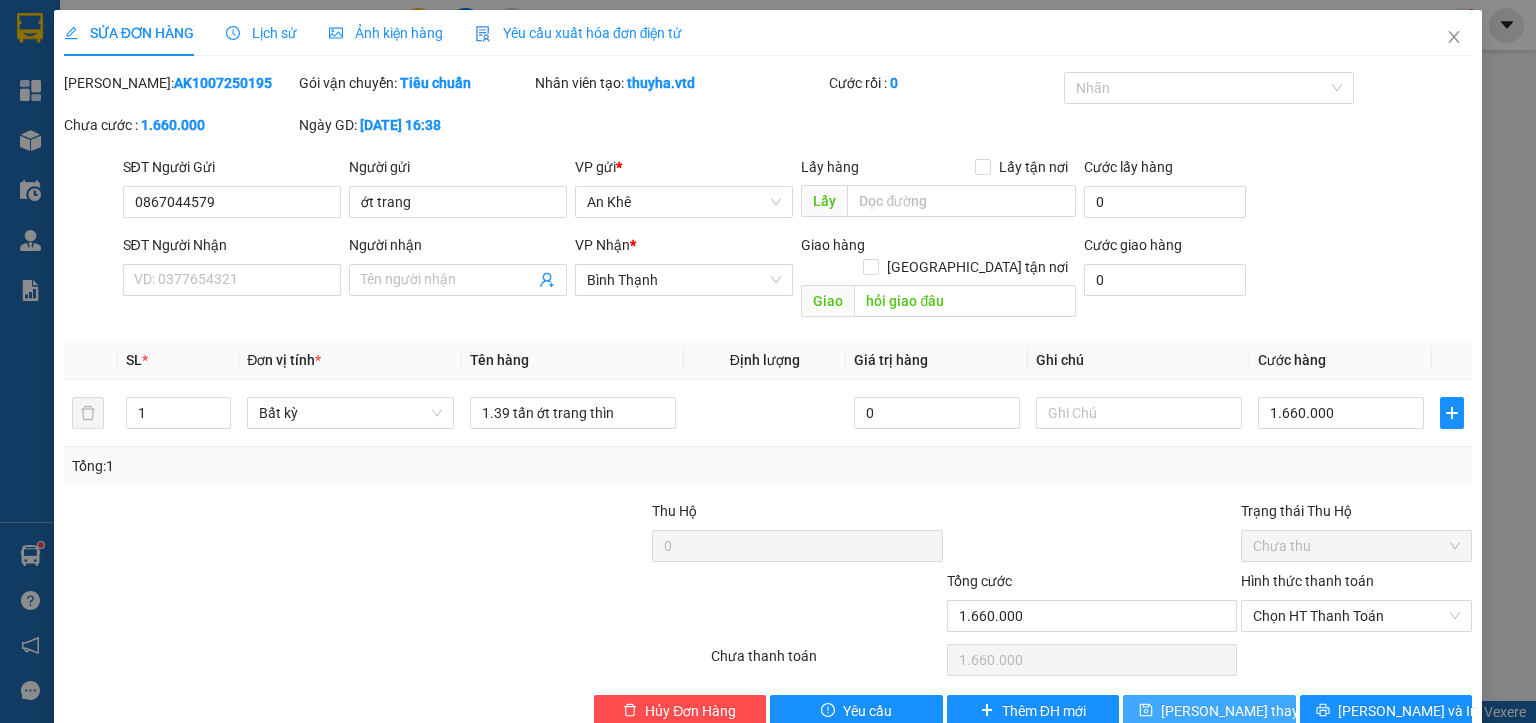click on "[PERSON_NAME] thay đổi" at bounding box center (1241, 711) 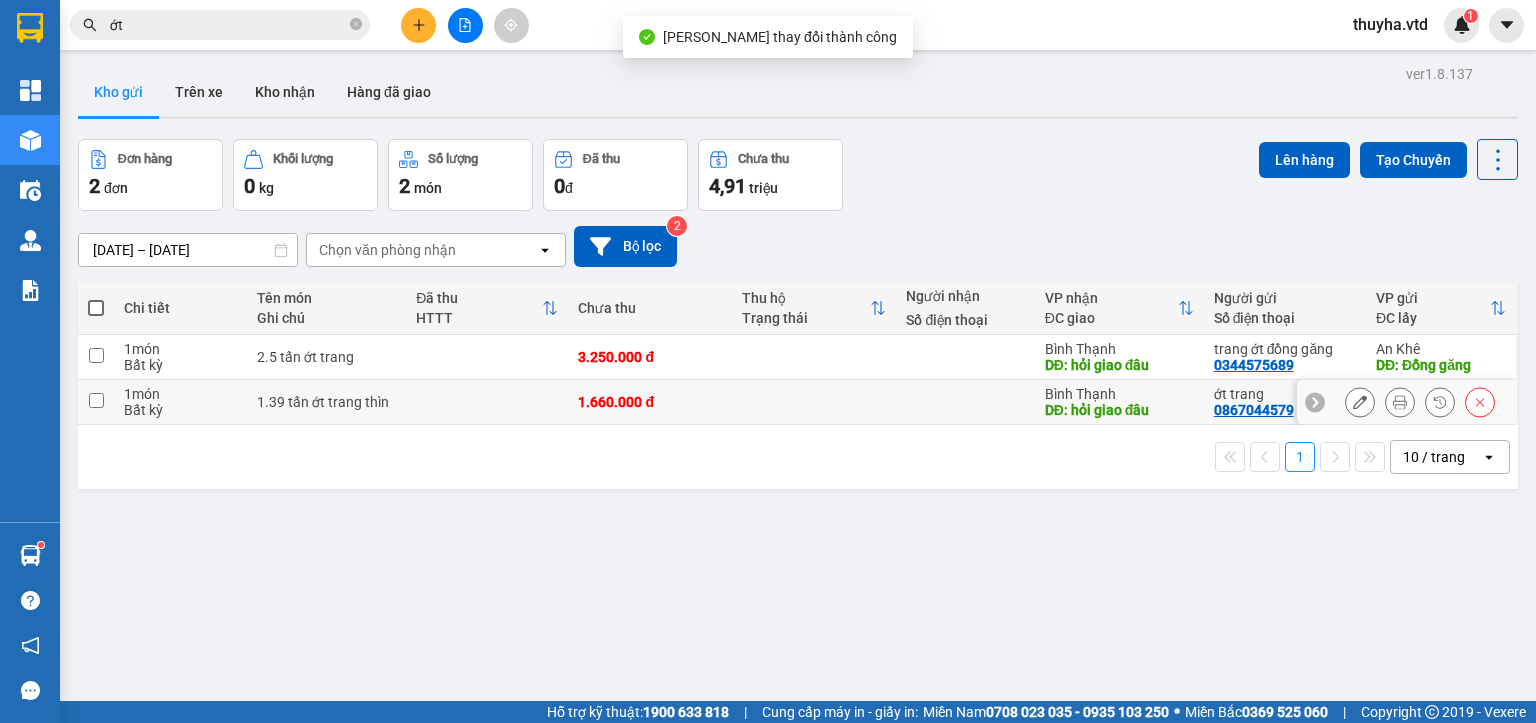 scroll, scrollTop: 0, scrollLeft: 0, axis: both 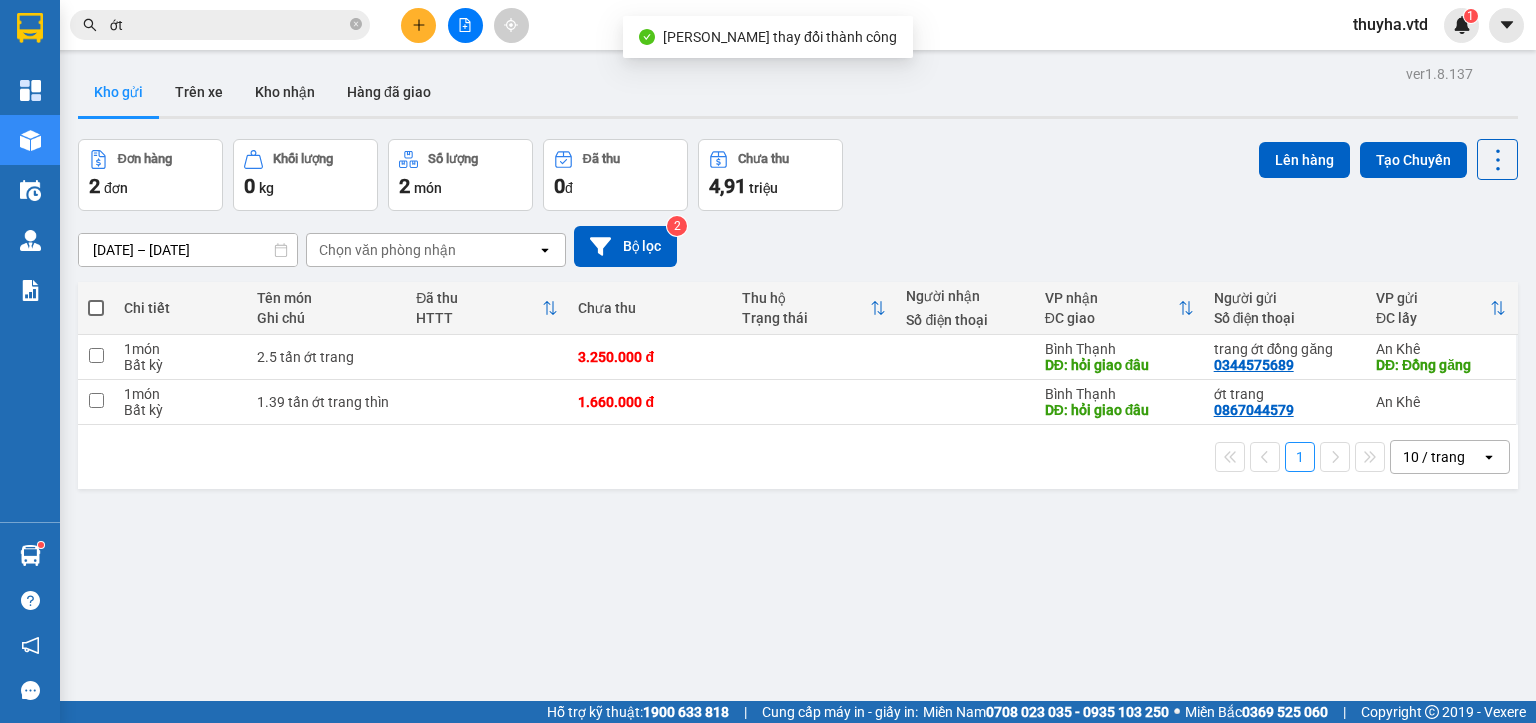 click on "ver  1.8.137 Kho gửi Trên xe Kho nhận Hàng đã giao Đơn hàng 2 đơn Khối lượng 0 kg Số lượng 2 món Đã thu 0  đ Chưa thu 4,91   triệu Lên hàng Tạo Chuyến [DATE] – [DATE] Press the down arrow key to interact with the calendar and select a date. Press the escape button to close the calendar. Selected date range is from [DATE] to [DATE]. Chọn văn phòng nhận open Bộ lọc 2 Chi tiết Tên món Ghi chú Đã thu HTTT Chưa thu Thu hộ Trạng thái Người nhận Số điện thoại VP nhận ĐC giao Người gửi Số điện thoại VP gửi ĐC lấy 1  món Bất kỳ 2.5 tấn ớt trang  3.250.000 đ Bình Thạnh DĐ: hỏi giao đâu trang ớt đồng găng 0344575689 An Khê DĐ: Đồng găng 1  món Bất kỳ 1.39 tấn ớt trang thìn 1.660.000 đ Bình Thạnh DĐ: hỏi giao đâu ớt trang 0867044579 An Khê 1 10 / trang open Đang tải dữ liệu" at bounding box center (798, 421) 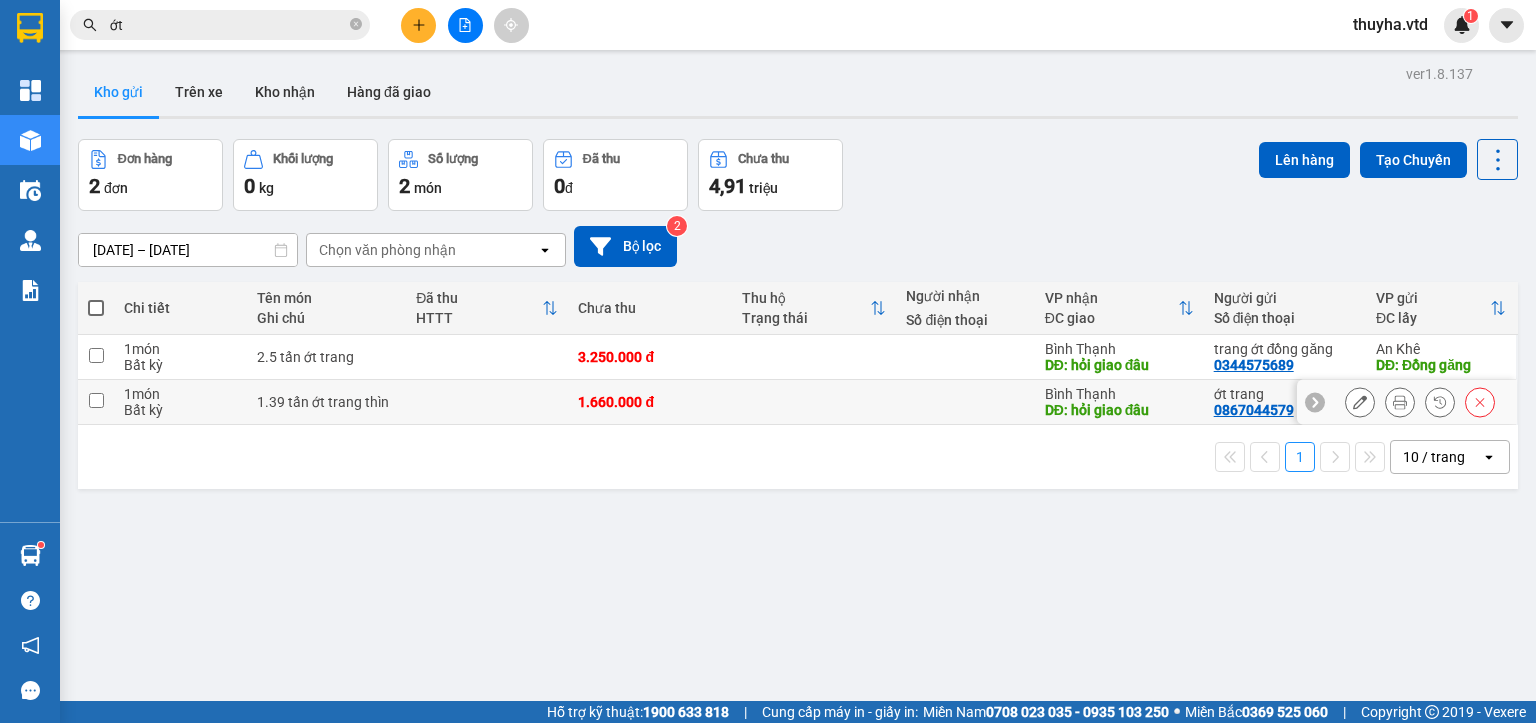 click at bounding box center [96, 400] 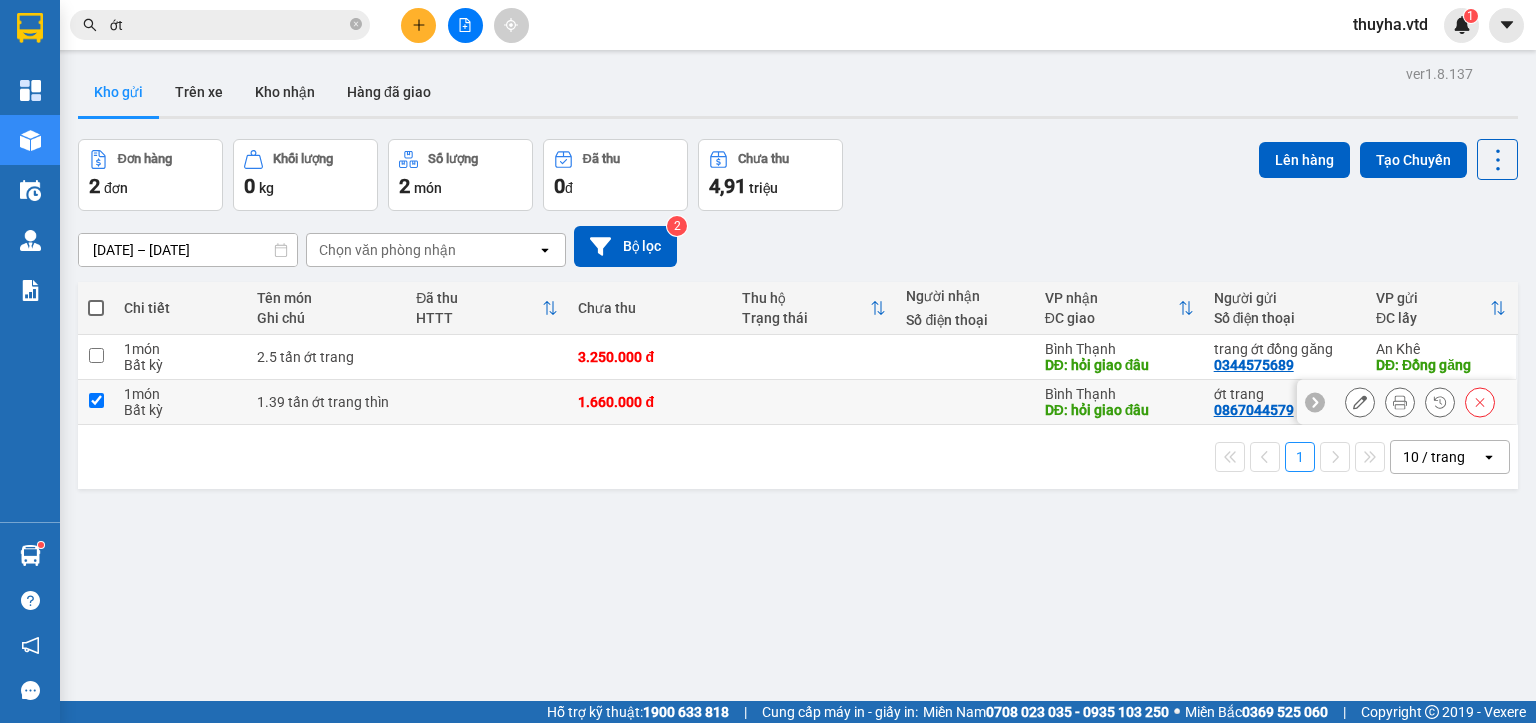 checkbox on "true" 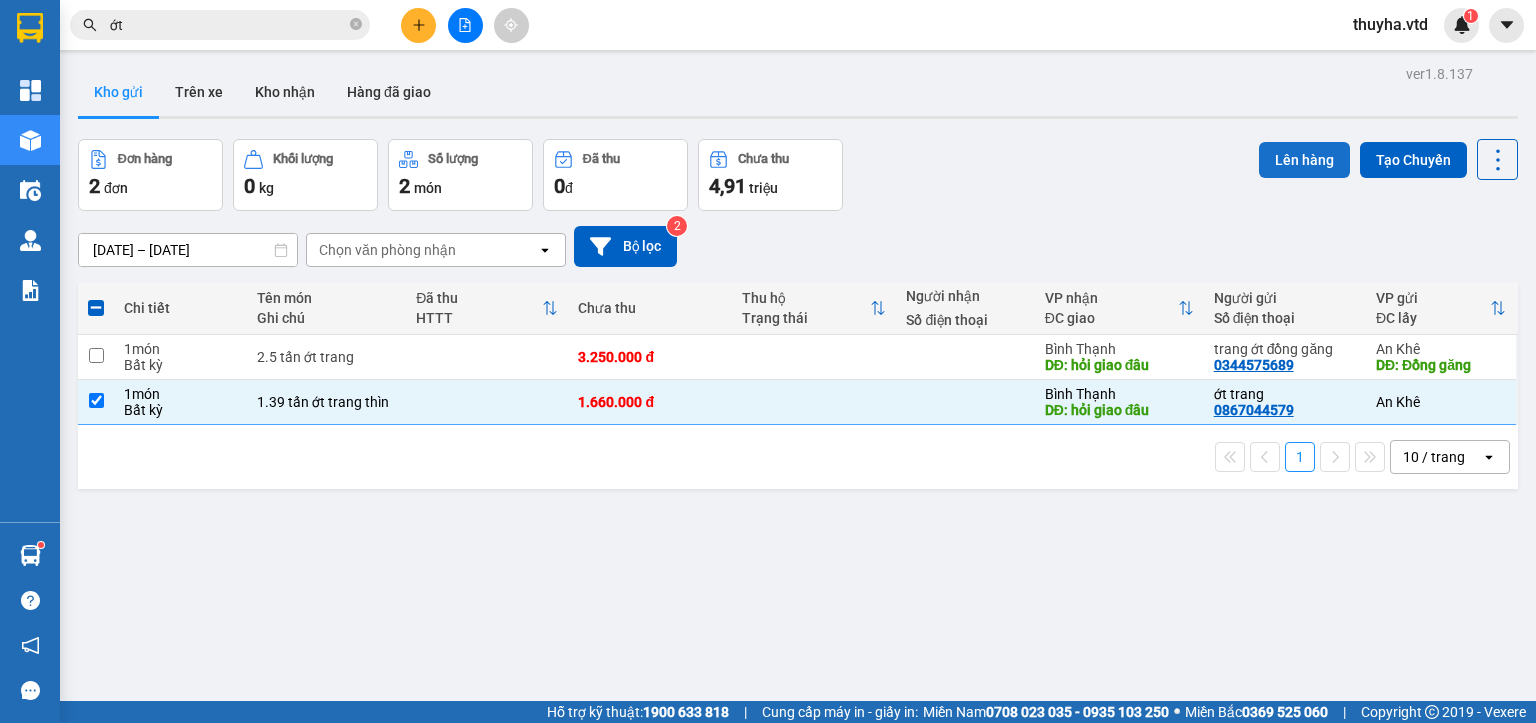click on "Lên hàng" at bounding box center [1304, 160] 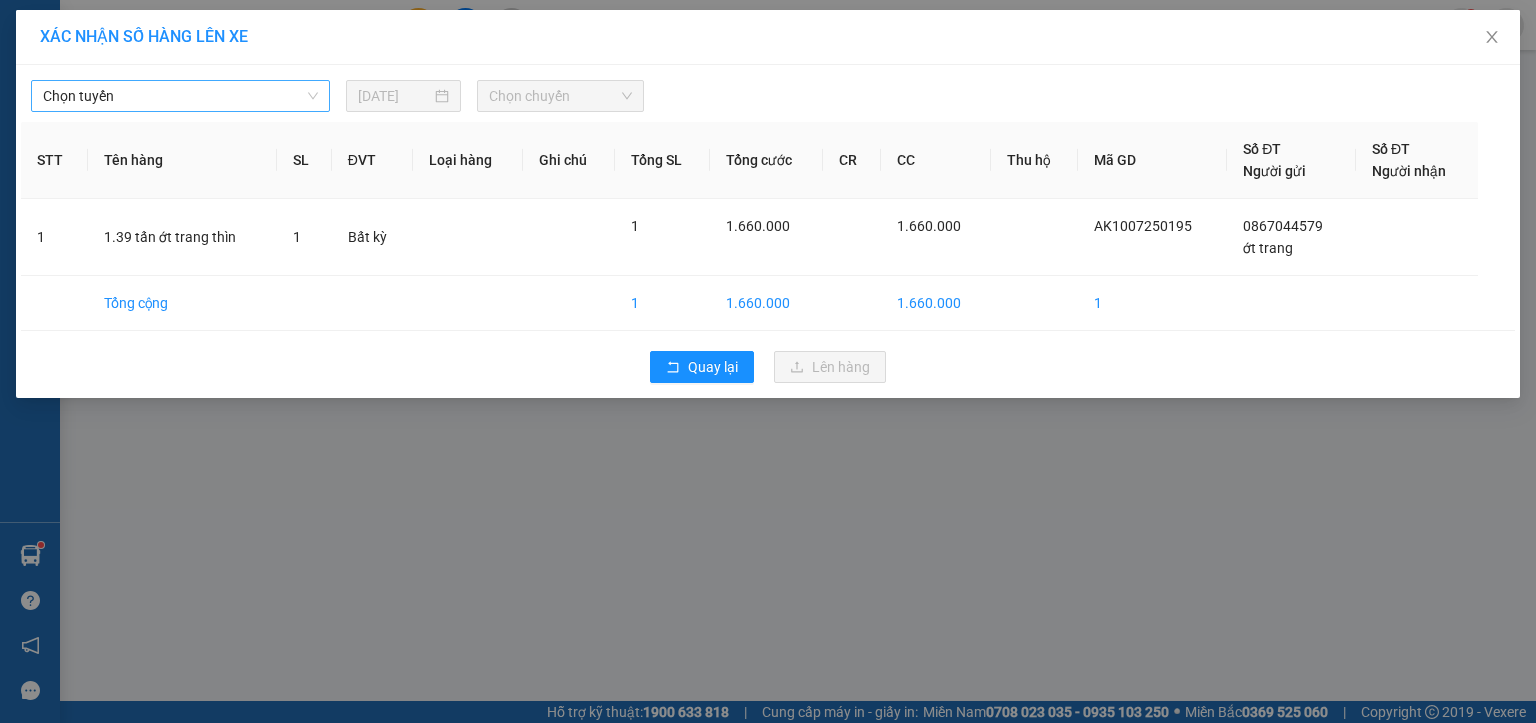 click on "Chọn tuyến" at bounding box center (180, 96) 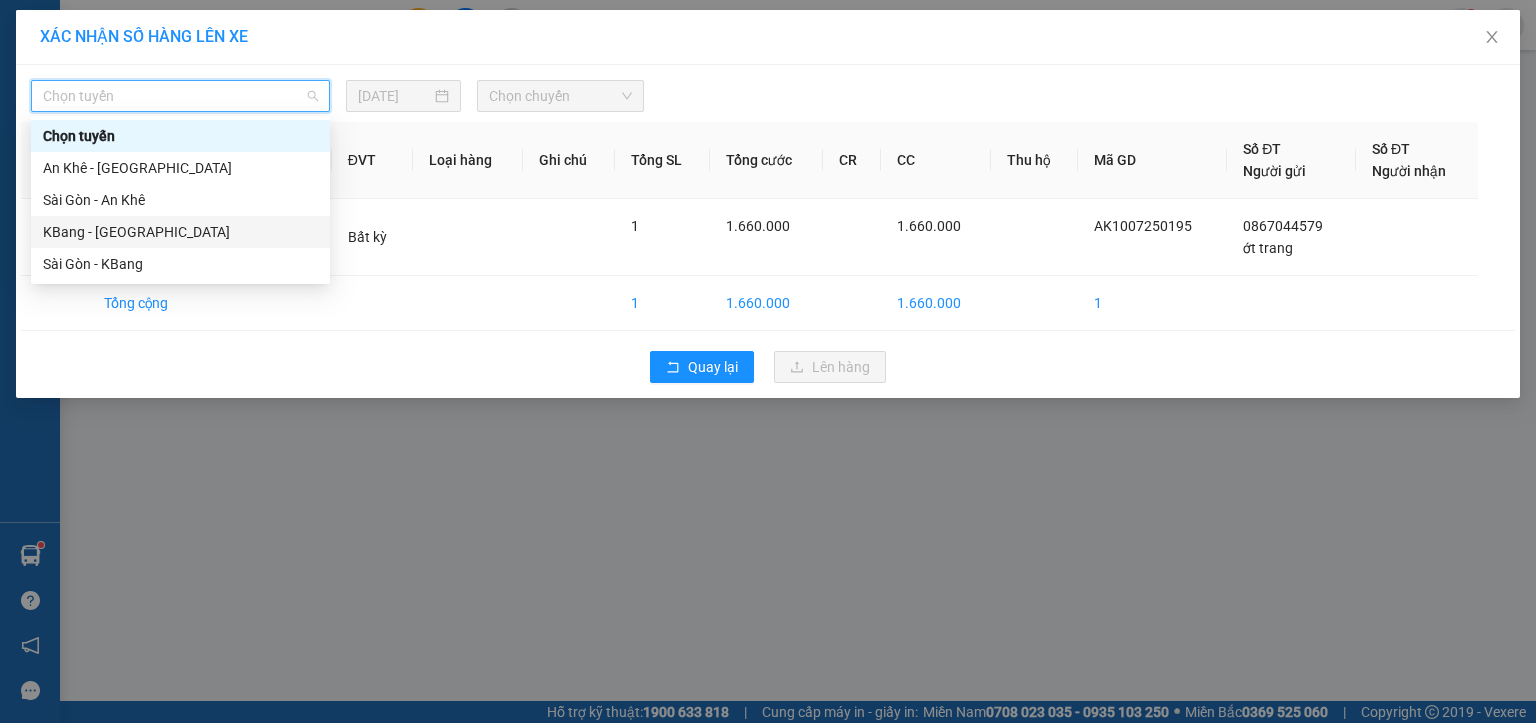 click on "KBang - [GEOGRAPHIC_DATA]" at bounding box center (180, 232) 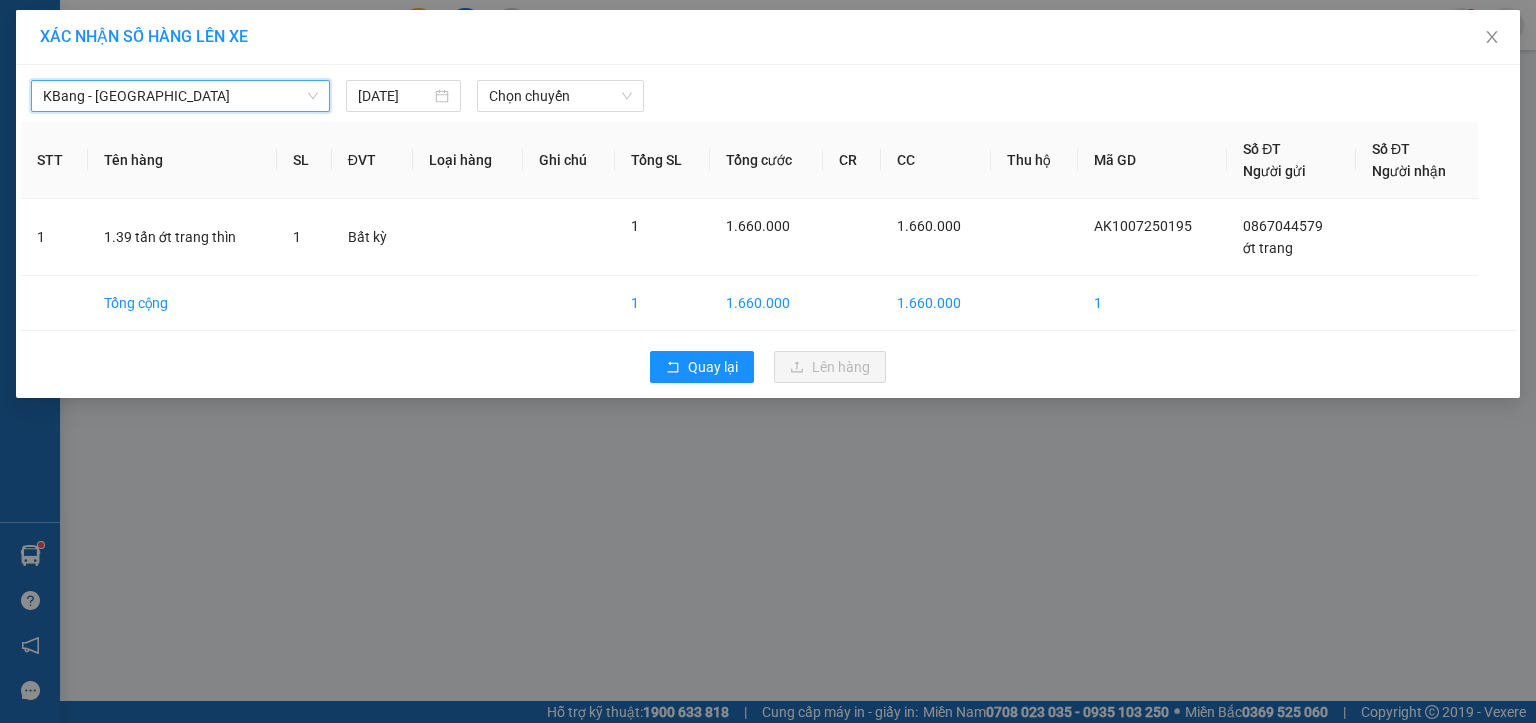 click on "KBang - [GEOGRAPHIC_DATA]" at bounding box center (180, 96) 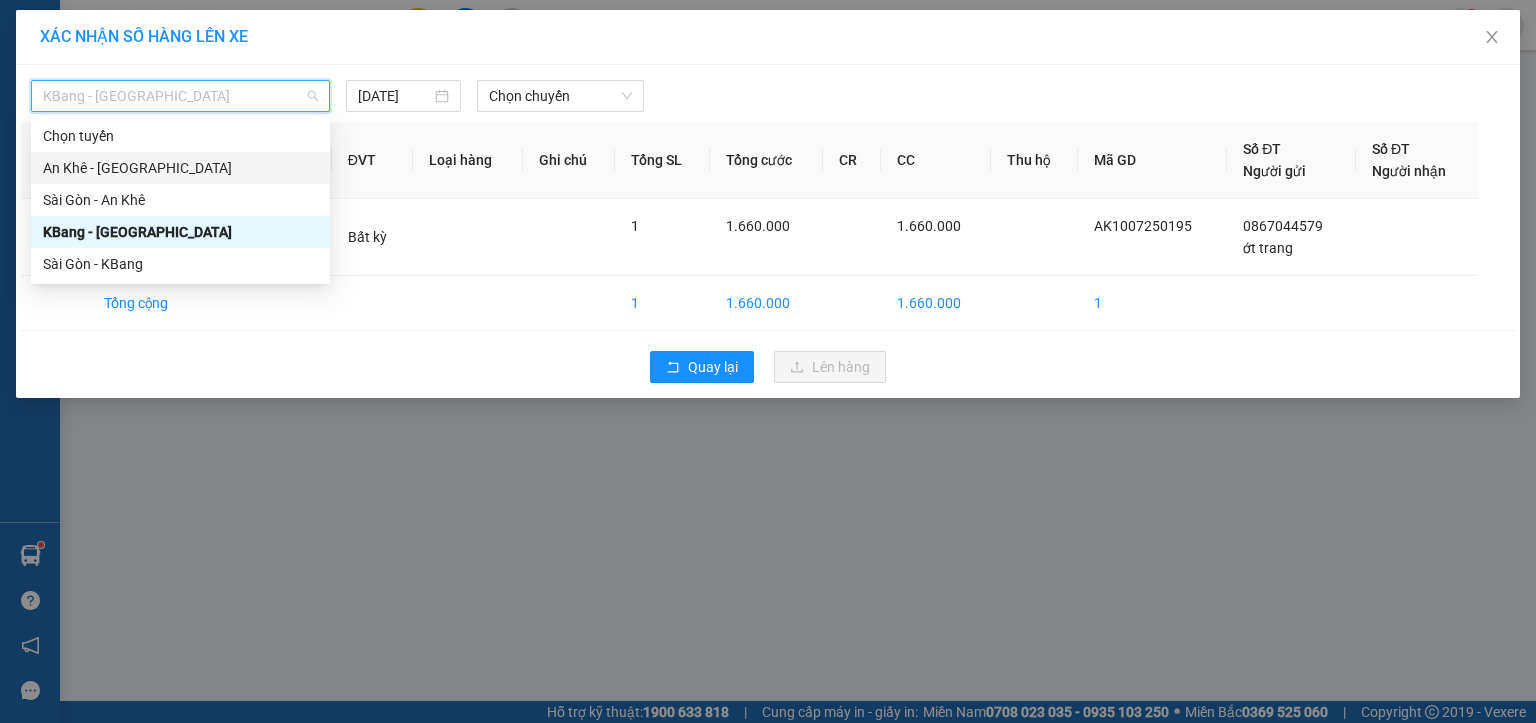 click on "An Khê - [GEOGRAPHIC_DATA]" at bounding box center [180, 168] 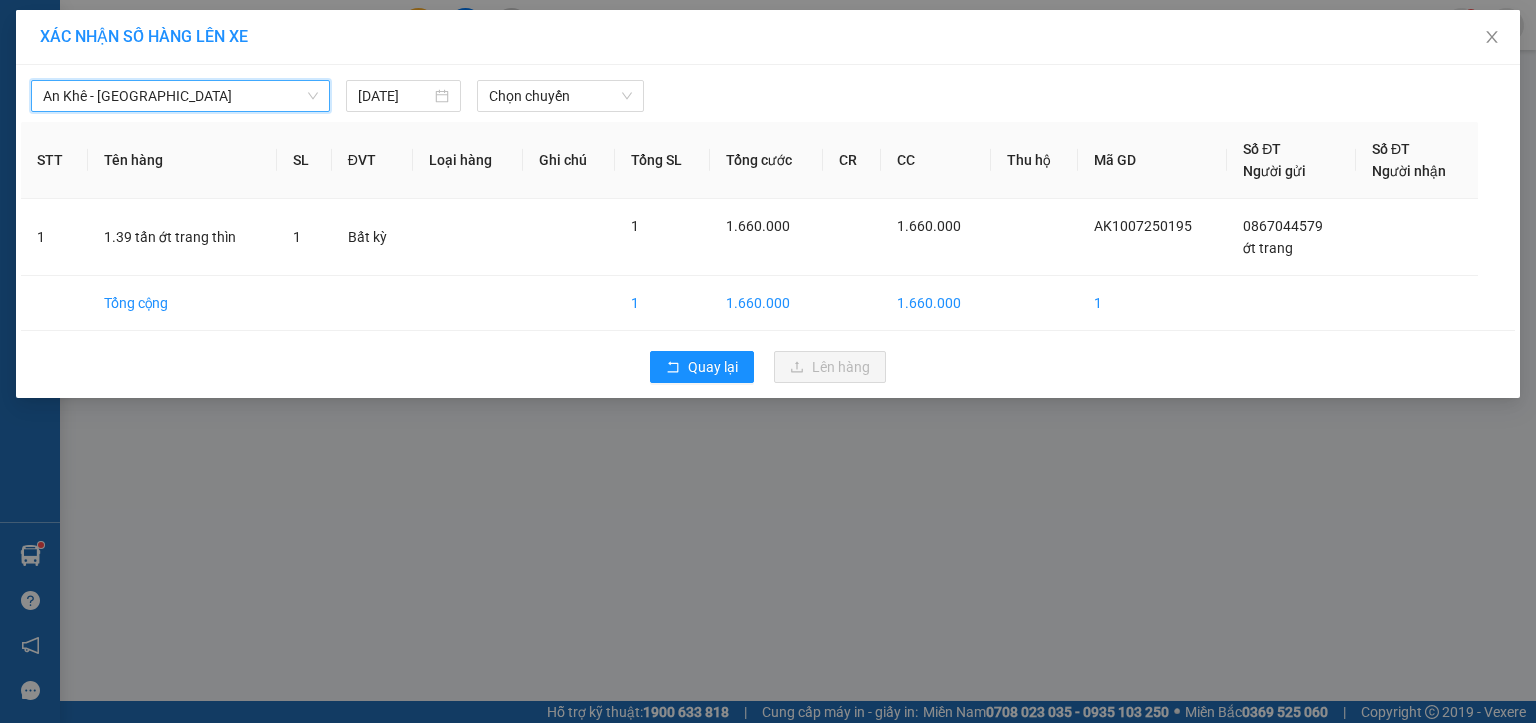 drag, startPoint x: 565, startPoint y: 94, endPoint x: 600, endPoint y: 114, distance: 40.311287 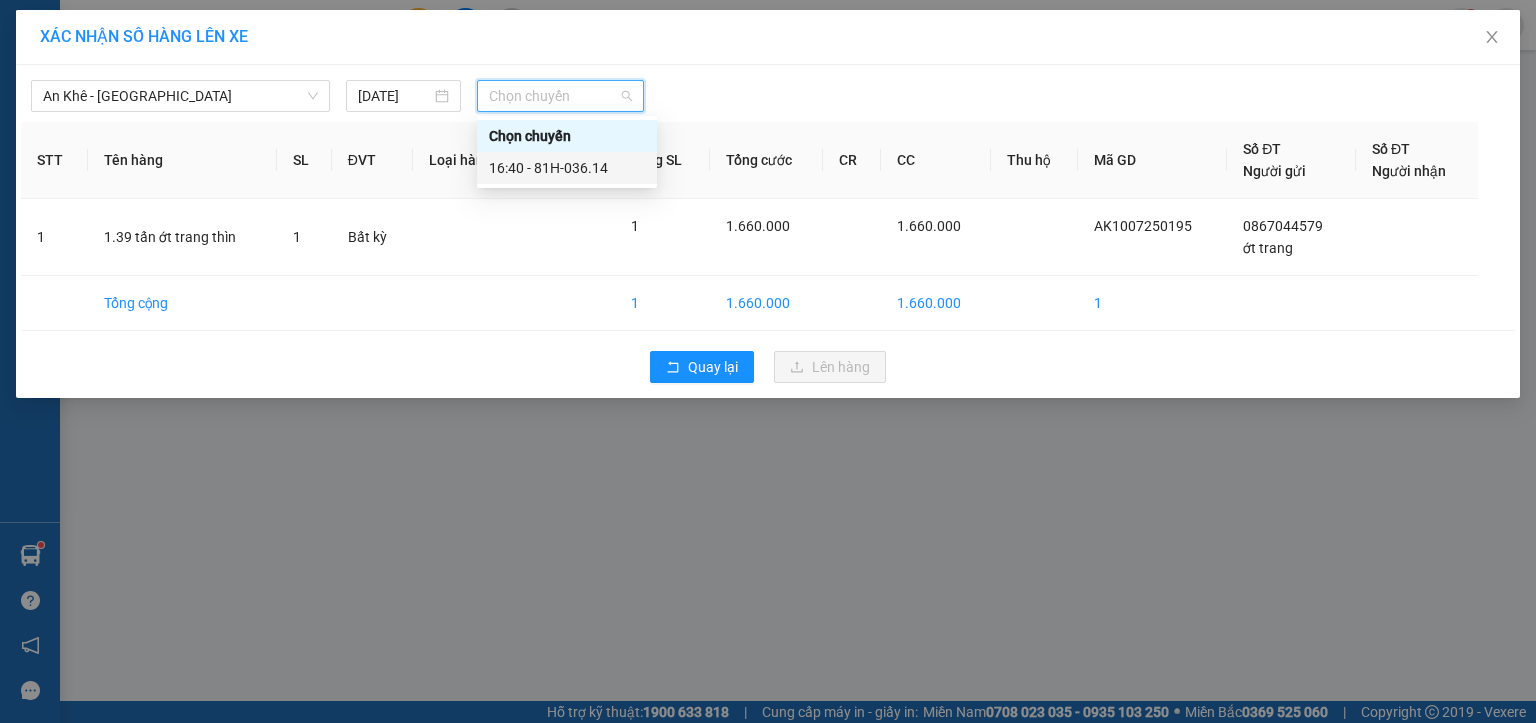 drag, startPoint x: 591, startPoint y: 164, endPoint x: 630, endPoint y: 212, distance: 61.846584 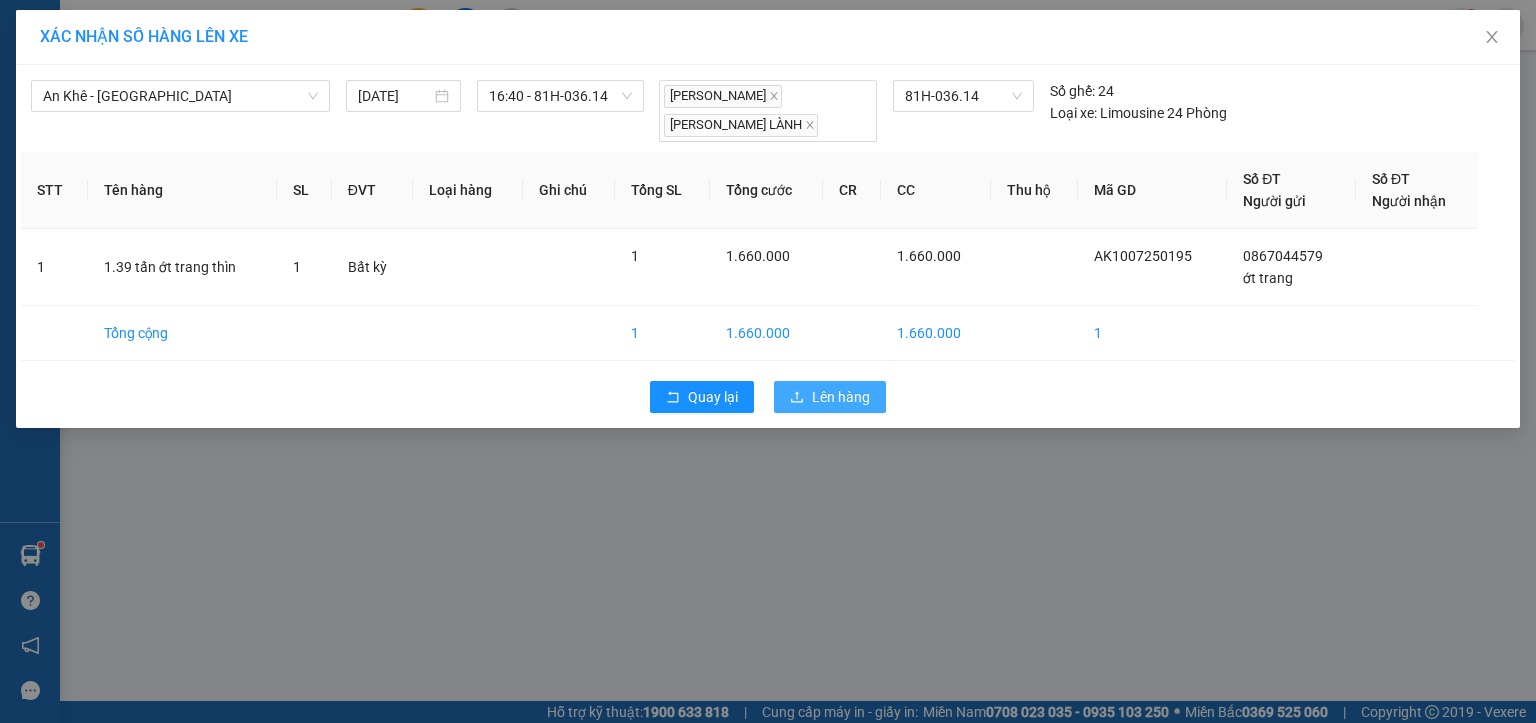 click on "Lên hàng" at bounding box center (841, 397) 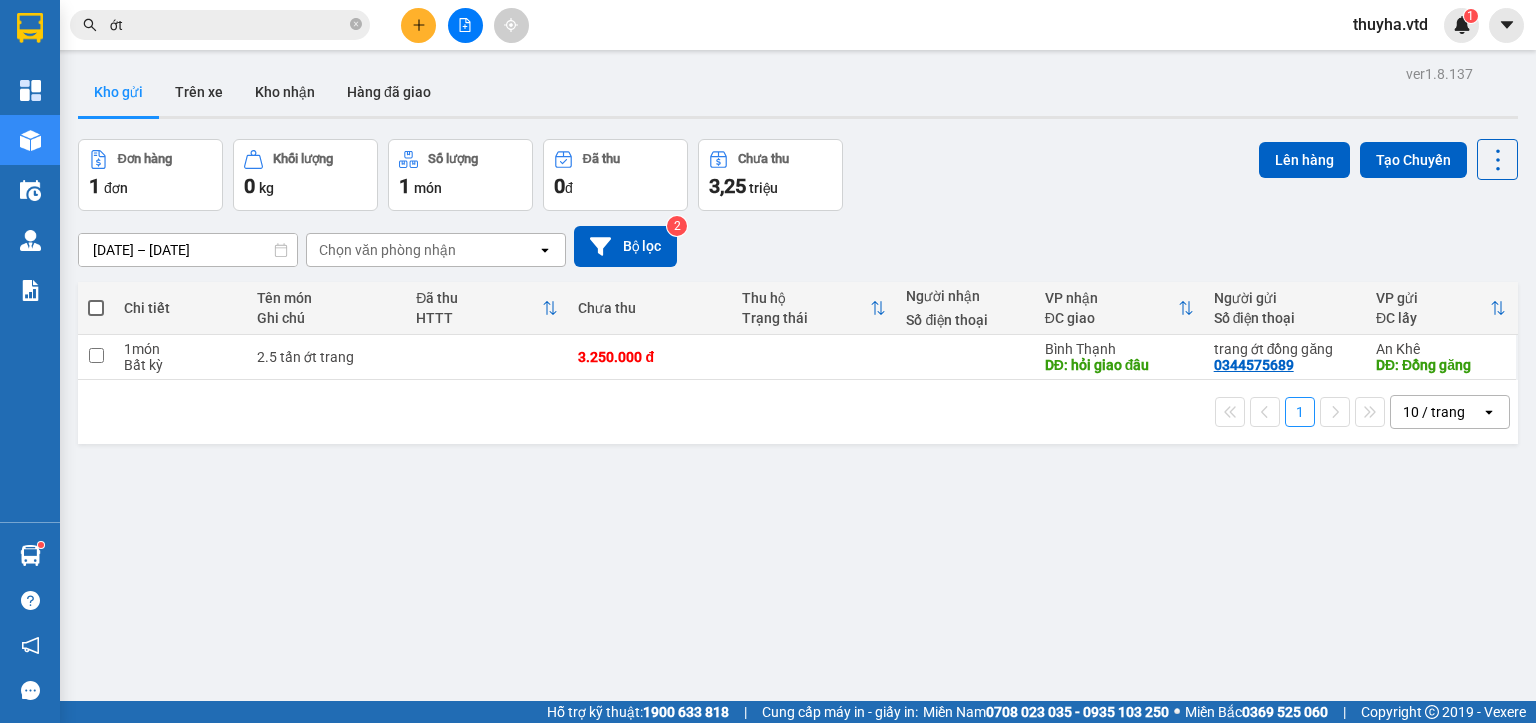 click at bounding box center [465, 25] 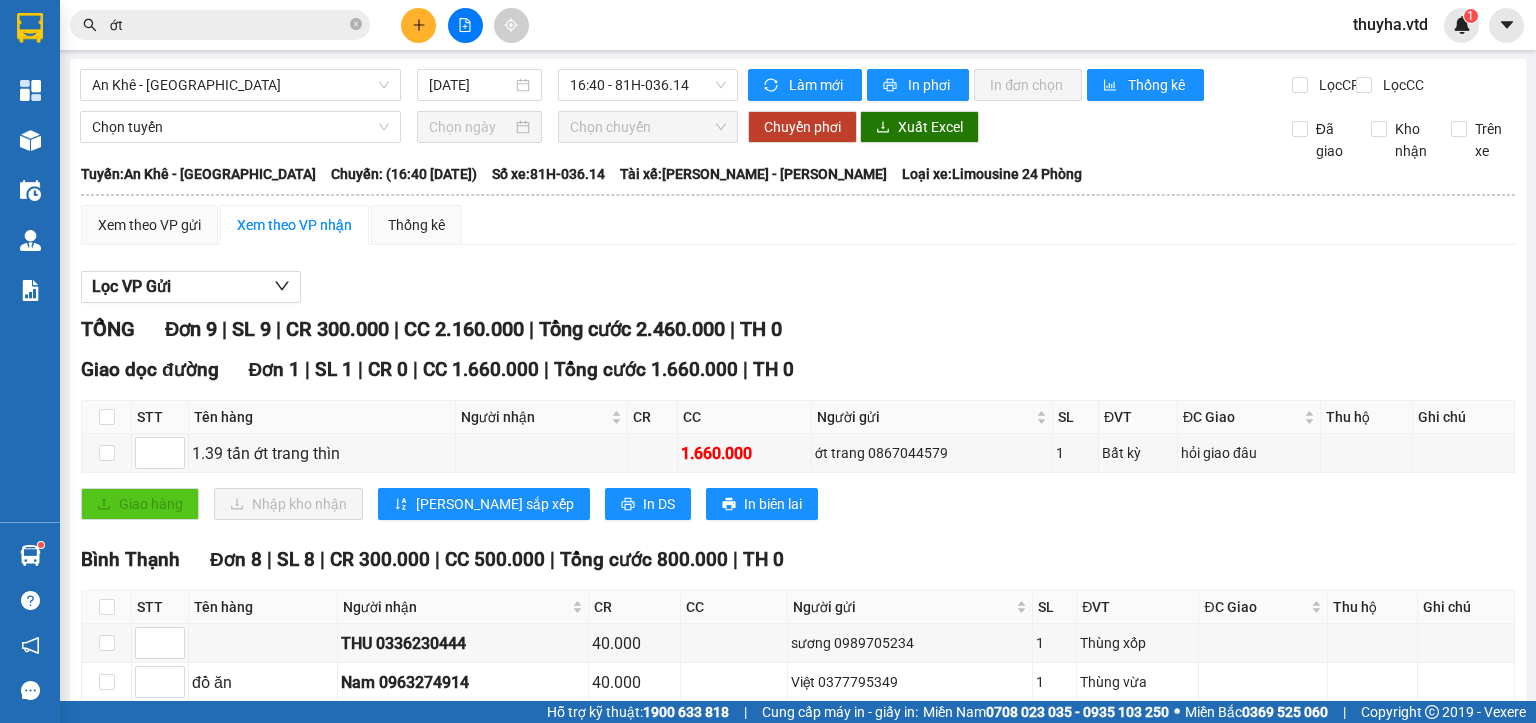 scroll, scrollTop: 0, scrollLeft: 0, axis: both 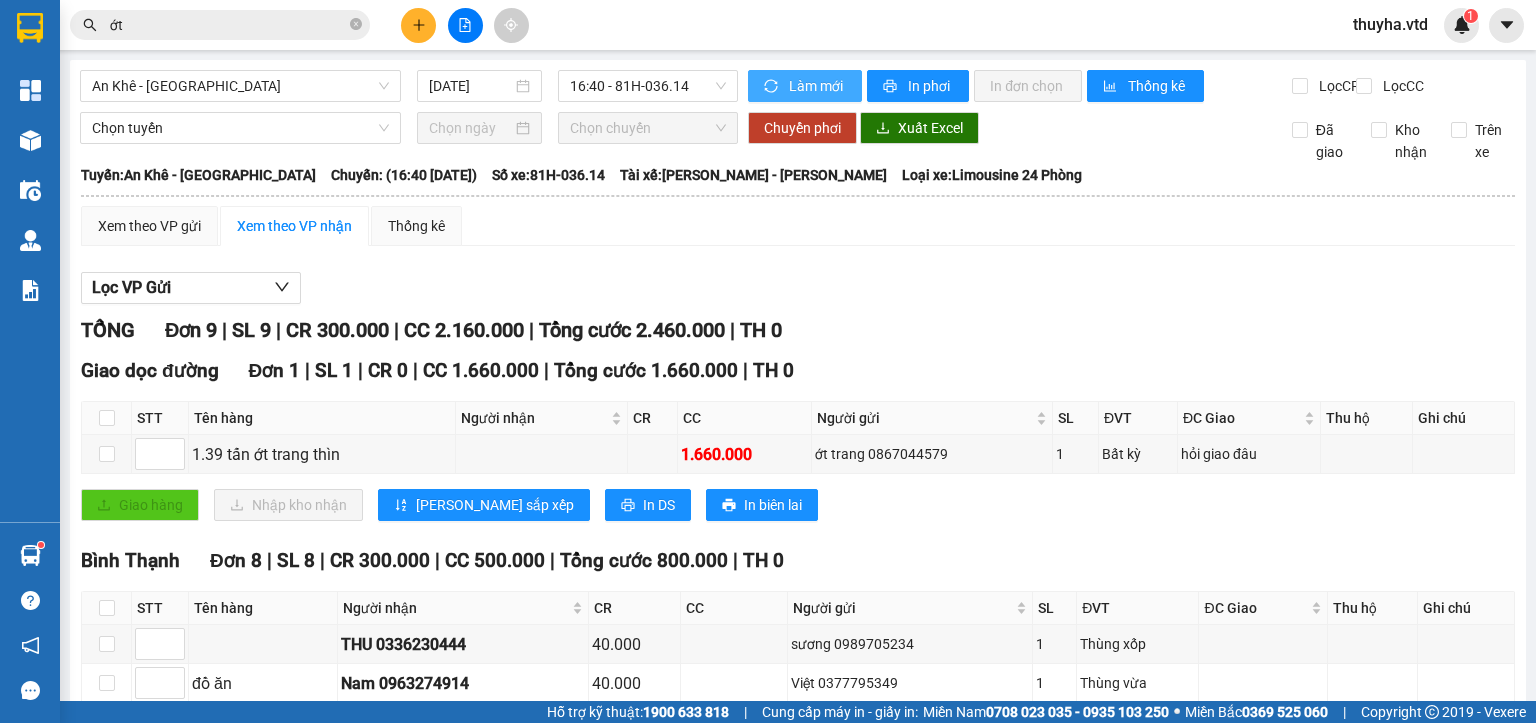 click on "Làm mới" at bounding box center [817, 86] 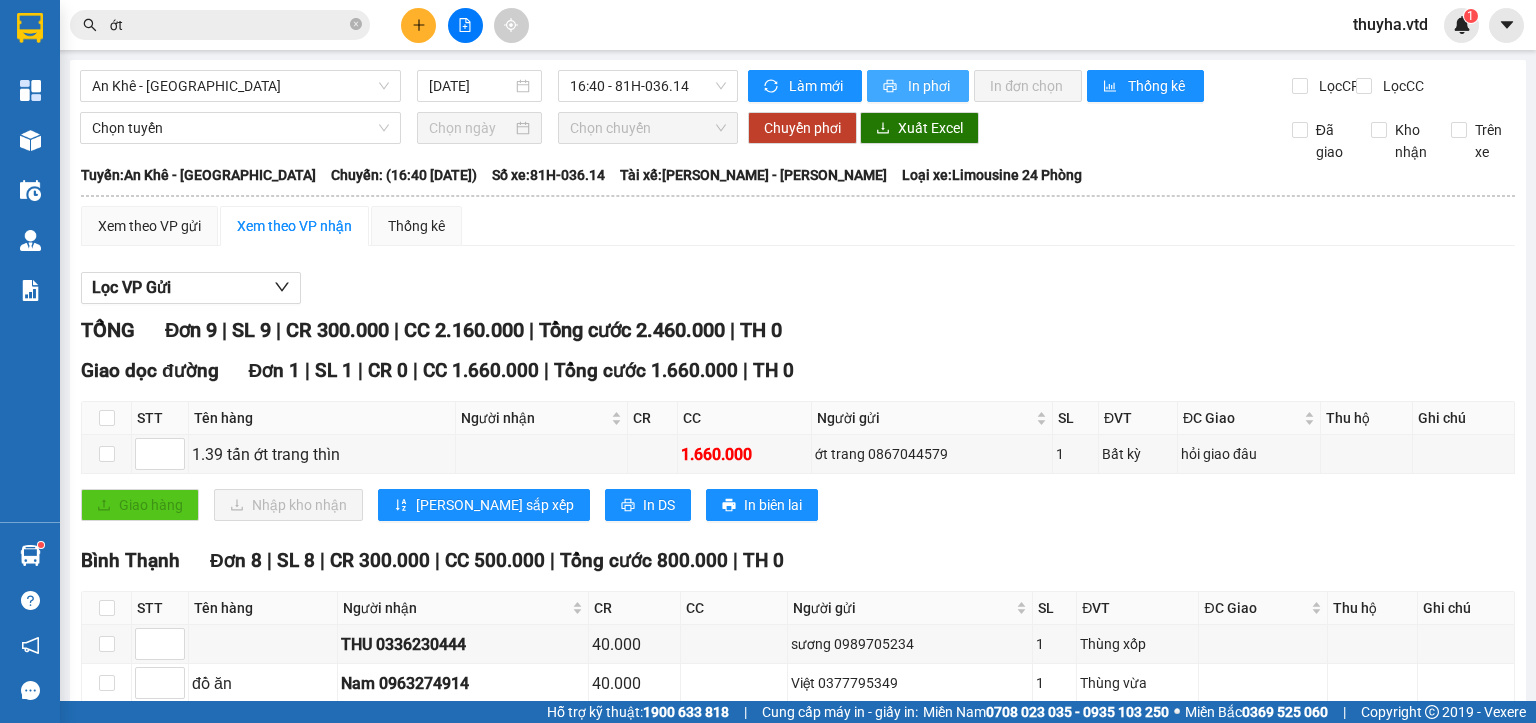 click on "In phơi" at bounding box center [930, 86] 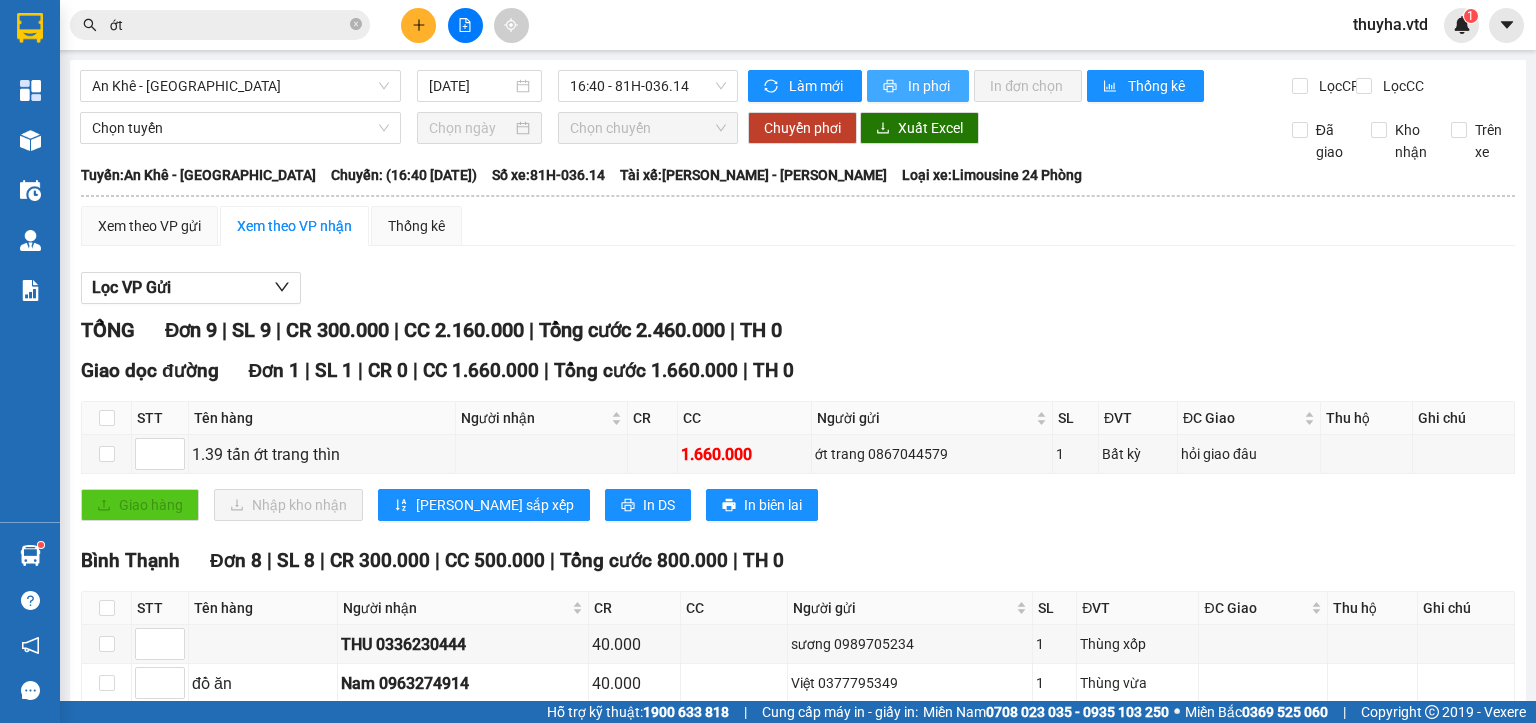 scroll, scrollTop: 0, scrollLeft: 0, axis: both 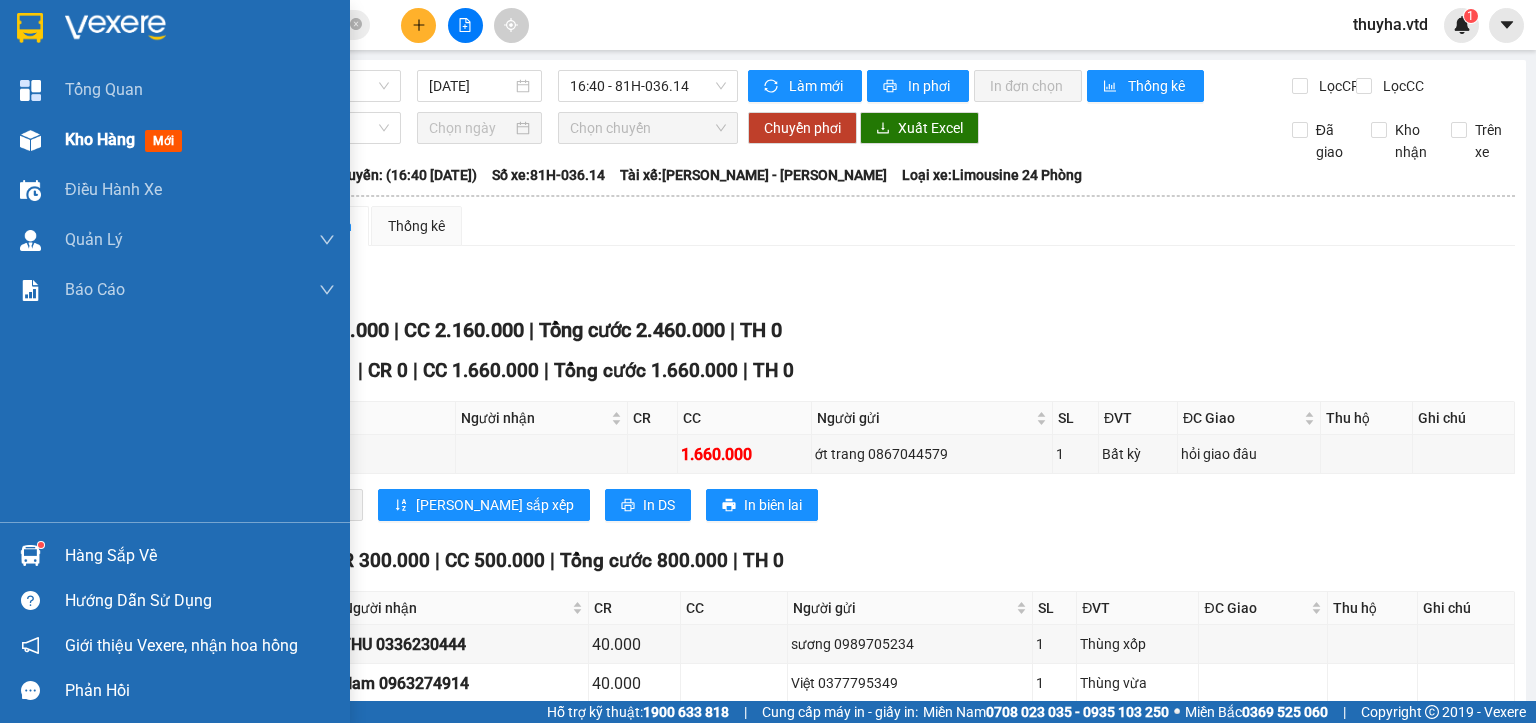 click at bounding box center (30, 140) 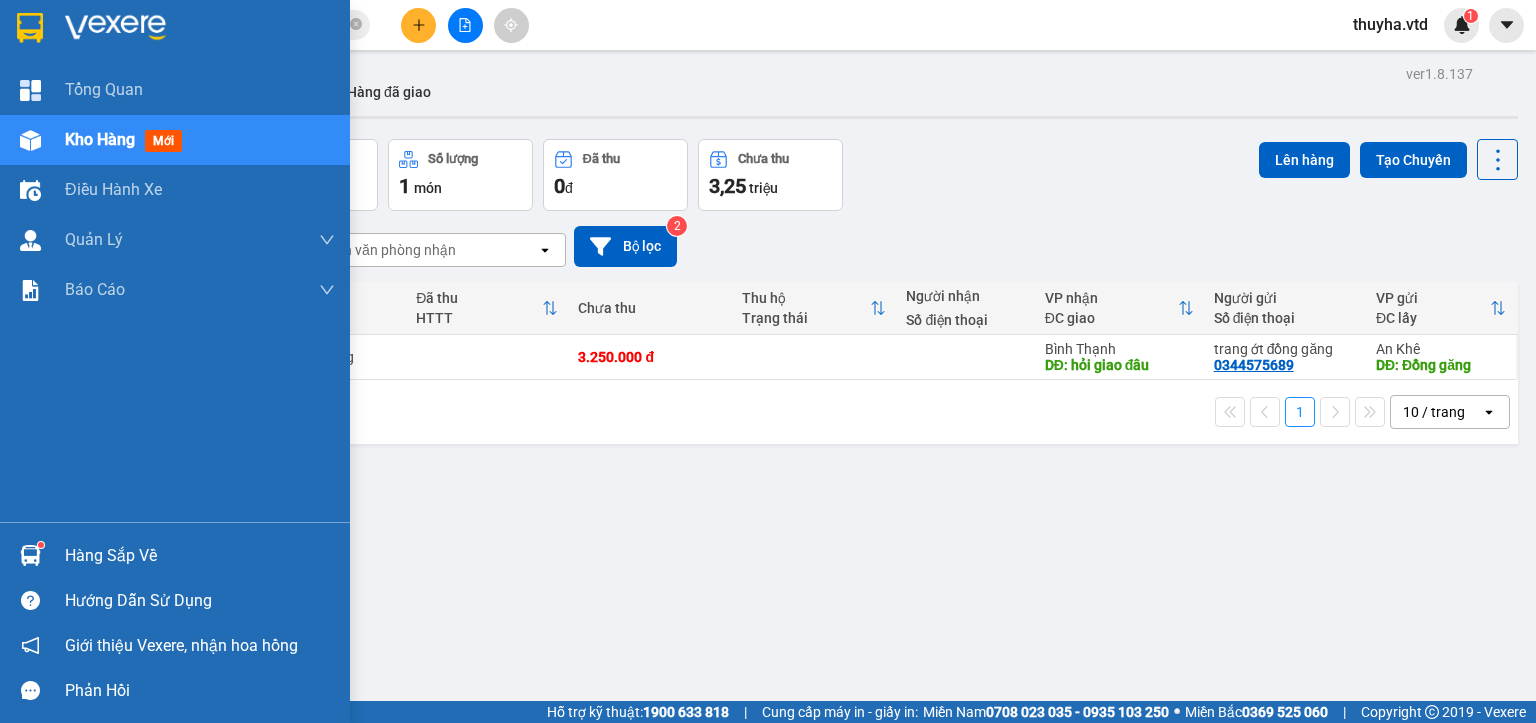 click at bounding box center [30, 140] 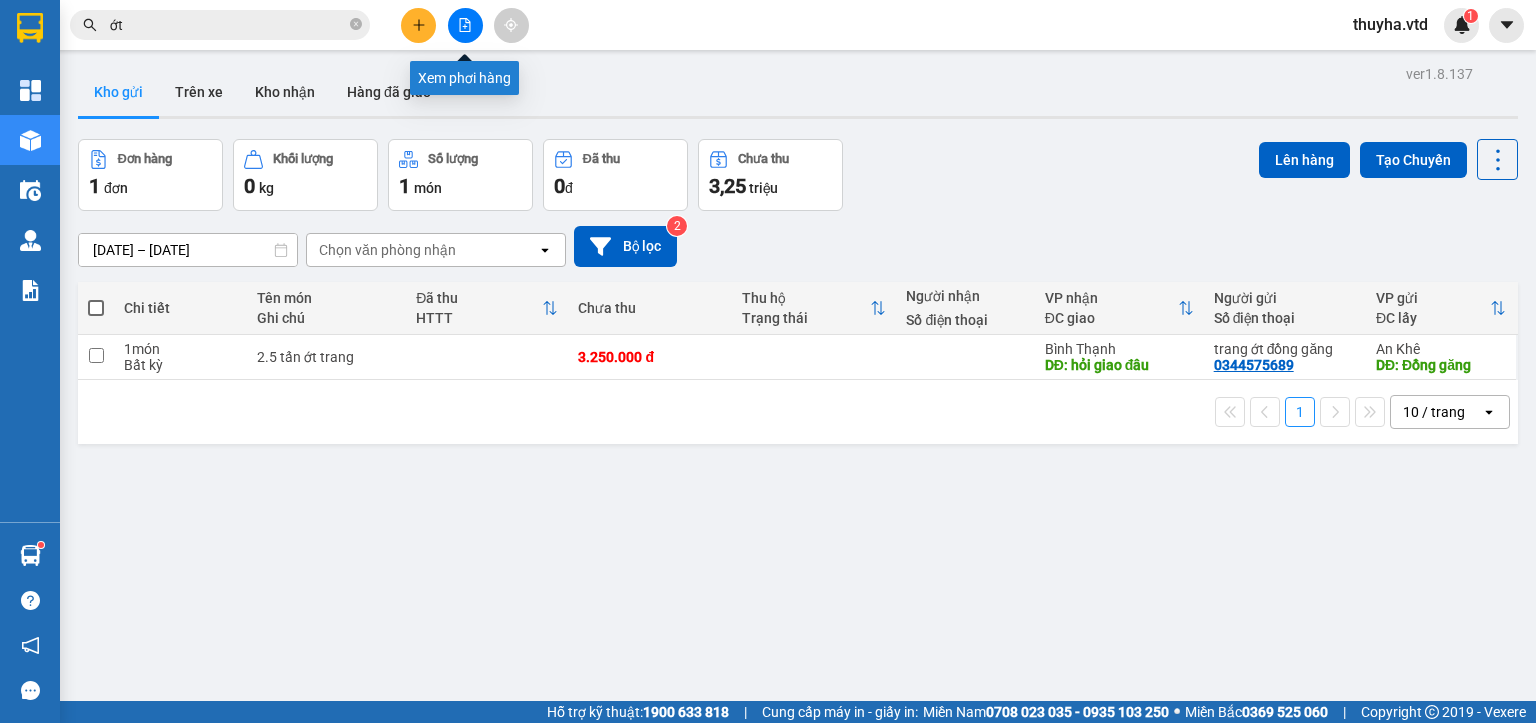 click at bounding box center (465, 25) 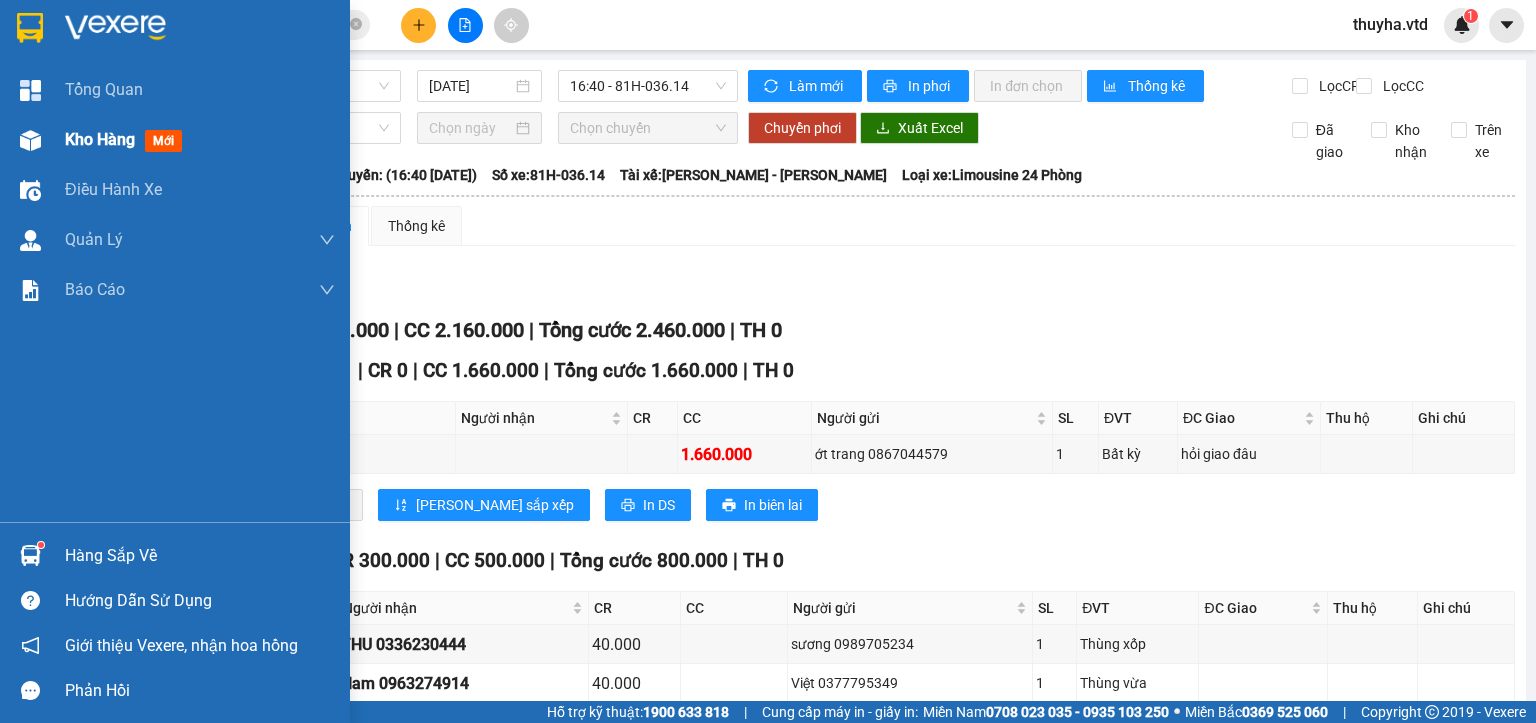 click at bounding box center [30, 140] 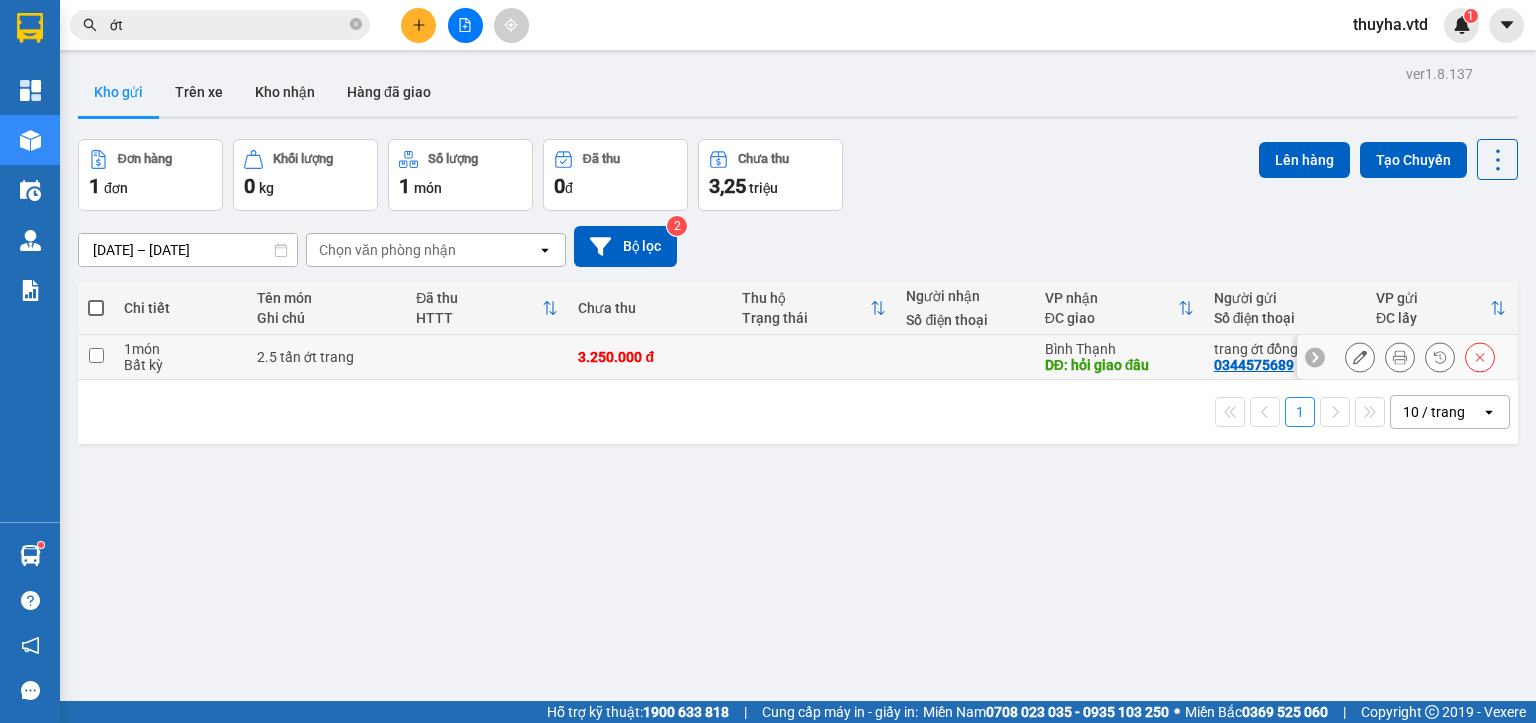 click 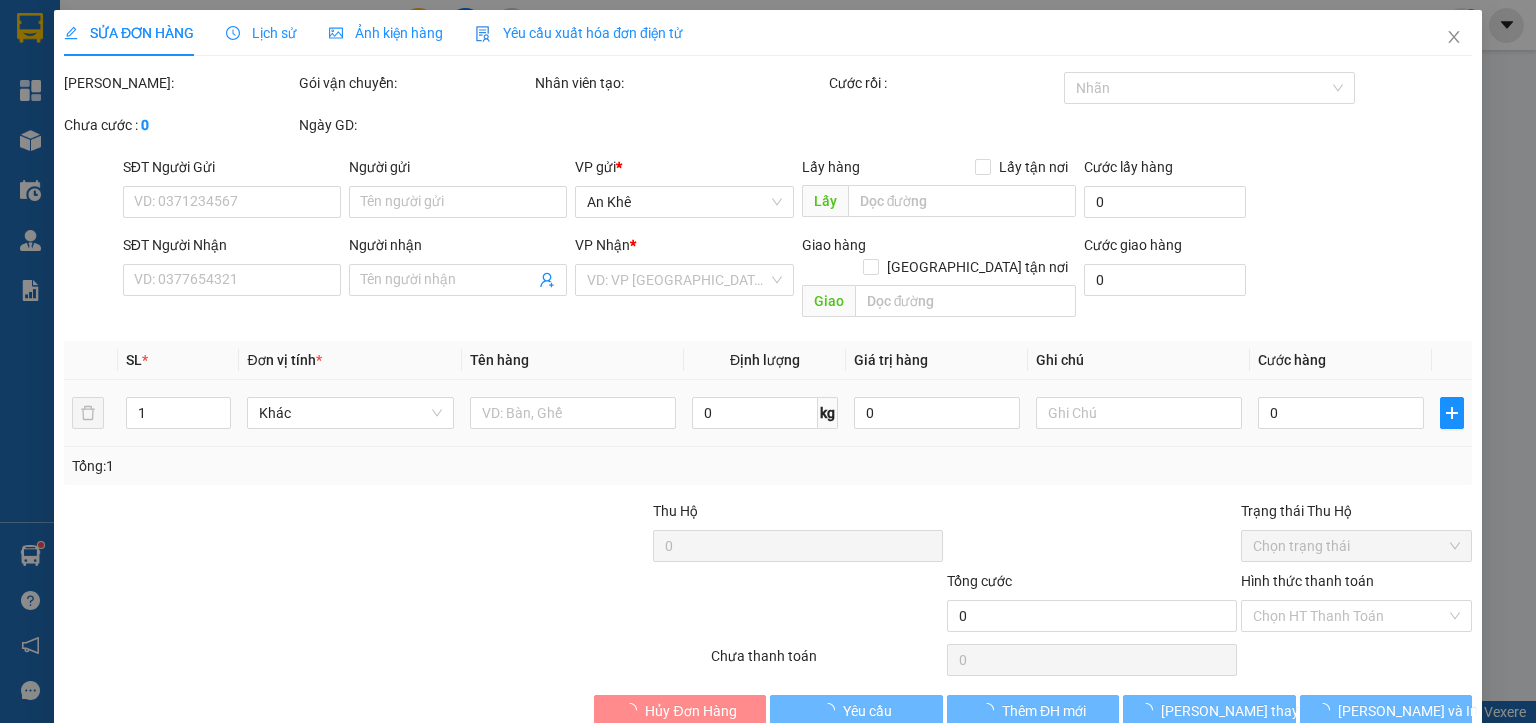 type on "0344575689" 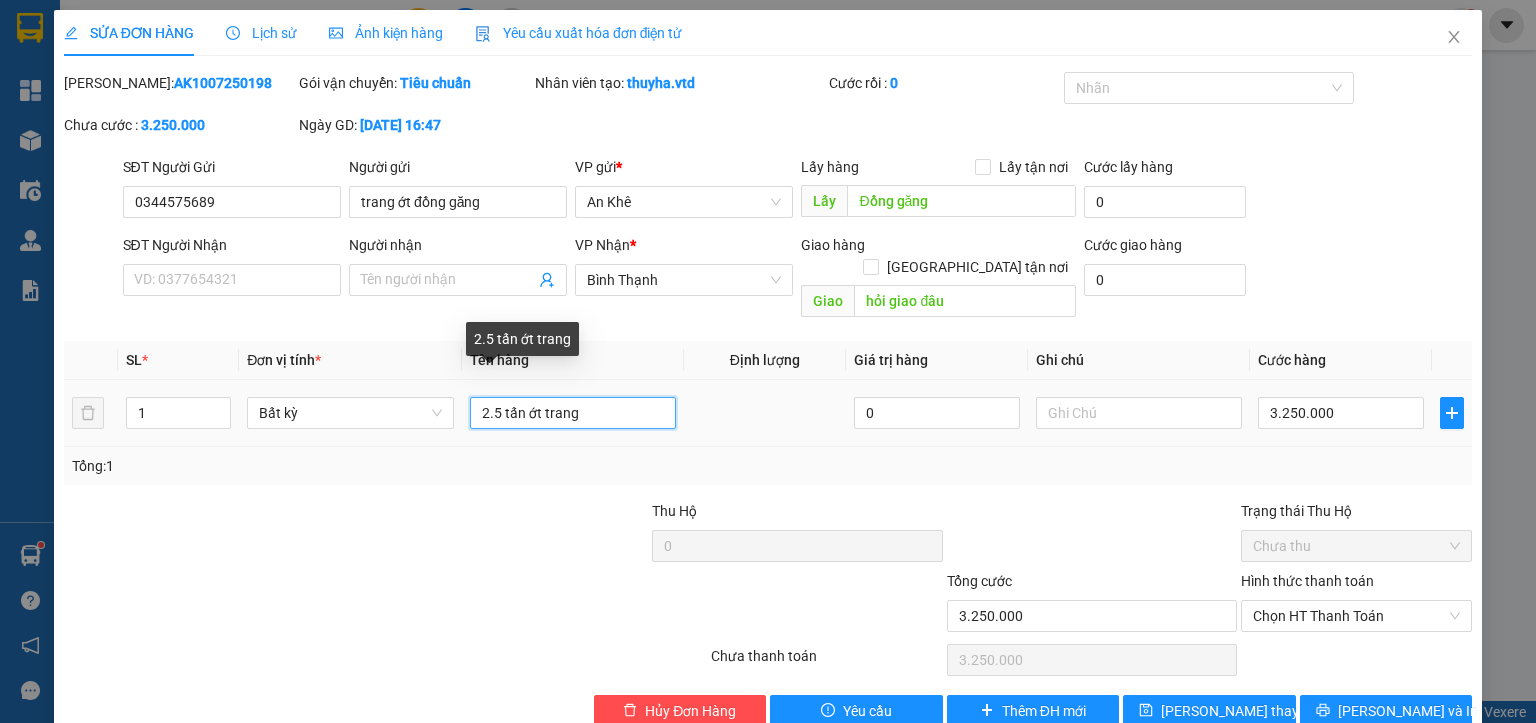 click on "2.5 tấn ớt trang" at bounding box center (573, 413) 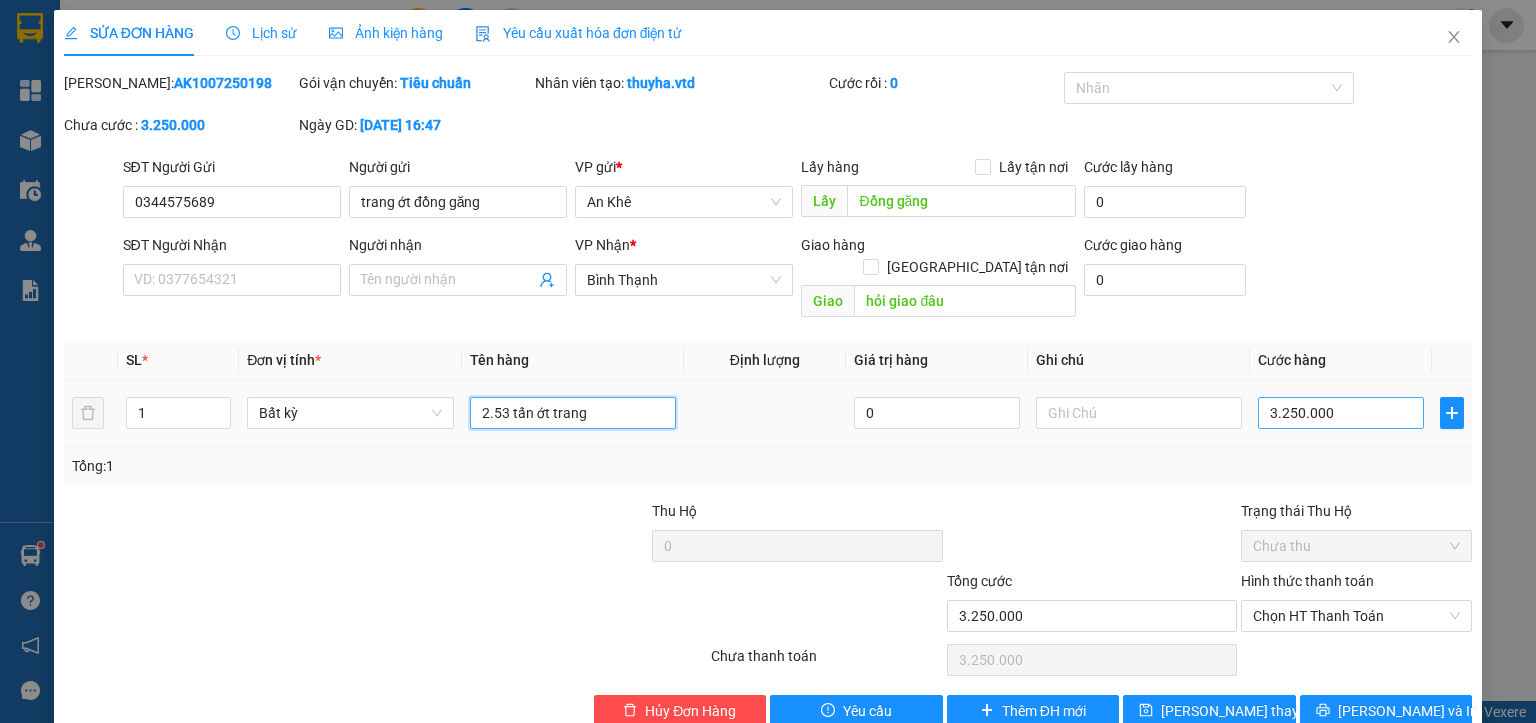type on "2.53 tấn ớt trang" 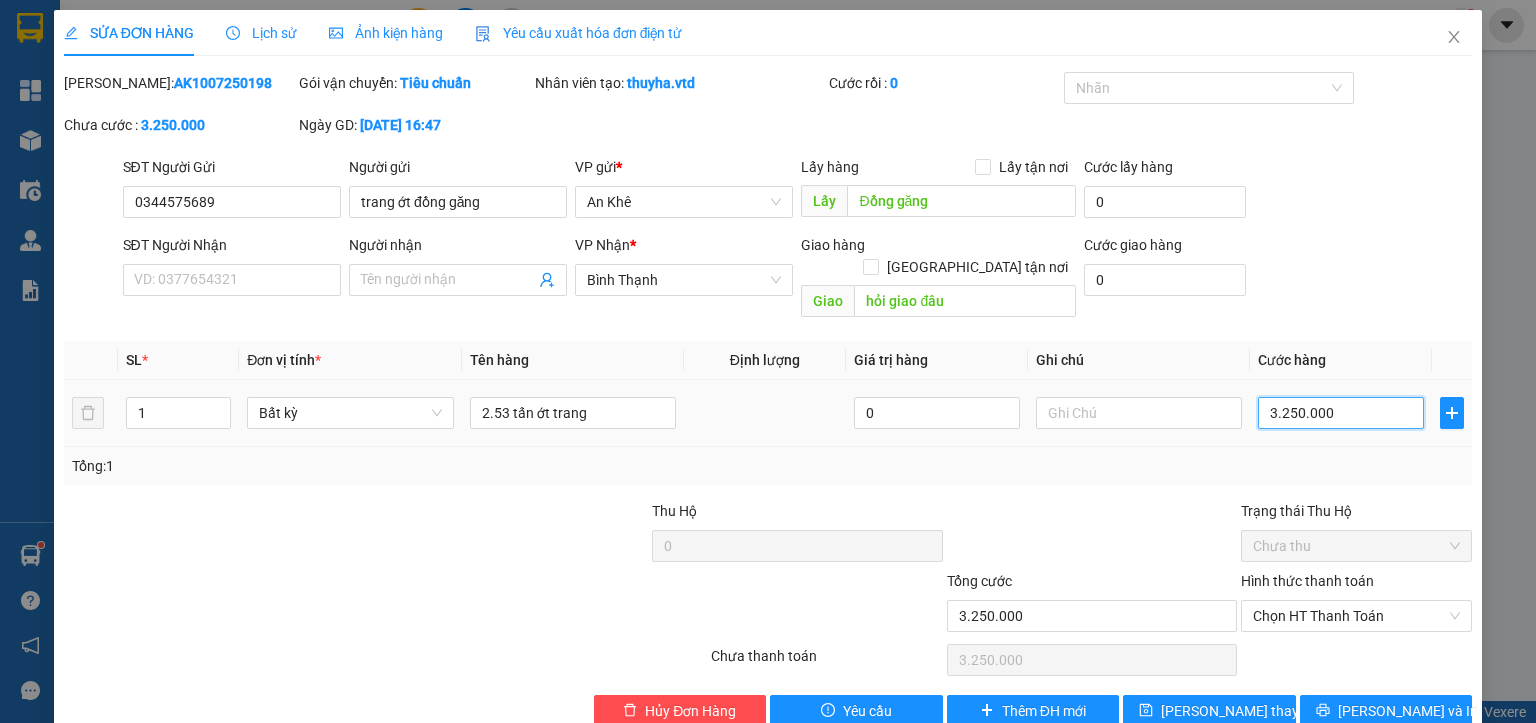 click on "3.250.000" at bounding box center (1341, 413) 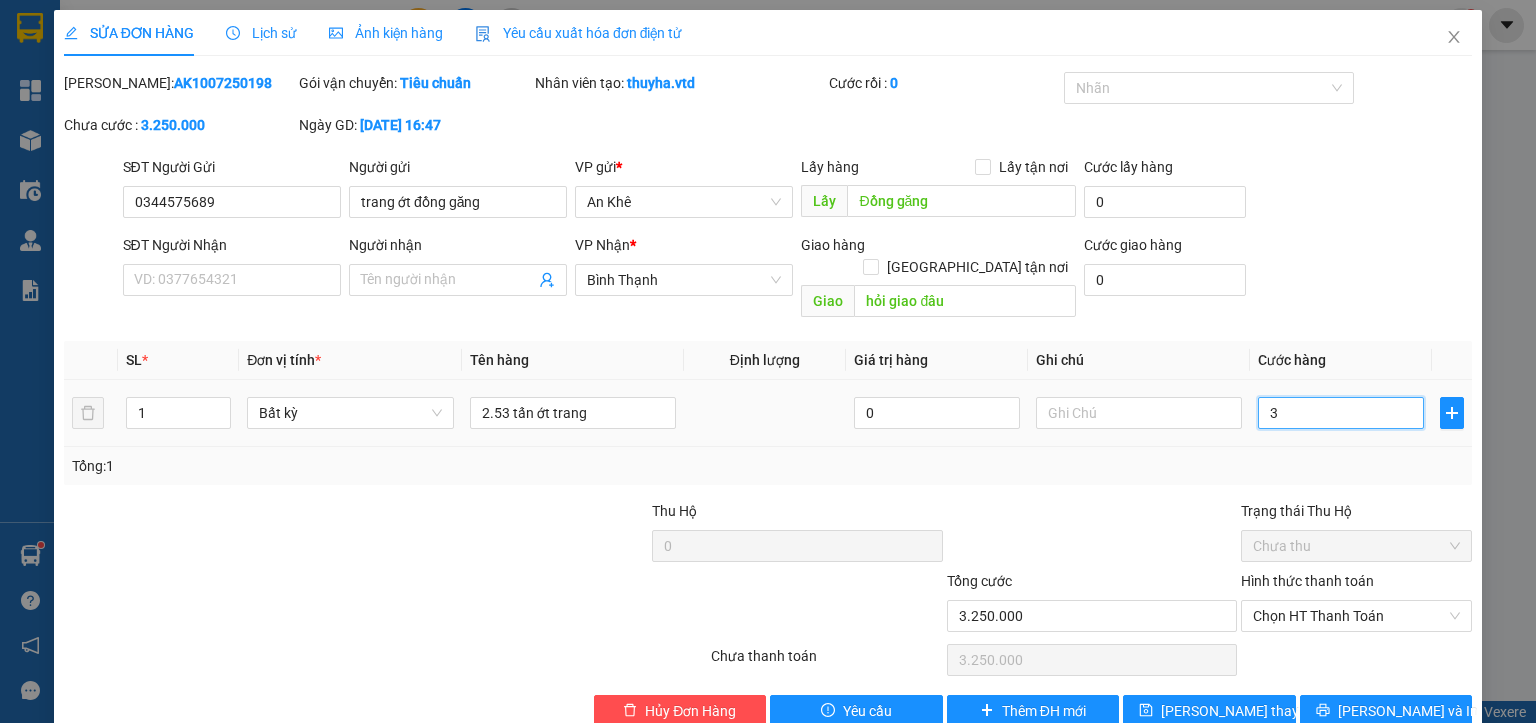 type on "3" 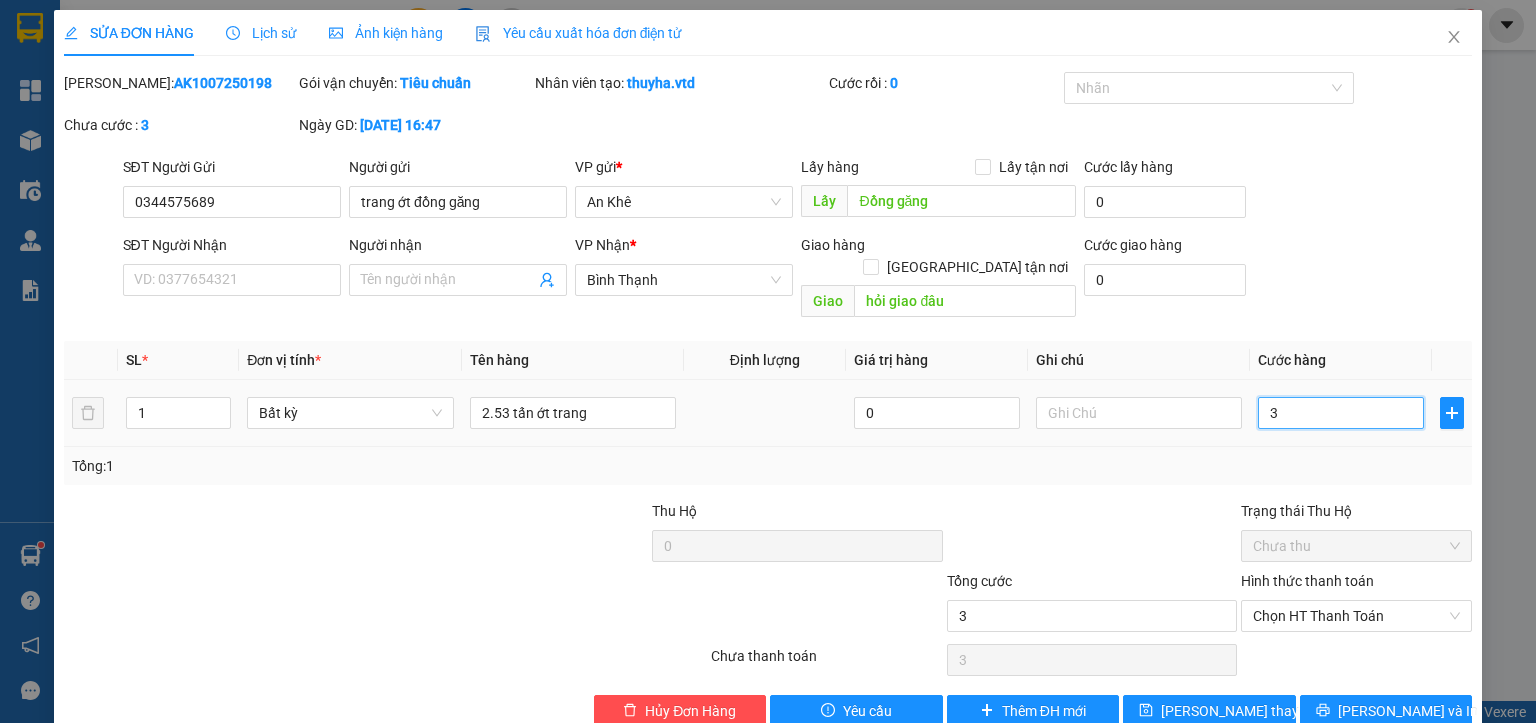 type on "32" 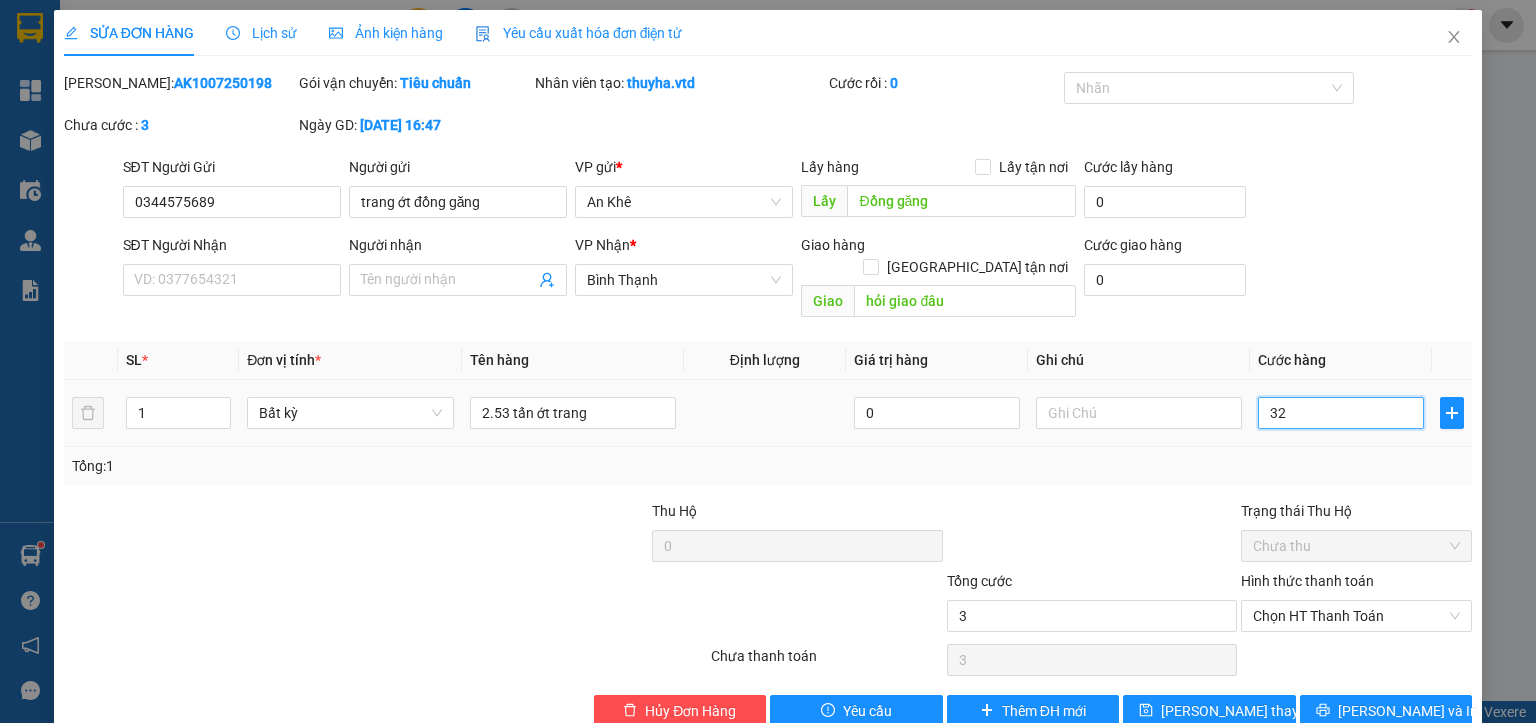 type on "32" 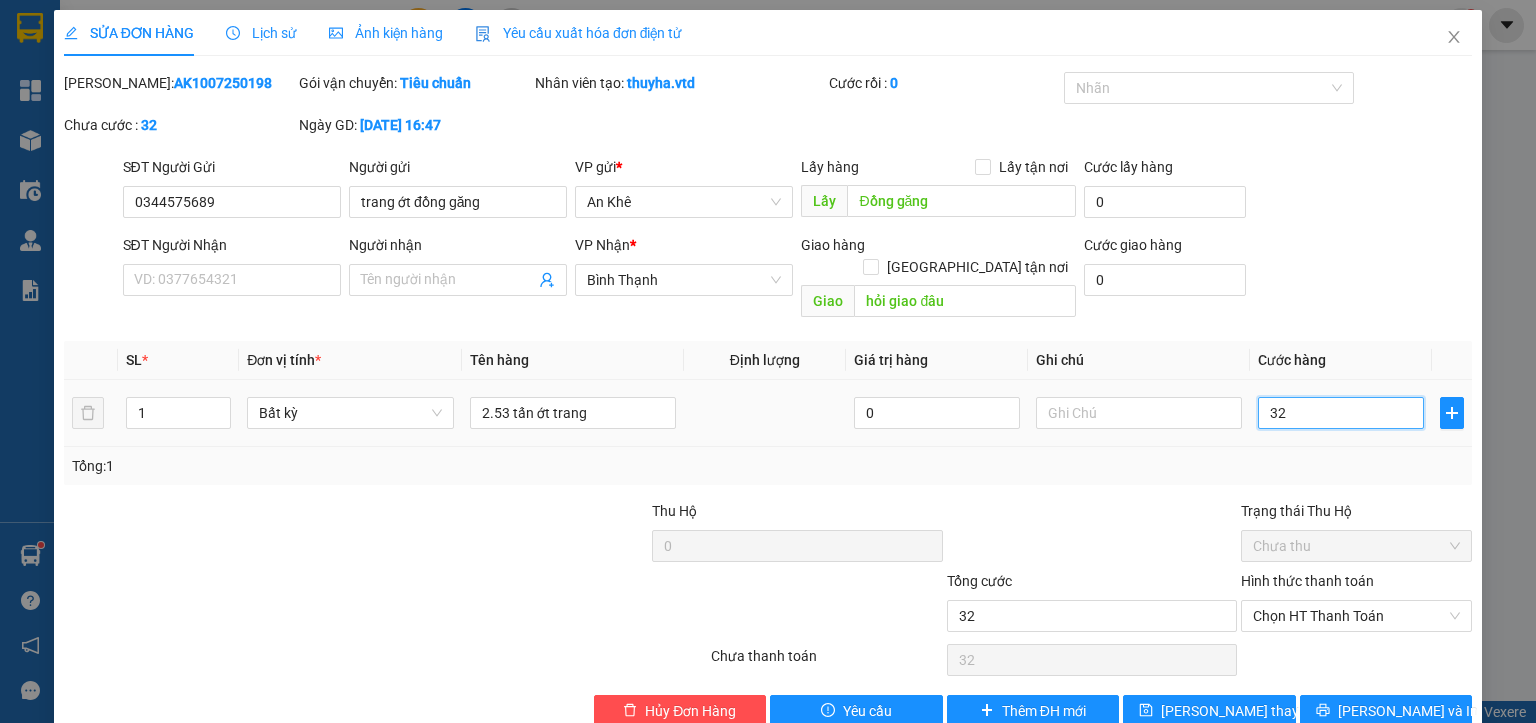 type on "329" 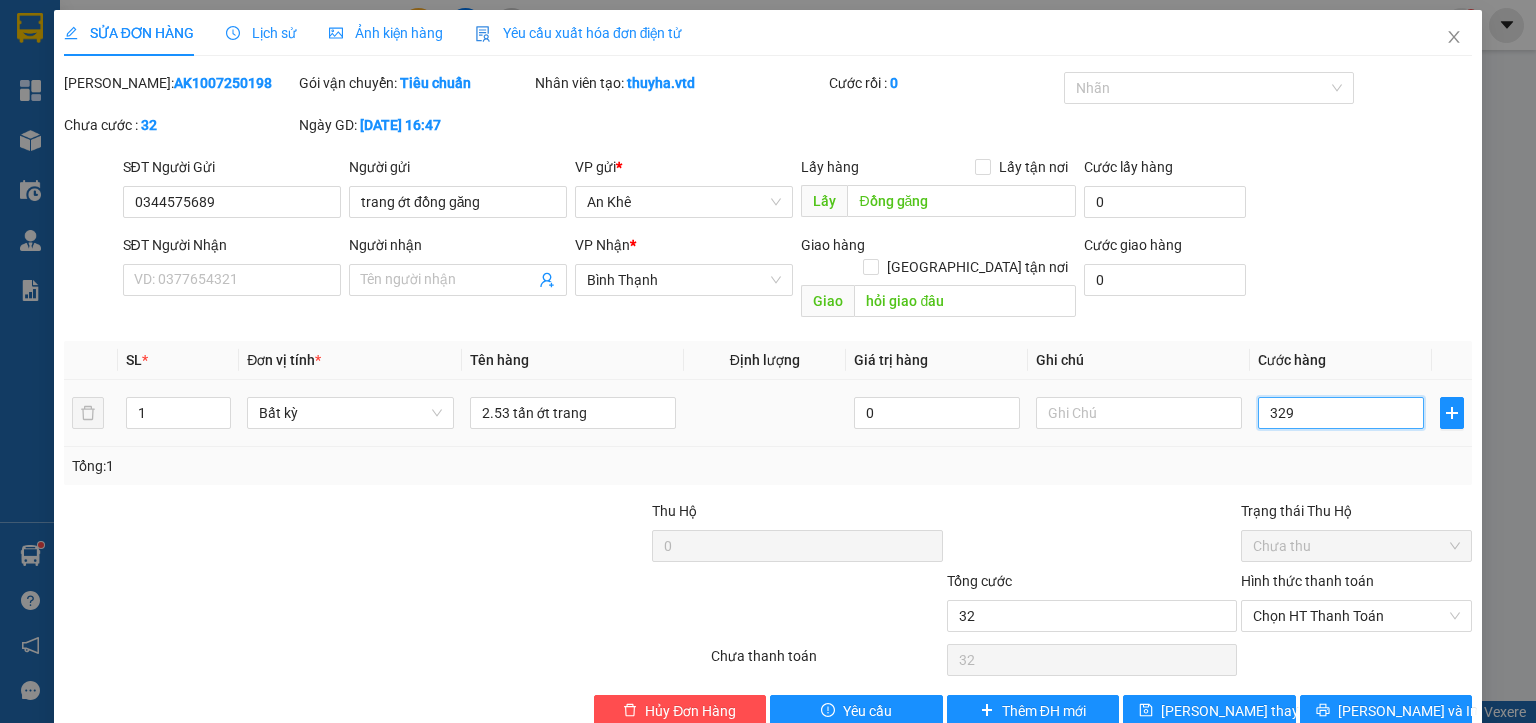type on "329" 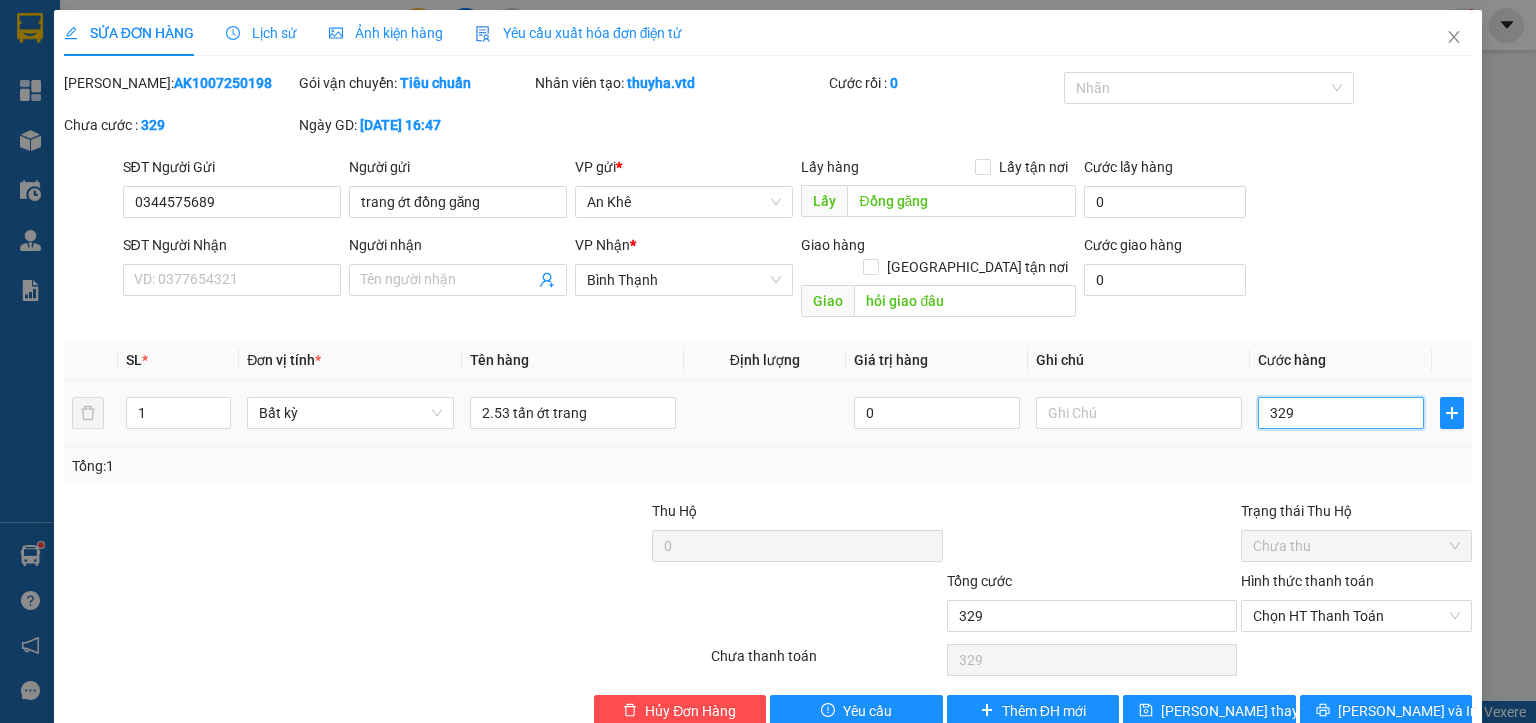 type on "3.290" 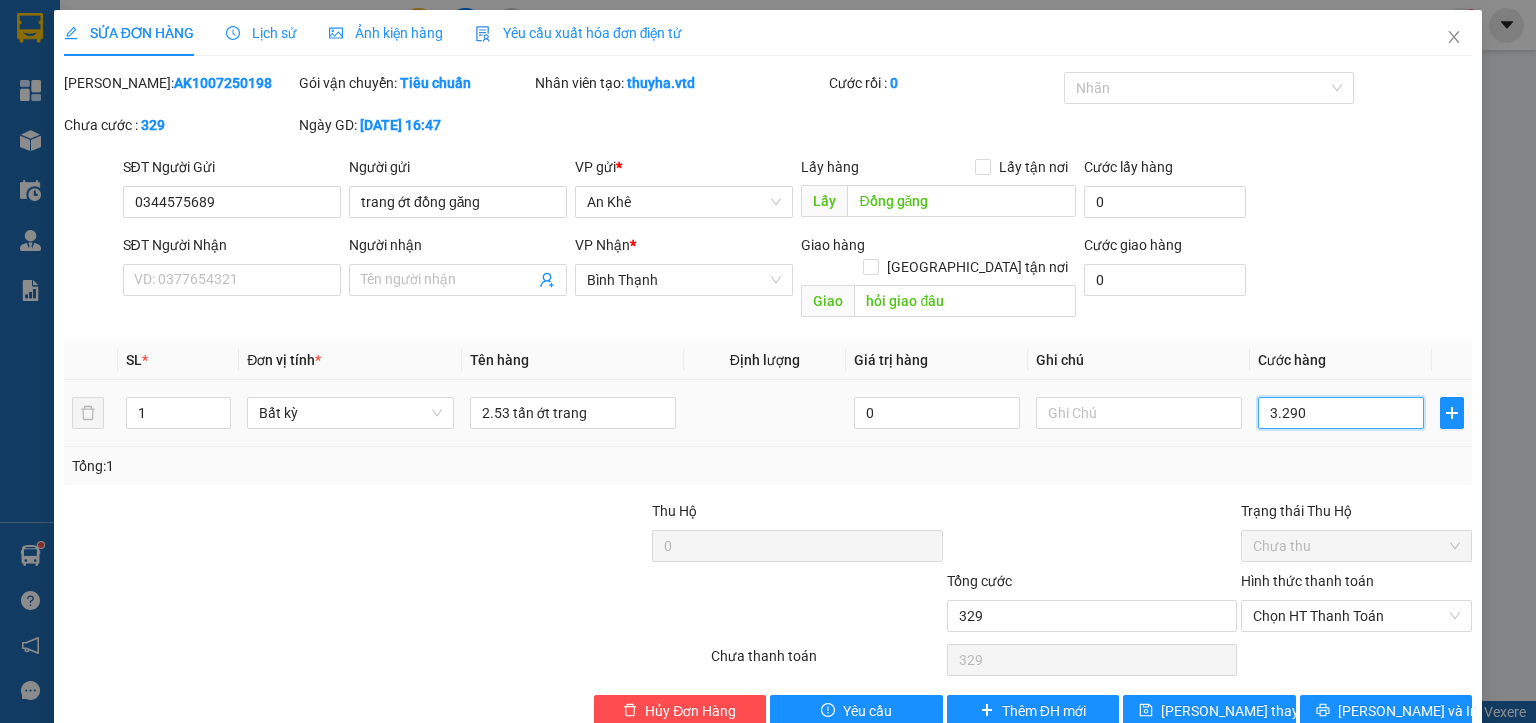 type on "3.290" 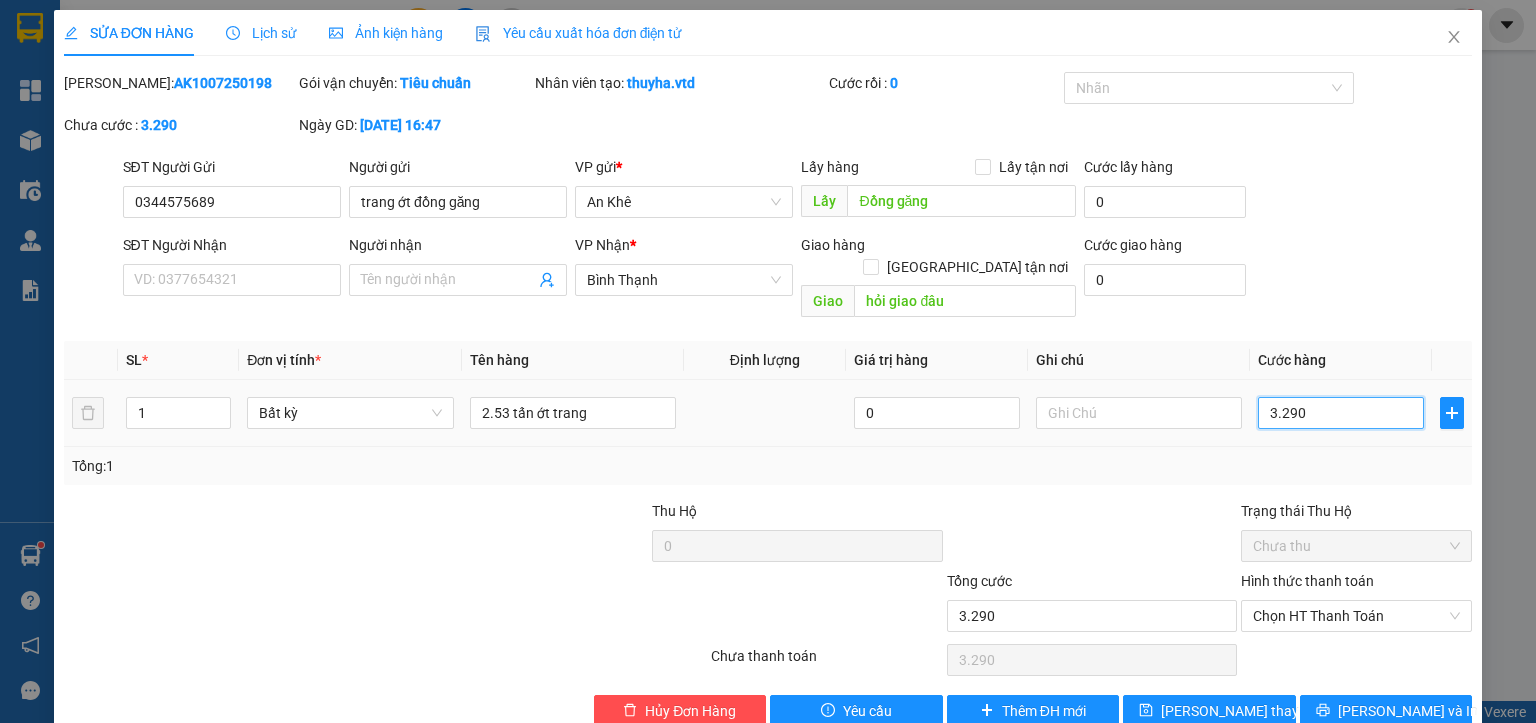type on "32.900" 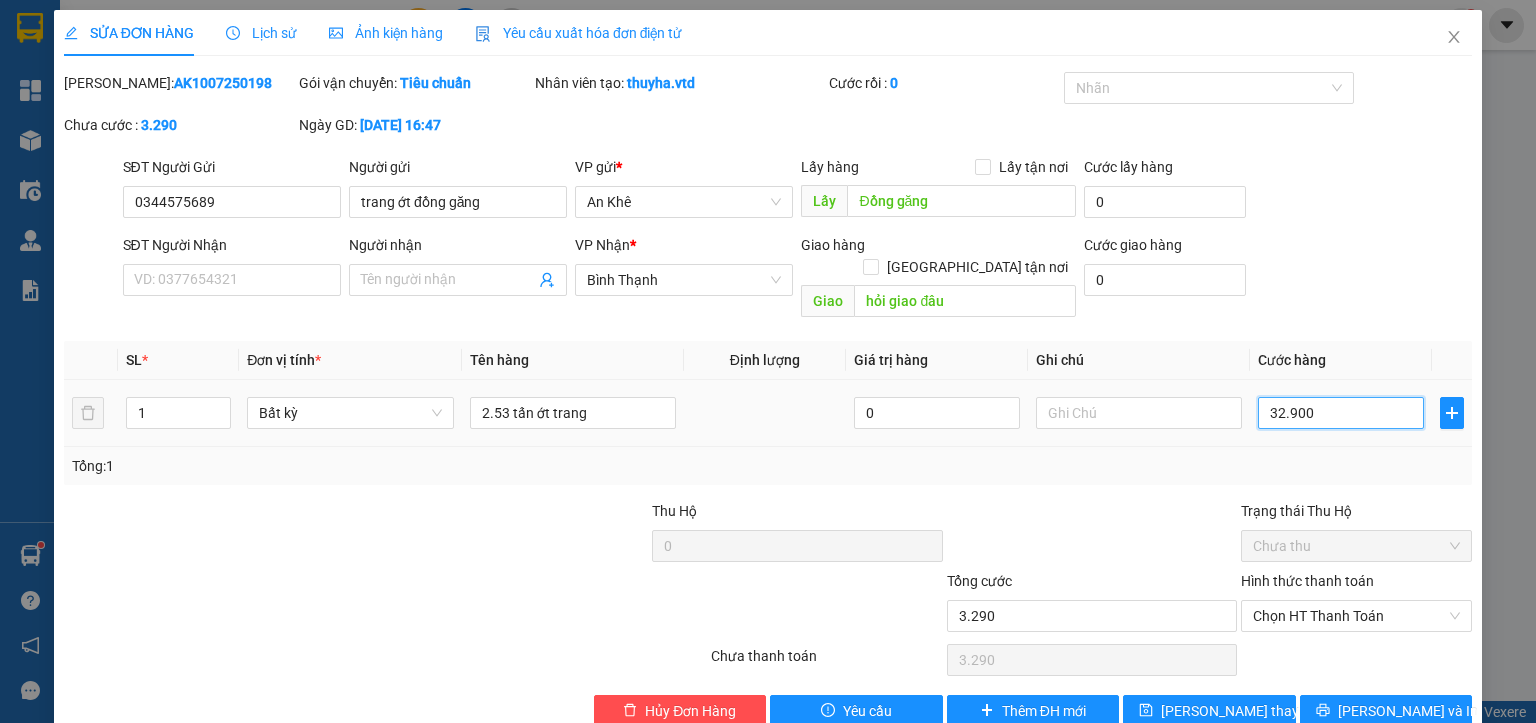 type on "32.900" 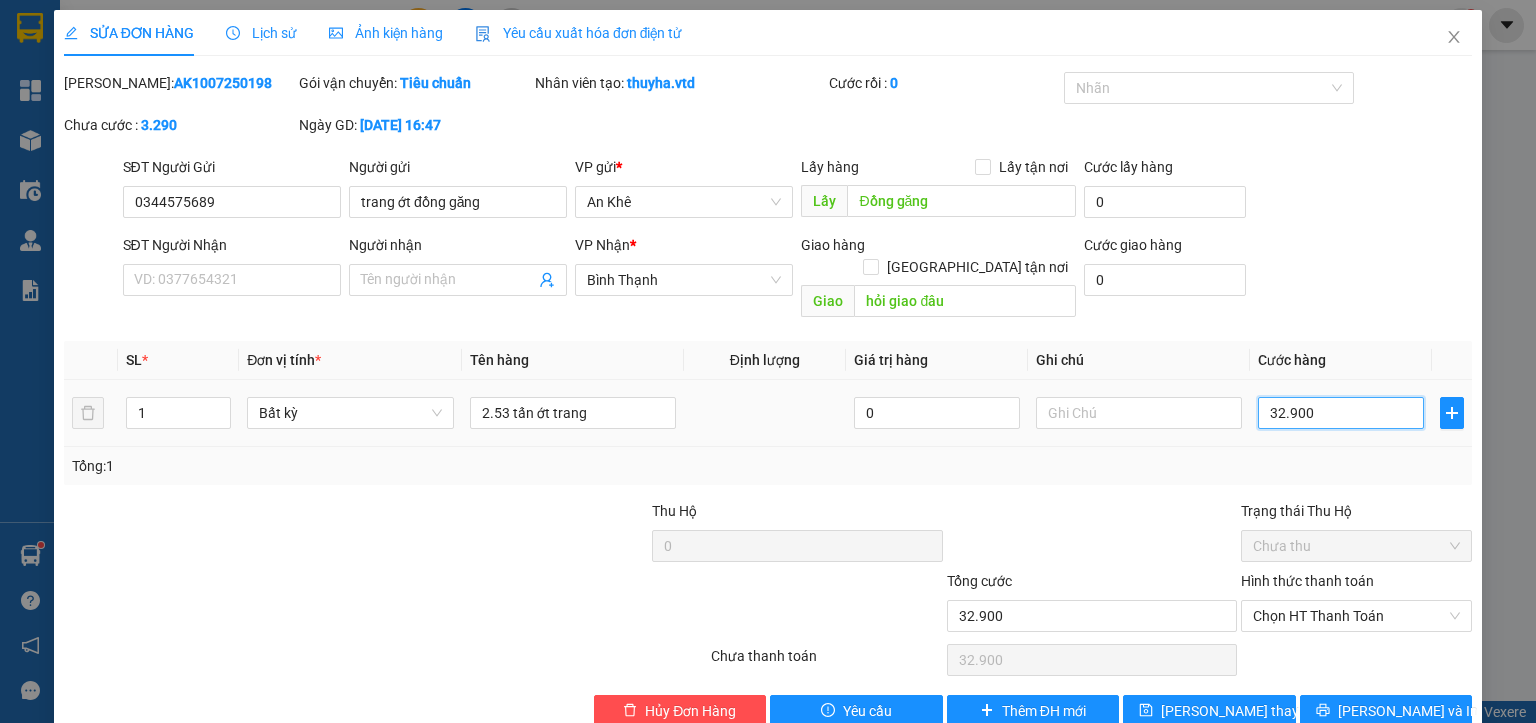 type on "329.000" 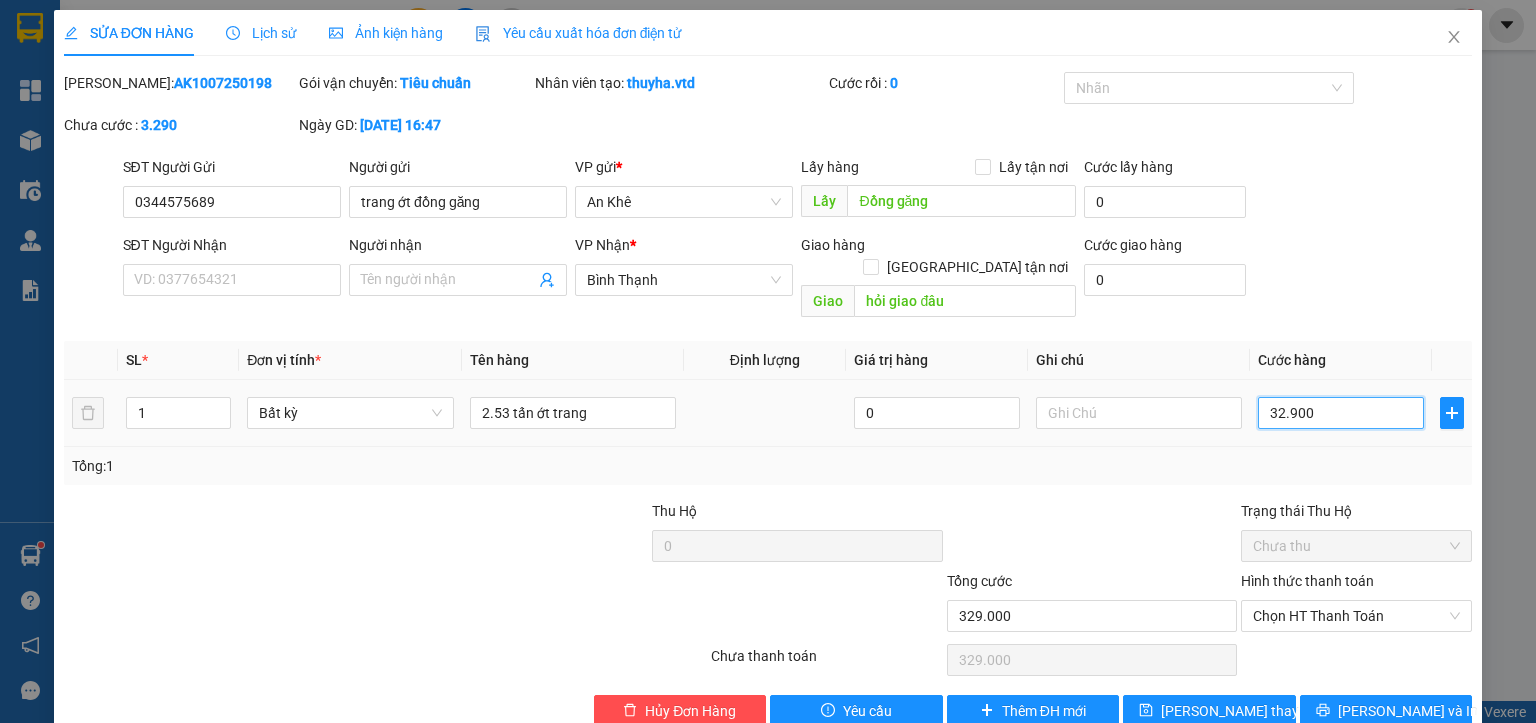 type on "329.000" 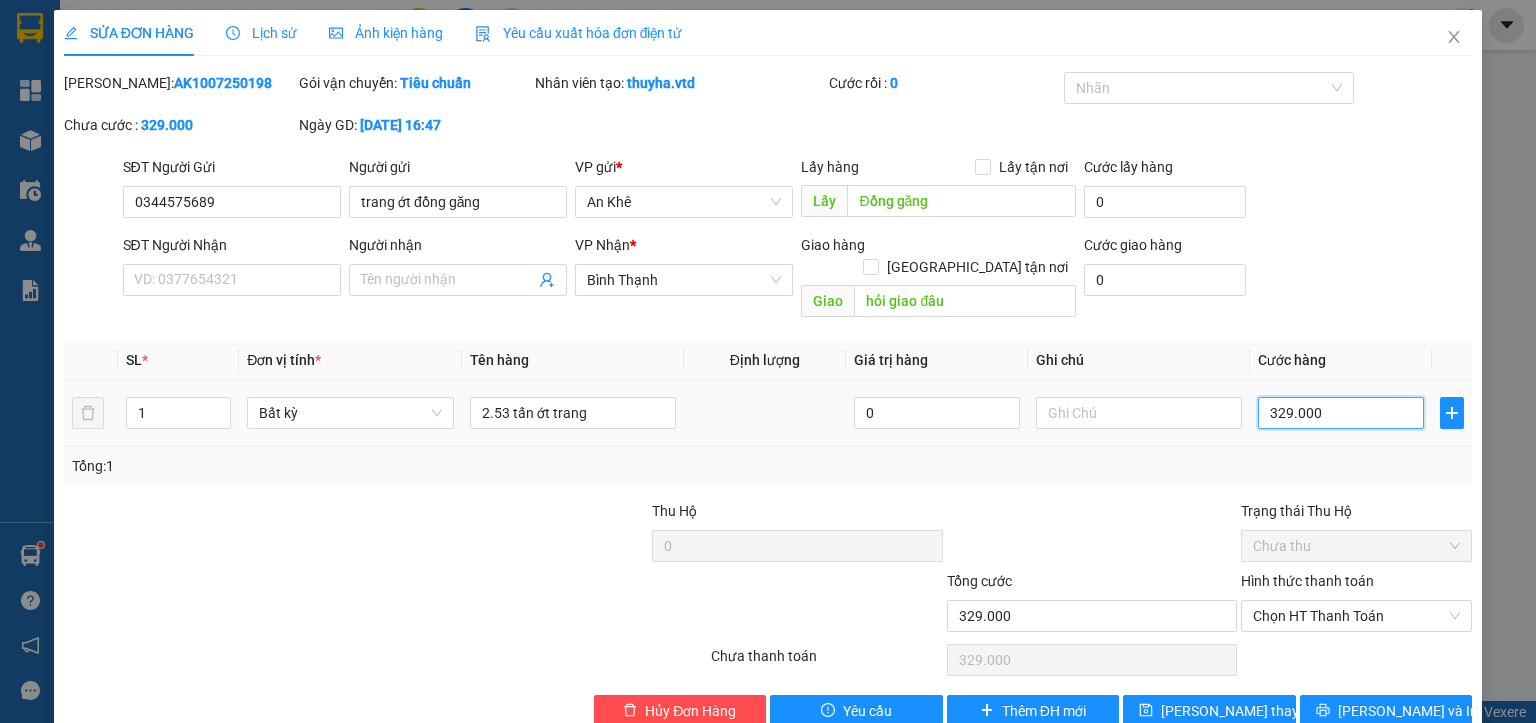 type on "3.290.000" 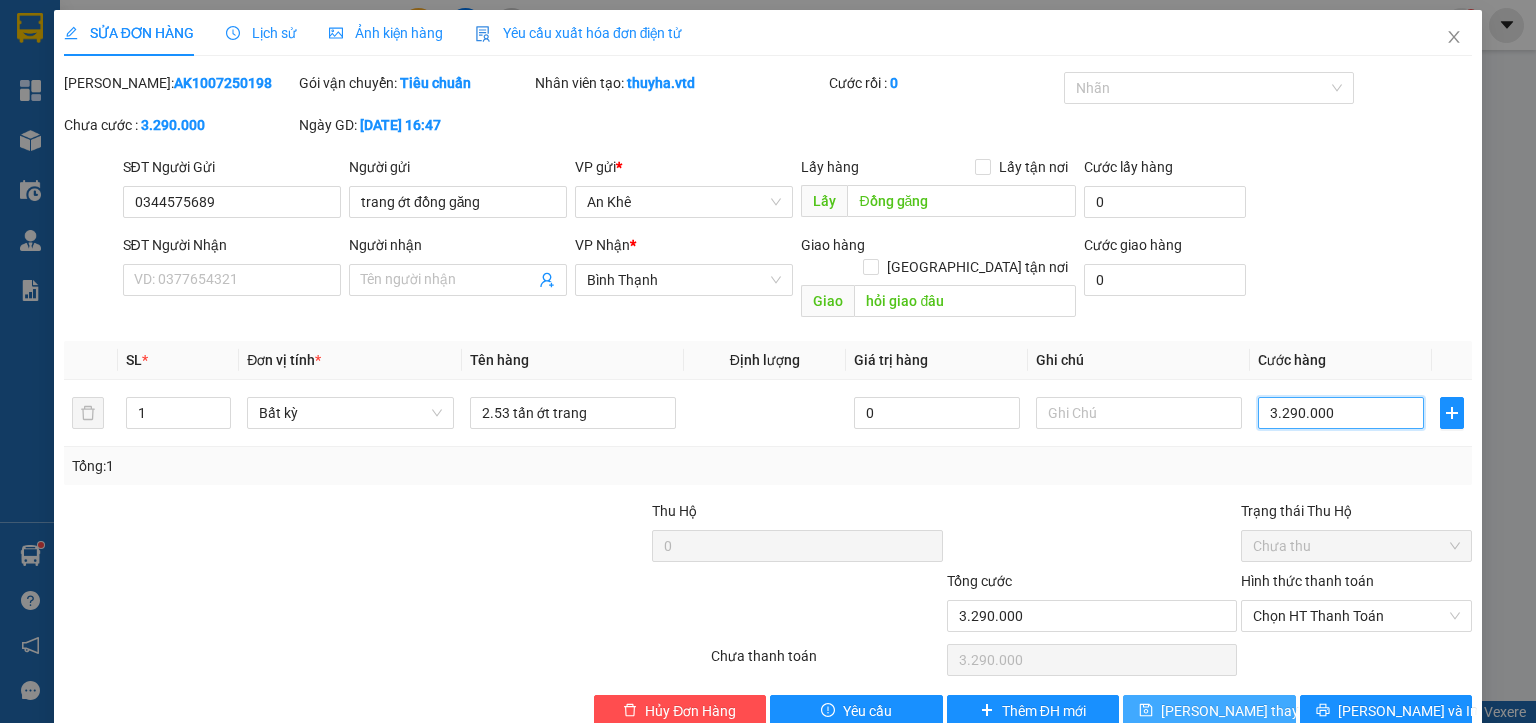 type on "3.290.000" 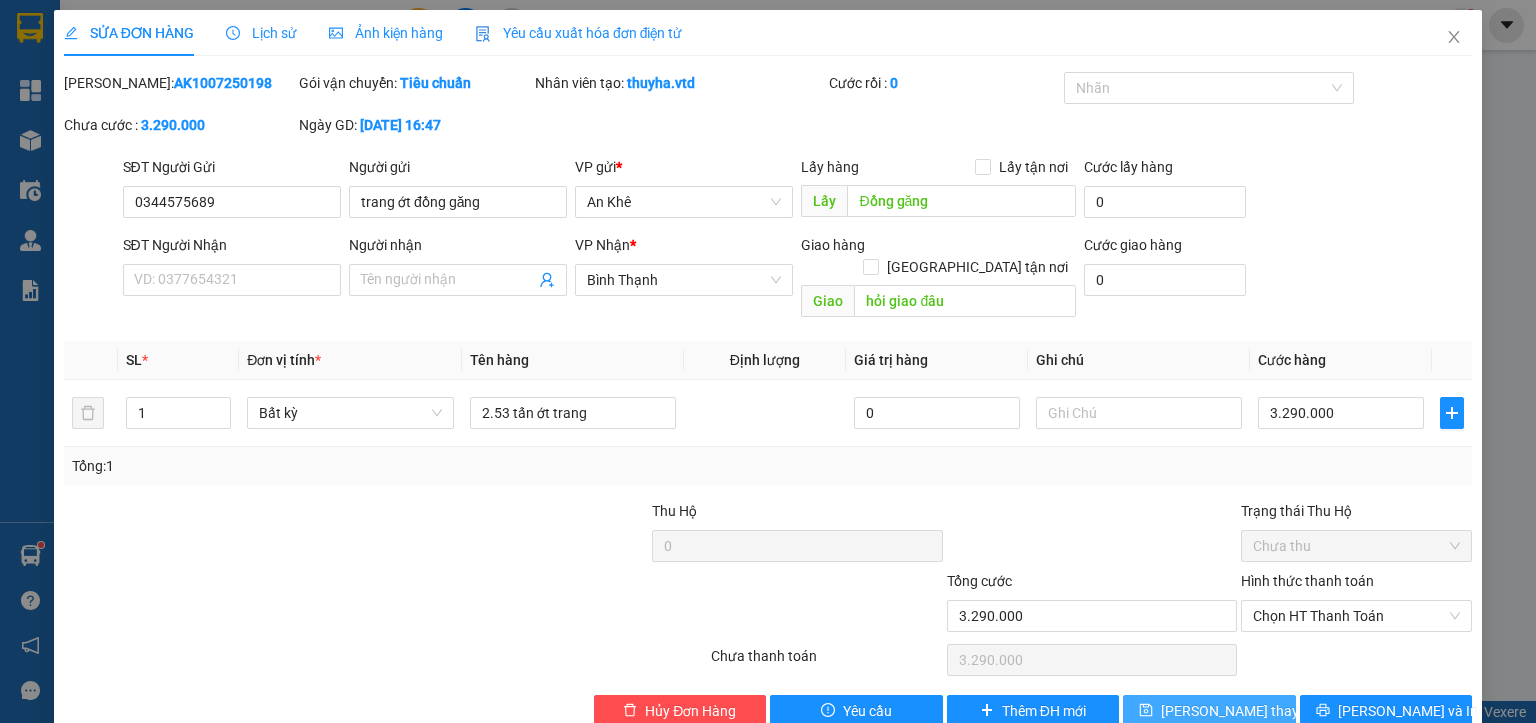 click on "[PERSON_NAME] thay đổi" at bounding box center [1241, 711] 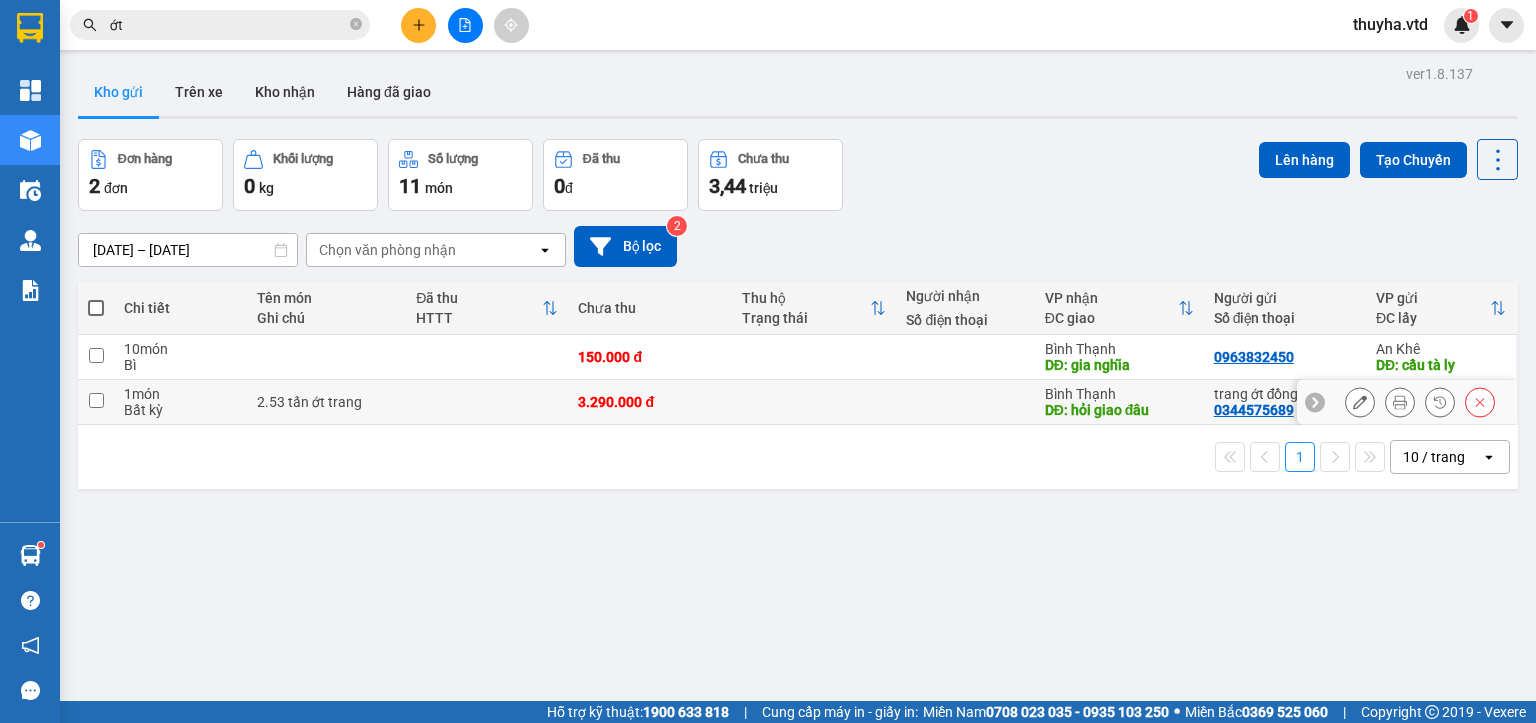 click at bounding box center (96, 400) 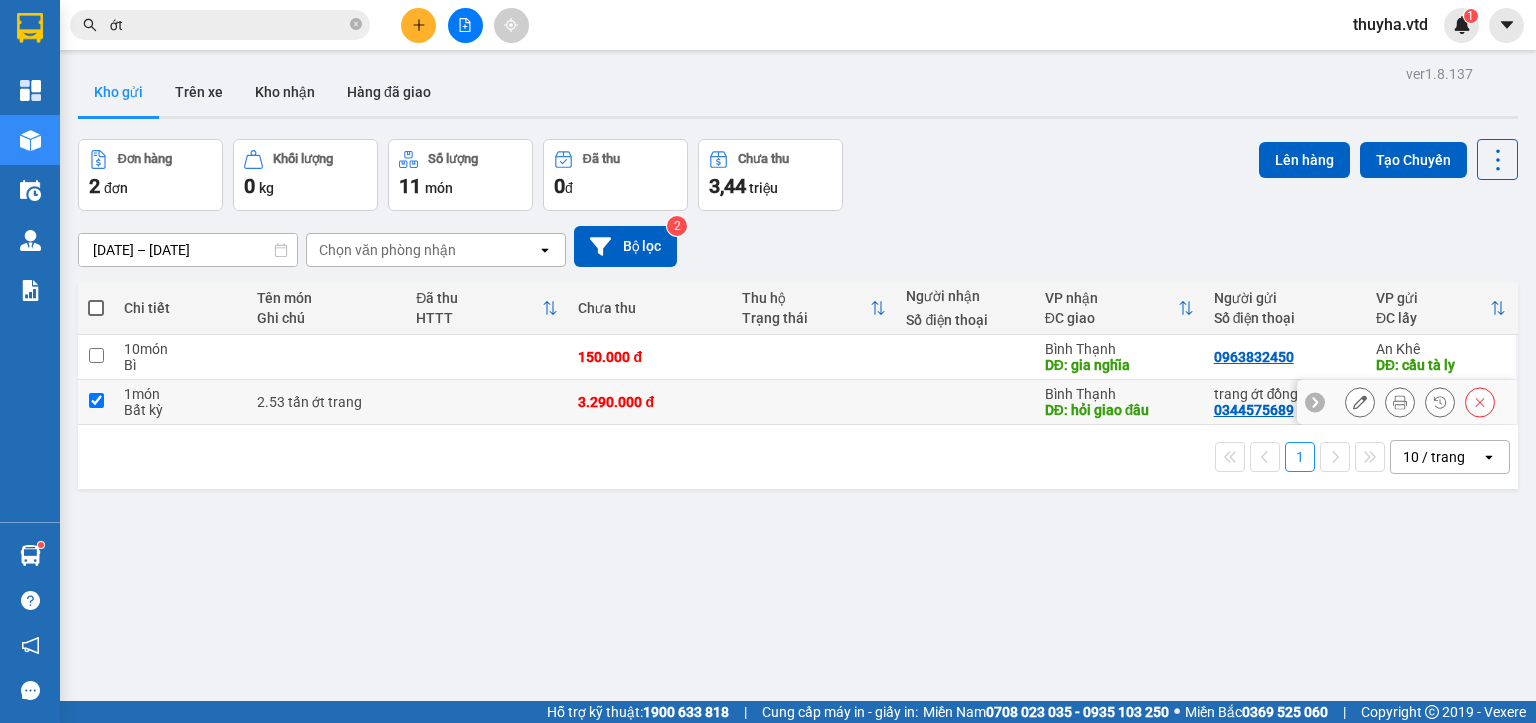 checkbox on "true" 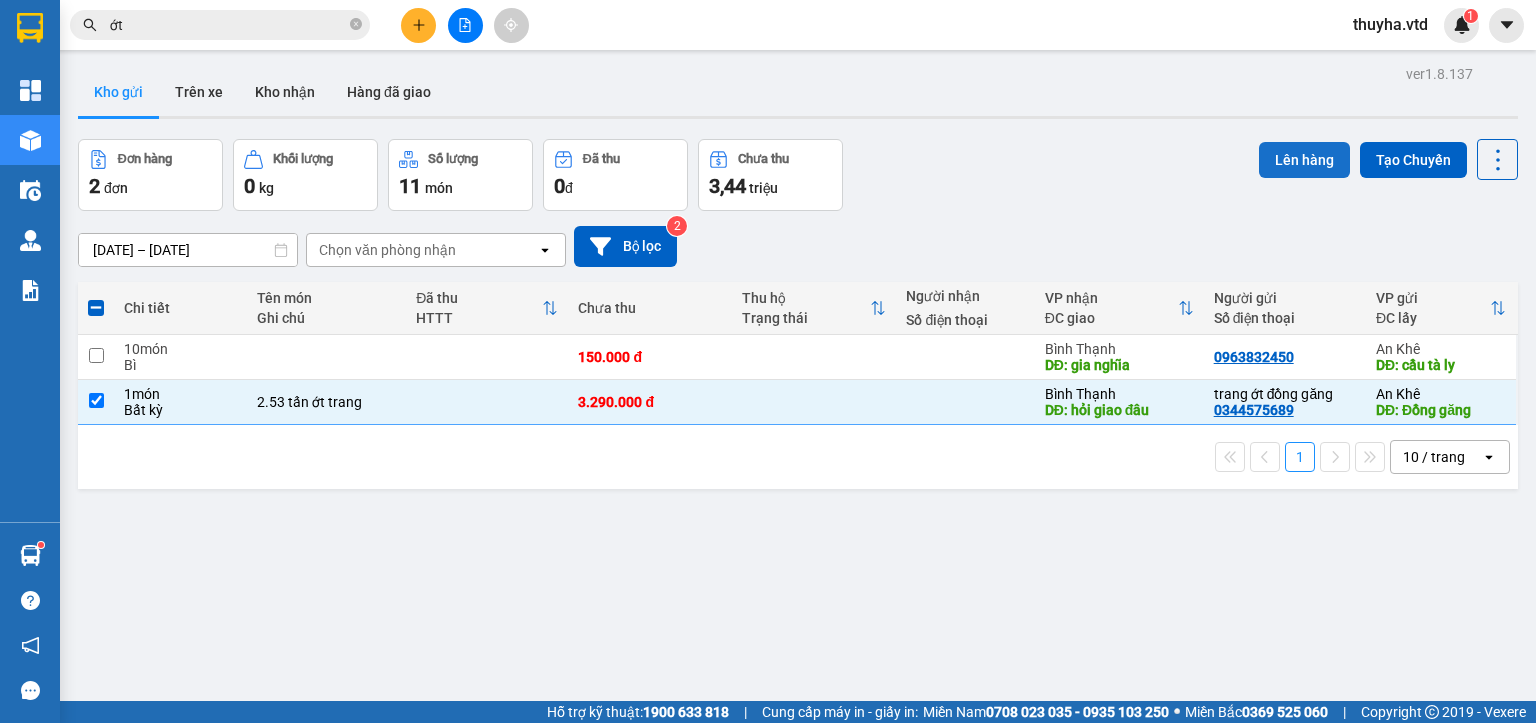click on "Lên hàng" at bounding box center (1304, 160) 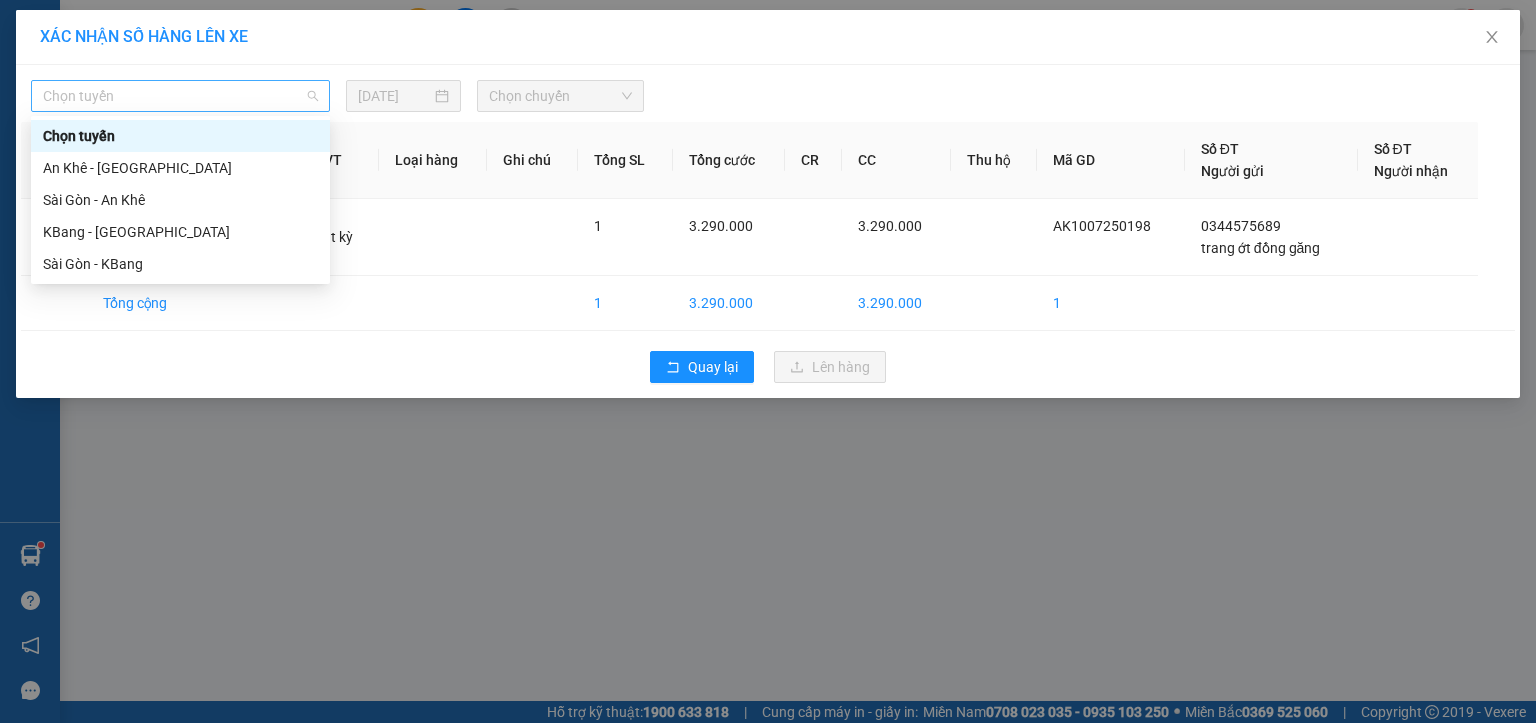 click on "Chọn tuyến" at bounding box center (180, 96) 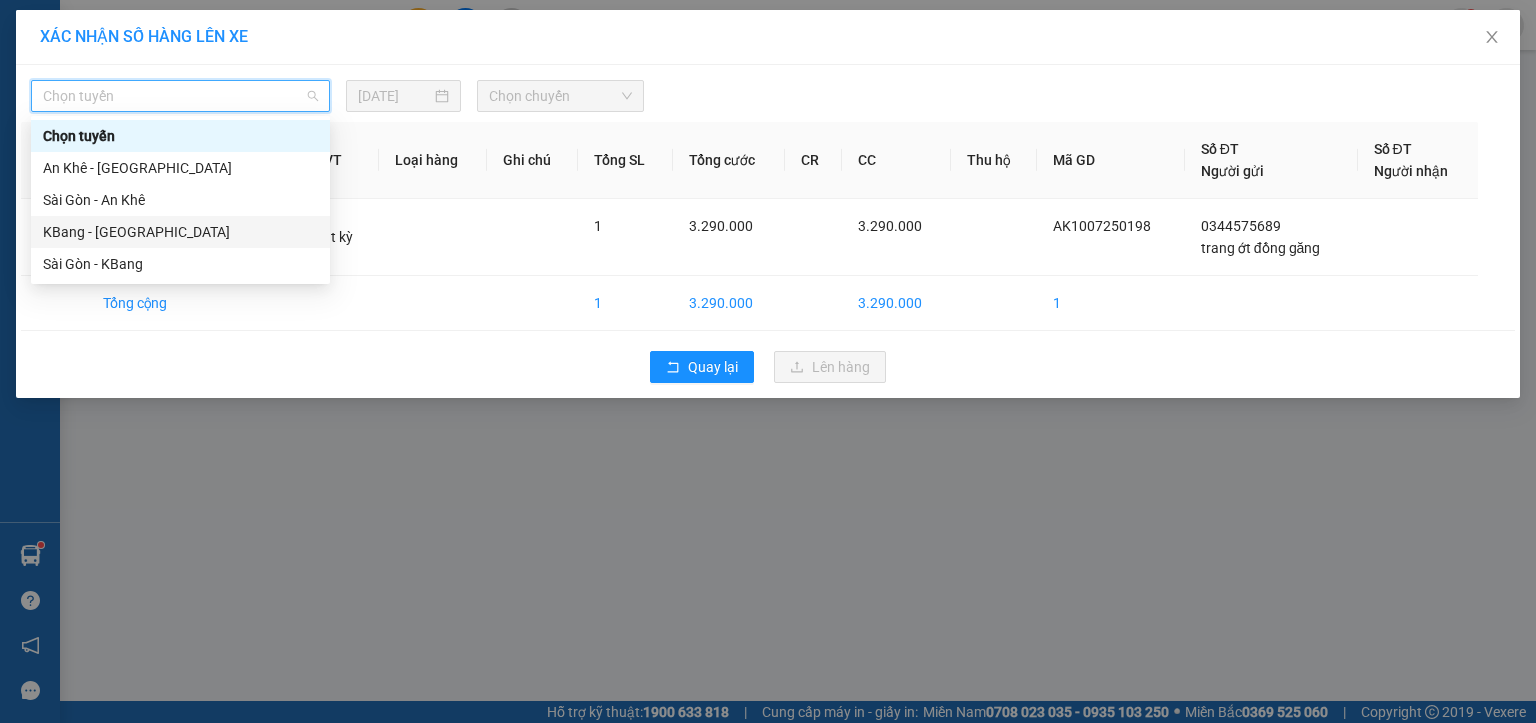 click on "KBang - [GEOGRAPHIC_DATA]" at bounding box center [180, 232] 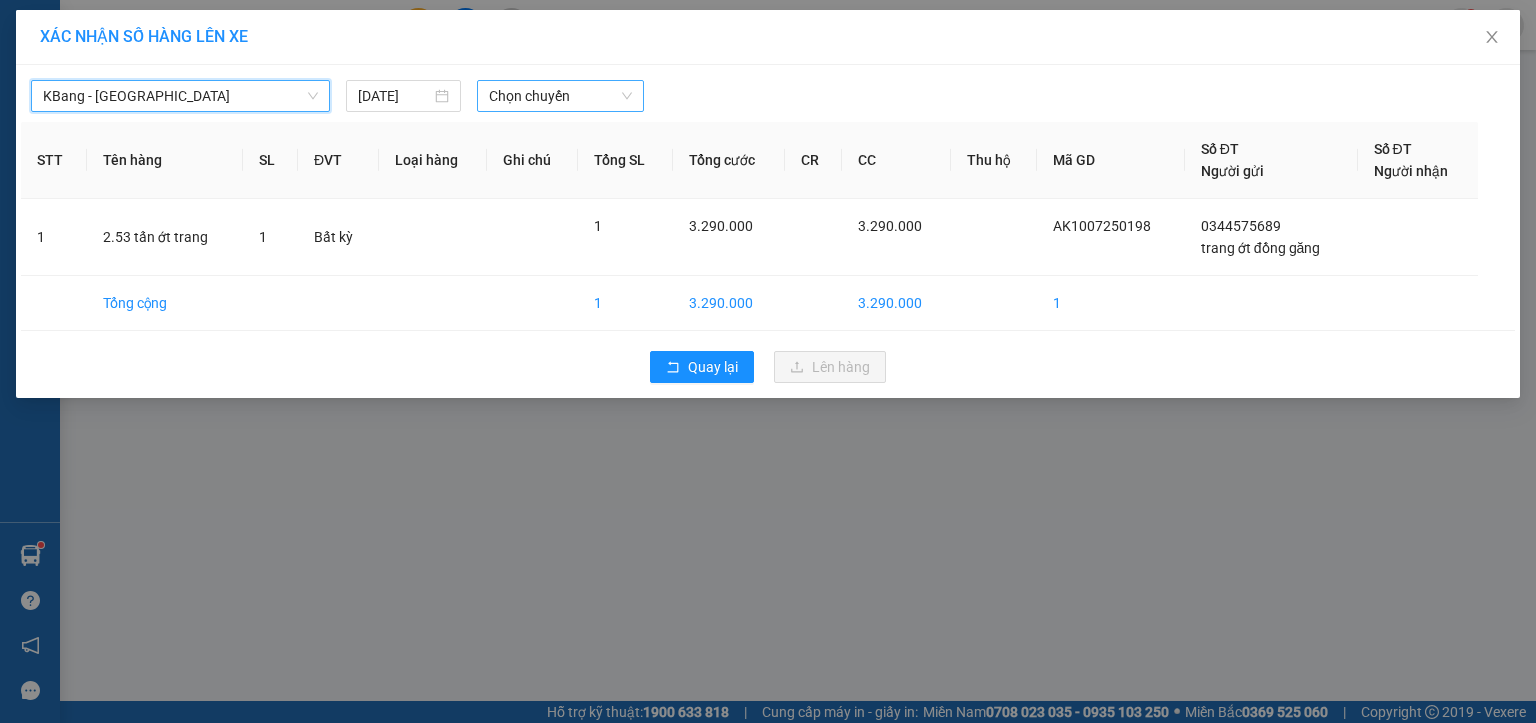 click on "Chọn chuyến" at bounding box center [561, 96] 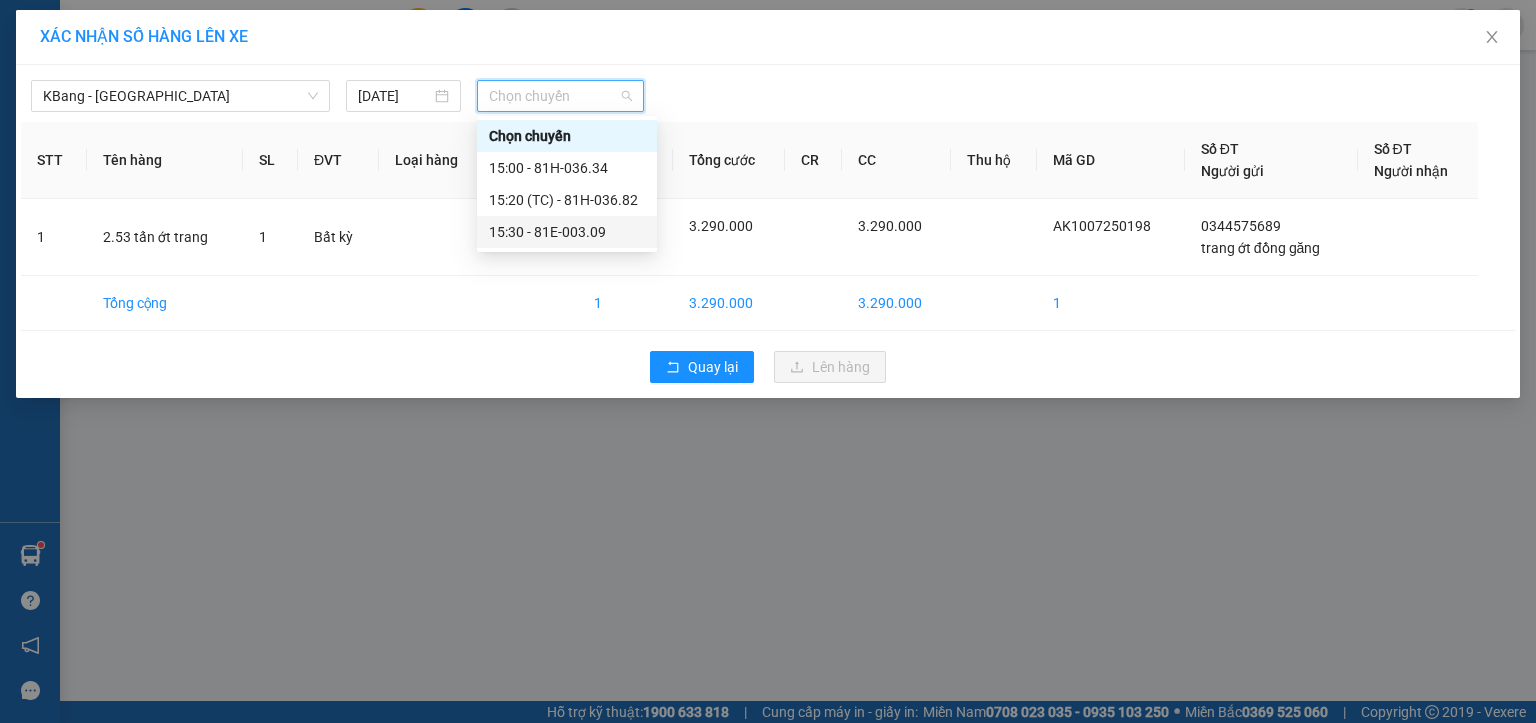 click on "15:30     - 81E-003.09" at bounding box center [567, 232] 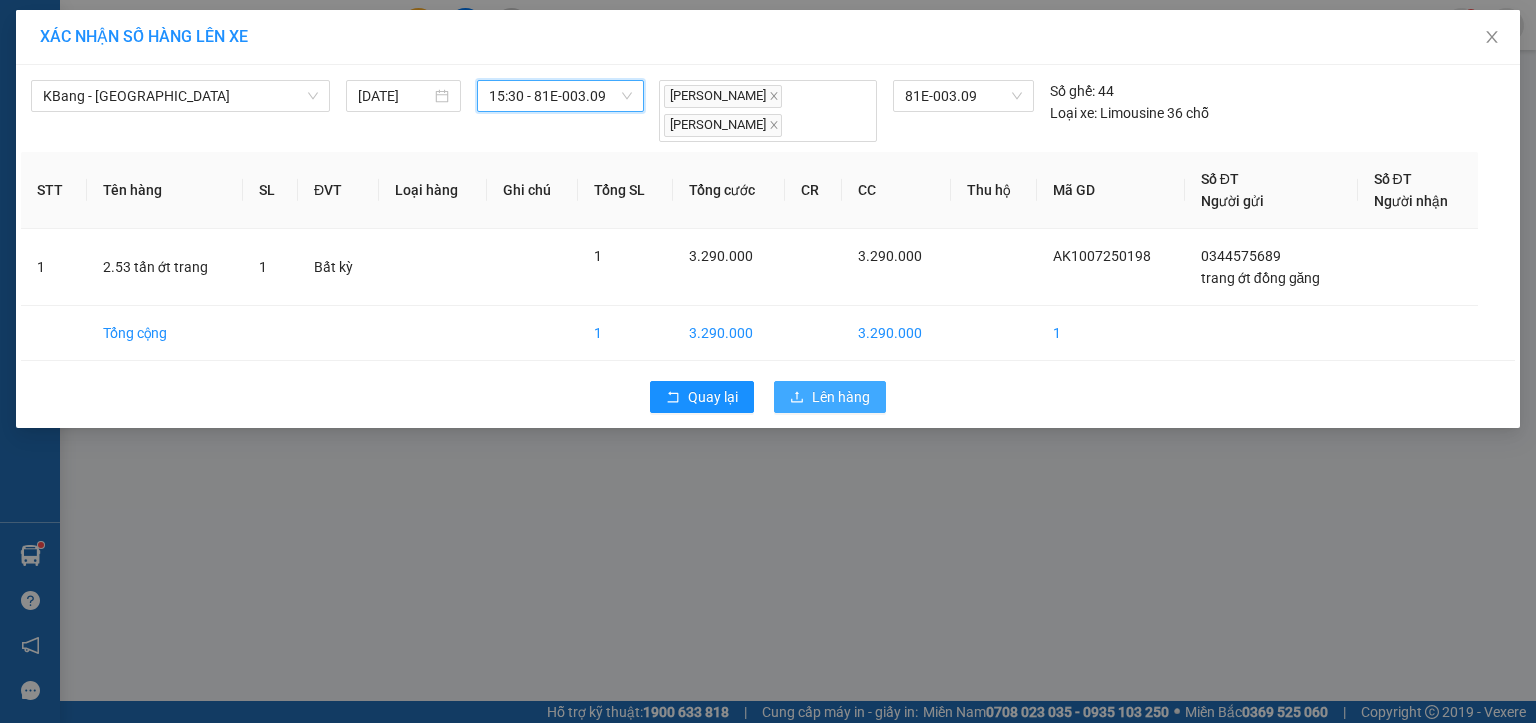 click on "Lên hàng" at bounding box center (830, 397) 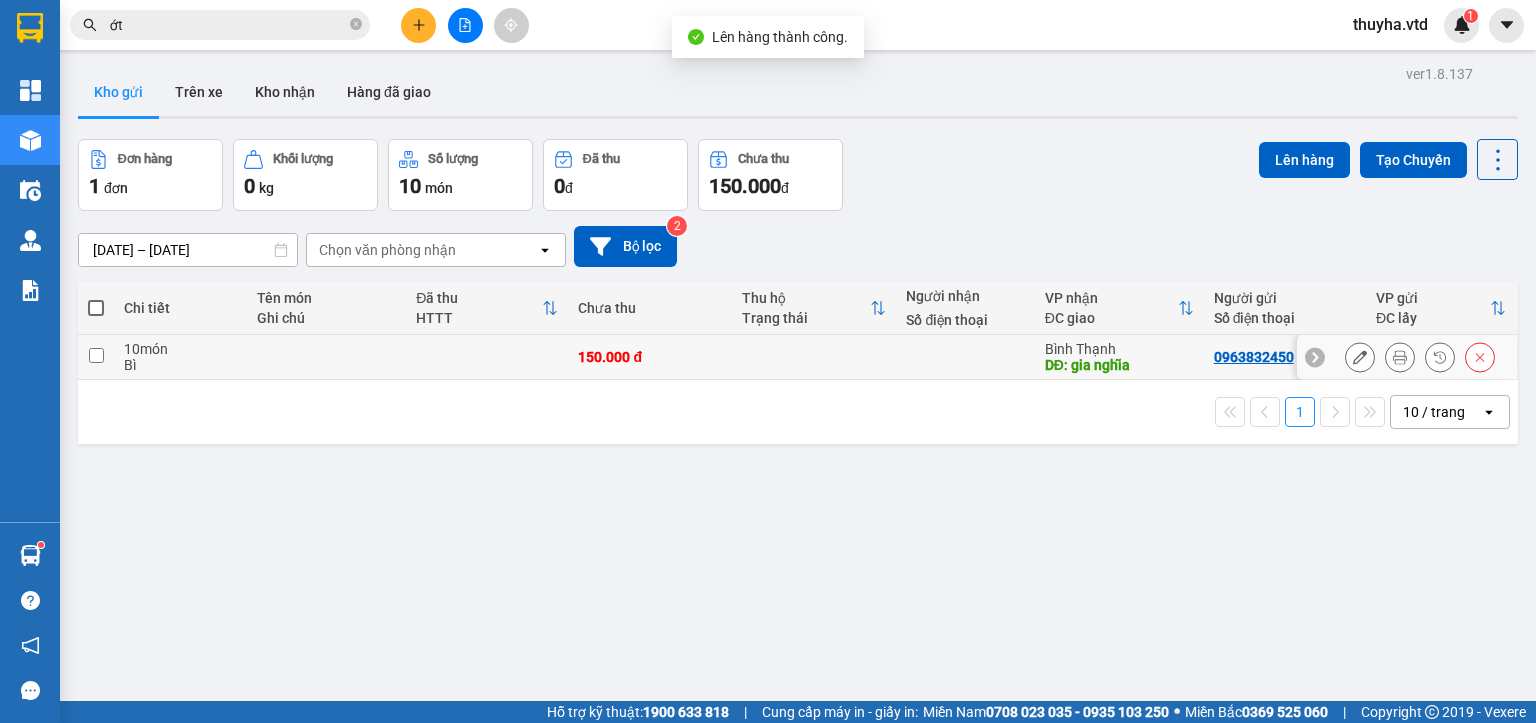 click at bounding box center (96, 355) 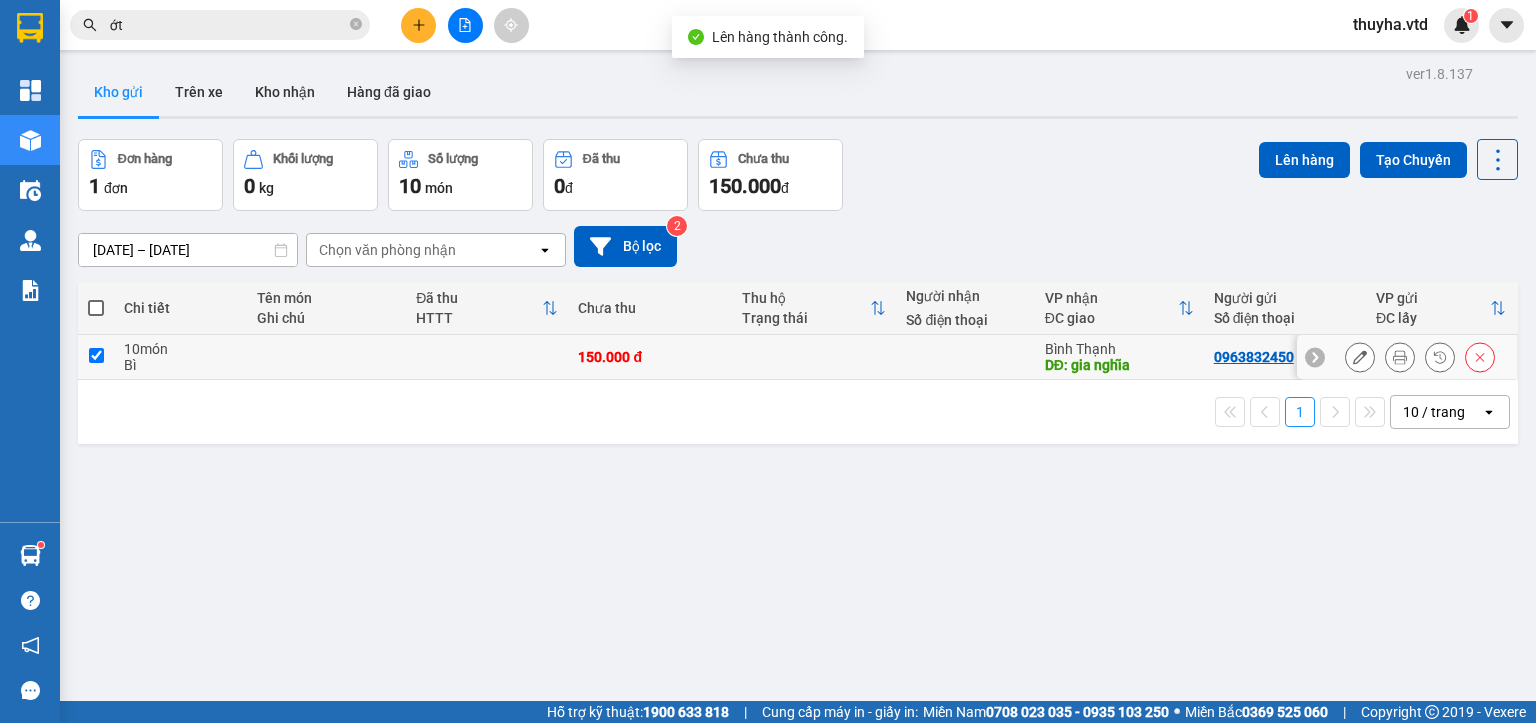 checkbox on "true" 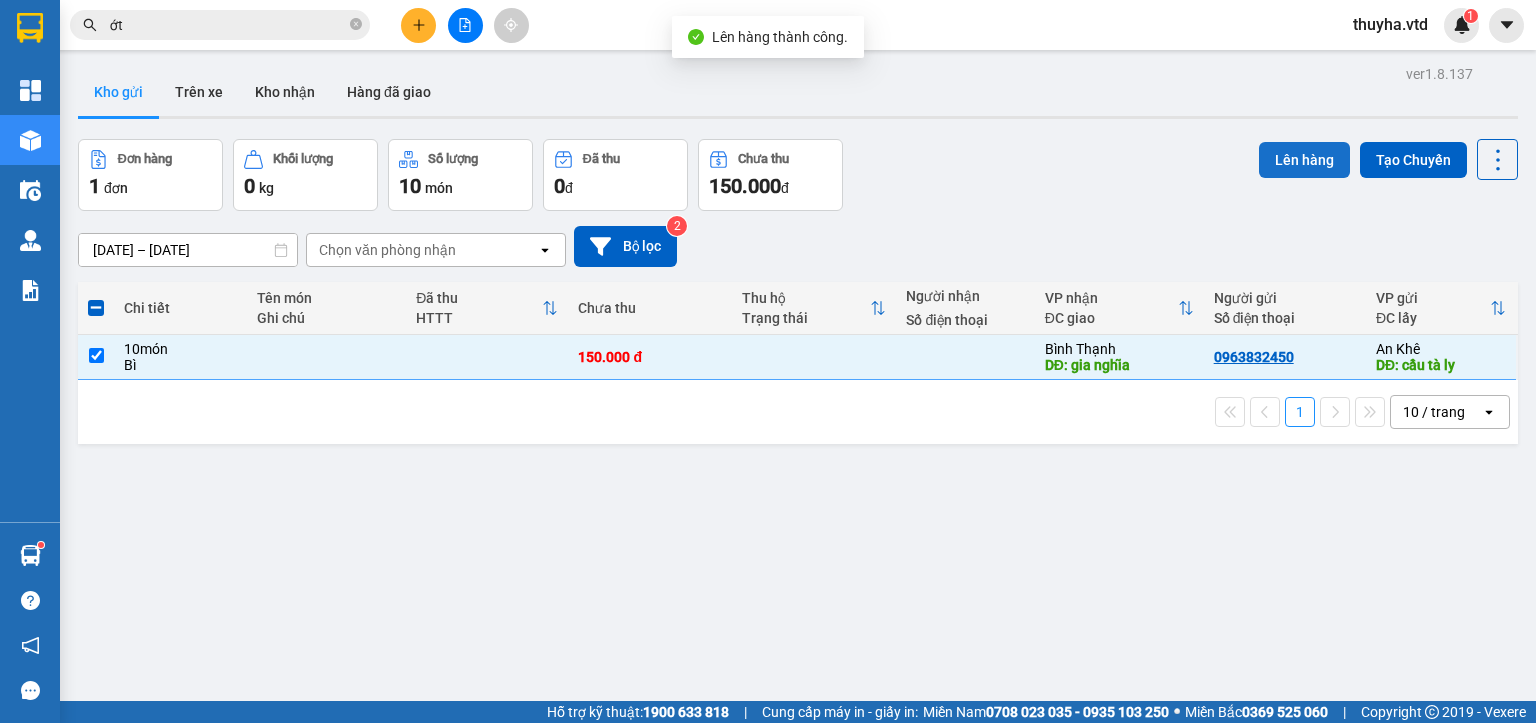click on "Lên hàng" at bounding box center [1304, 160] 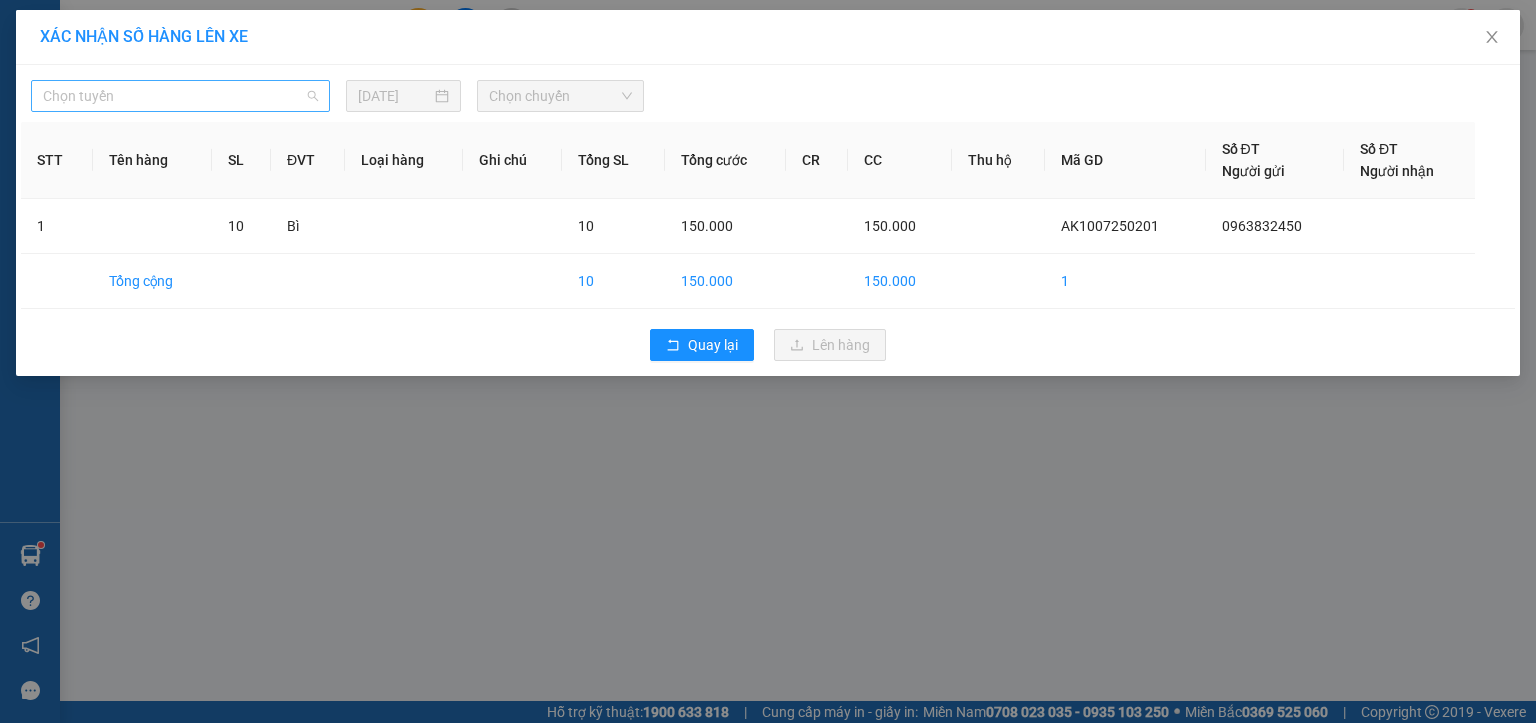 drag, startPoint x: 55, startPoint y: 100, endPoint x: 70, endPoint y: 185, distance: 86.313385 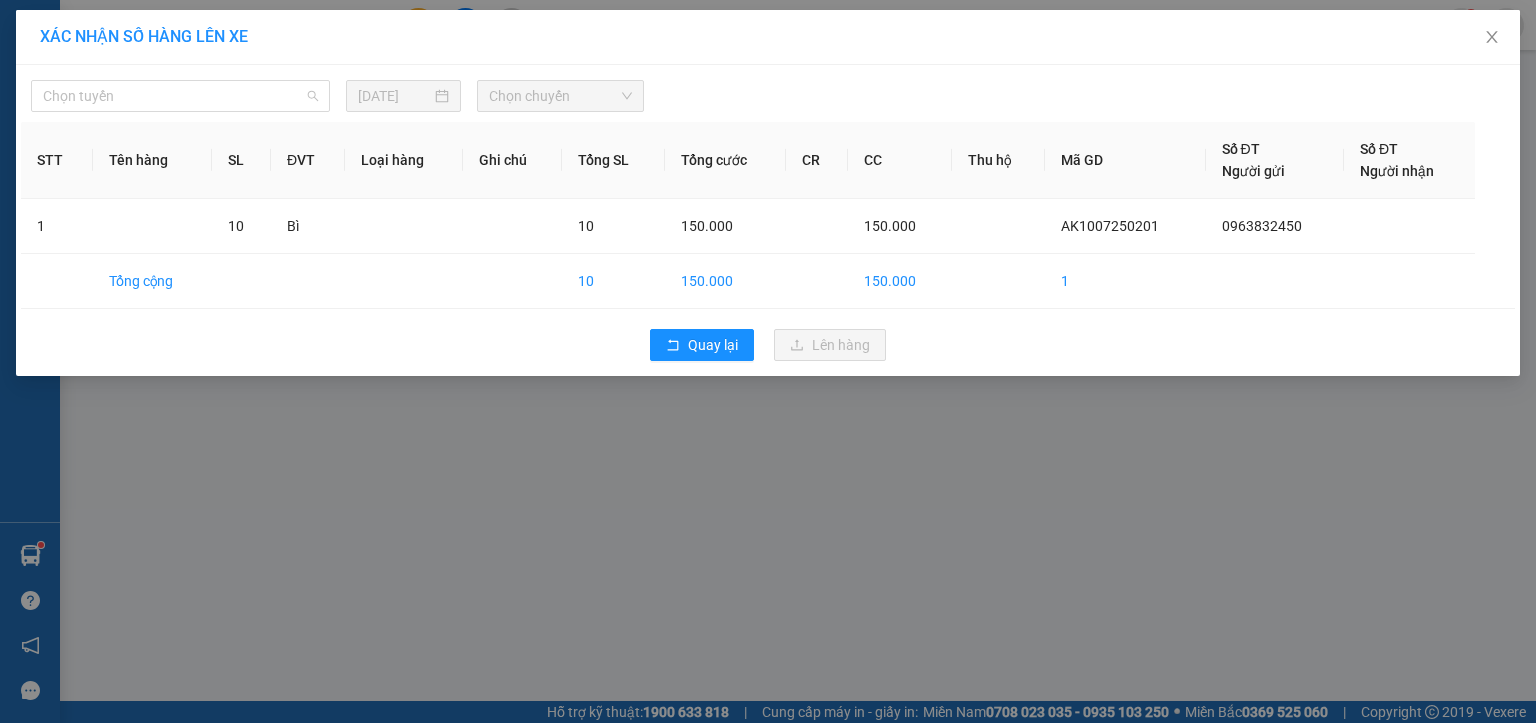click on "Chọn tuyến" at bounding box center (180, 96) 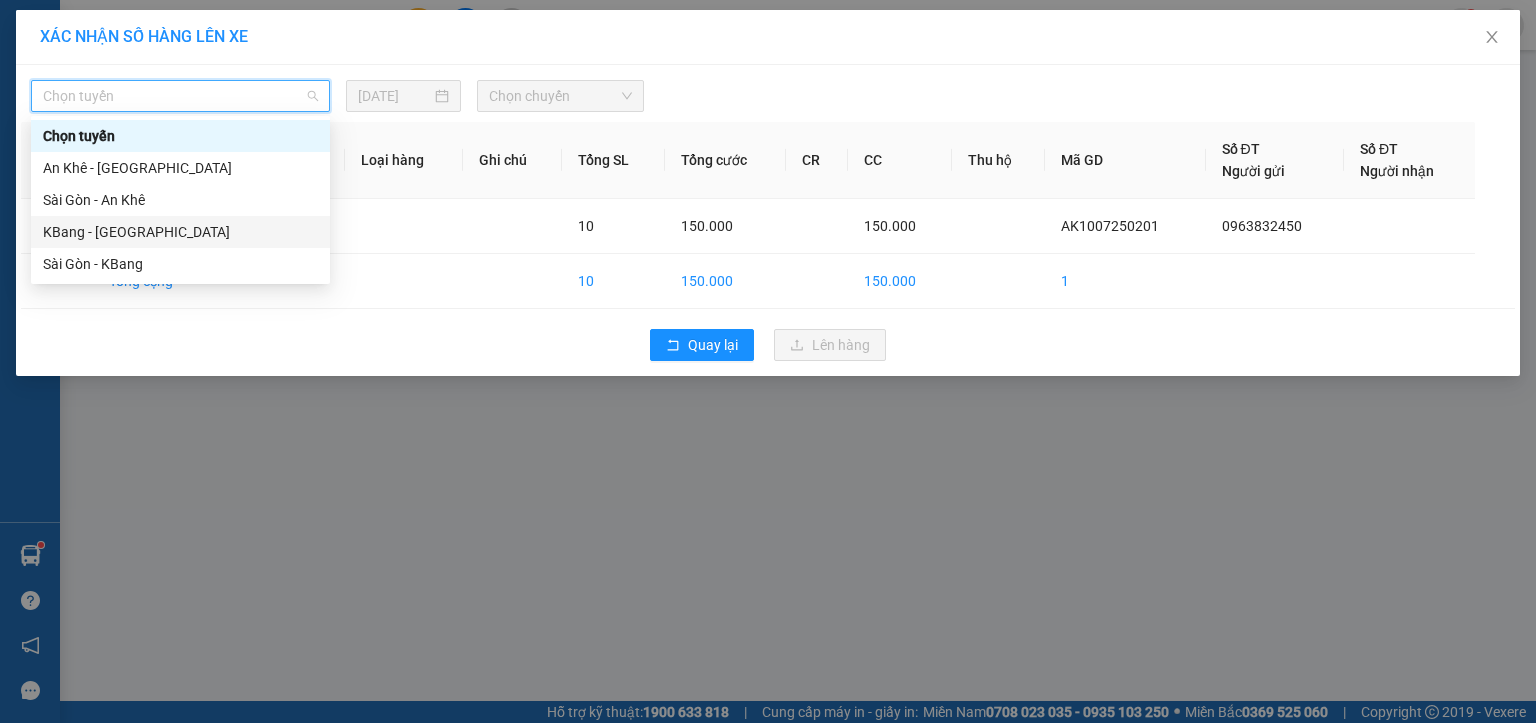 click on "KBang - [GEOGRAPHIC_DATA]" at bounding box center (180, 232) 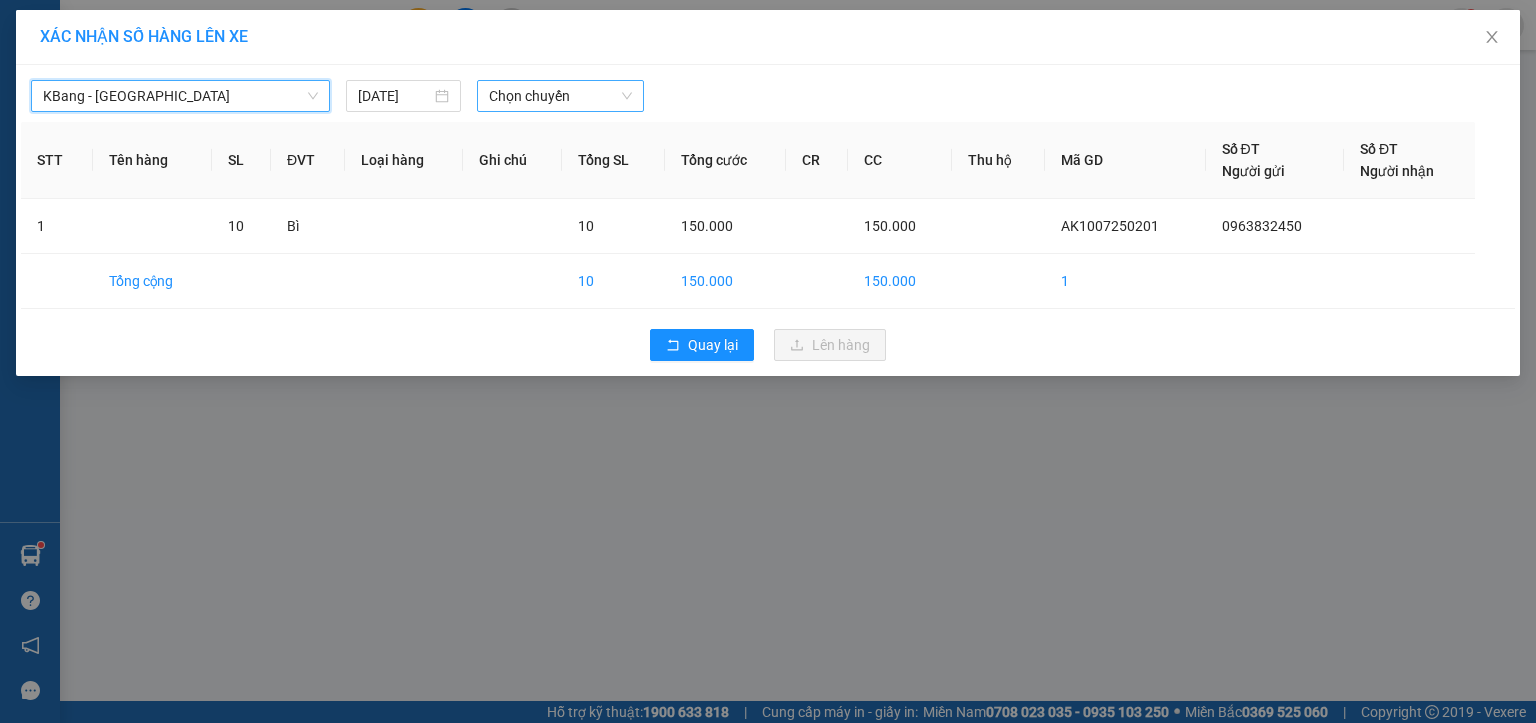 click on "Chọn chuyến" at bounding box center (561, 96) 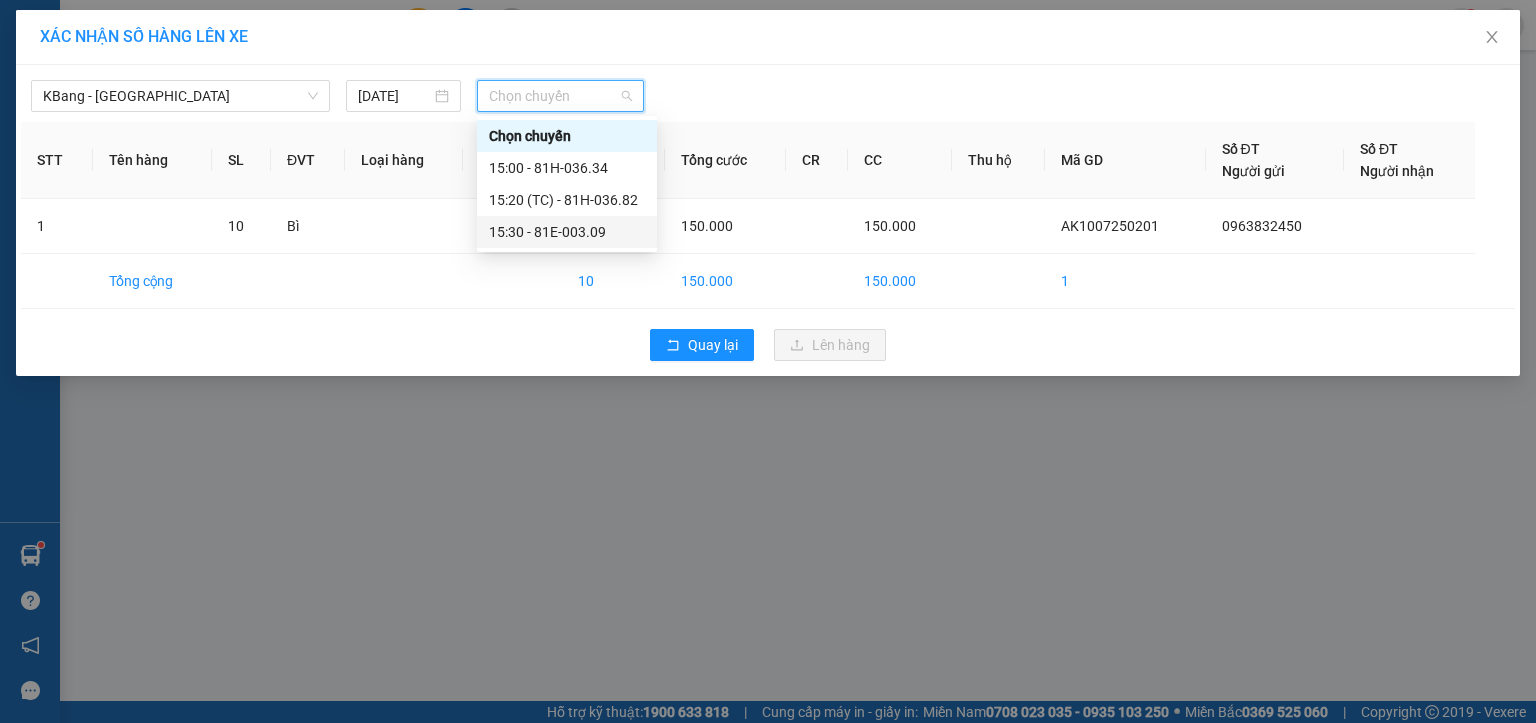 click on "15:30     - 81E-003.09" at bounding box center (567, 232) 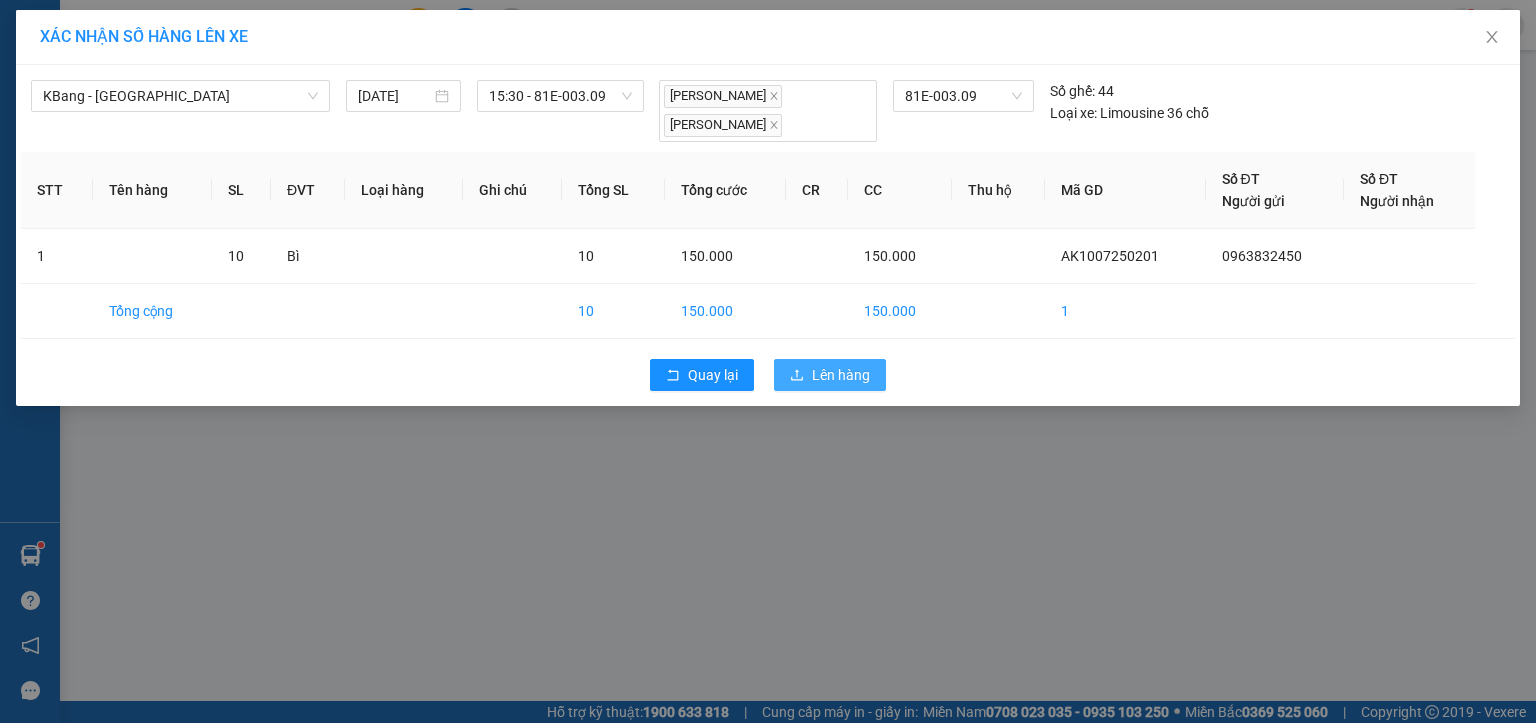 click on "Lên hàng" at bounding box center (841, 375) 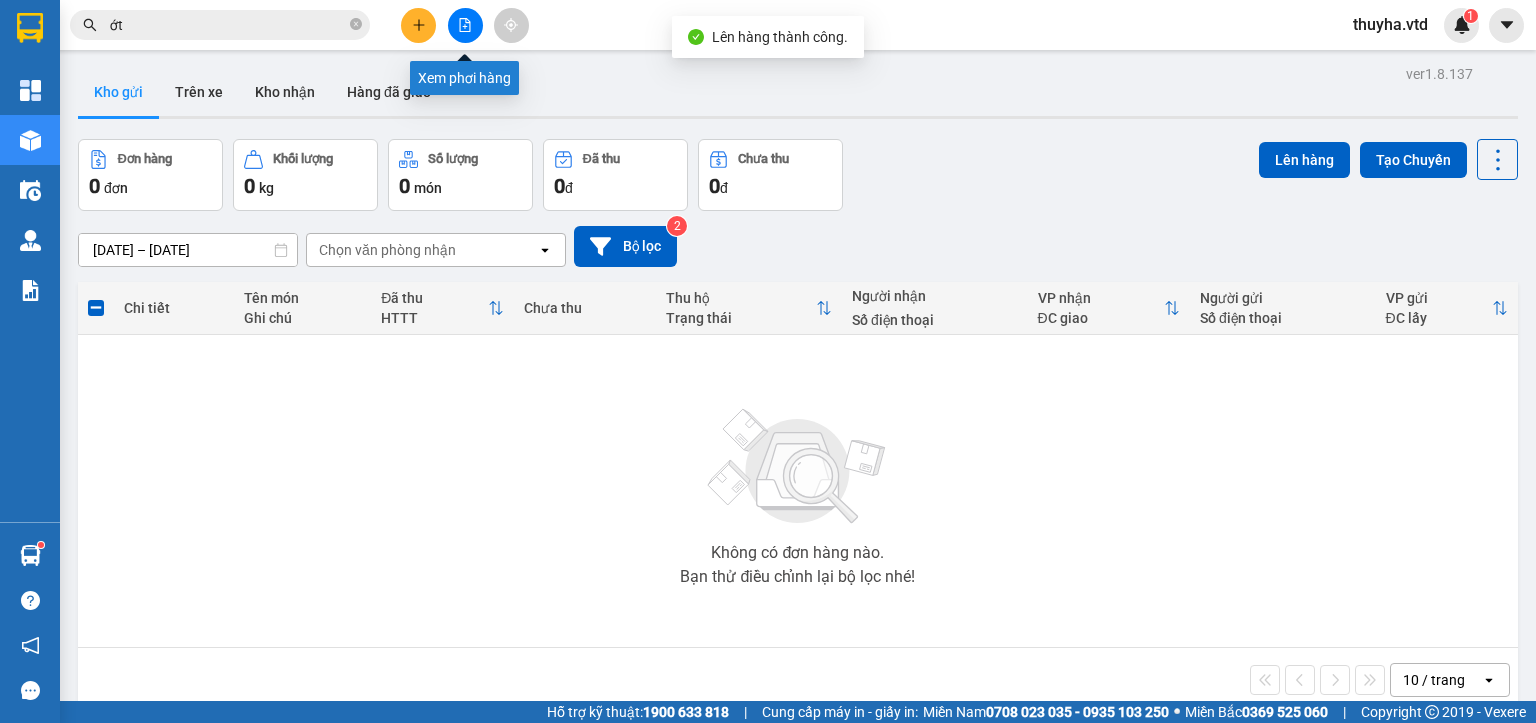 click 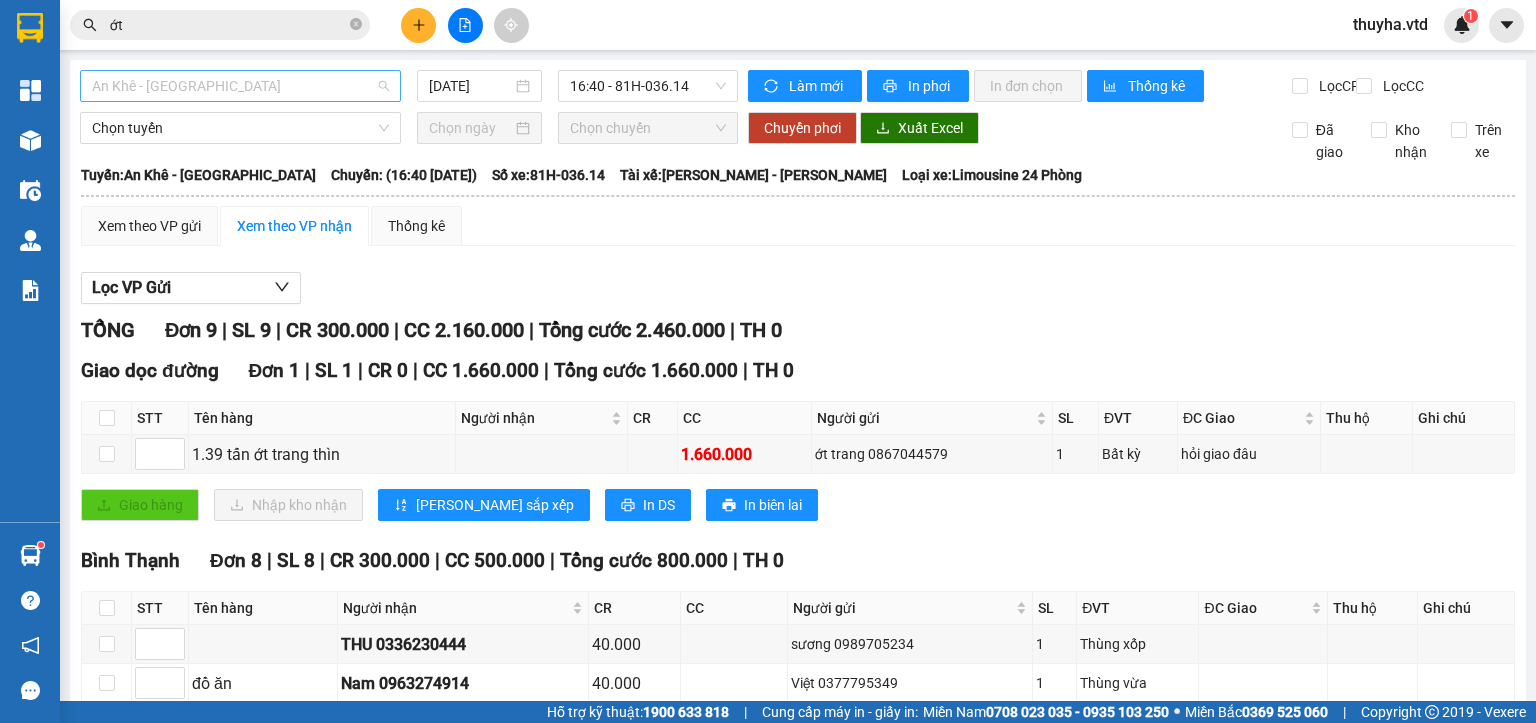 click on "An Khê - [GEOGRAPHIC_DATA]" at bounding box center [240, 86] 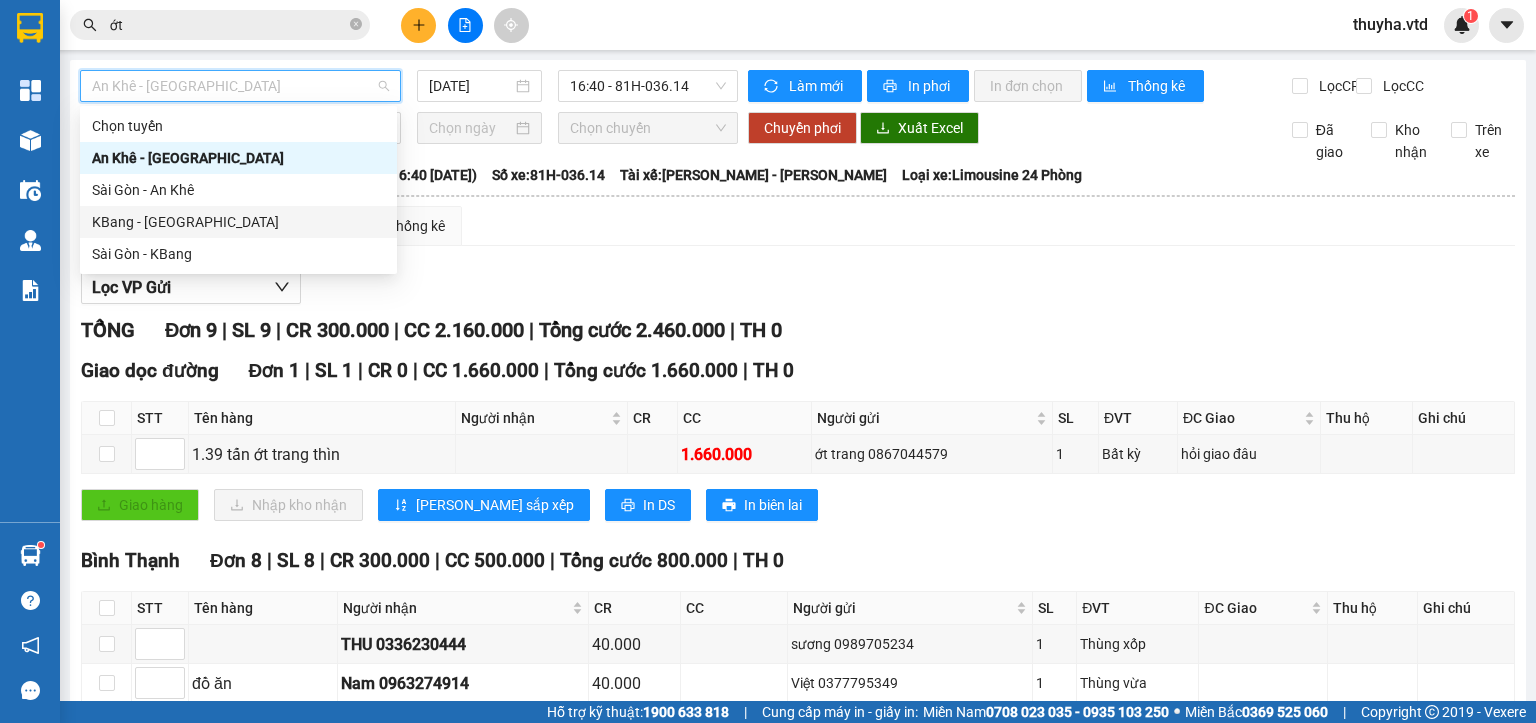 click on "KBang - [GEOGRAPHIC_DATA]" at bounding box center [238, 222] 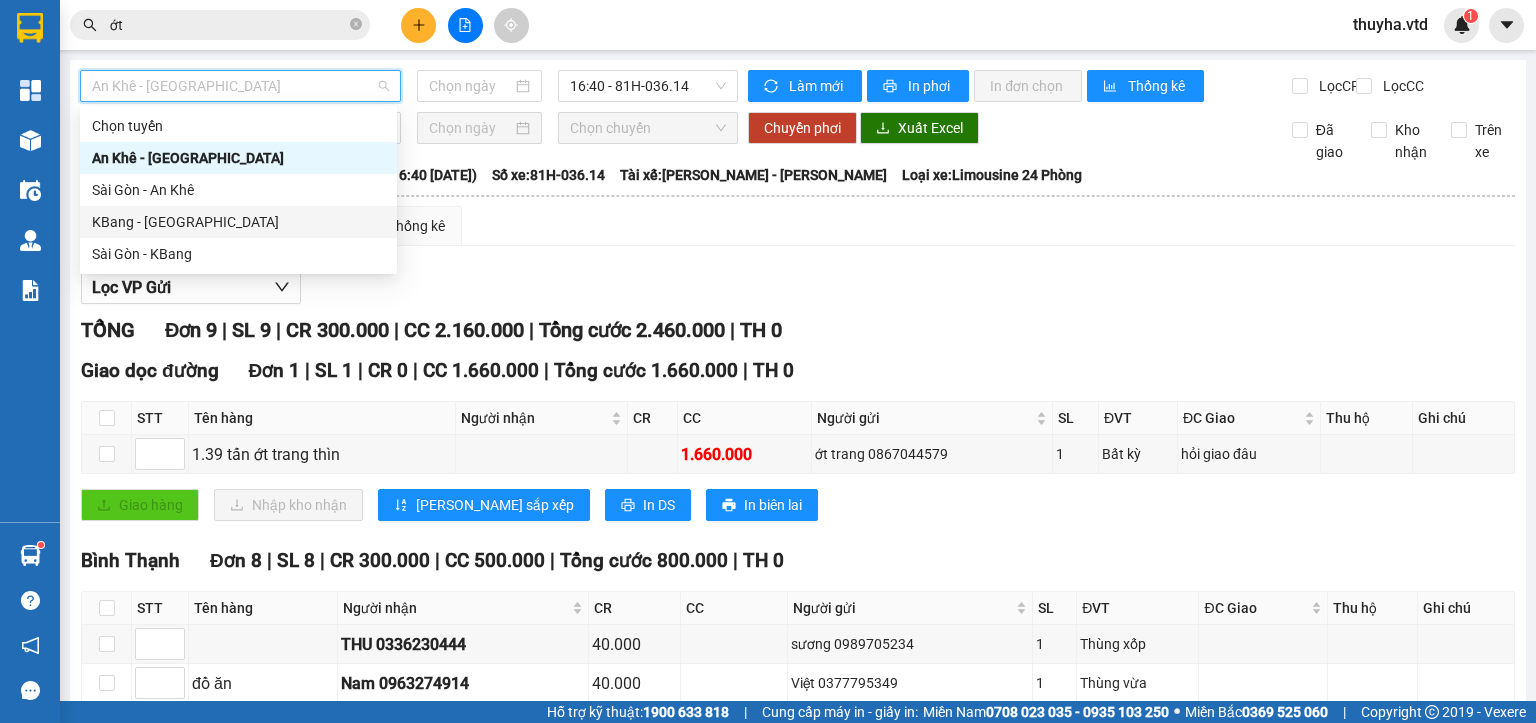 type on "[DATE]" 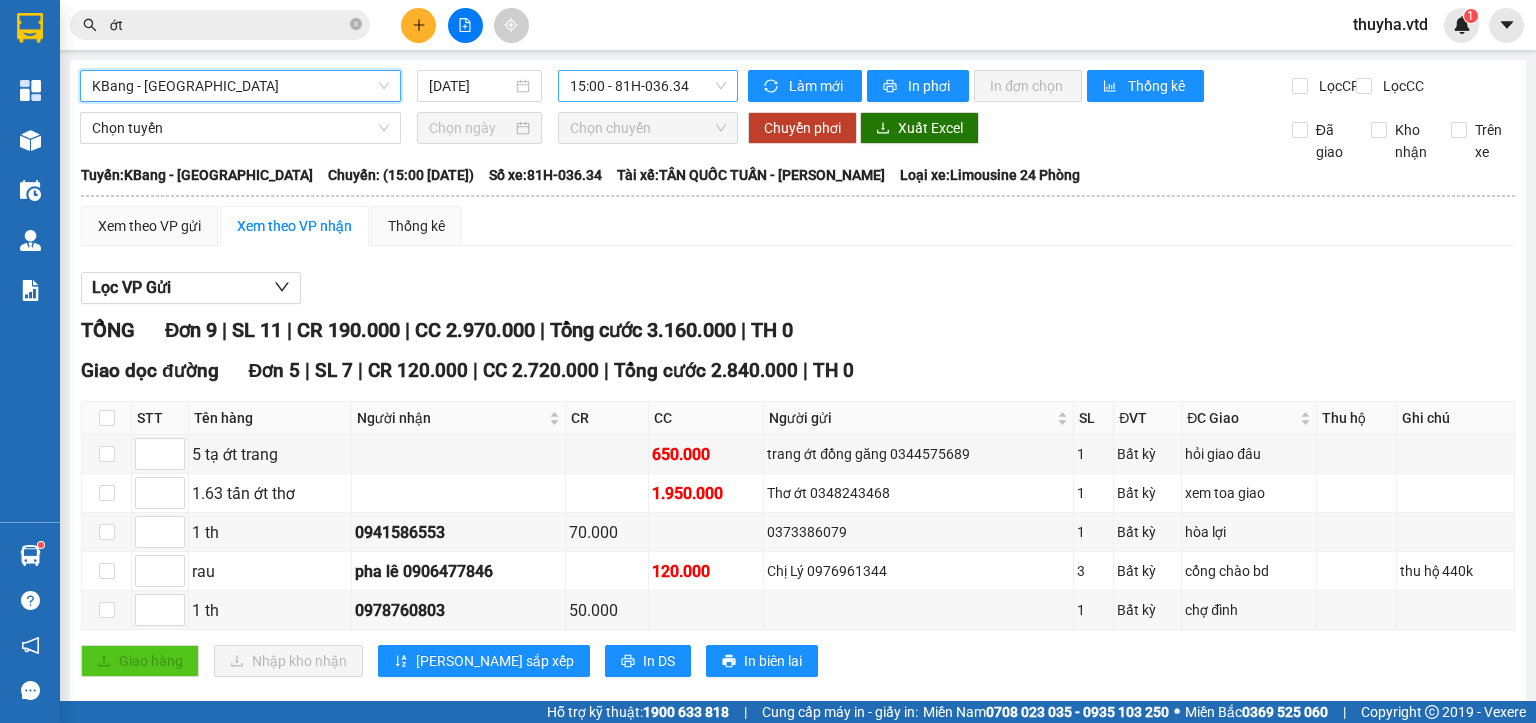 click on "15:00     - 81H-036.34" at bounding box center [648, 86] 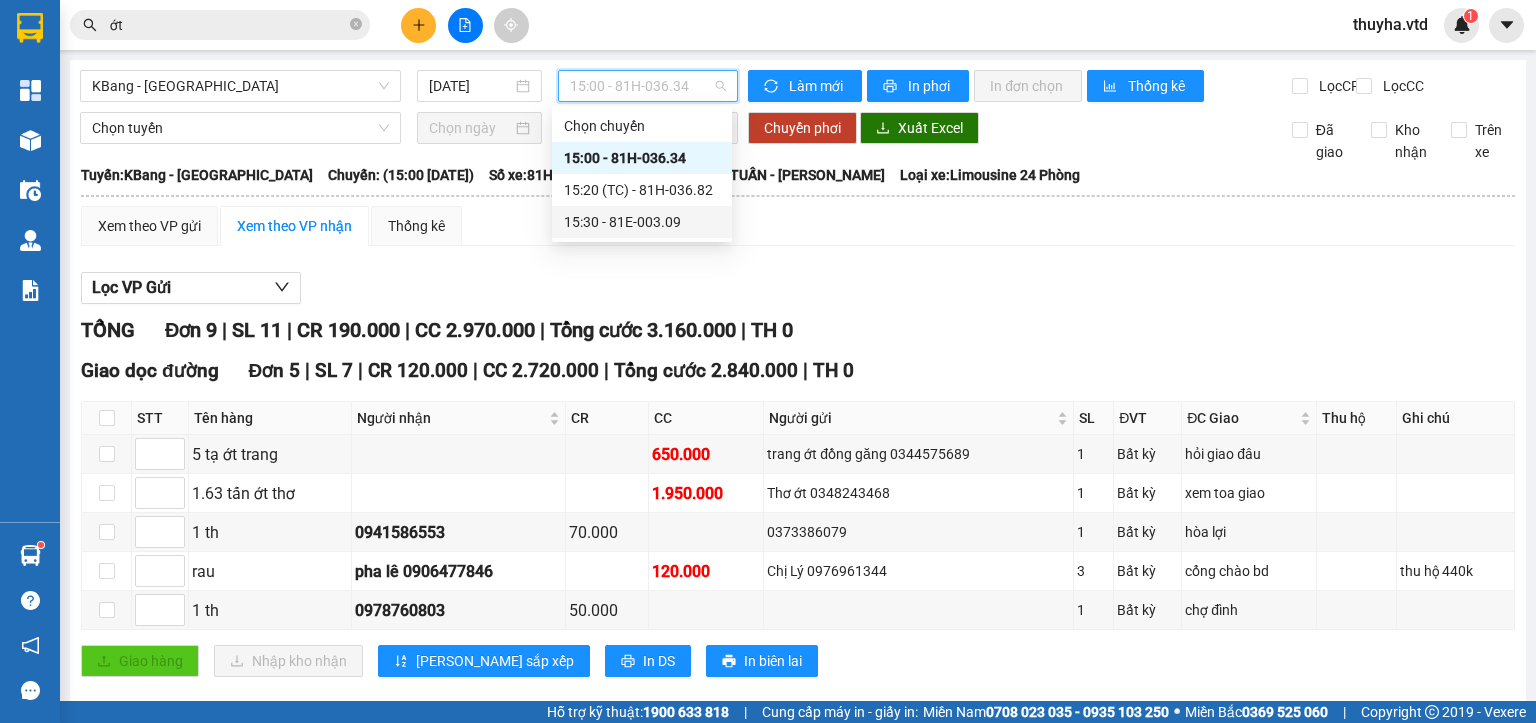 click on "15:30     - 81E-003.09" at bounding box center (642, 222) 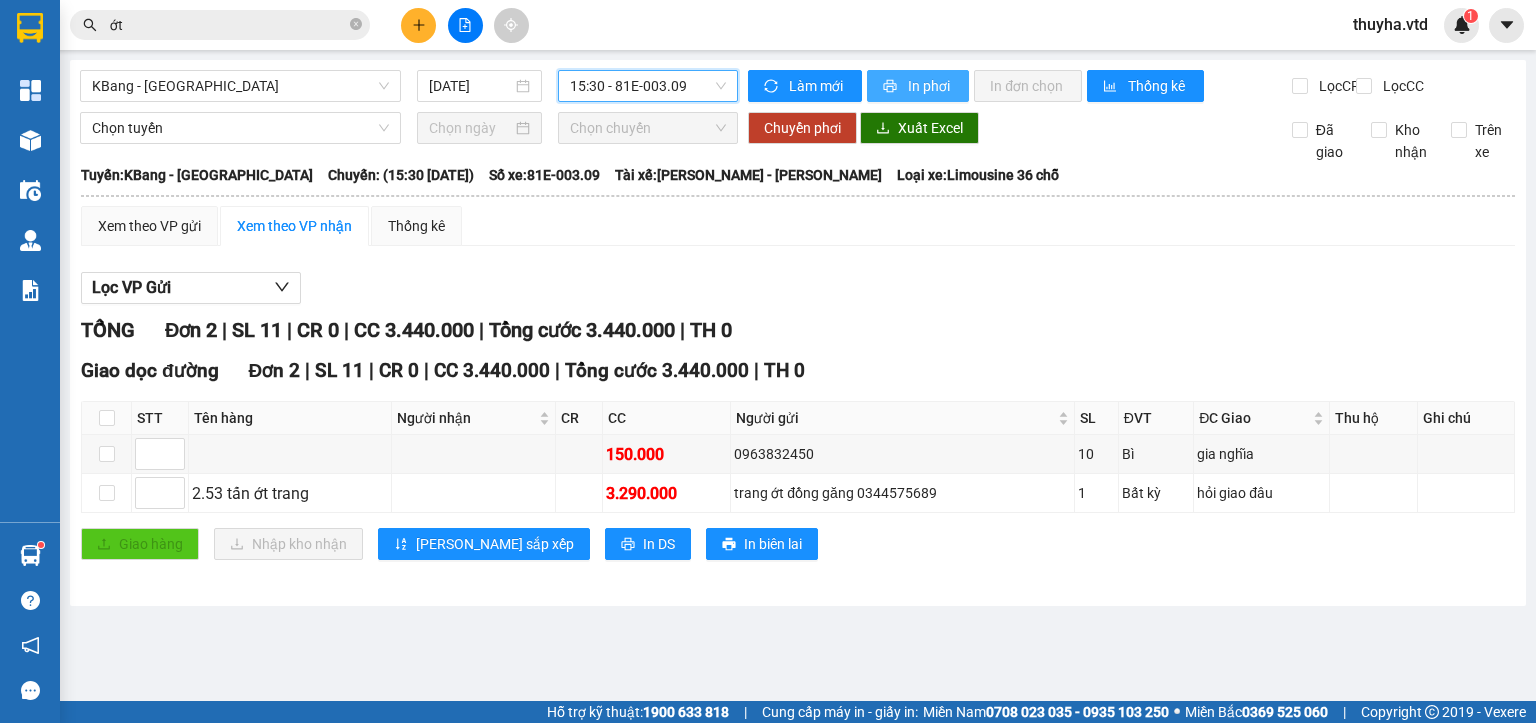 click on "In phơi" at bounding box center [930, 86] 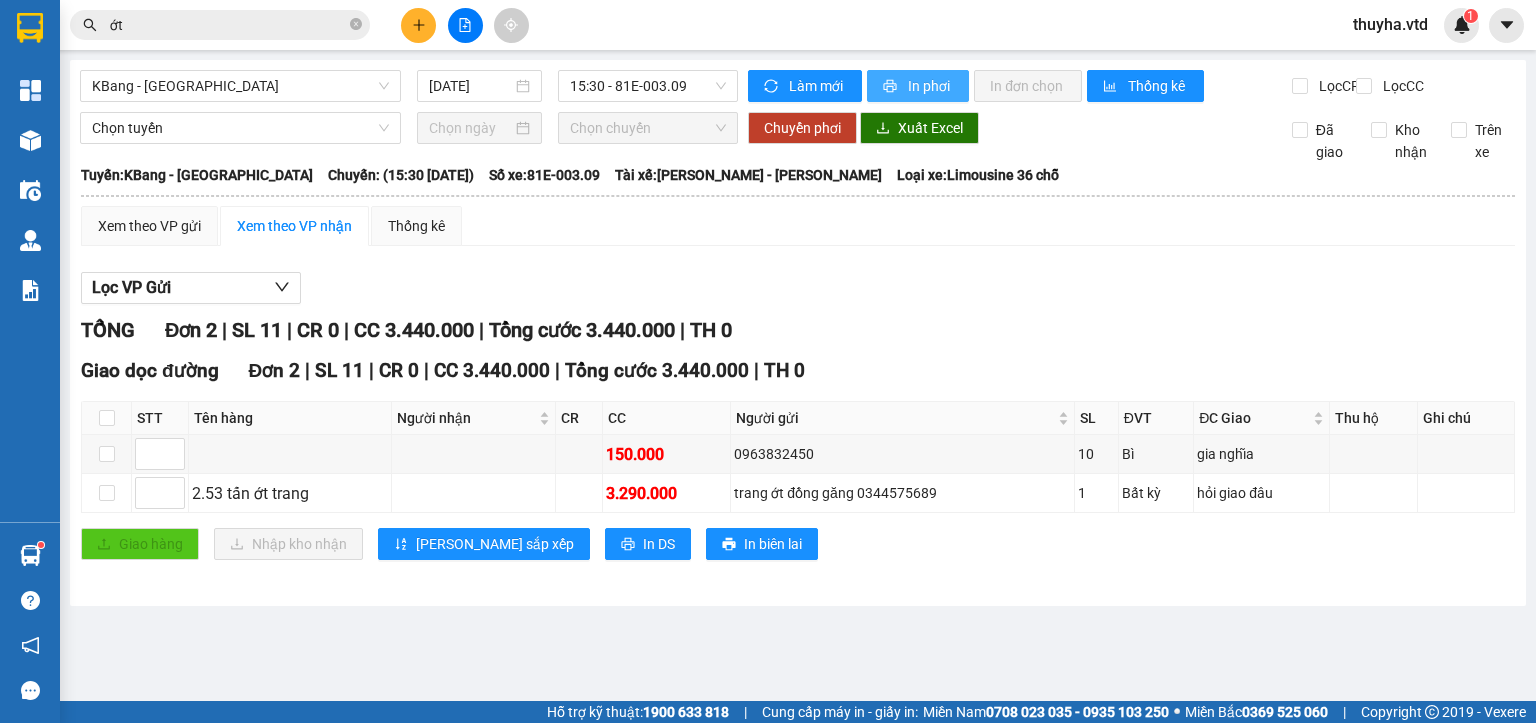 scroll, scrollTop: 0, scrollLeft: 0, axis: both 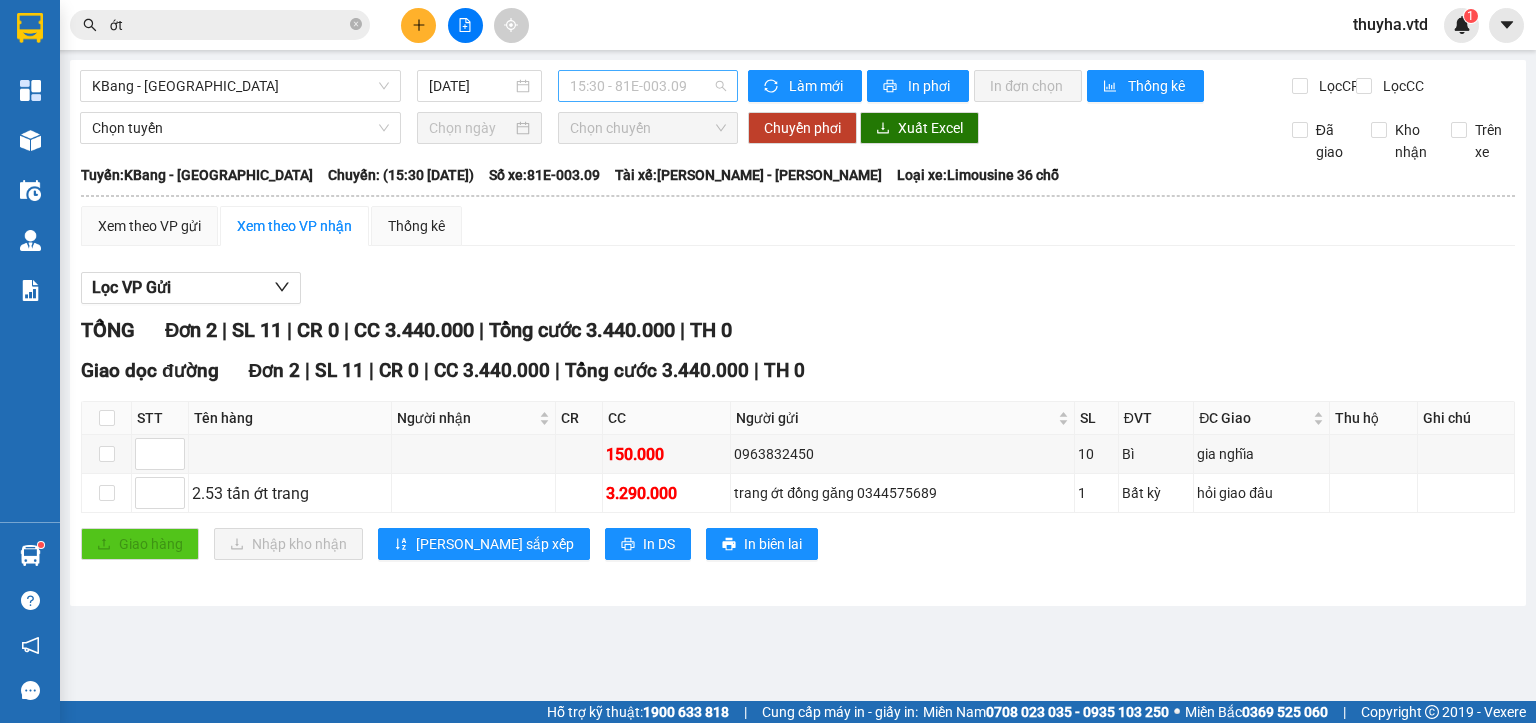 click on "15:30     - 81E-003.09" at bounding box center (648, 86) 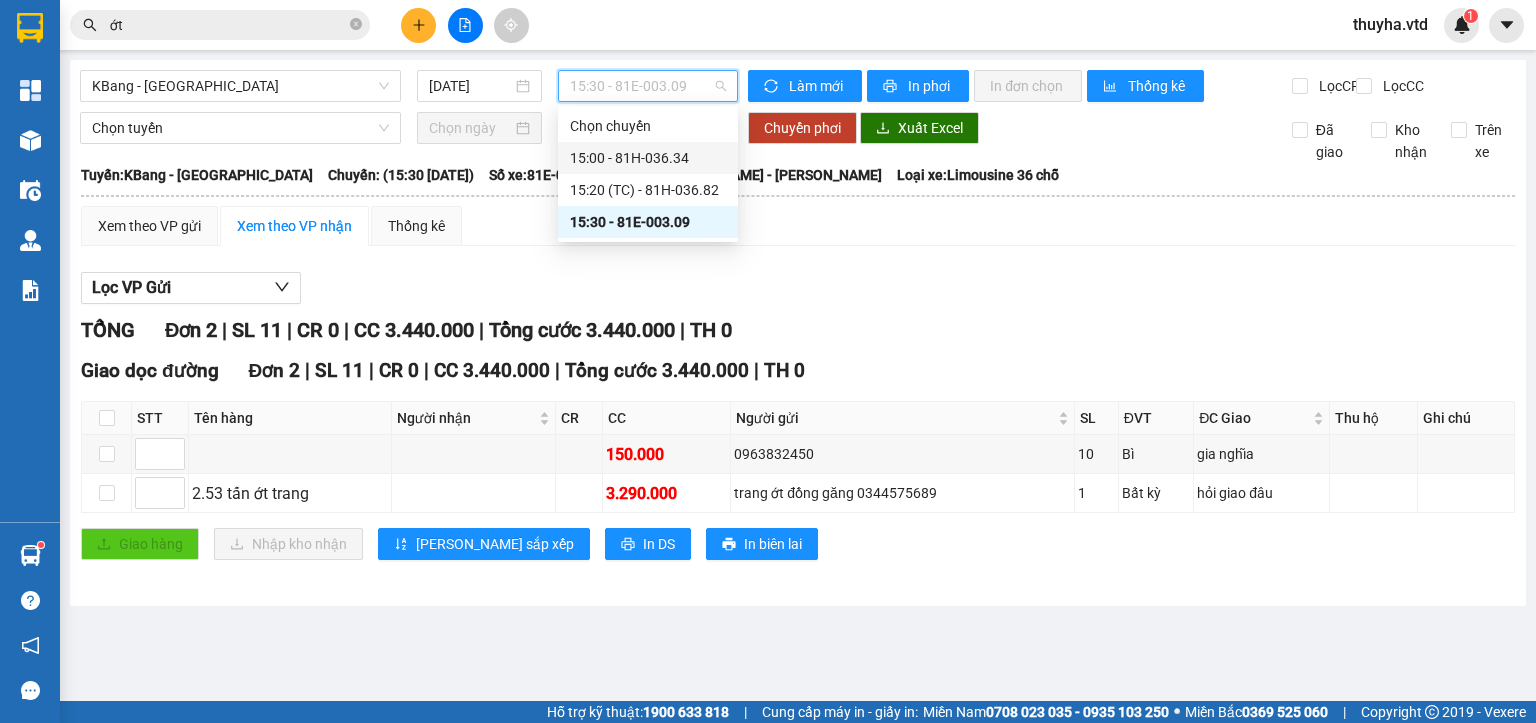 click on "15:00     - 81H-036.34" at bounding box center [648, 158] 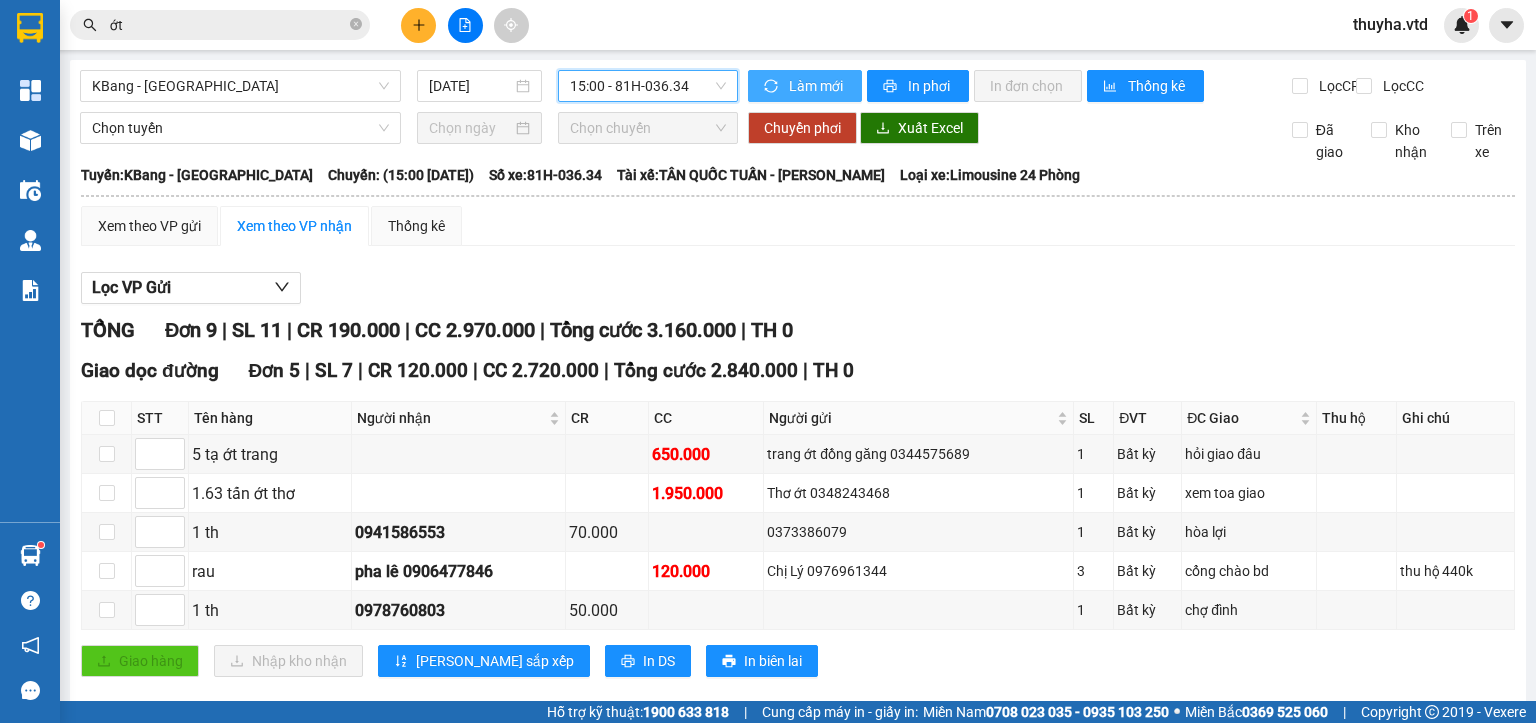 click on "Làm mới" at bounding box center [817, 86] 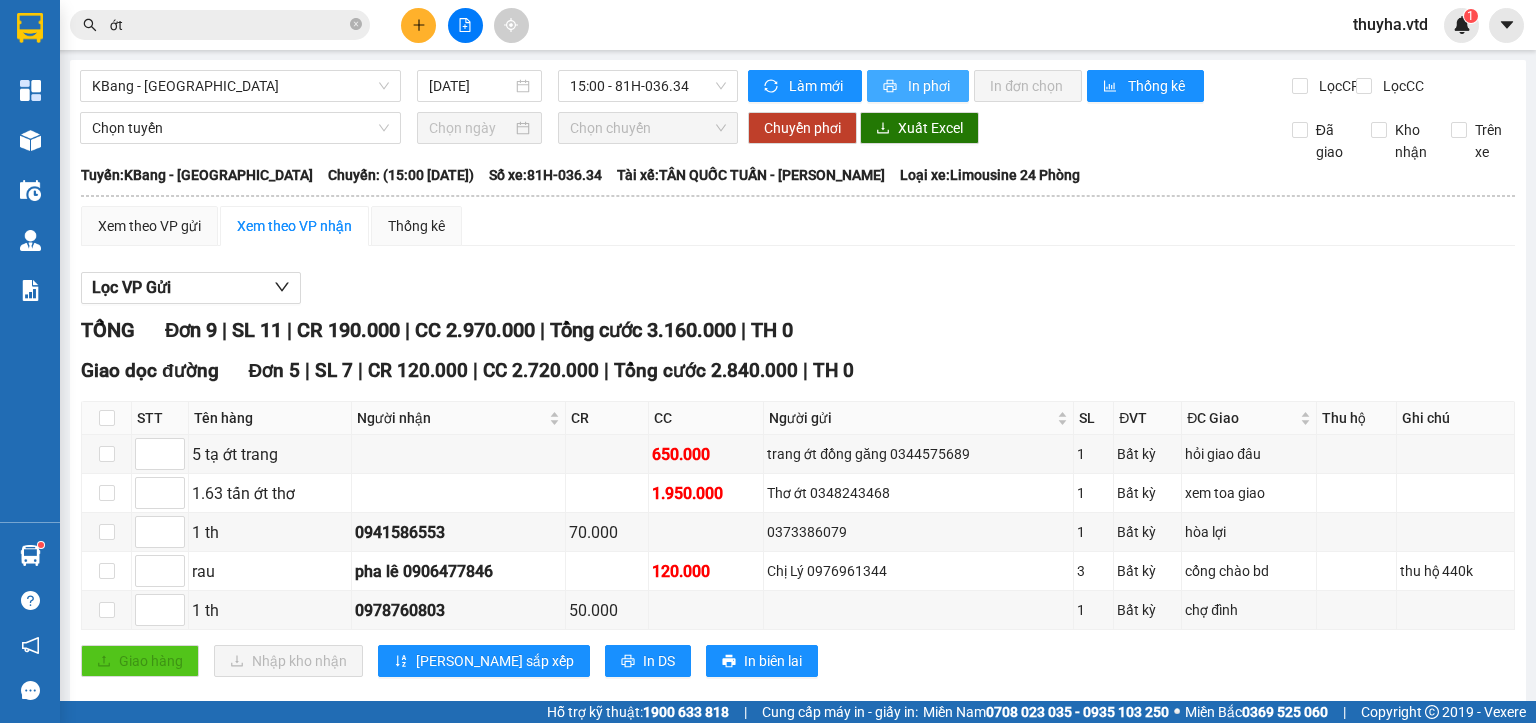 click on "In phơi" at bounding box center (930, 86) 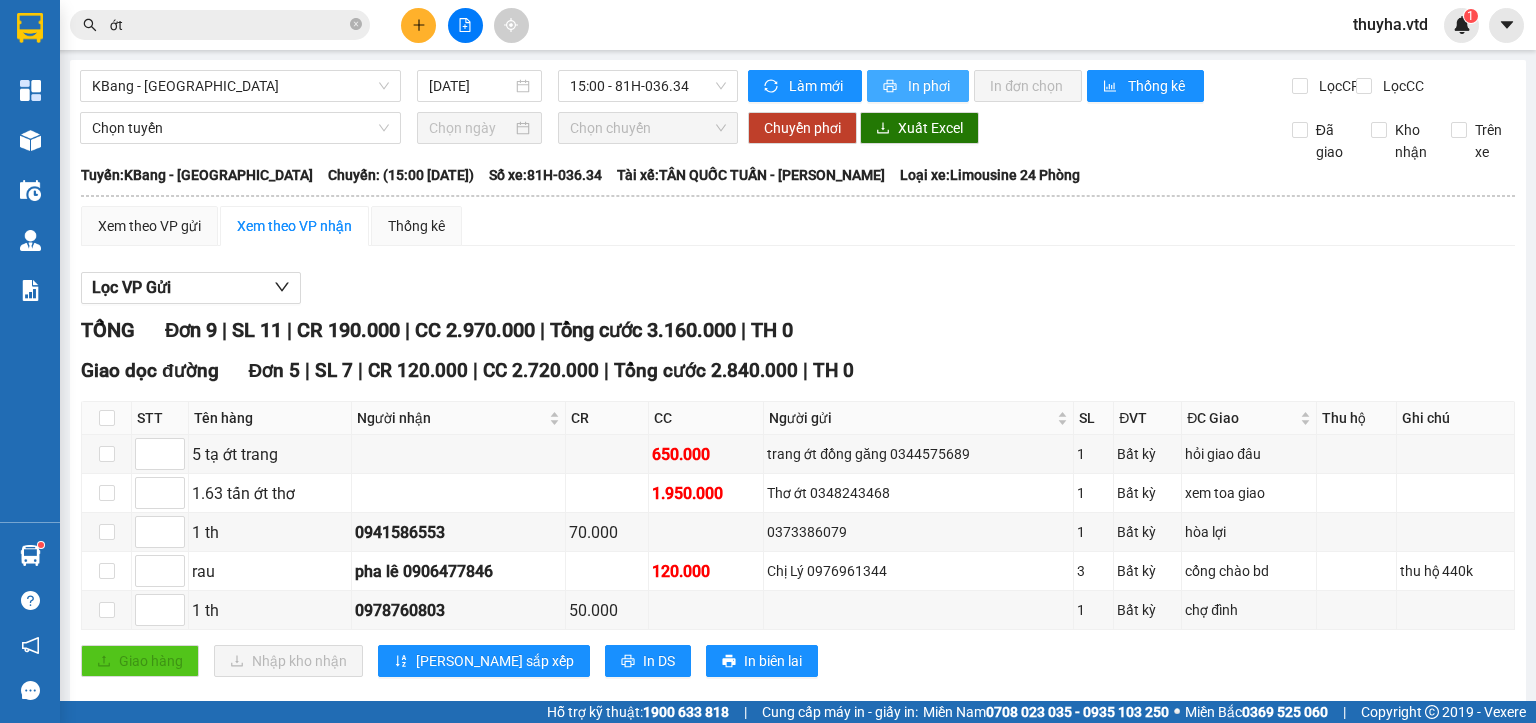 scroll, scrollTop: 0, scrollLeft: 0, axis: both 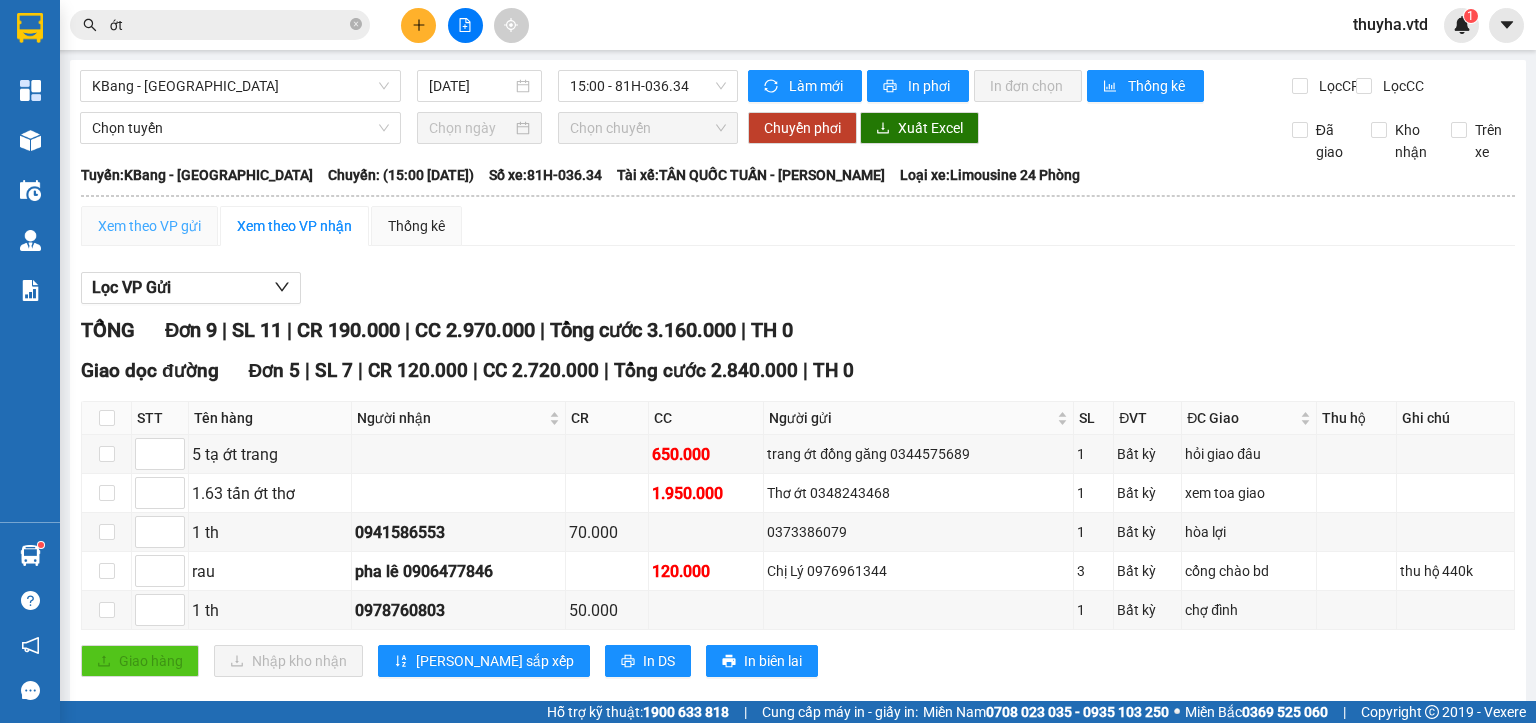 click on "Xem theo VP gửi" at bounding box center (149, 226) 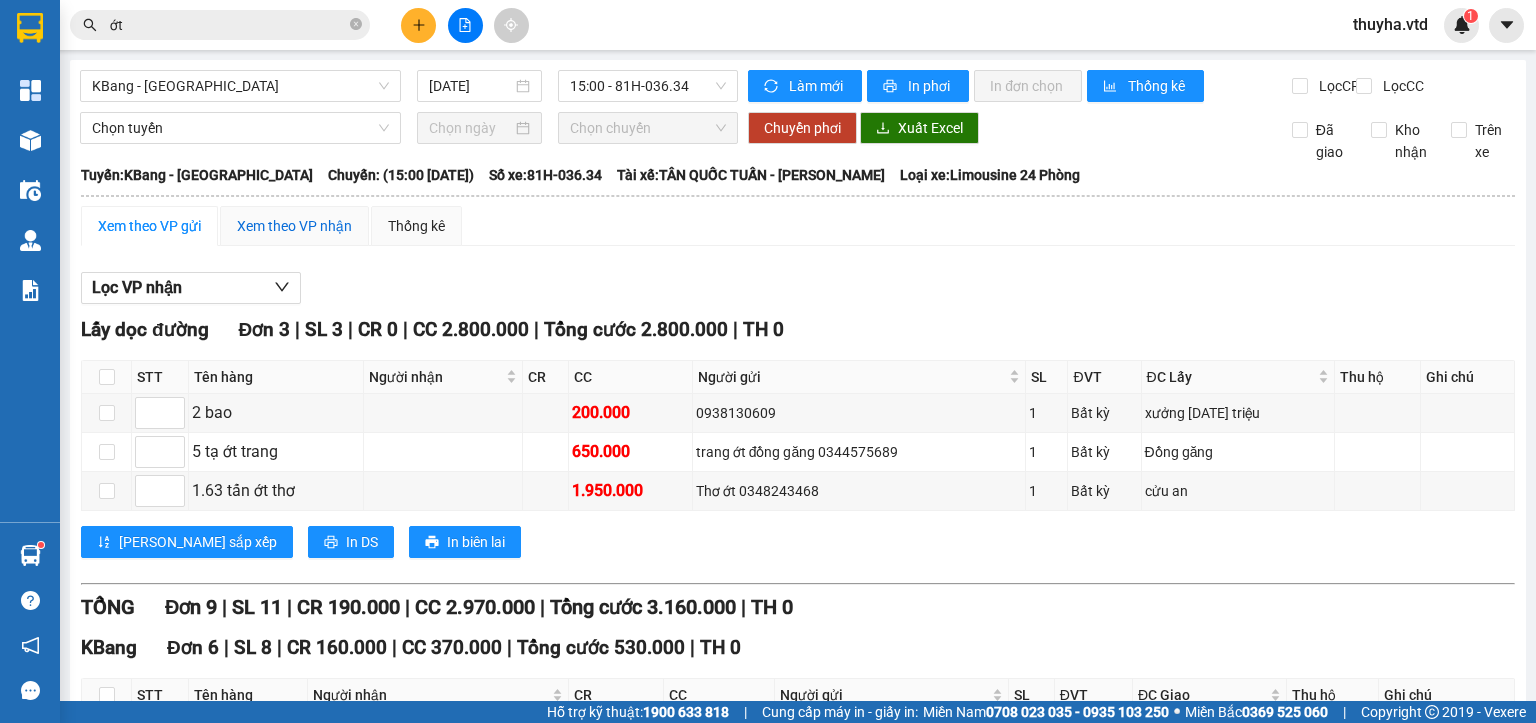 click on "Xem theo VP nhận" at bounding box center (294, 226) 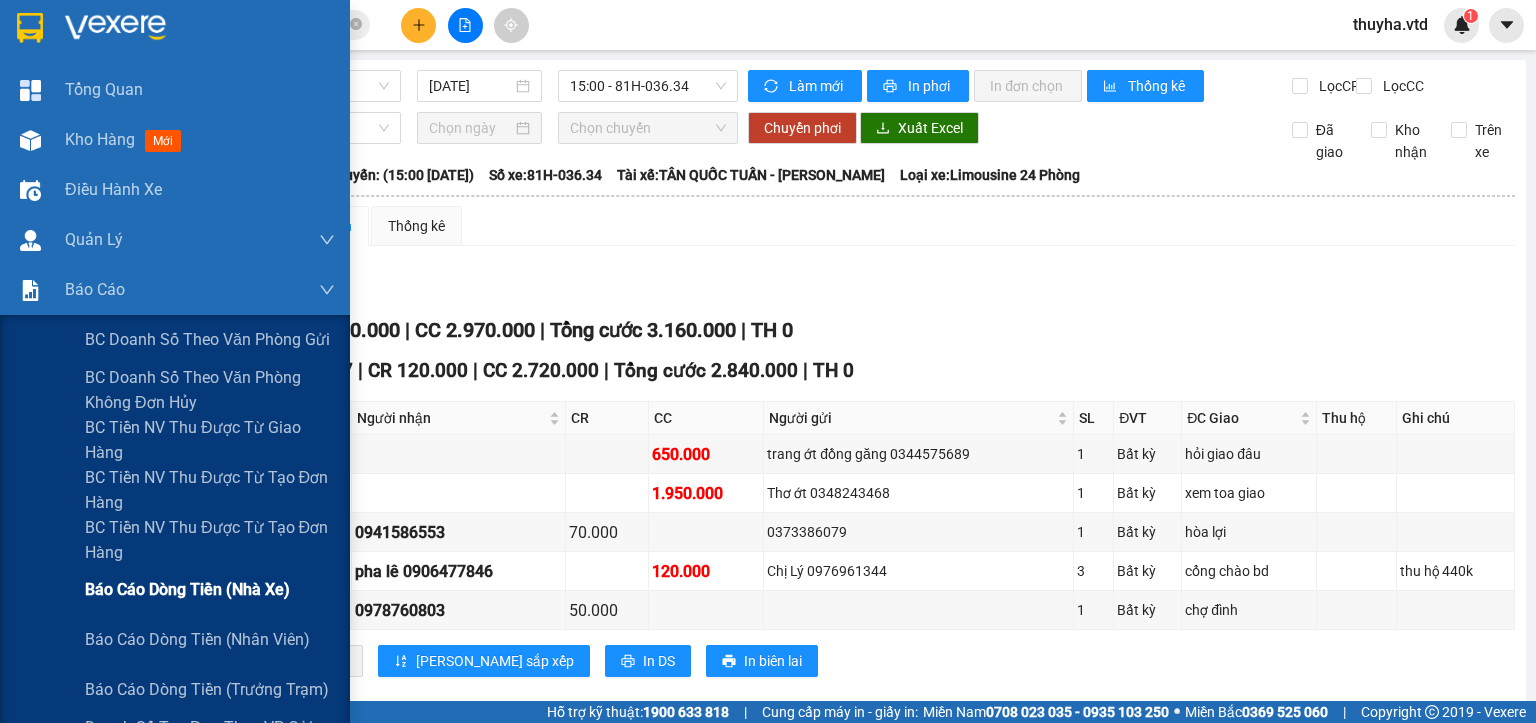 click on "Báo cáo dòng tiền (nhà xe)" at bounding box center [187, 589] 